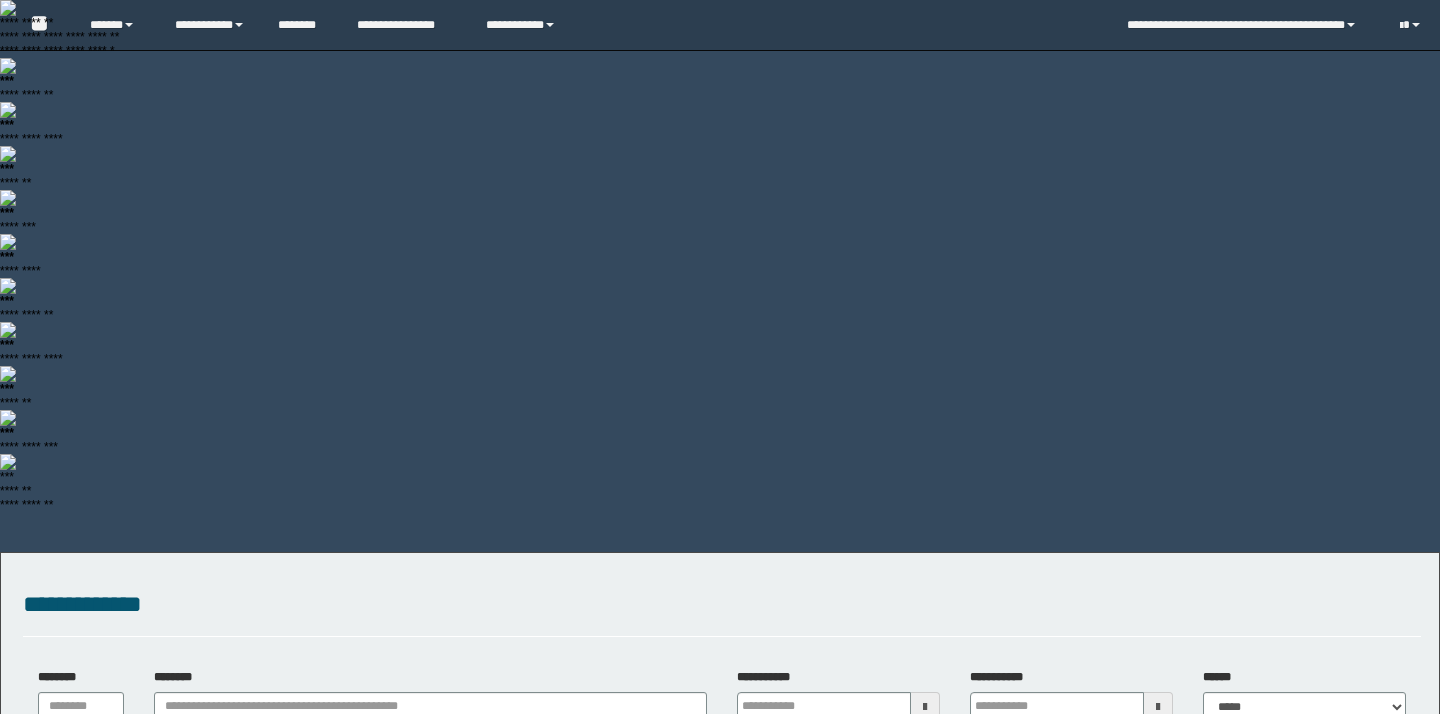 scroll, scrollTop: 0, scrollLeft: 0, axis: both 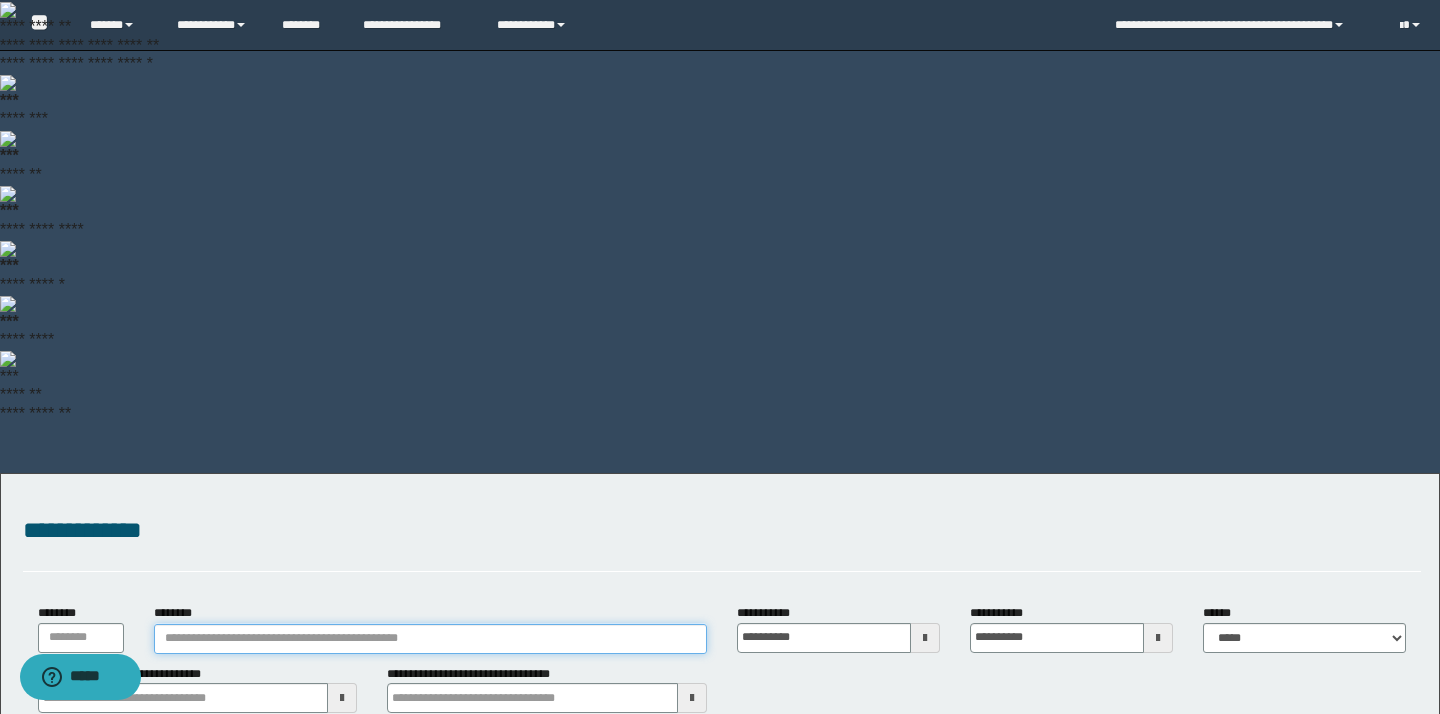 paste on "**********" 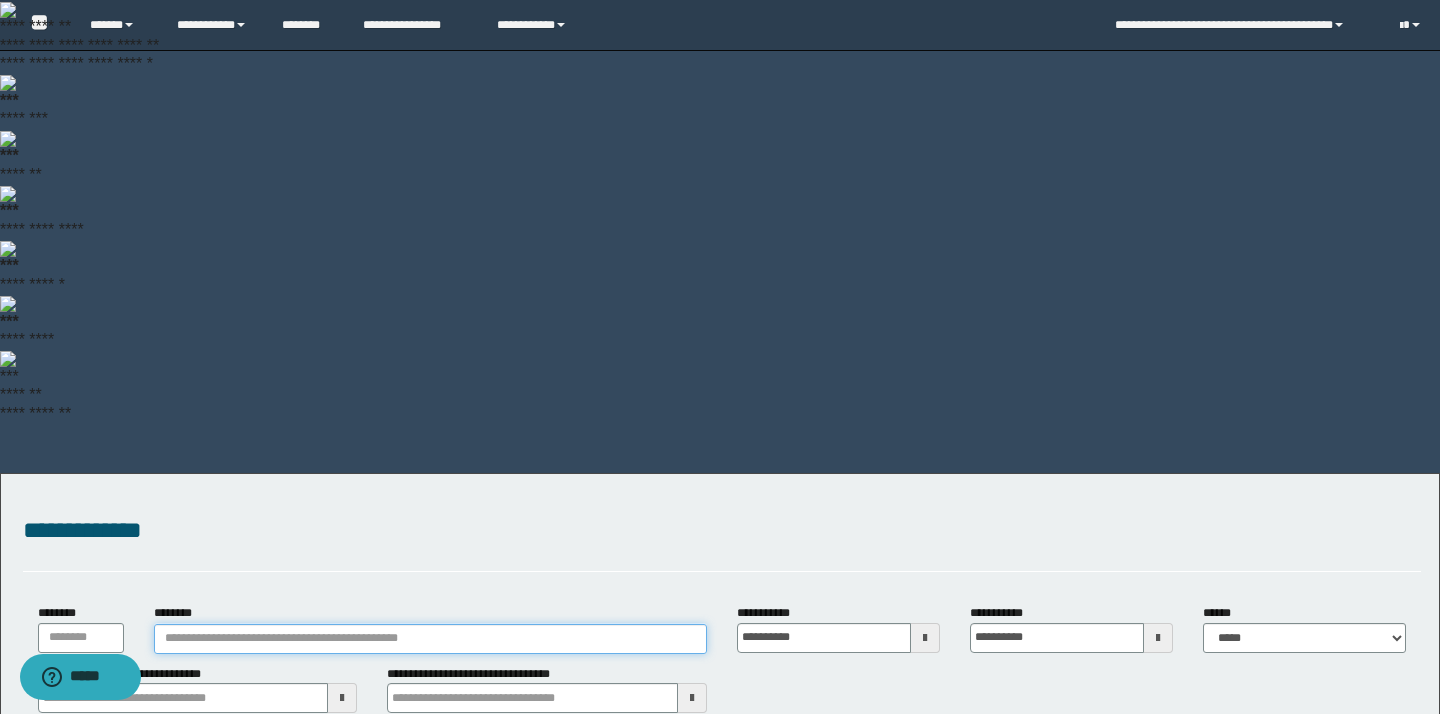 type on "**********" 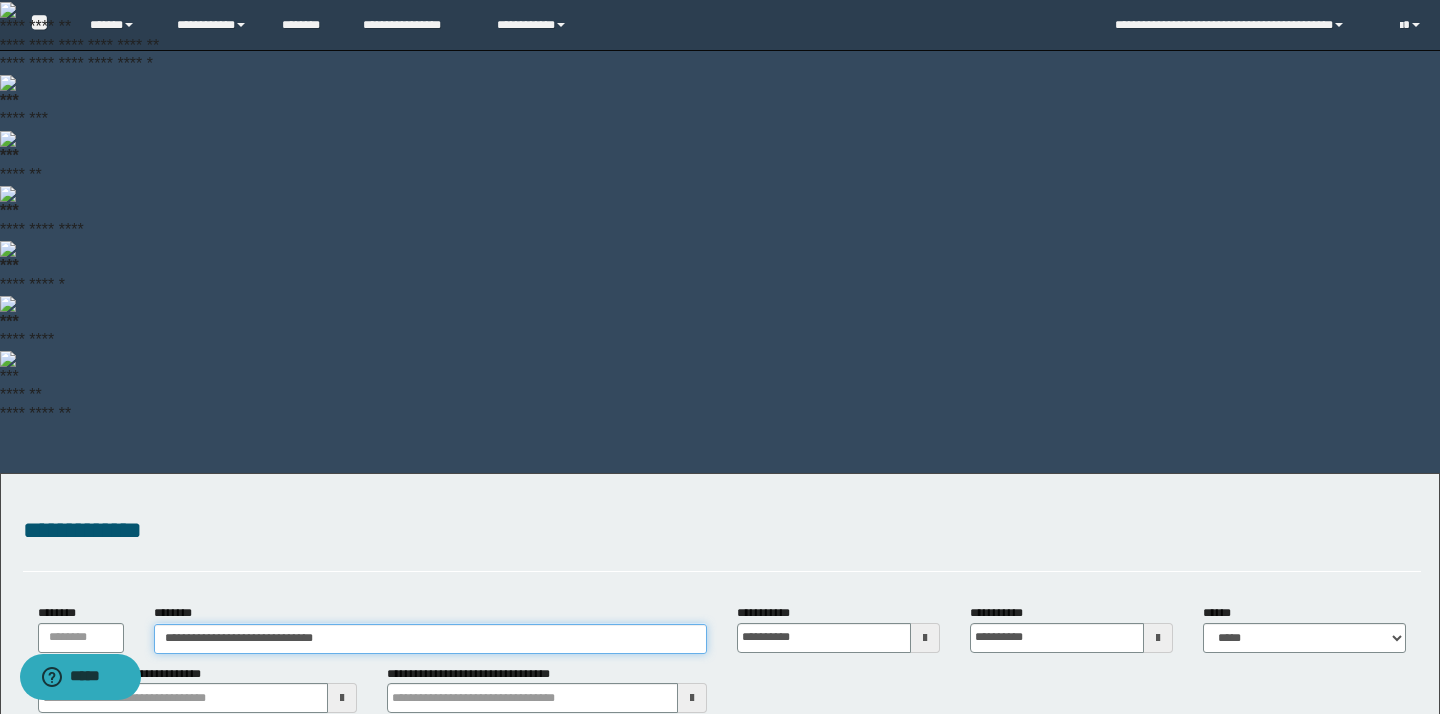 type 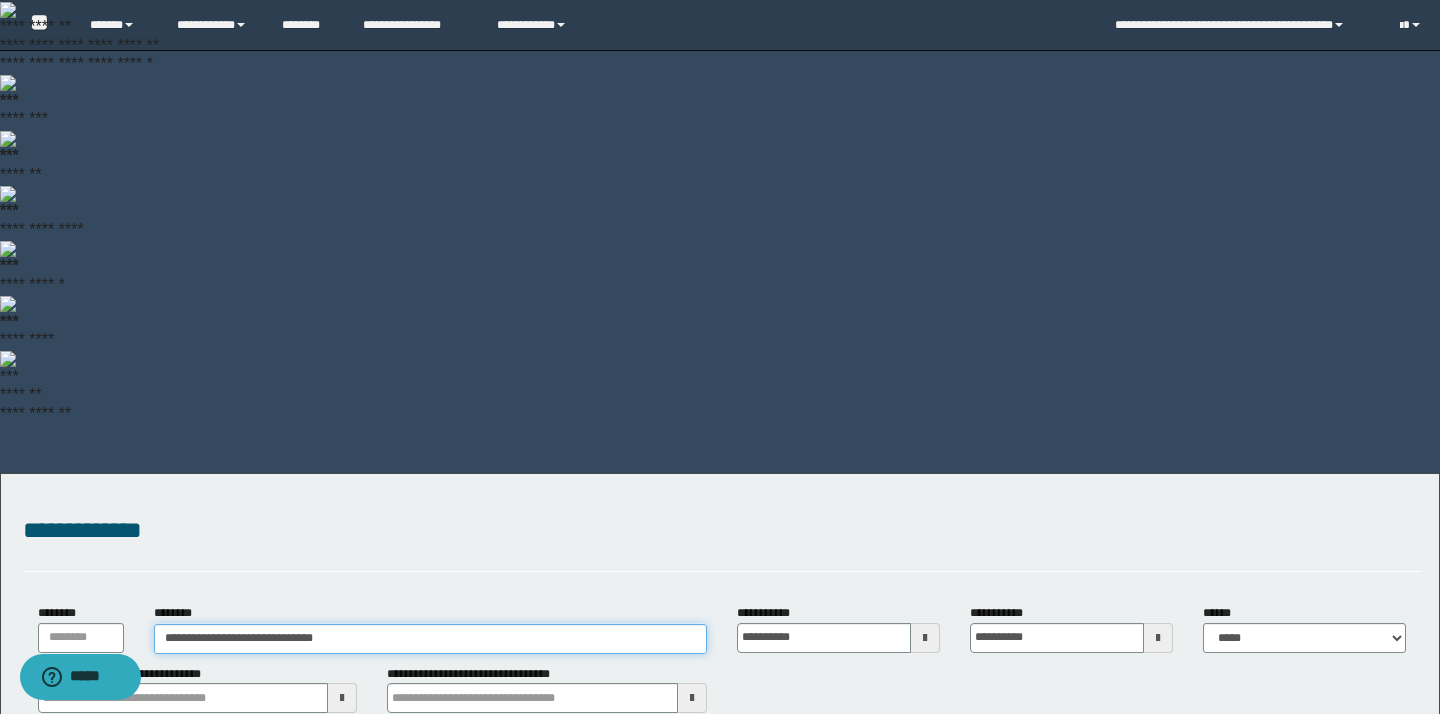 type on "**********" 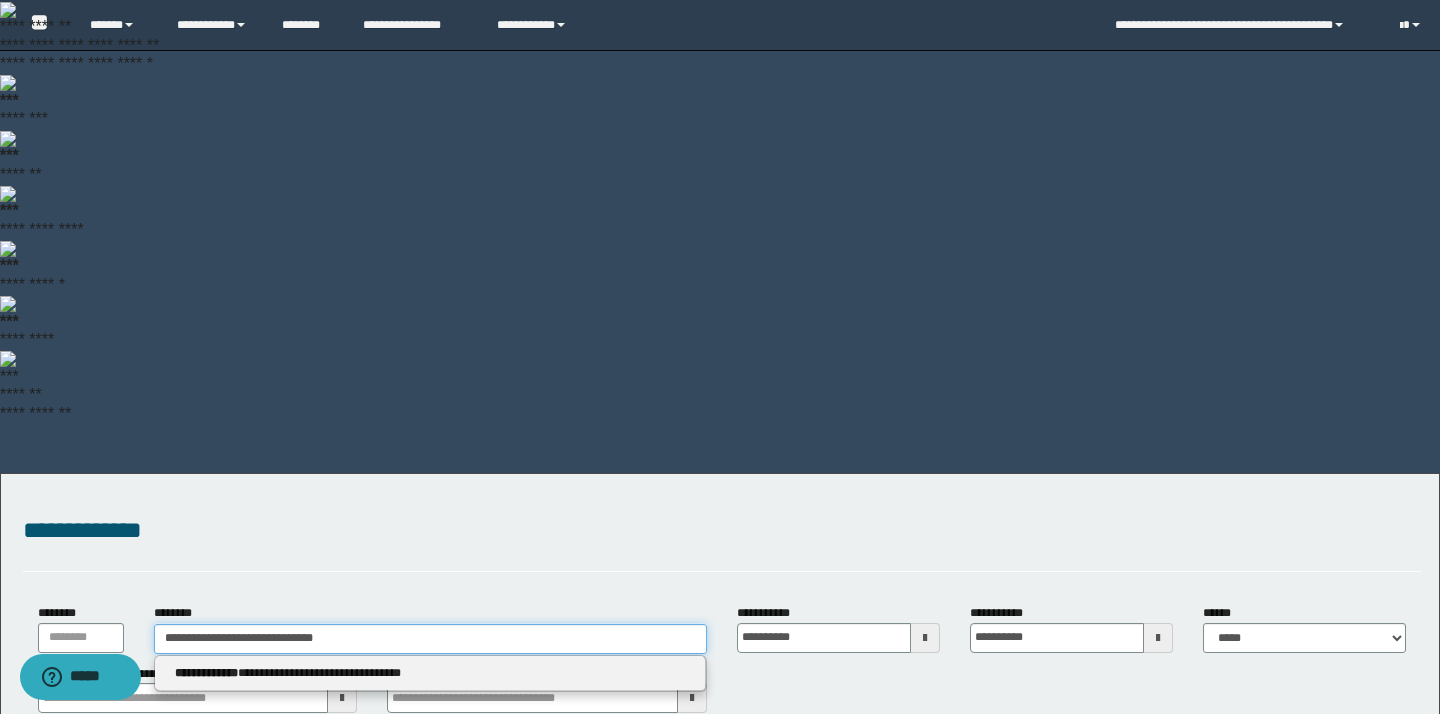 type 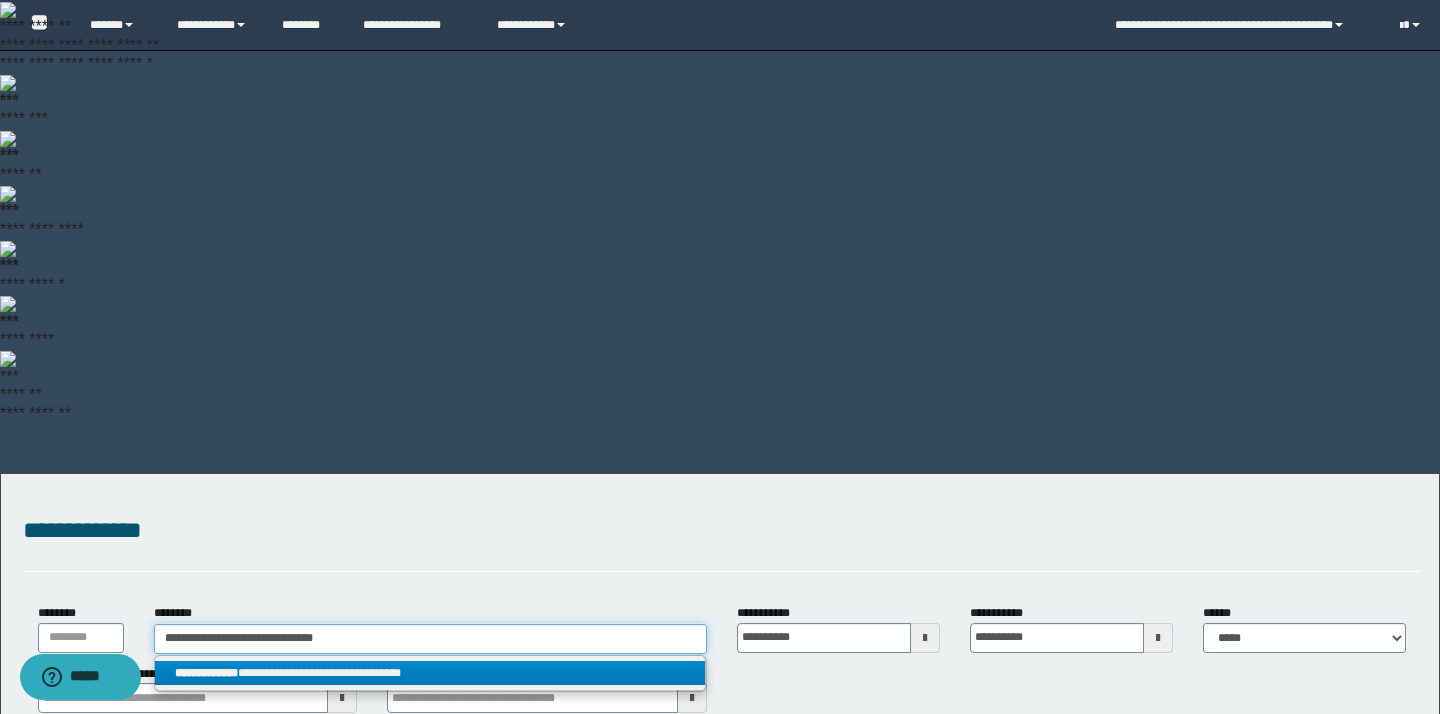 type on "**********" 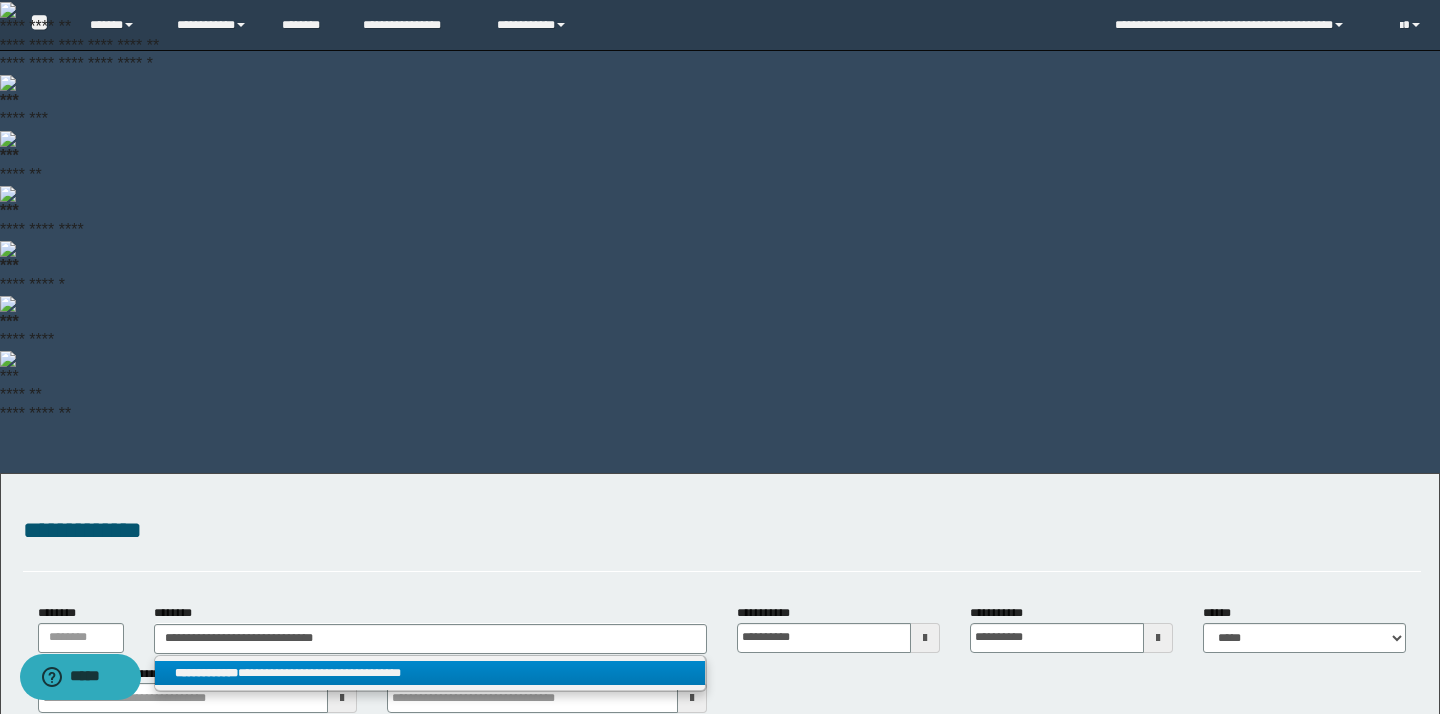 click on "**********" at bounding box center [430, 673] 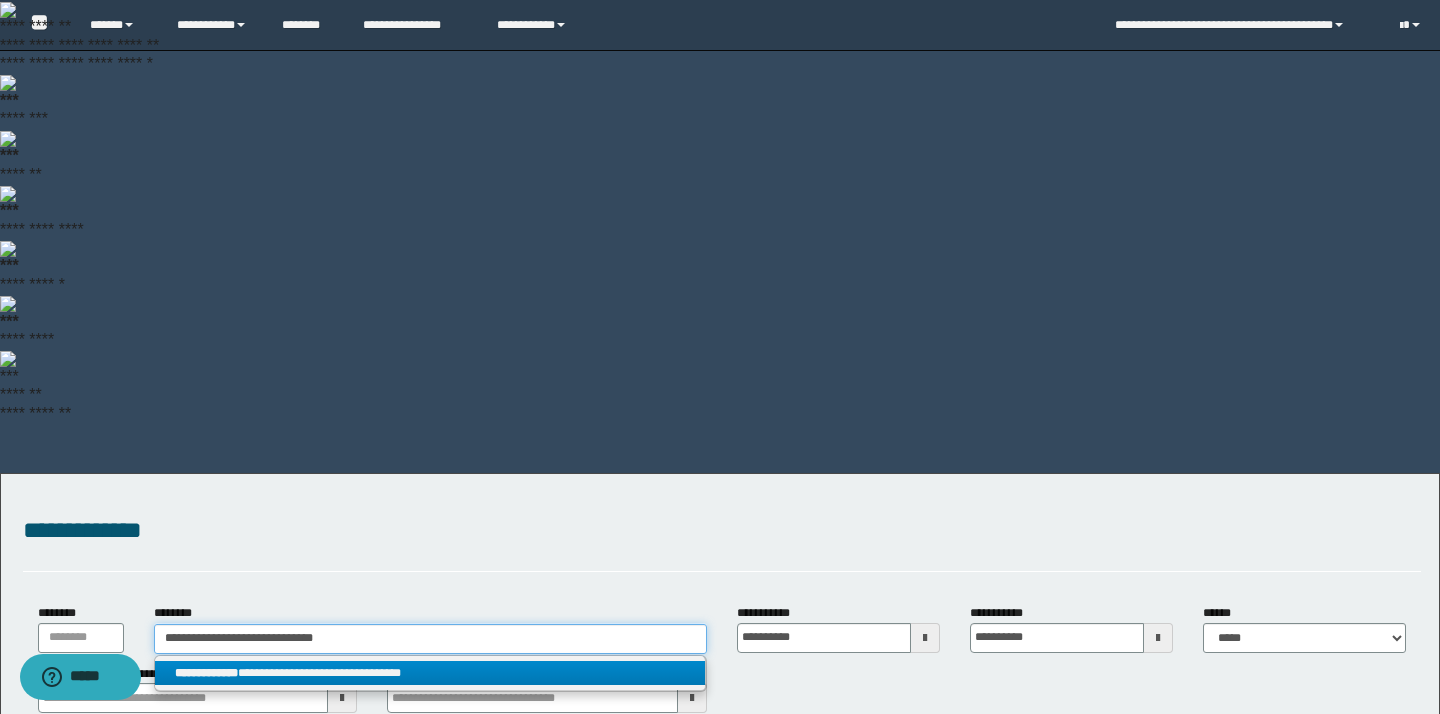 type 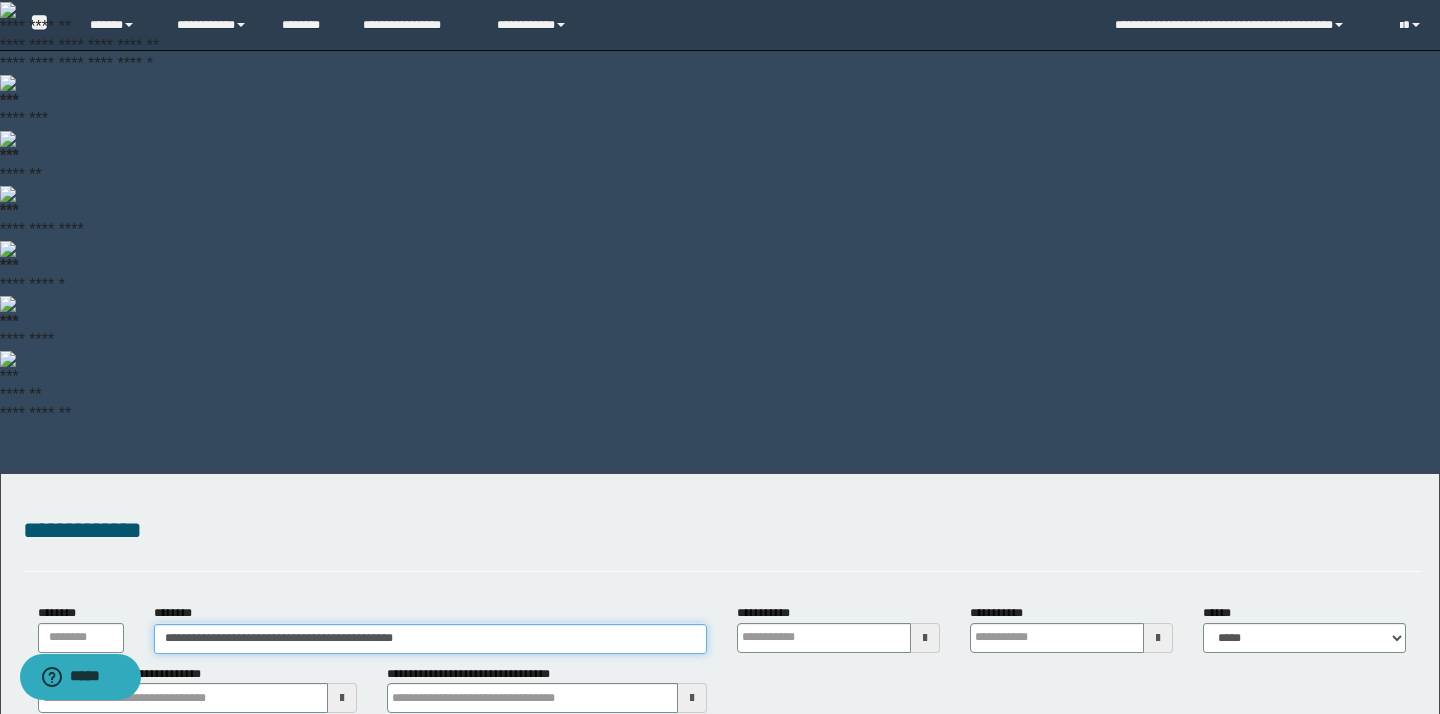 type 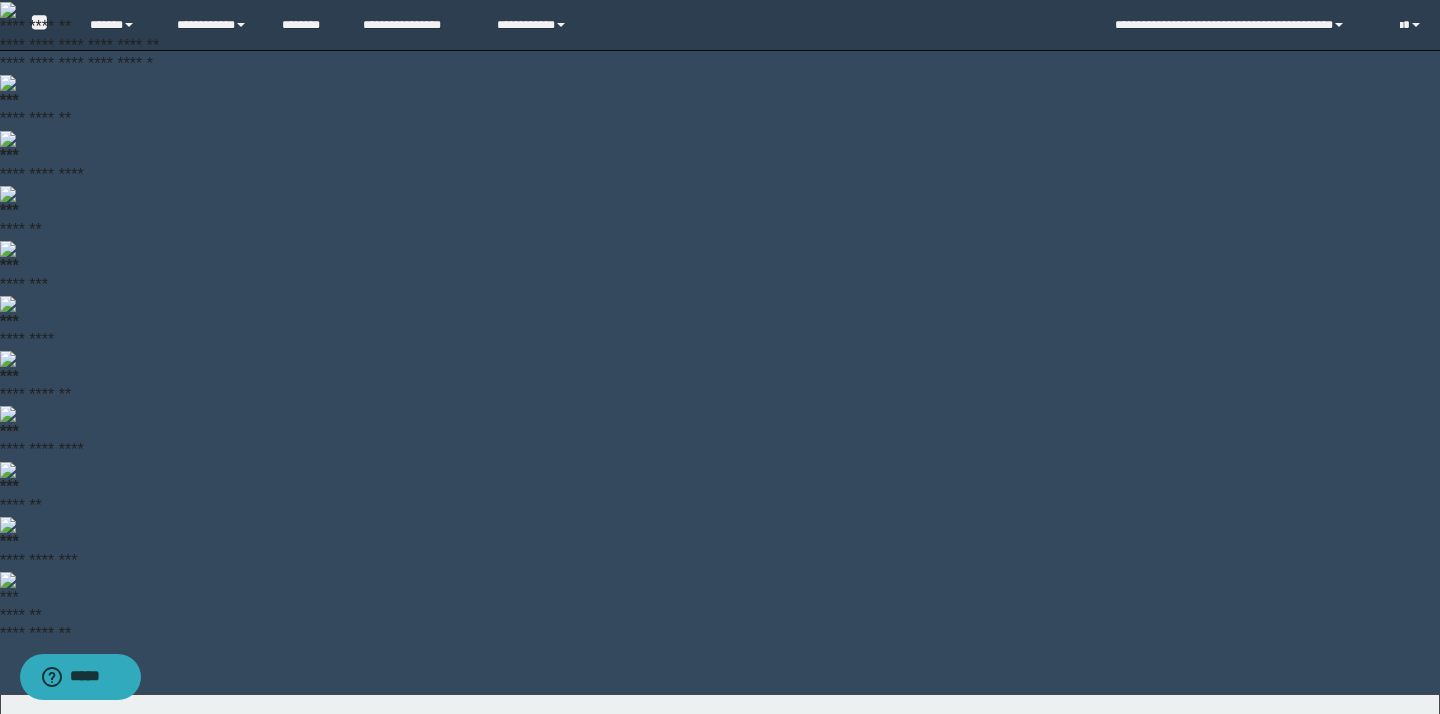 click on "********" at bounding box center (1345, 1045) 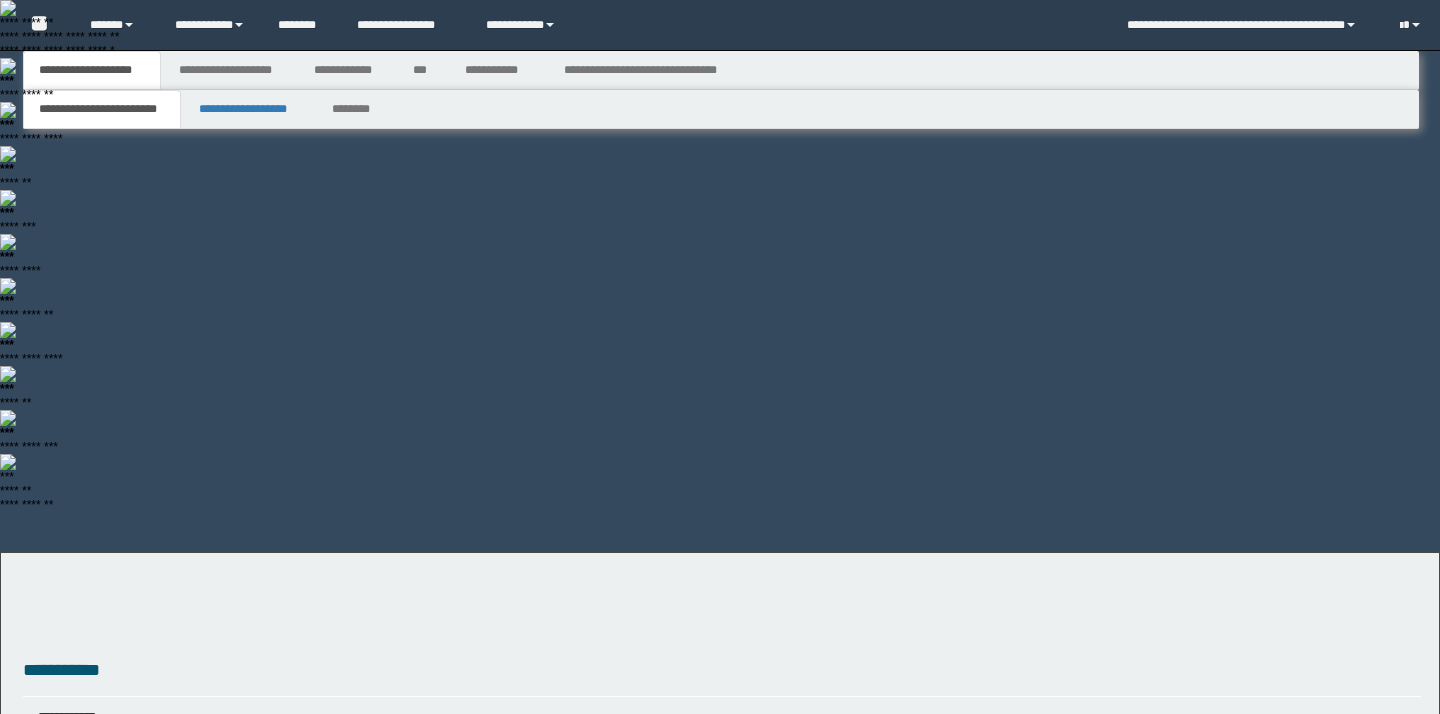 scroll, scrollTop: 0, scrollLeft: 0, axis: both 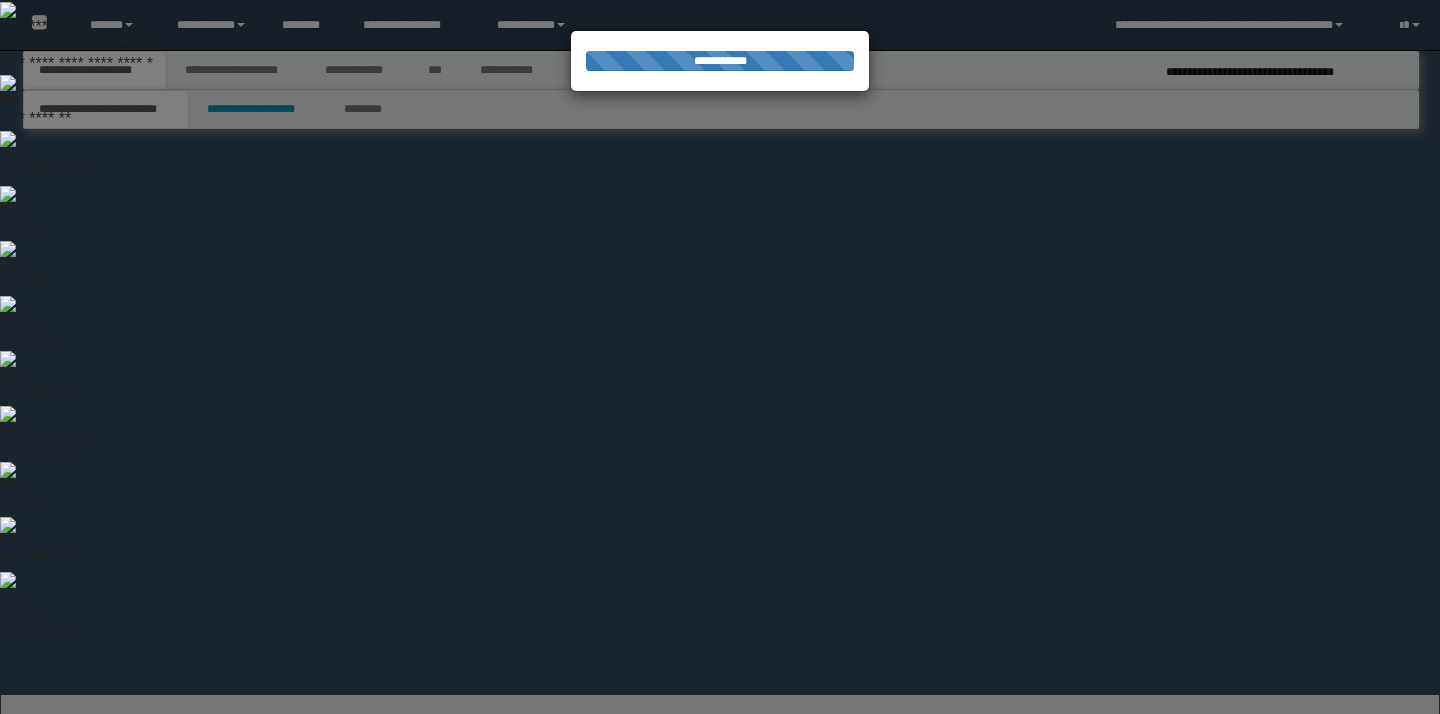 type on "**********" 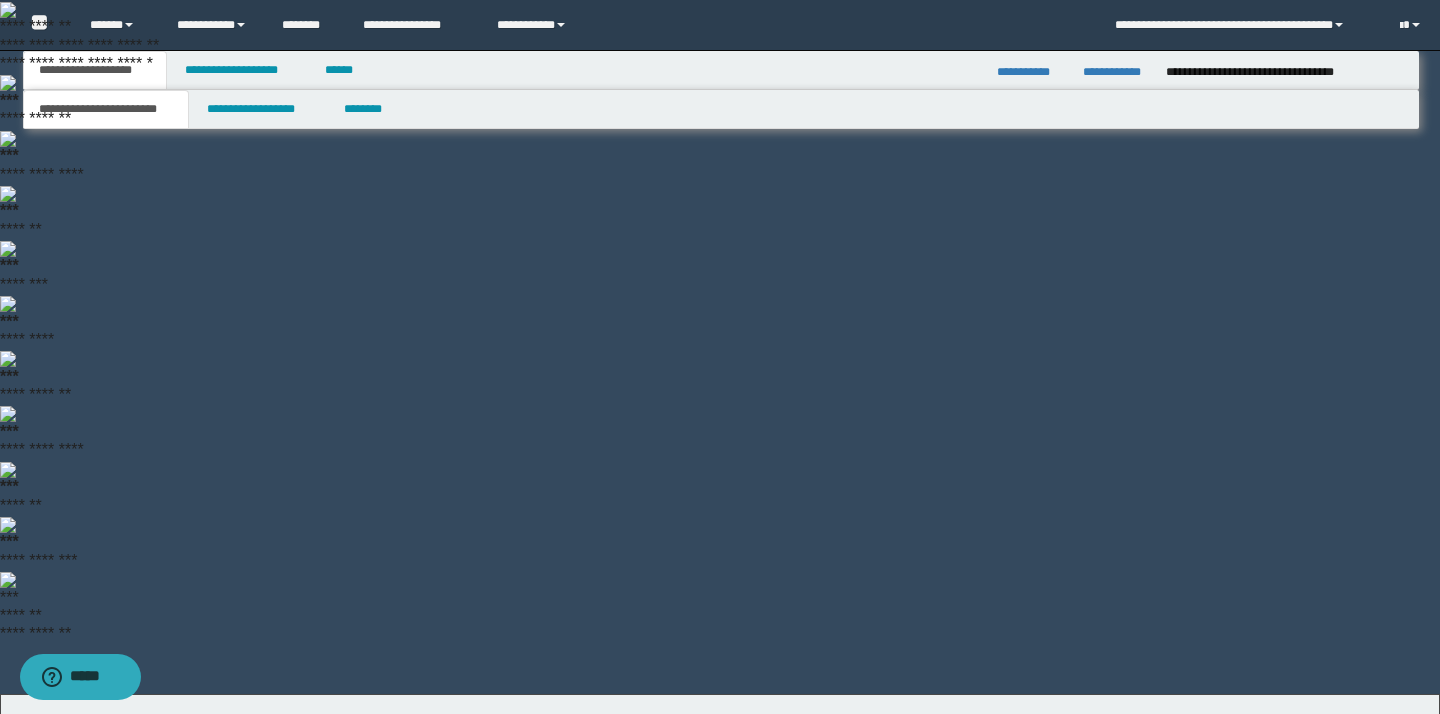 type 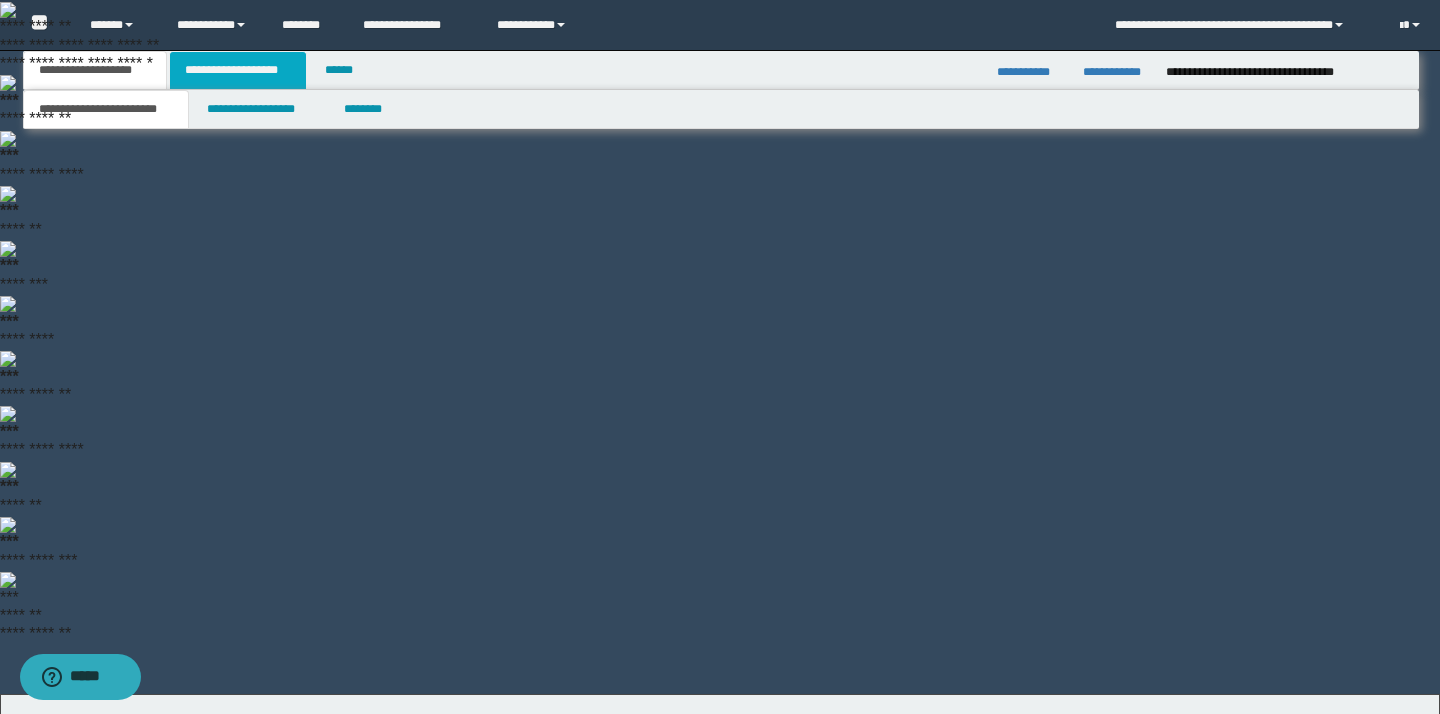 click on "**********" at bounding box center (238, 70) 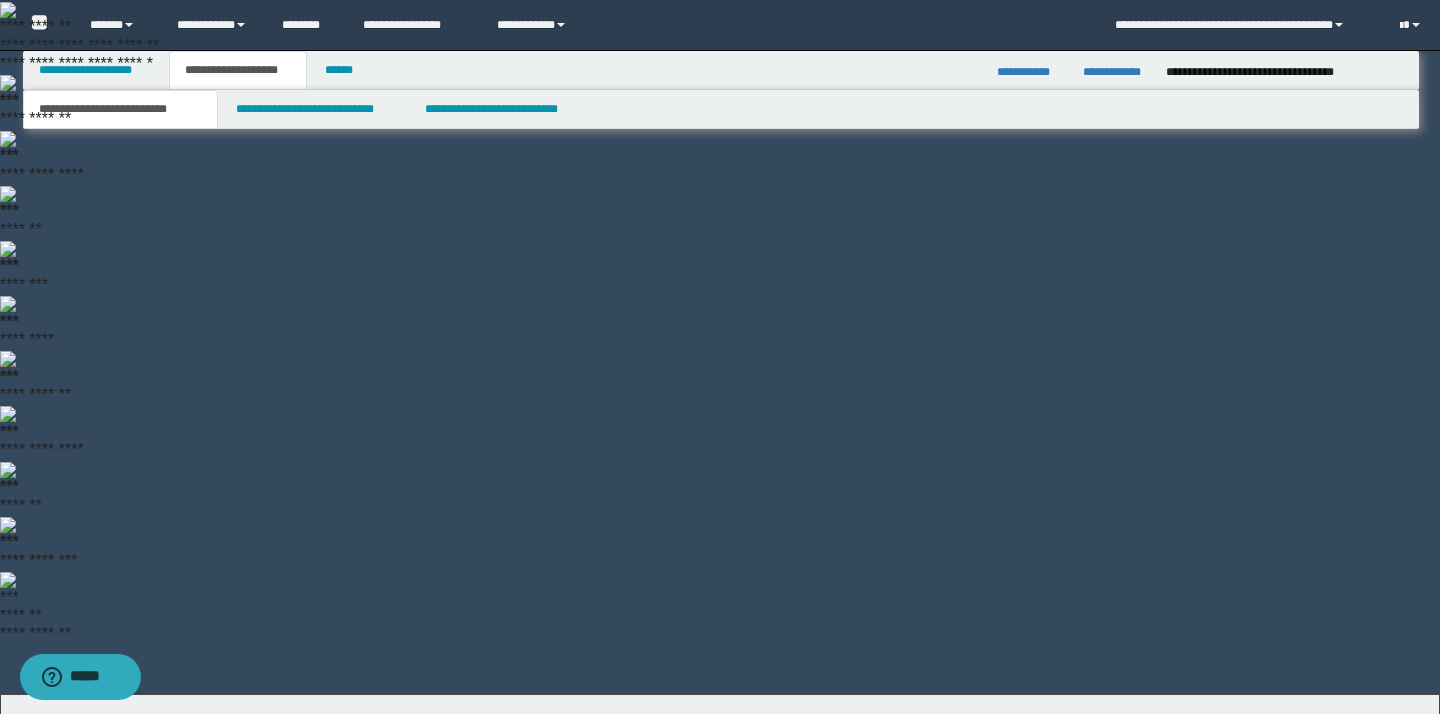 scroll, scrollTop: 0, scrollLeft: 0, axis: both 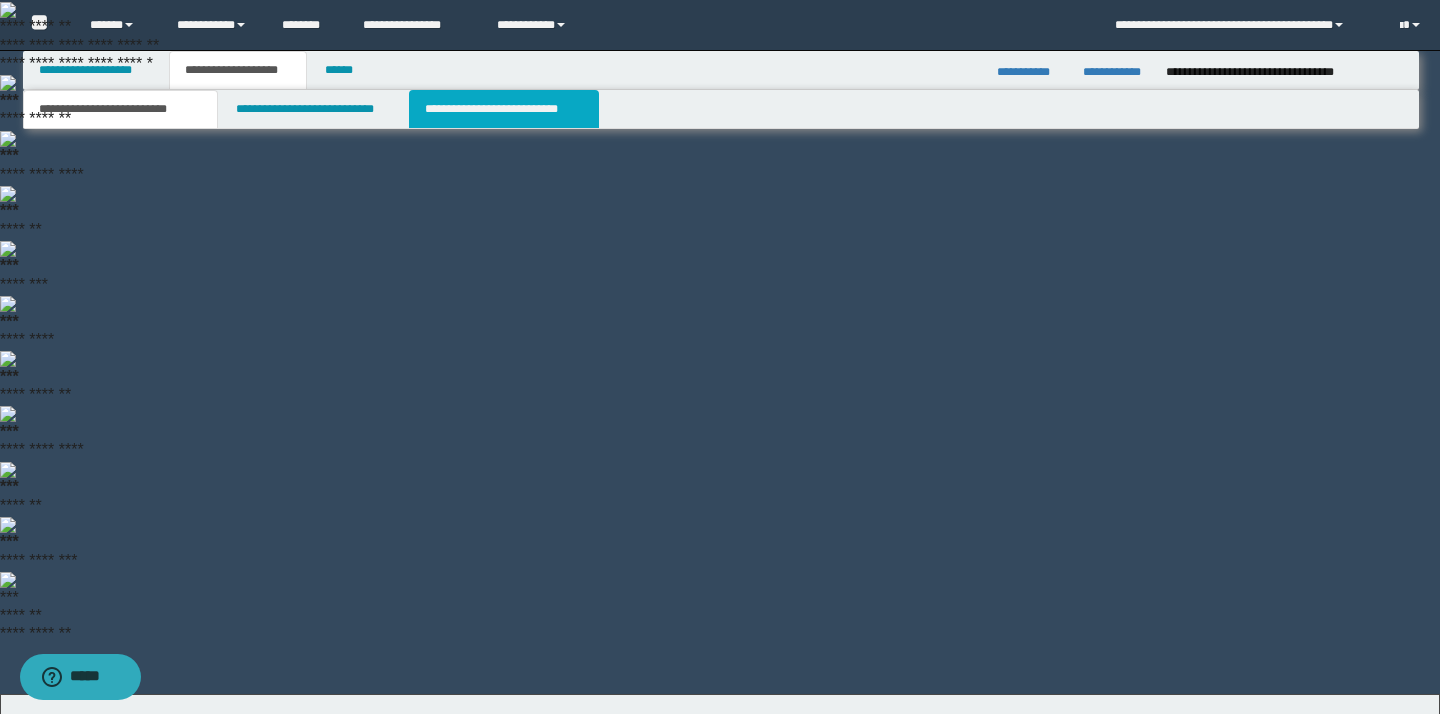 select on "*" 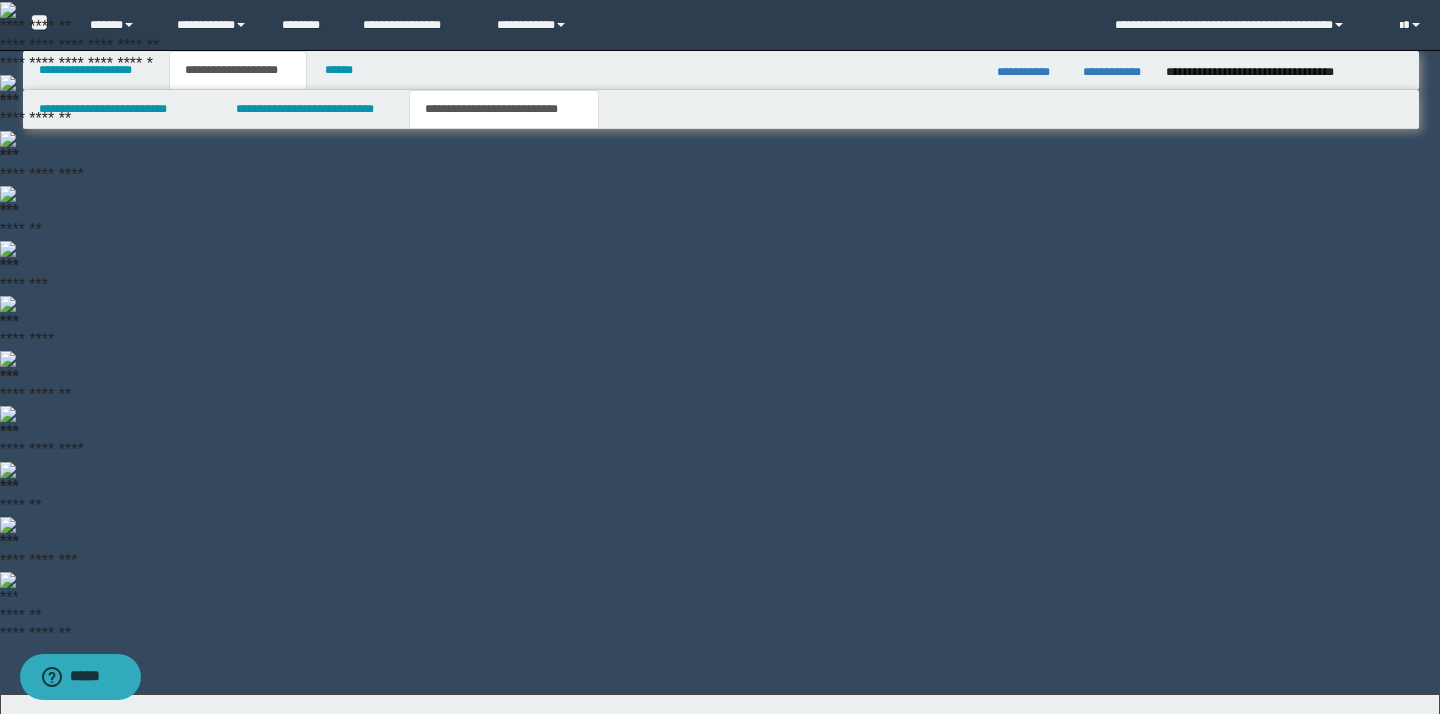 click on "**********" at bounding box center (720, 1001) 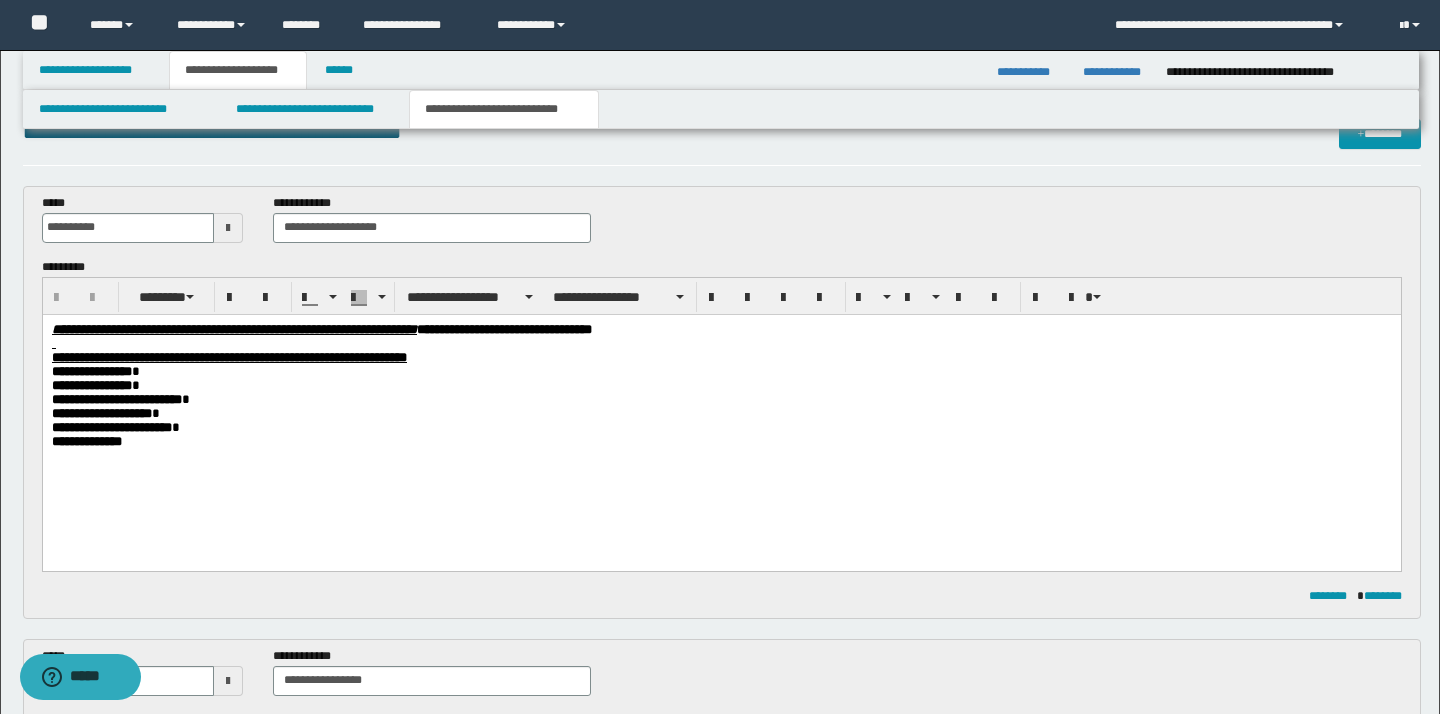 scroll, scrollTop: 680, scrollLeft: 0, axis: vertical 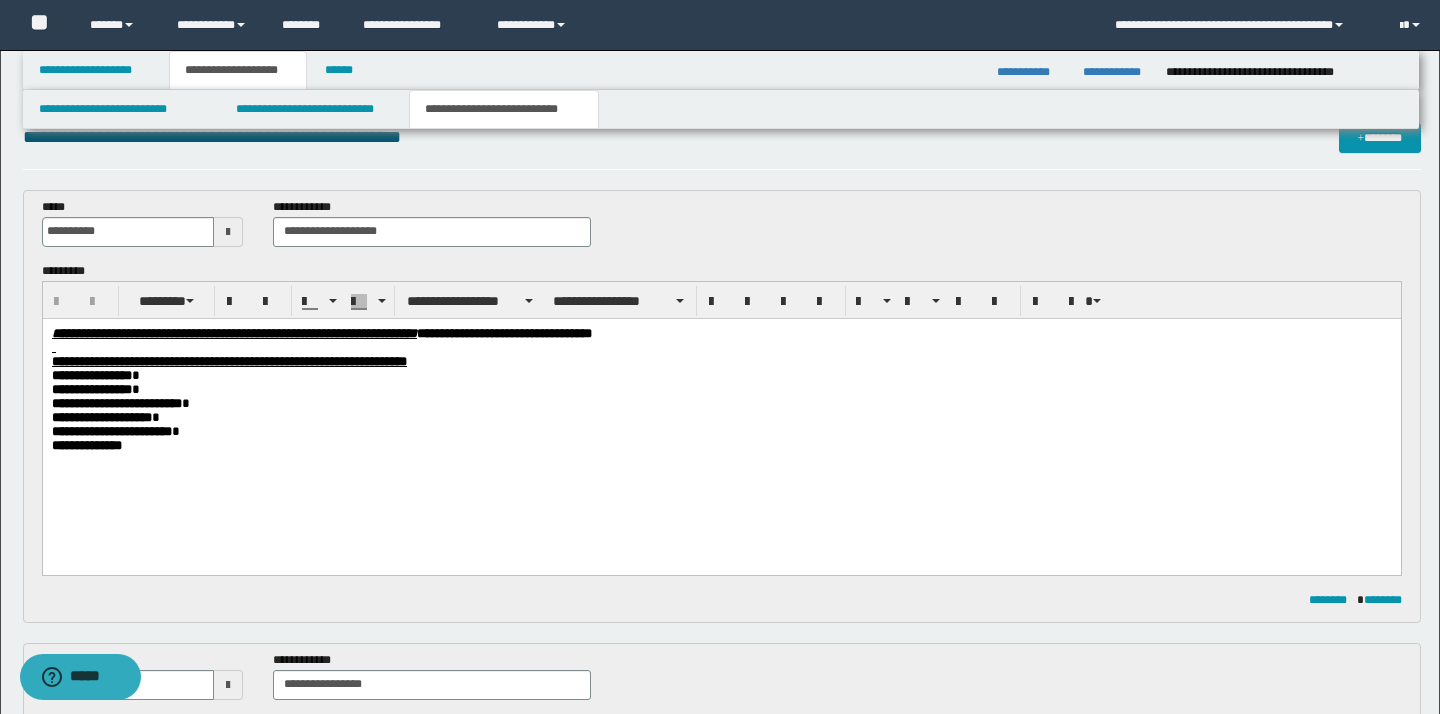 drag, startPoint x: 145, startPoint y: 948, endPoint x: 75, endPoint y: 905, distance: 82.1523 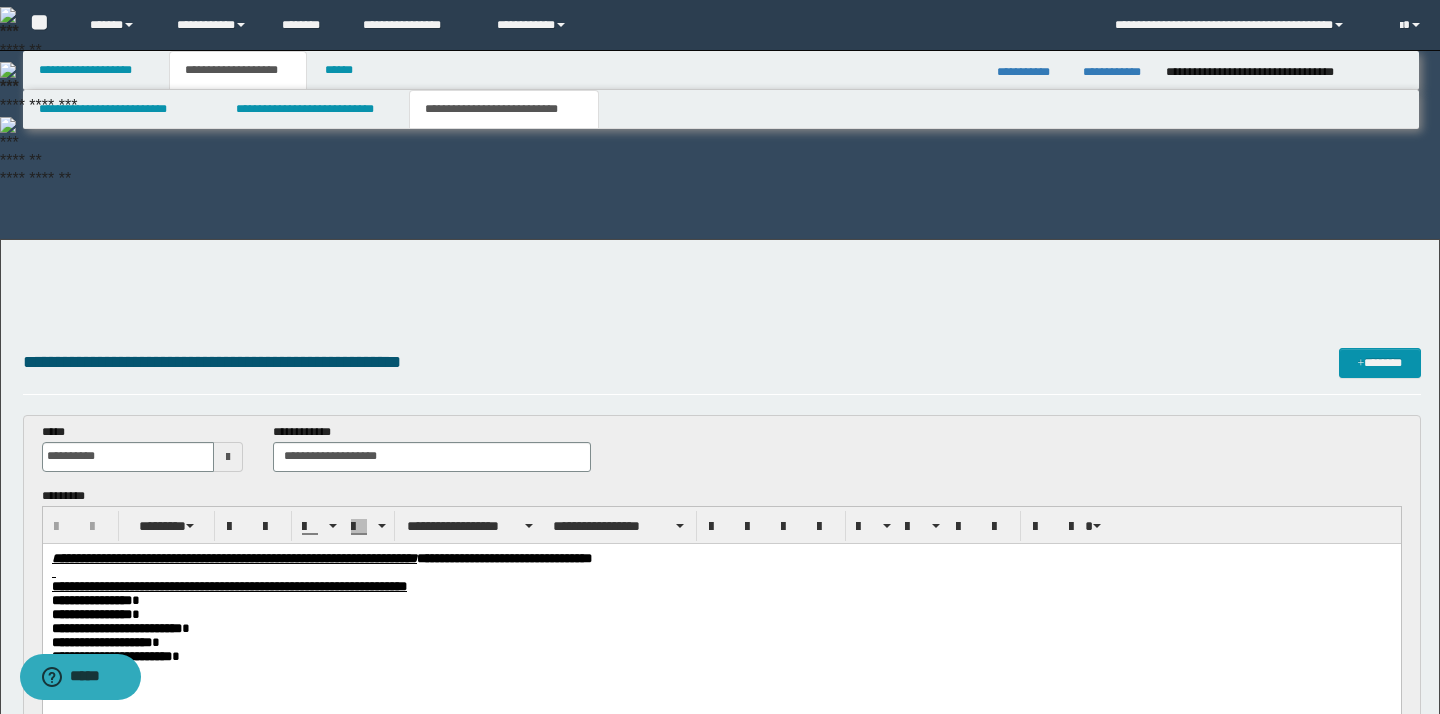 scroll, scrollTop: 440, scrollLeft: 0, axis: vertical 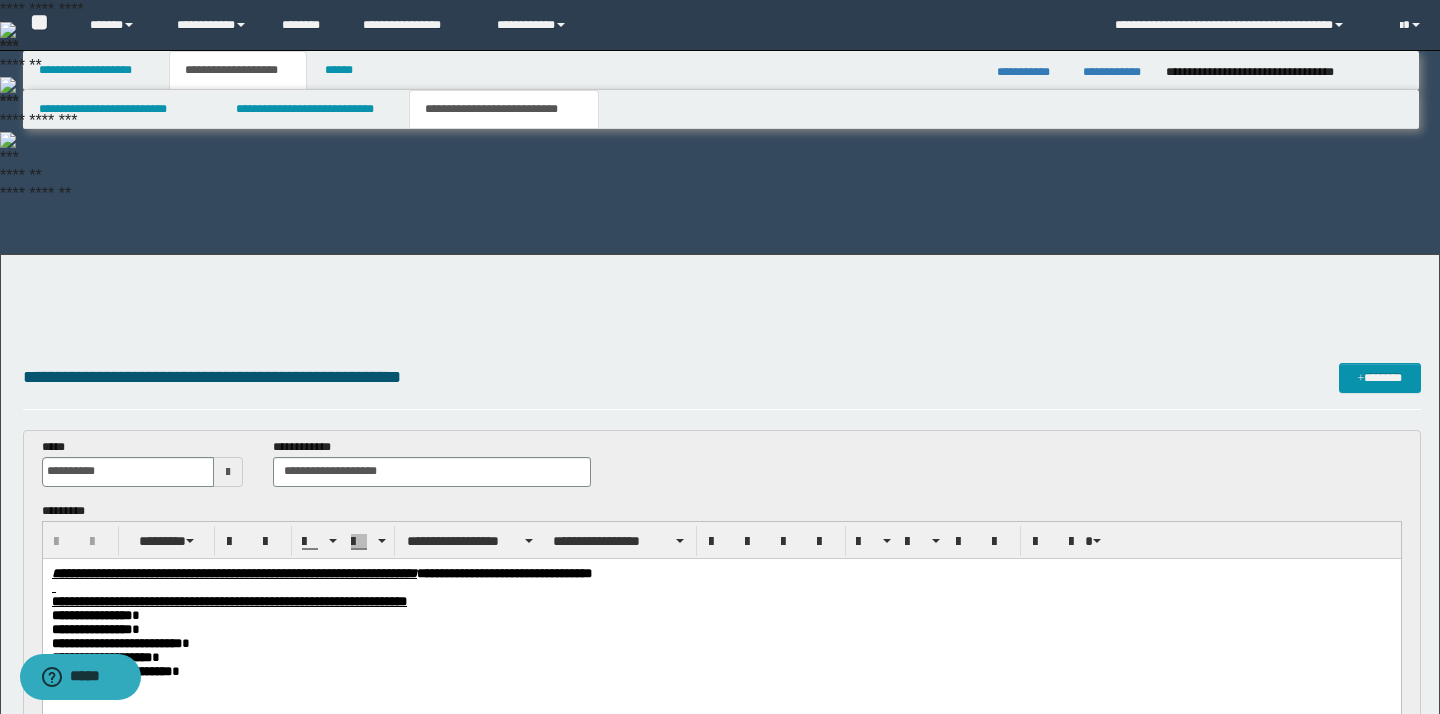 type 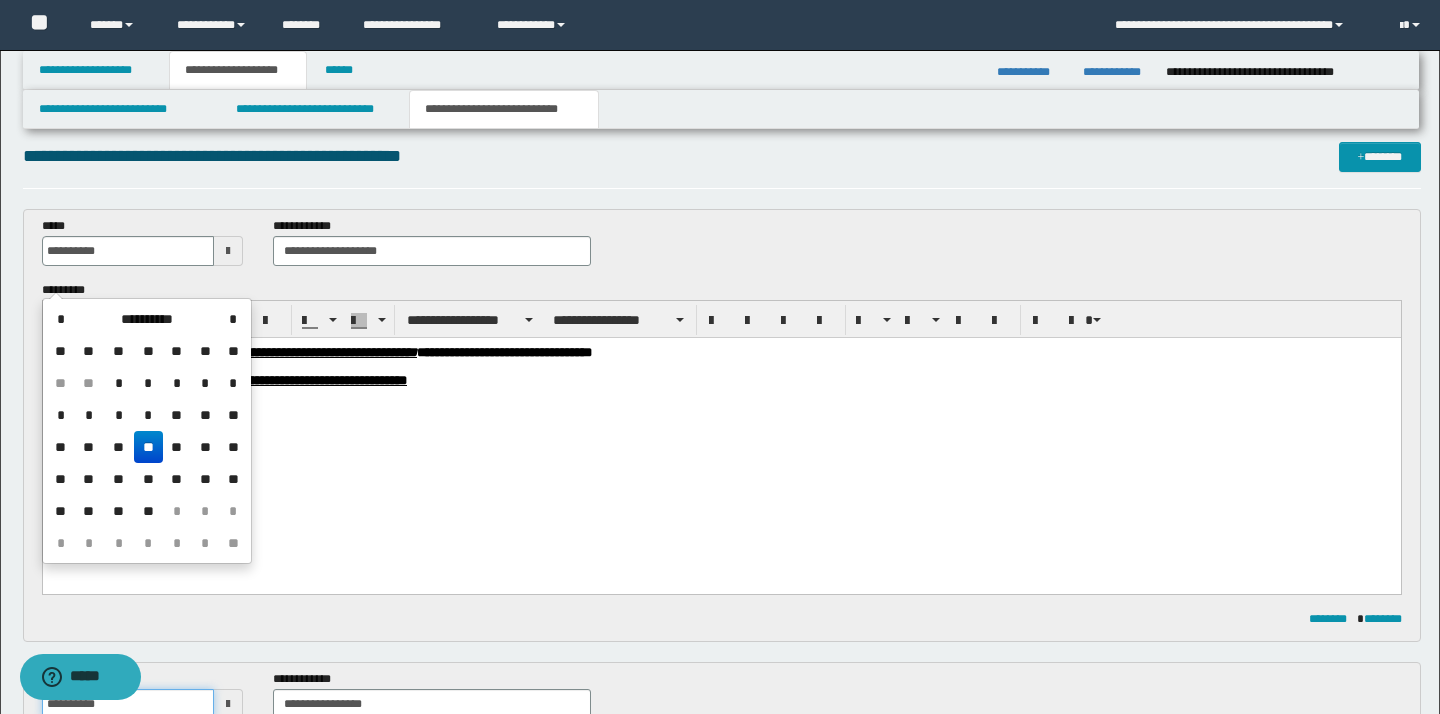 scroll, scrollTop: 441, scrollLeft: 0, axis: vertical 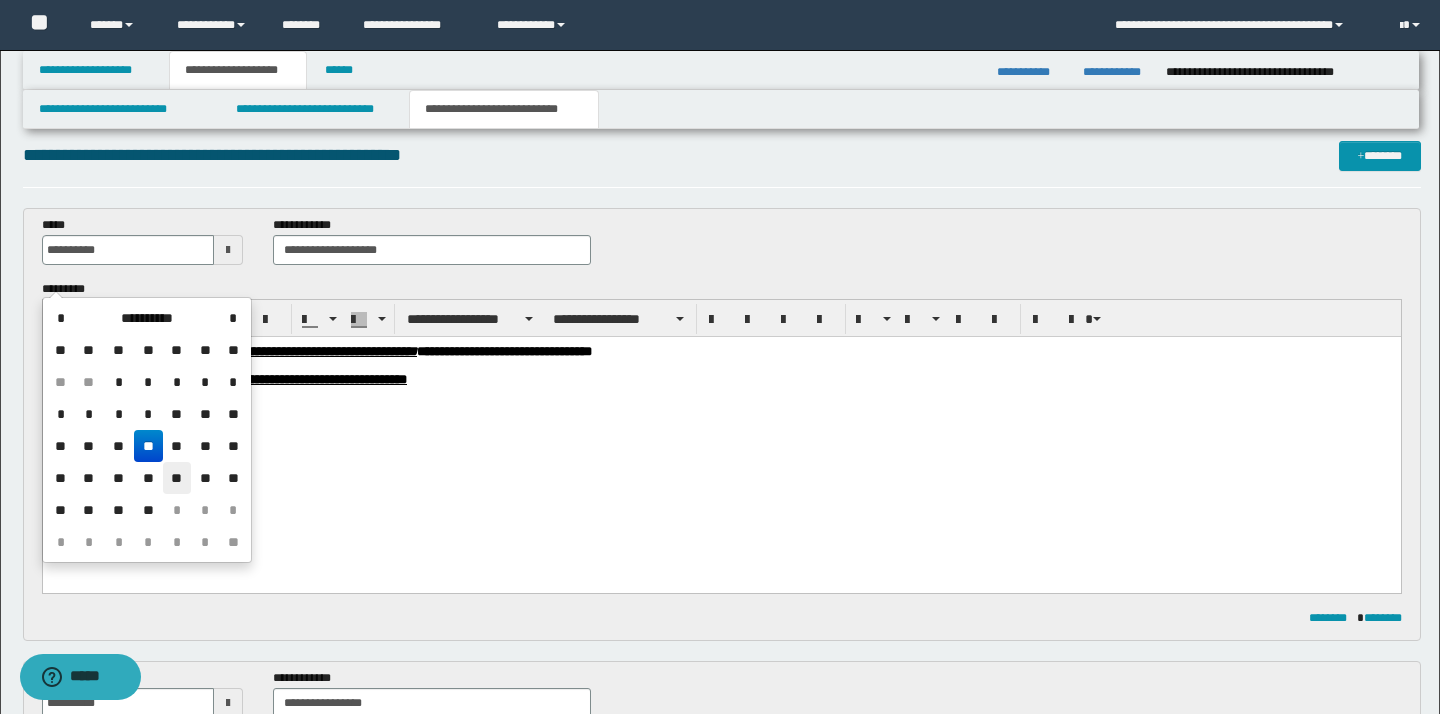 drag, startPoint x: 182, startPoint y: 477, endPoint x: 142, endPoint y: 159, distance: 320.50586 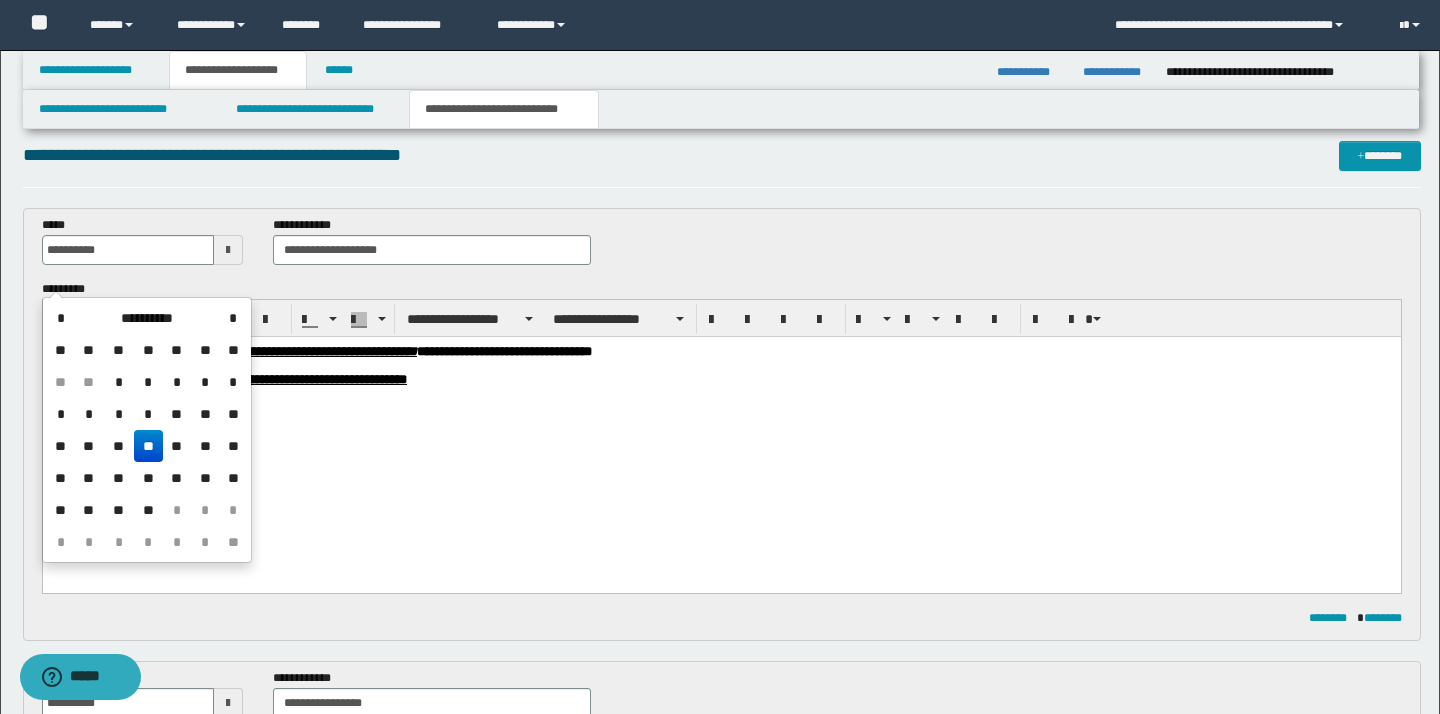 type on "**********" 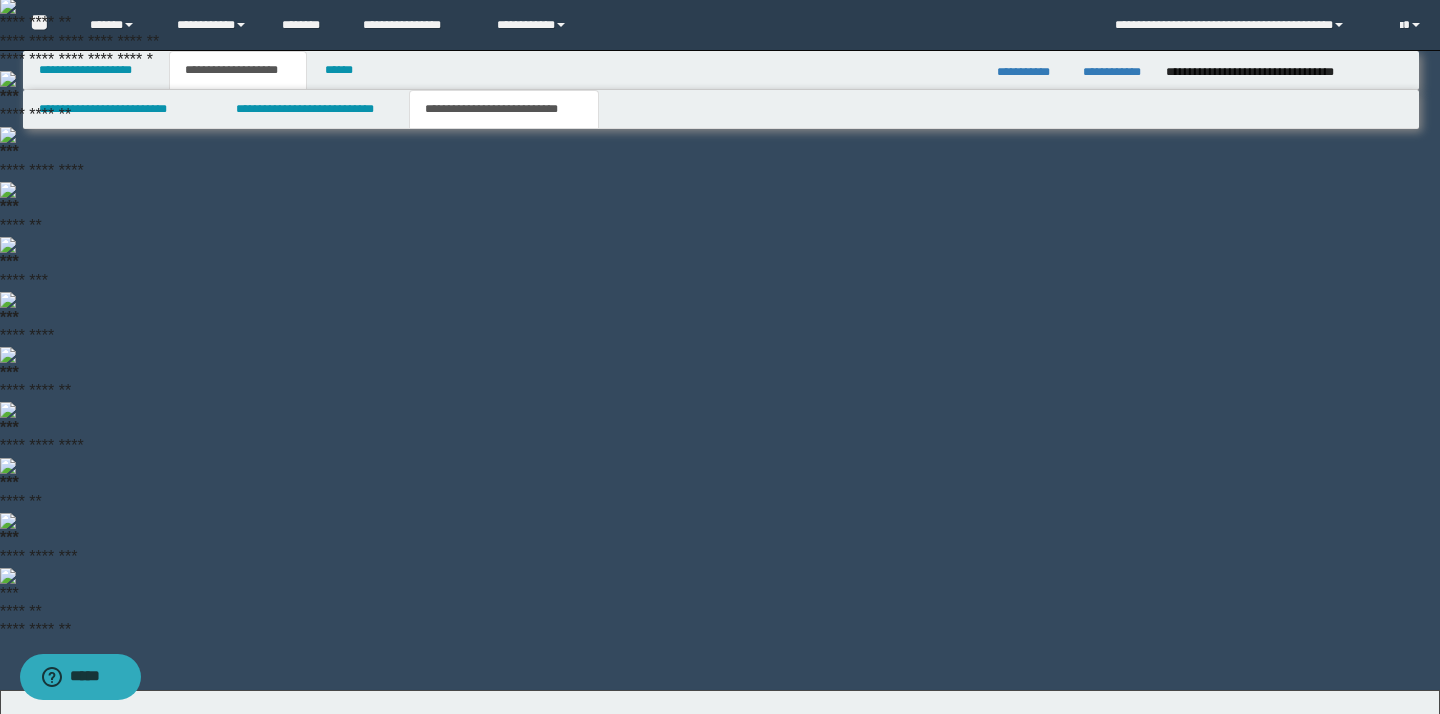 scroll, scrollTop: 0, scrollLeft: 0, axis: both 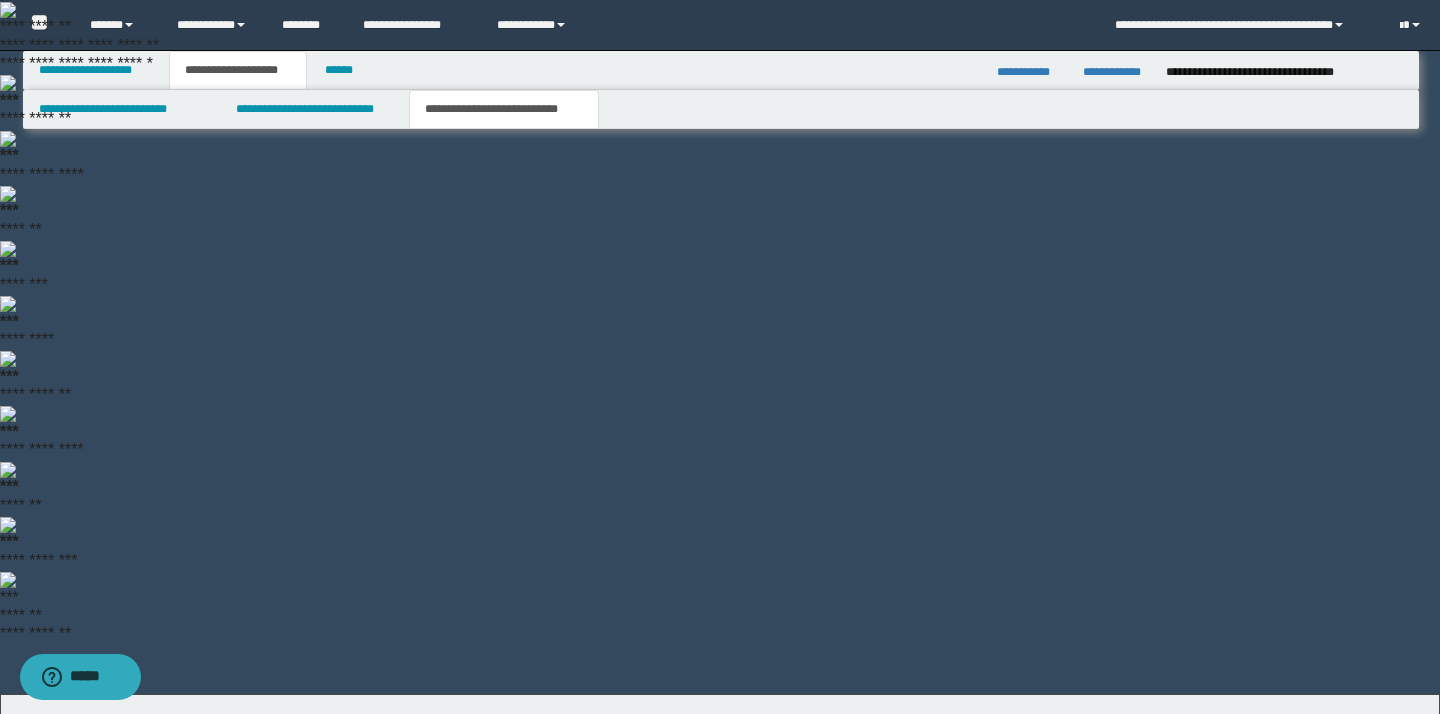 drag, startPoint x: 53, startPoint y: 1115, endPoint x: -1, endPoint y: 953, distance: 170.763 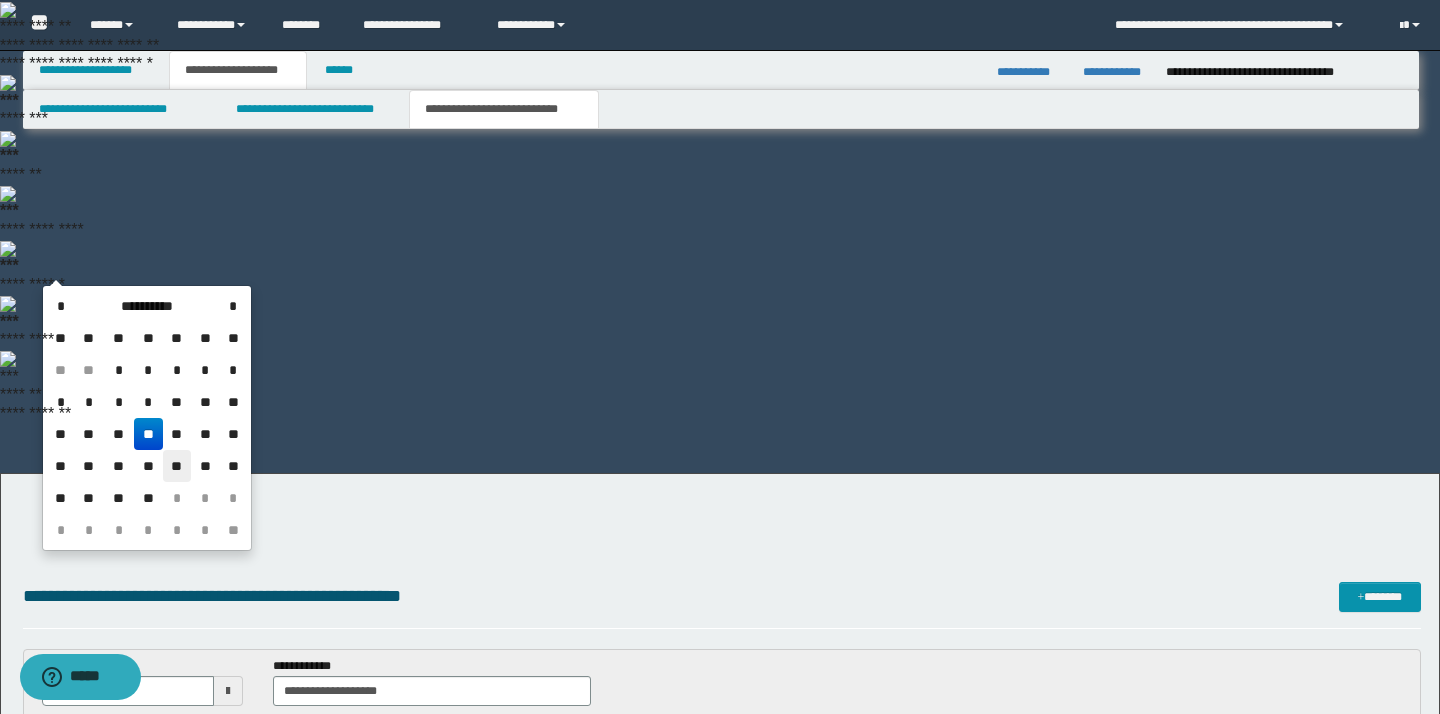 click on "**" at bounding box center (177, 466) 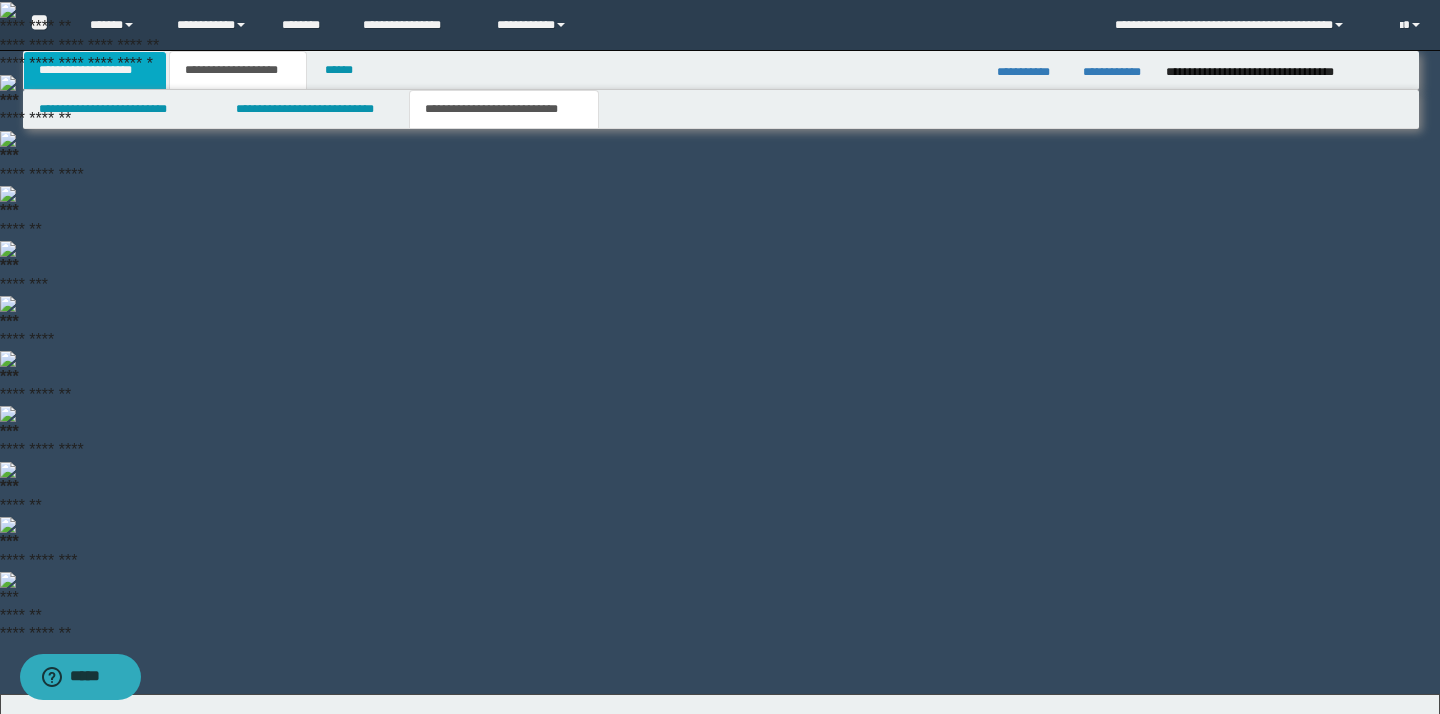 click on "**********" at bounding box center [95, 70] 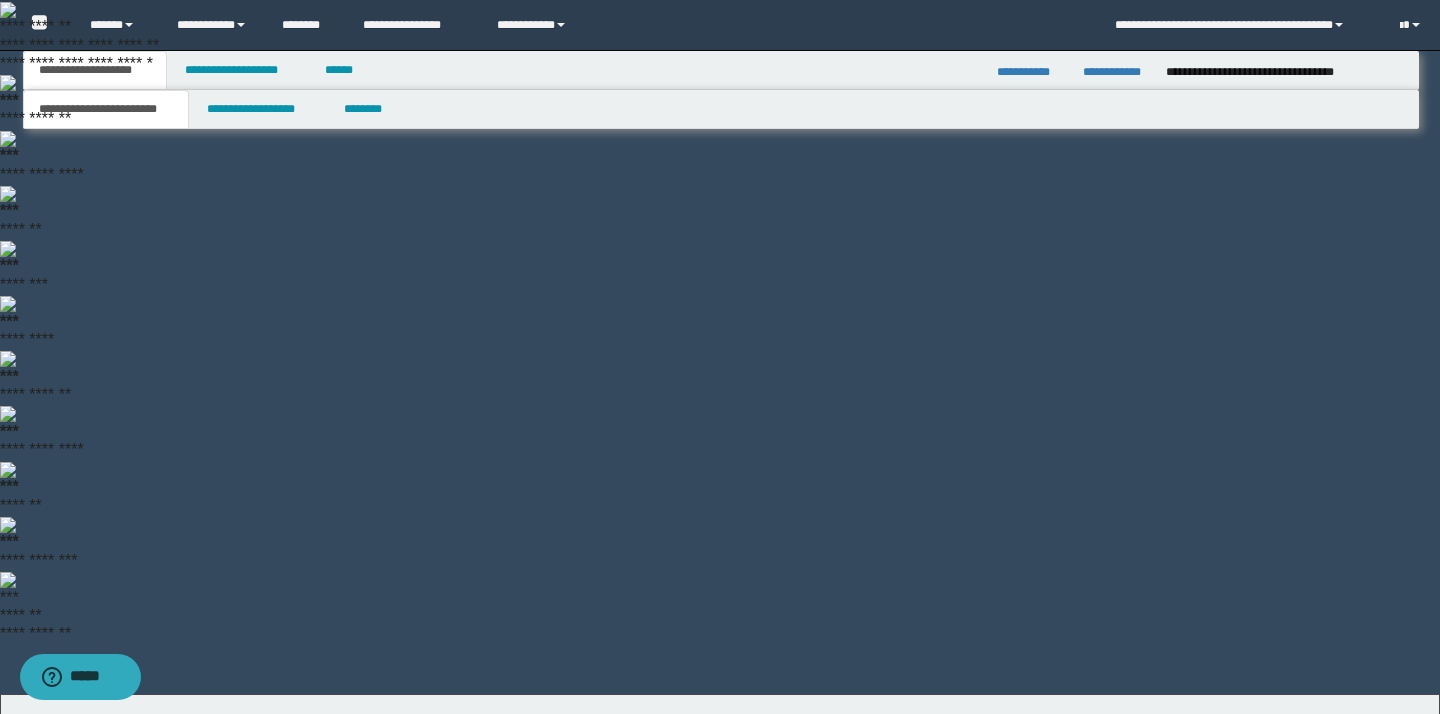 scroll, scrollTop: 170, scrollLeft: 0, axis: vertical 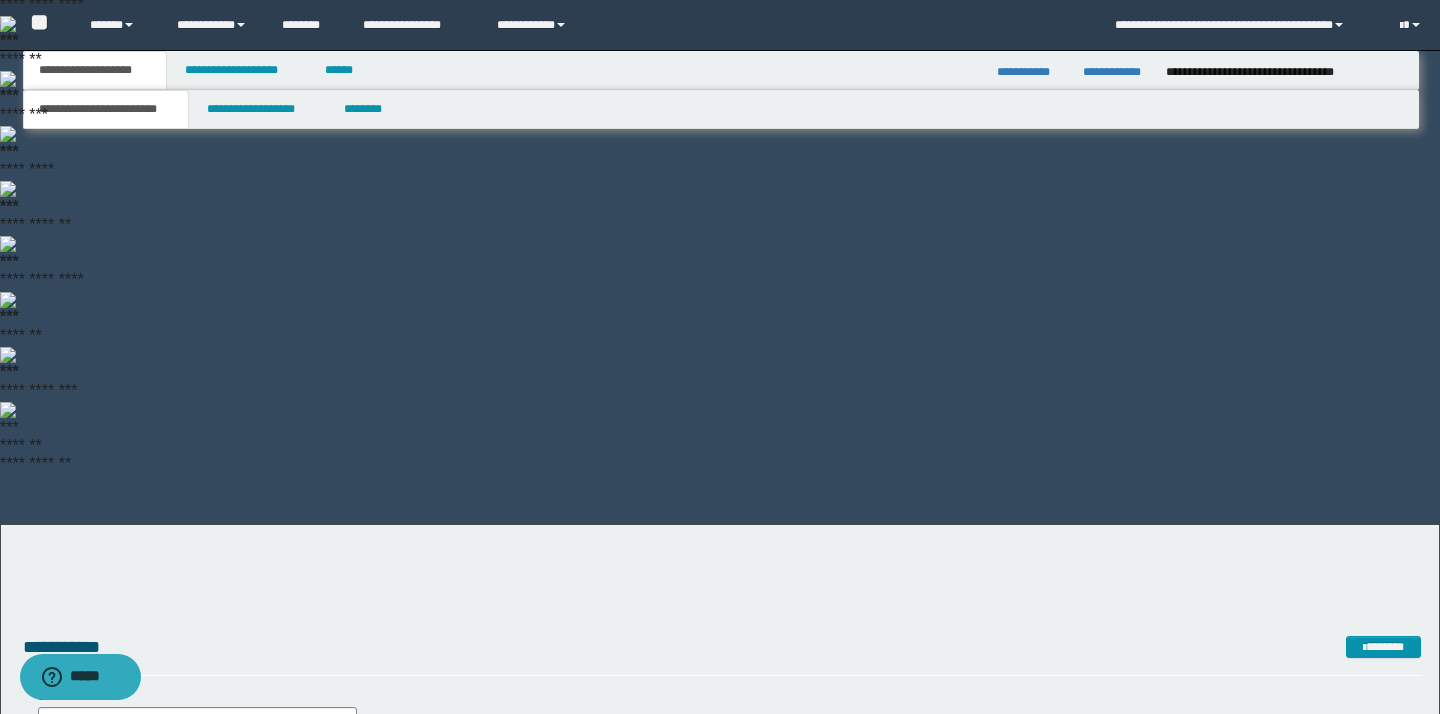 drag, startPoint x: 334, startPoint y: 496, endPoint x: 160, endPoint y: 484, distance: 174.4133 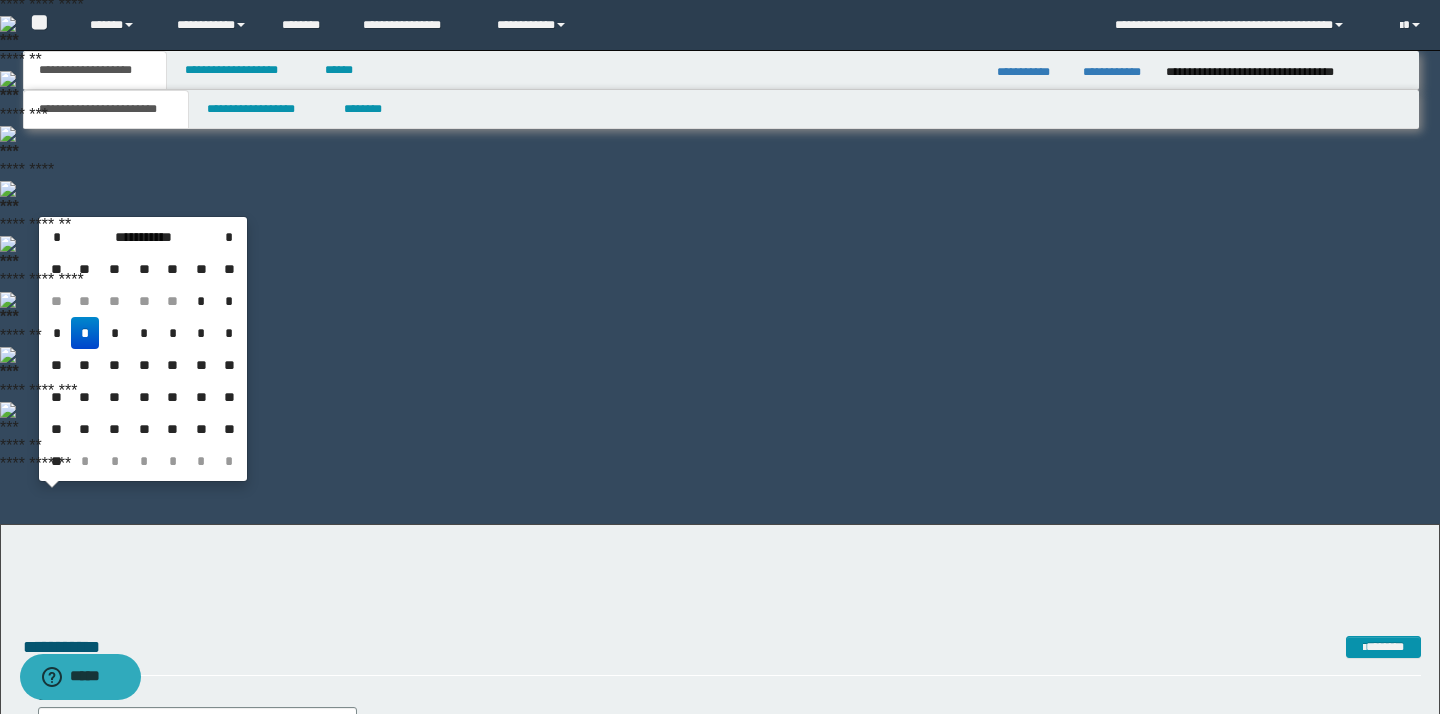 click on "*" at bounding box center [85, 333] 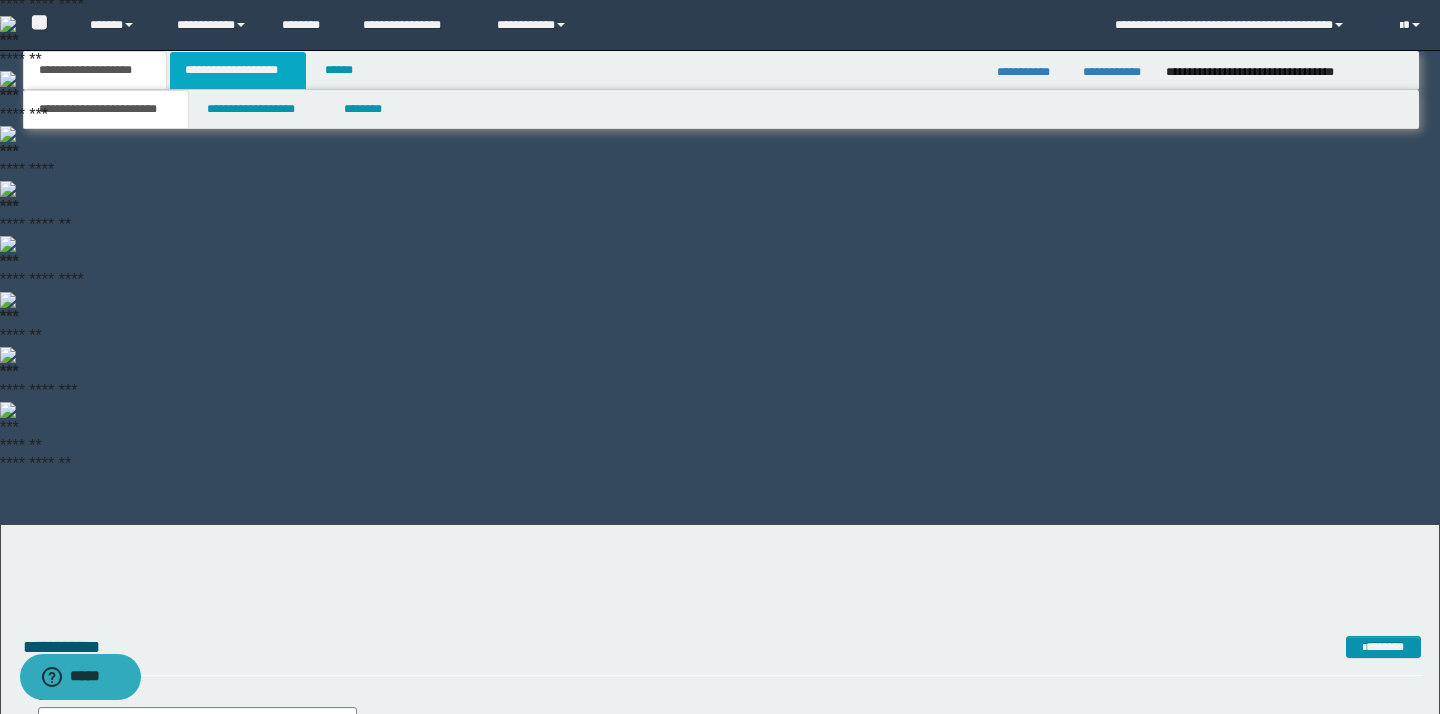 click on "**********" at bounding box center (238, 70) 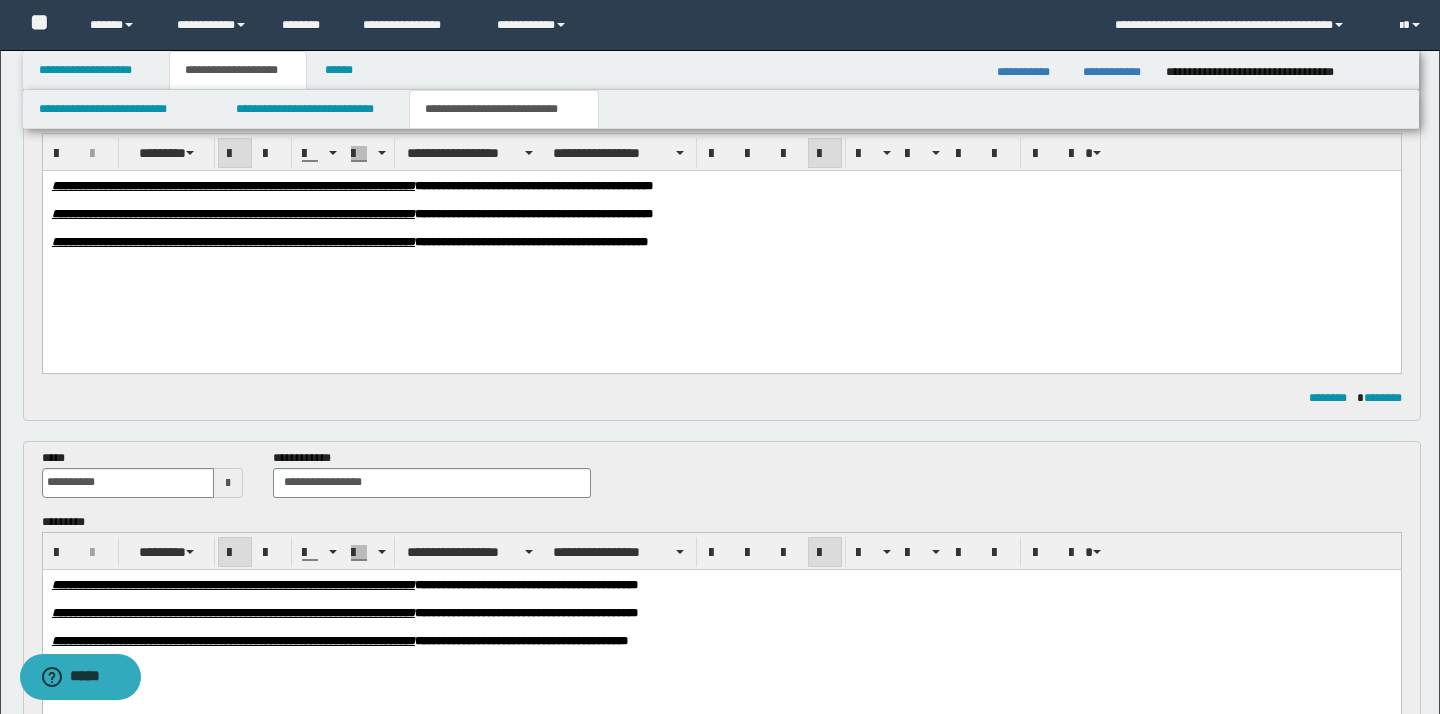 scroll, scrollTop: 876, scrollLeft: 0, axis: vertical 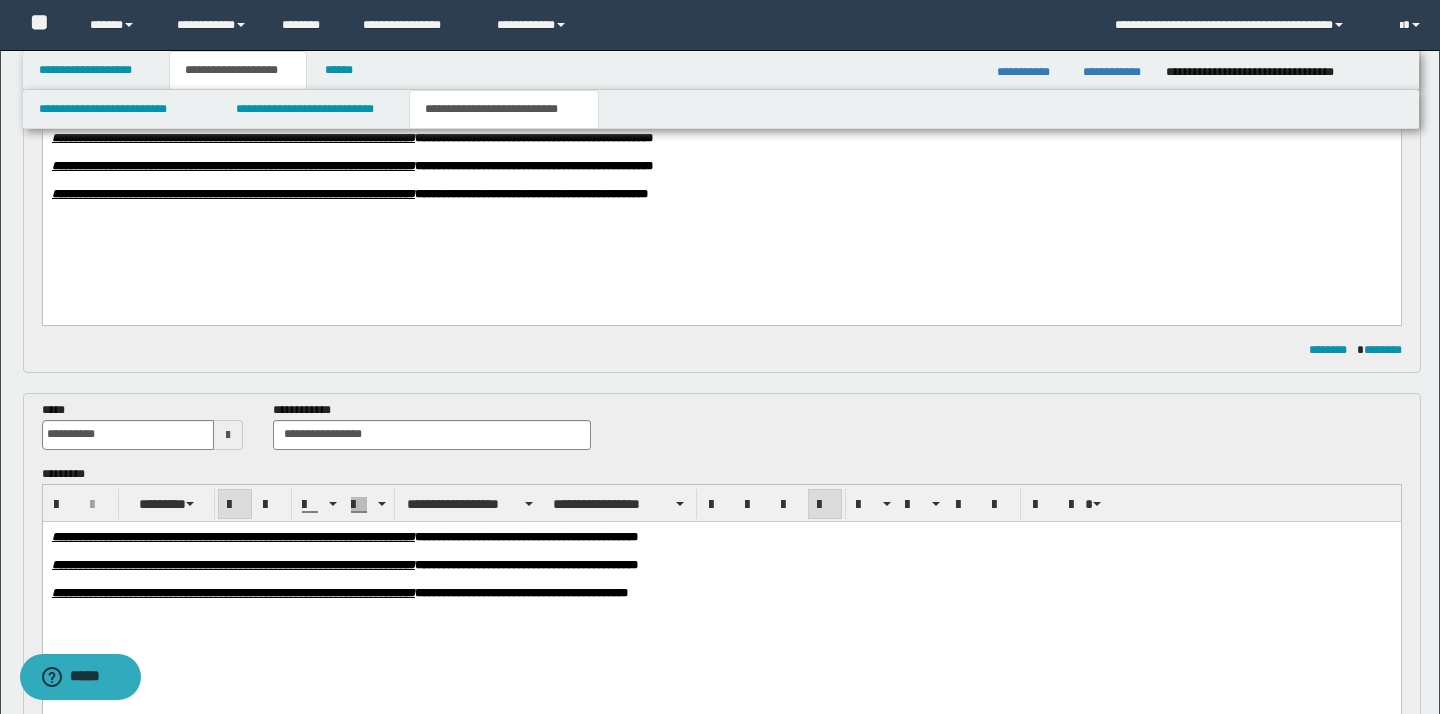 click at bounding box center [721, 1104] 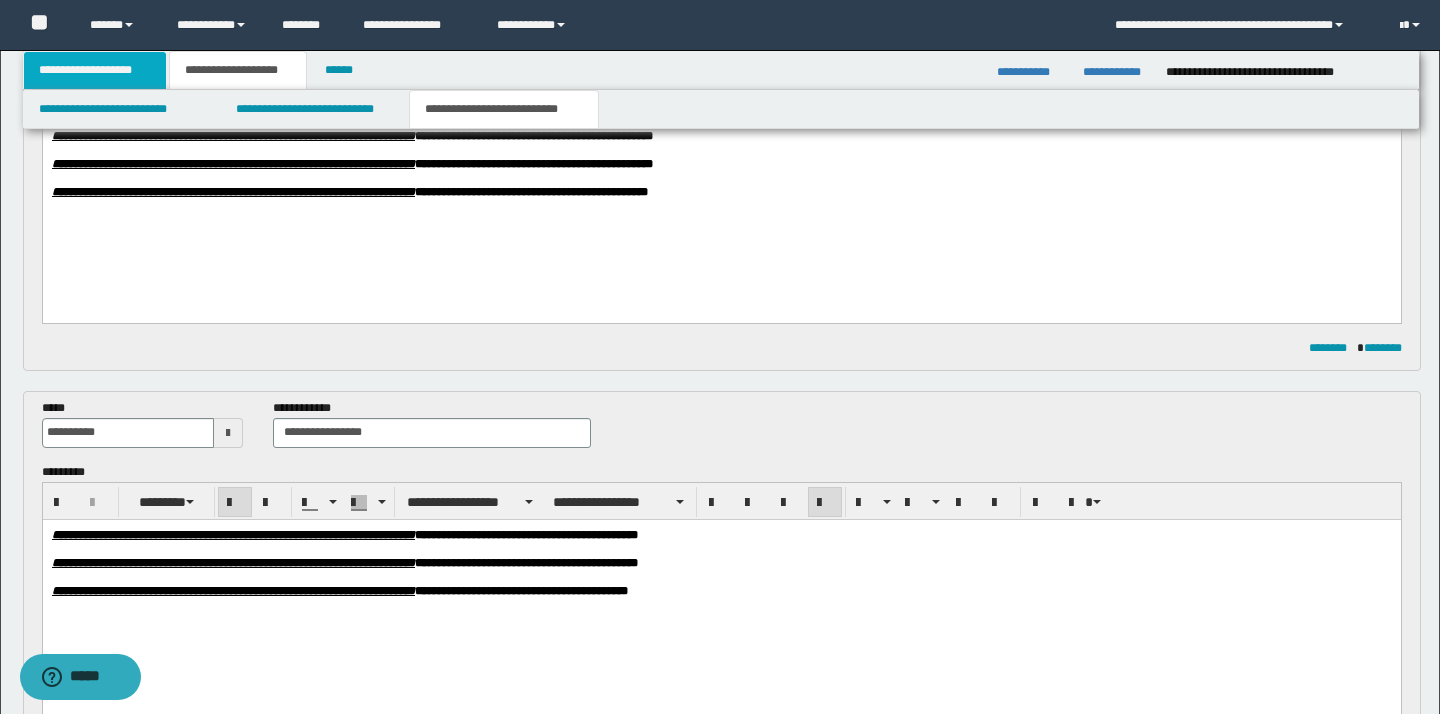 click on "**********" at bounding box center (95, 70) 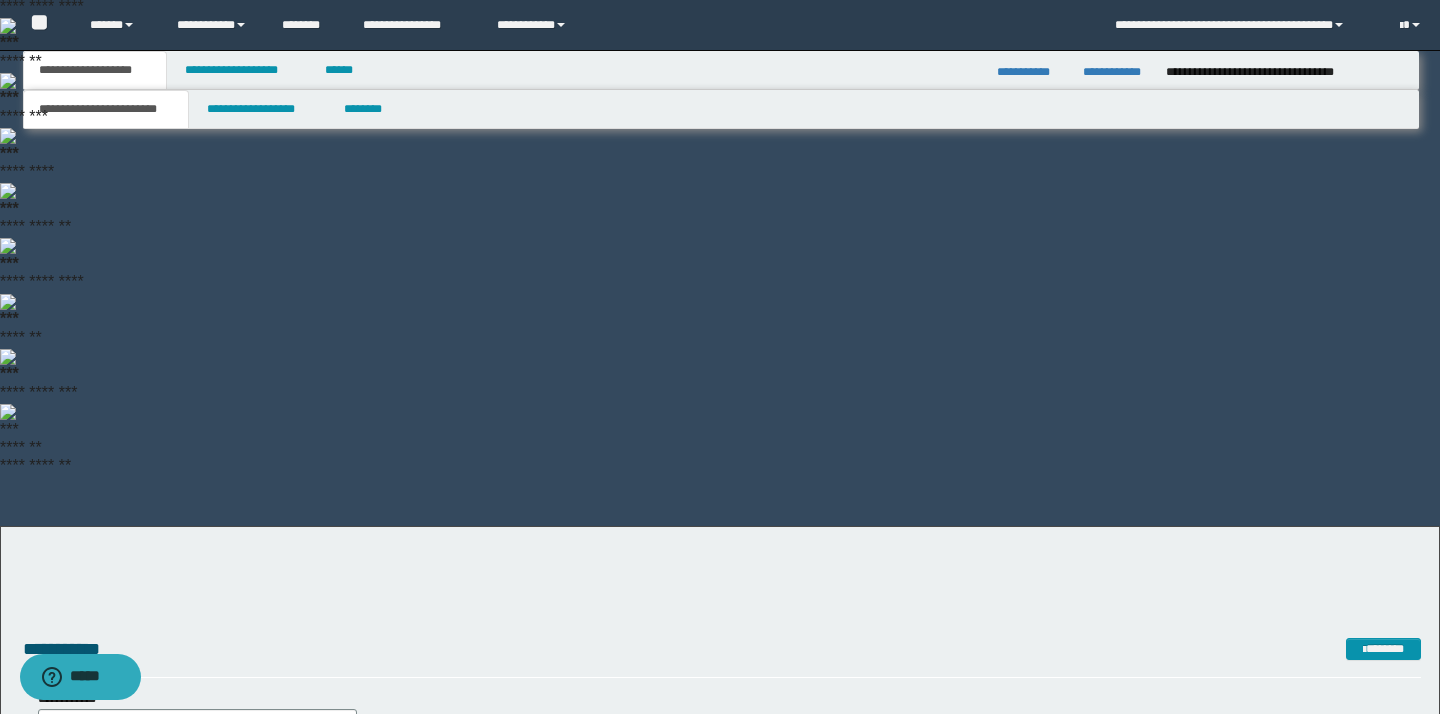 scroll, scrollTop: 165, scrollLeft: 0, axis: vertical 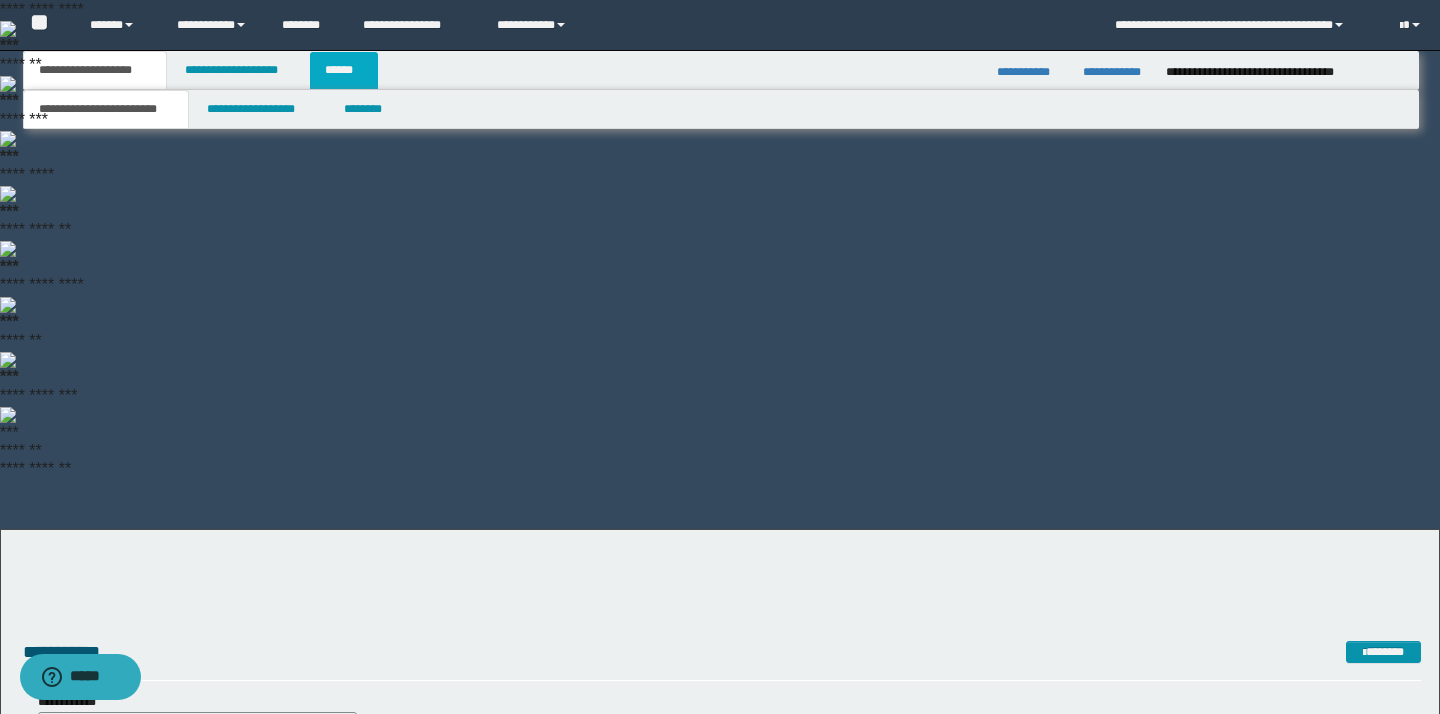 click on "******" at bounding box center [344, 70] 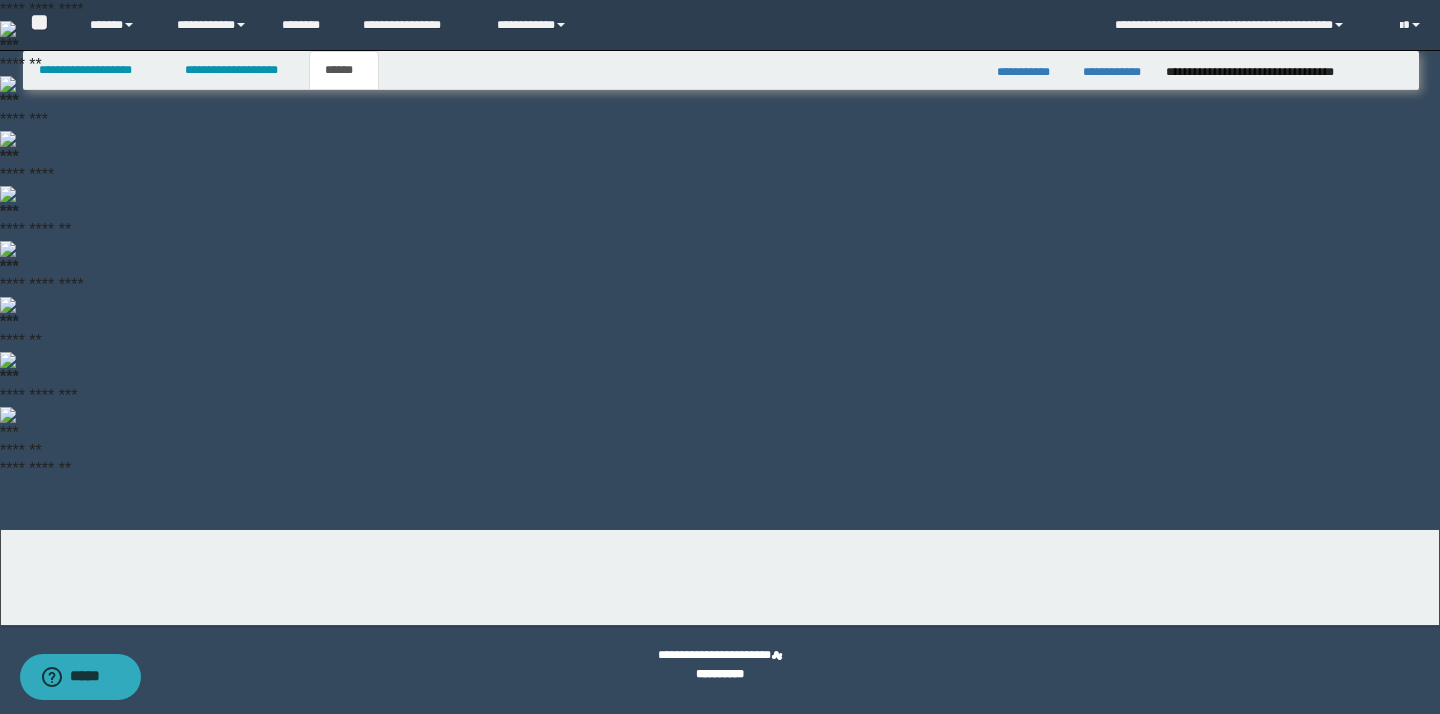 scroll, scrollTop: 0, scrollLeft: 0, axis: both 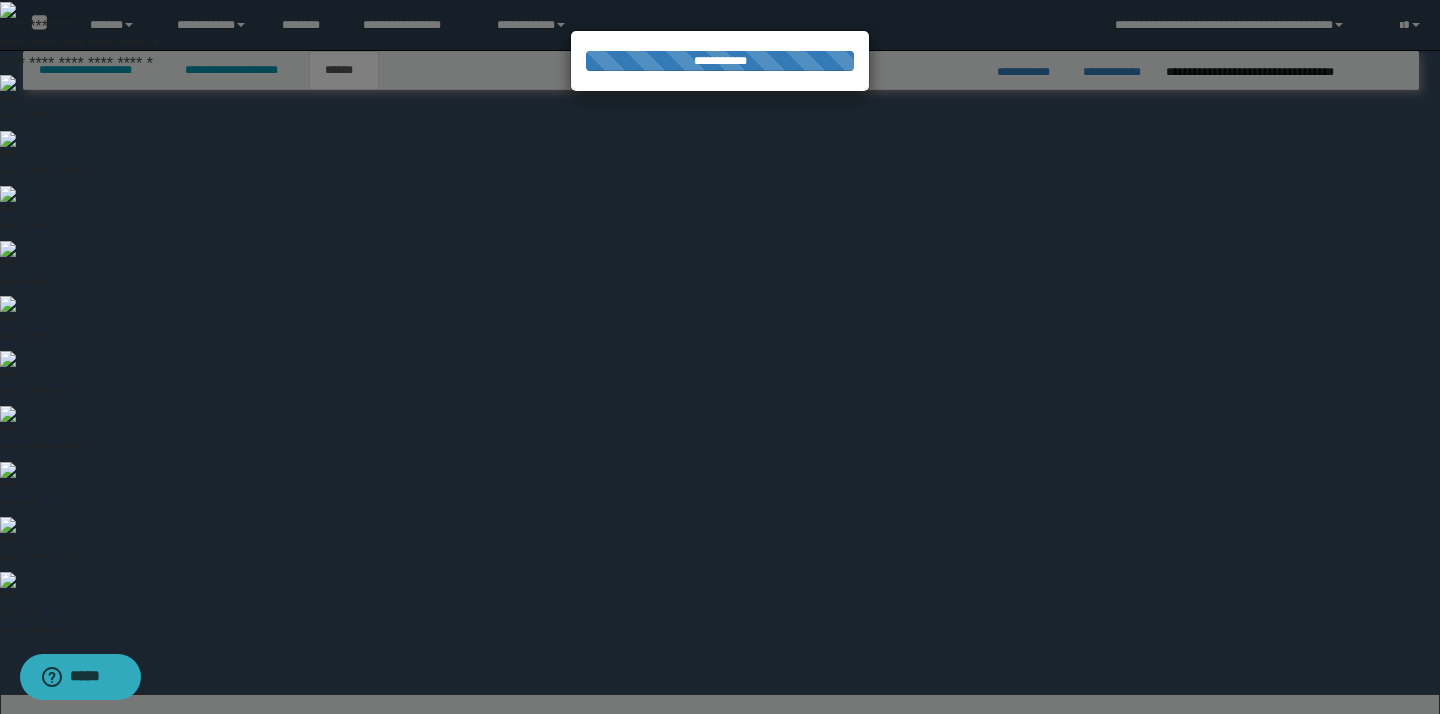 select on "*" 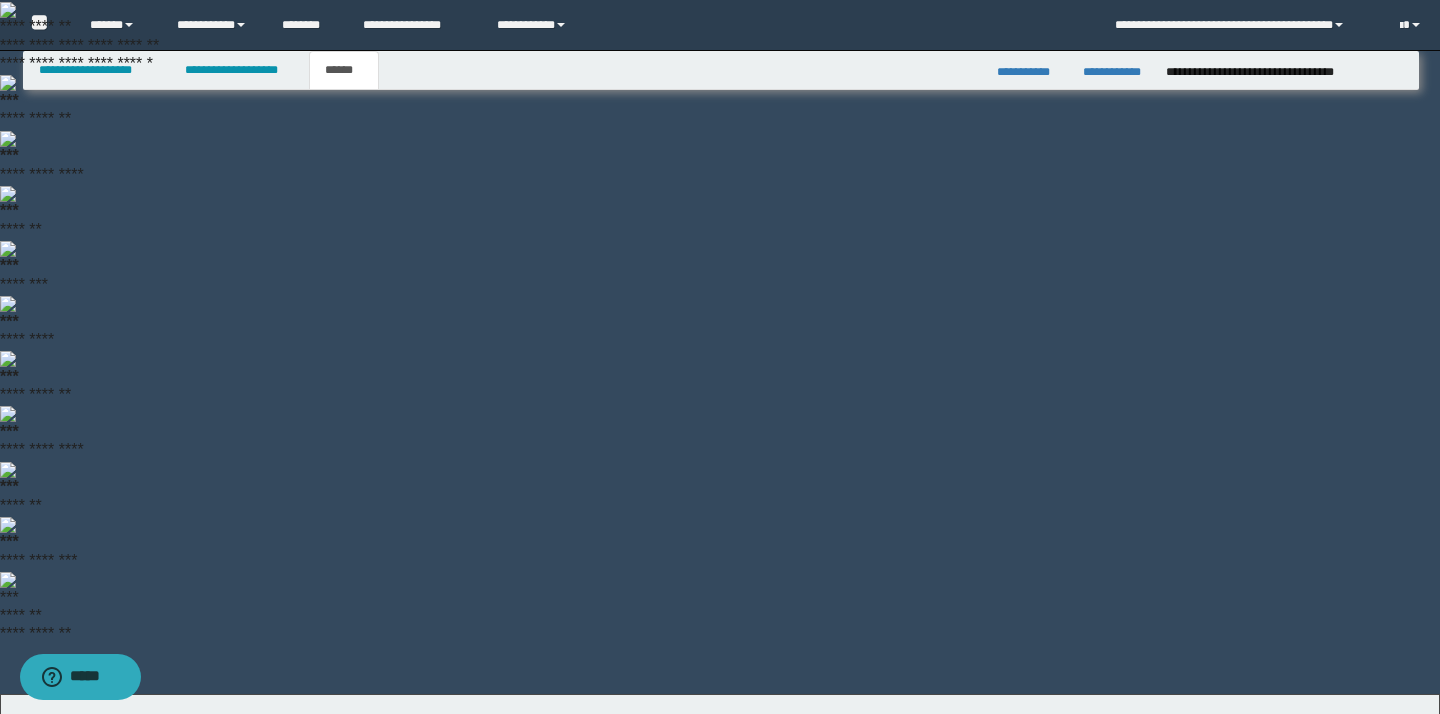 scroll, scrollTop: 0, scrollLeft: 0, axis: both 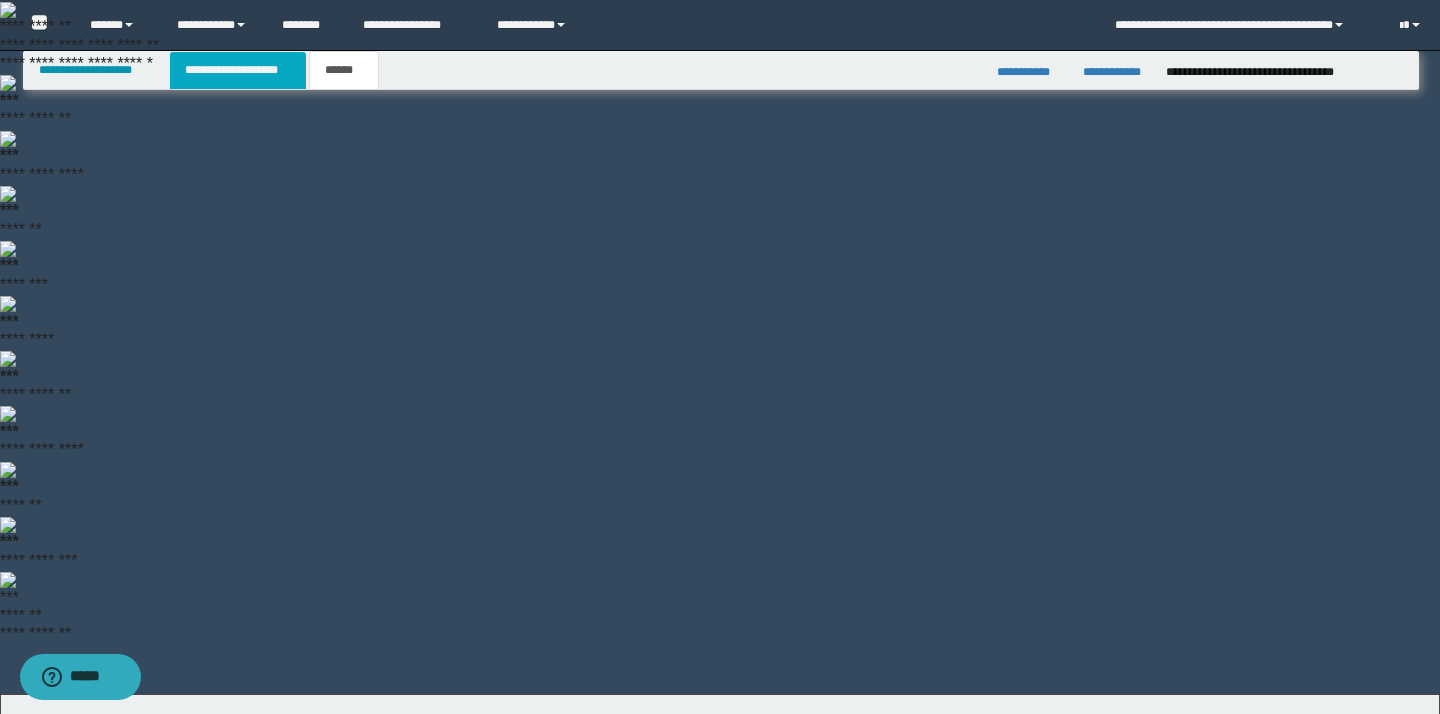 click on "**********" at bounding box center [238, 70] 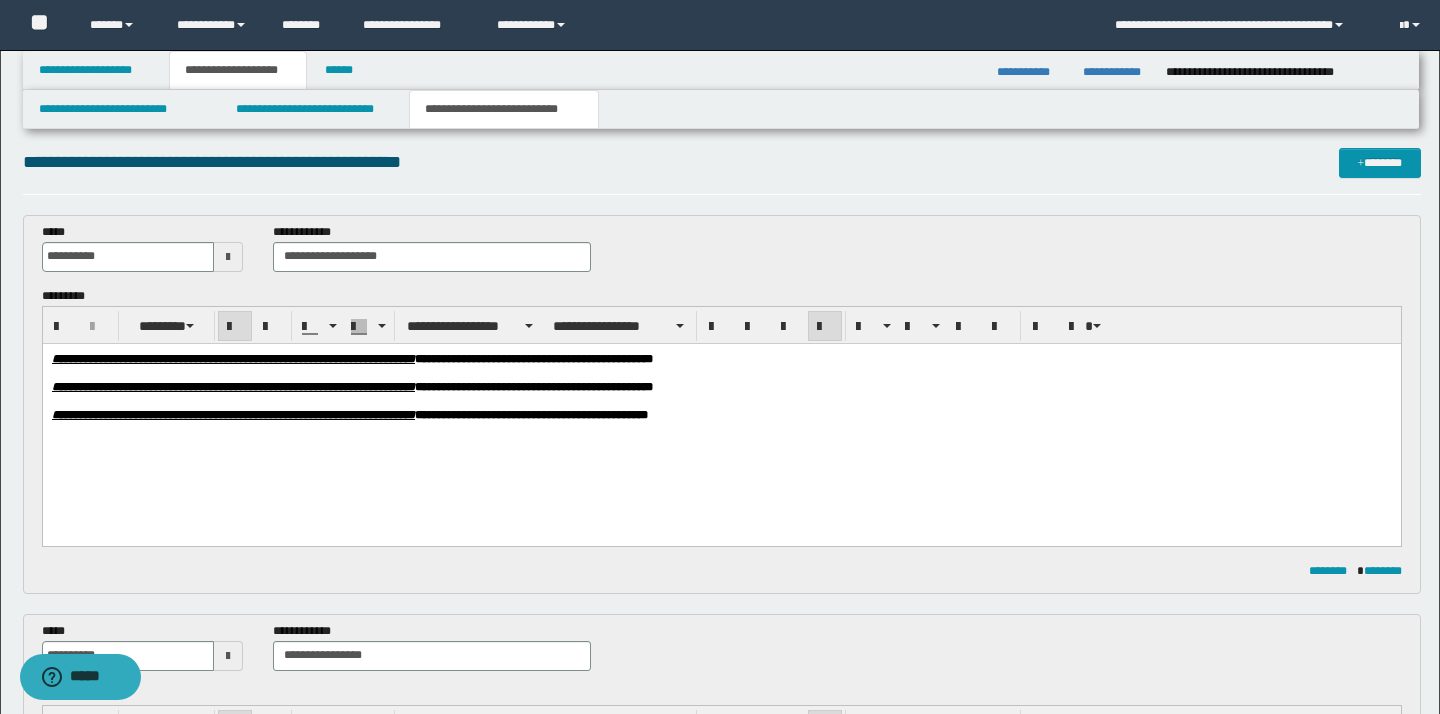 scroll, scrollTop: 663, scrollLeft: 0, axis: vertical 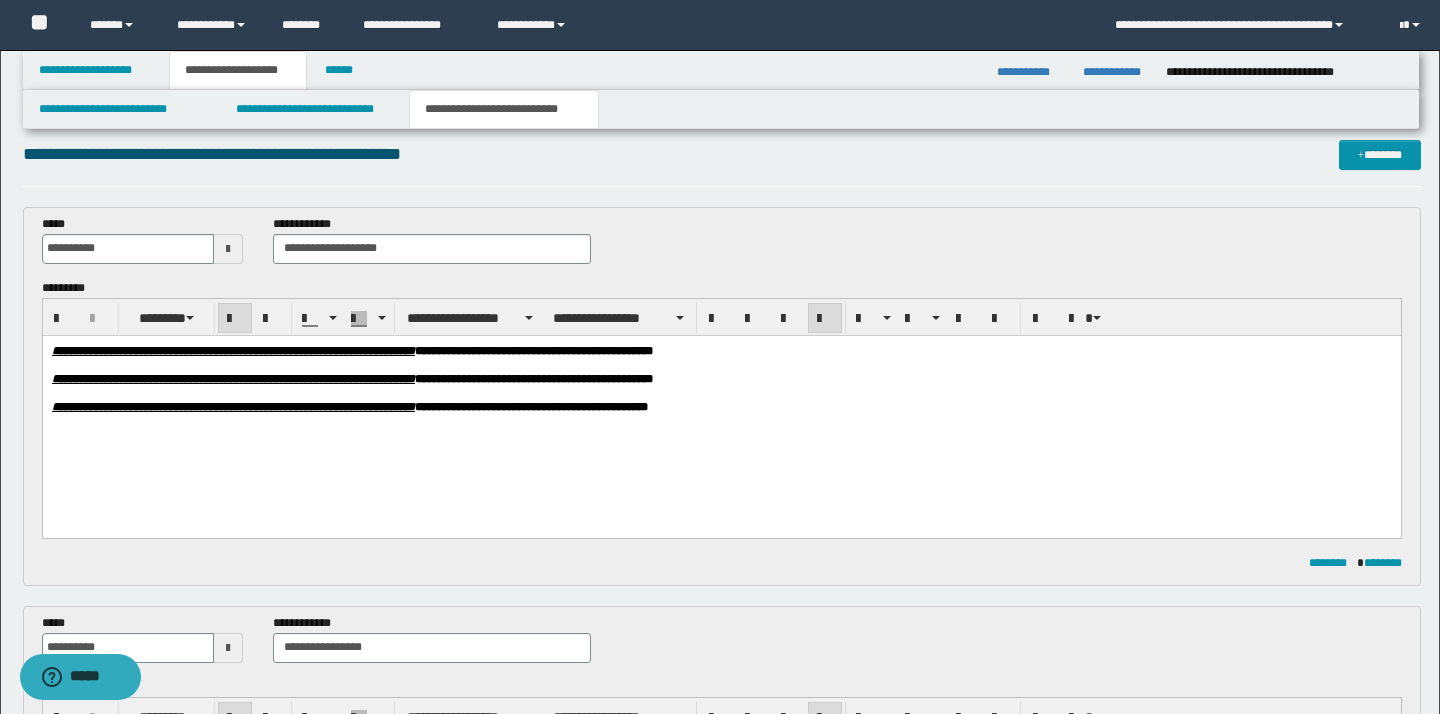 click on "******" at bounding box center (1316, 1117) 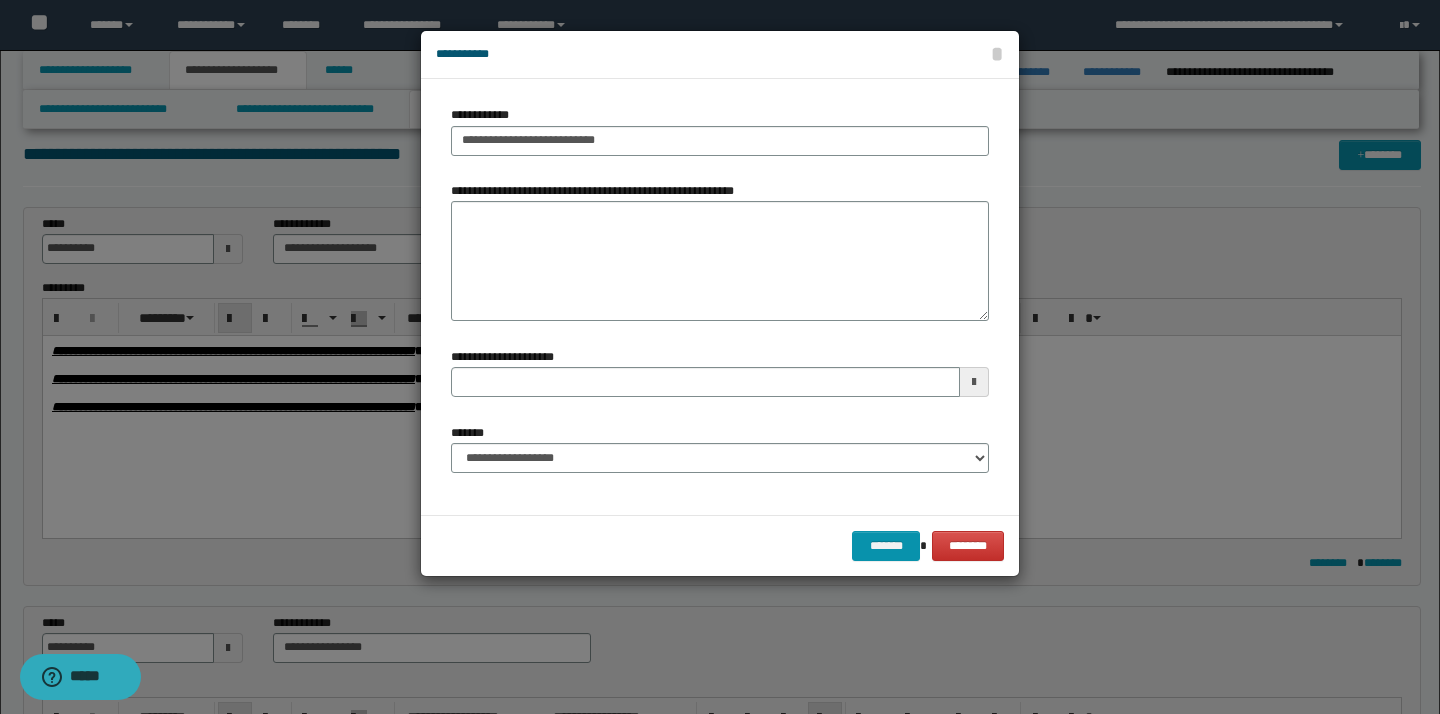 type 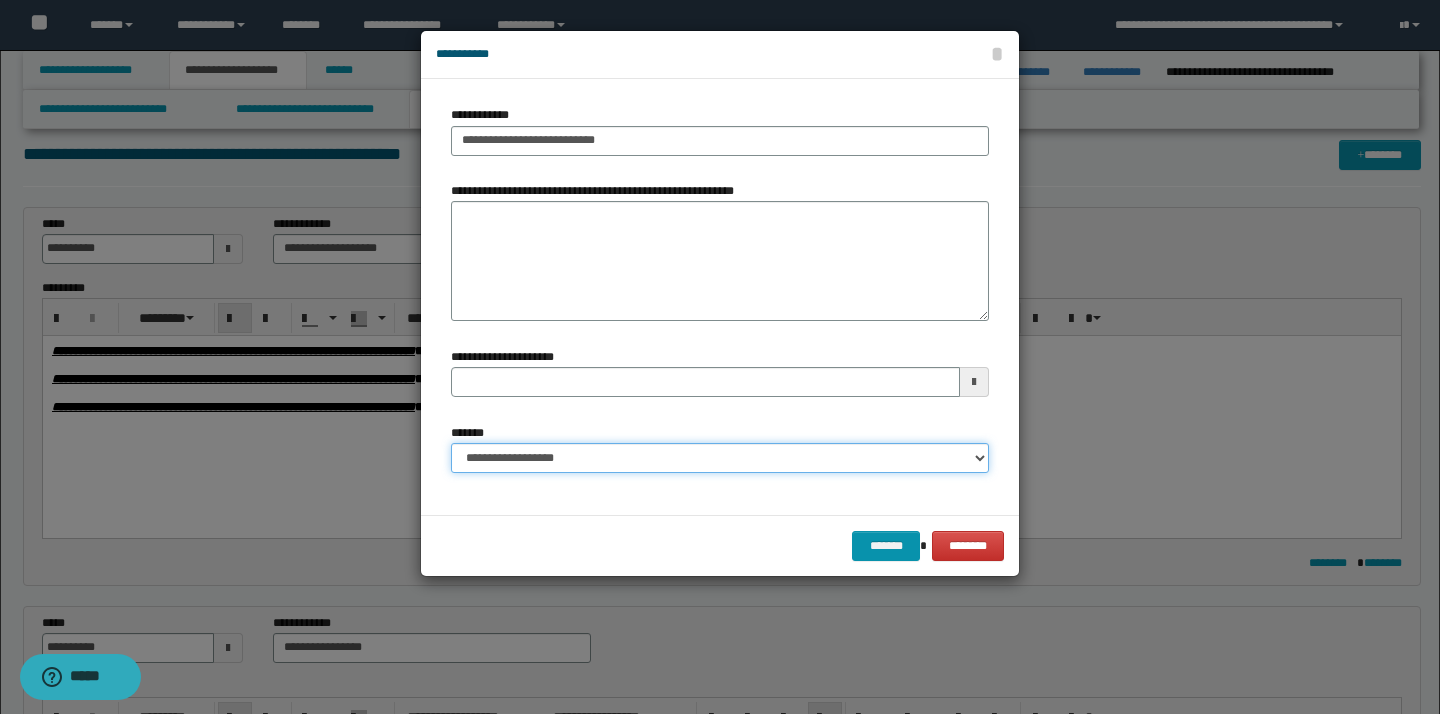 click on "**********" at bounding box center [720, 458] 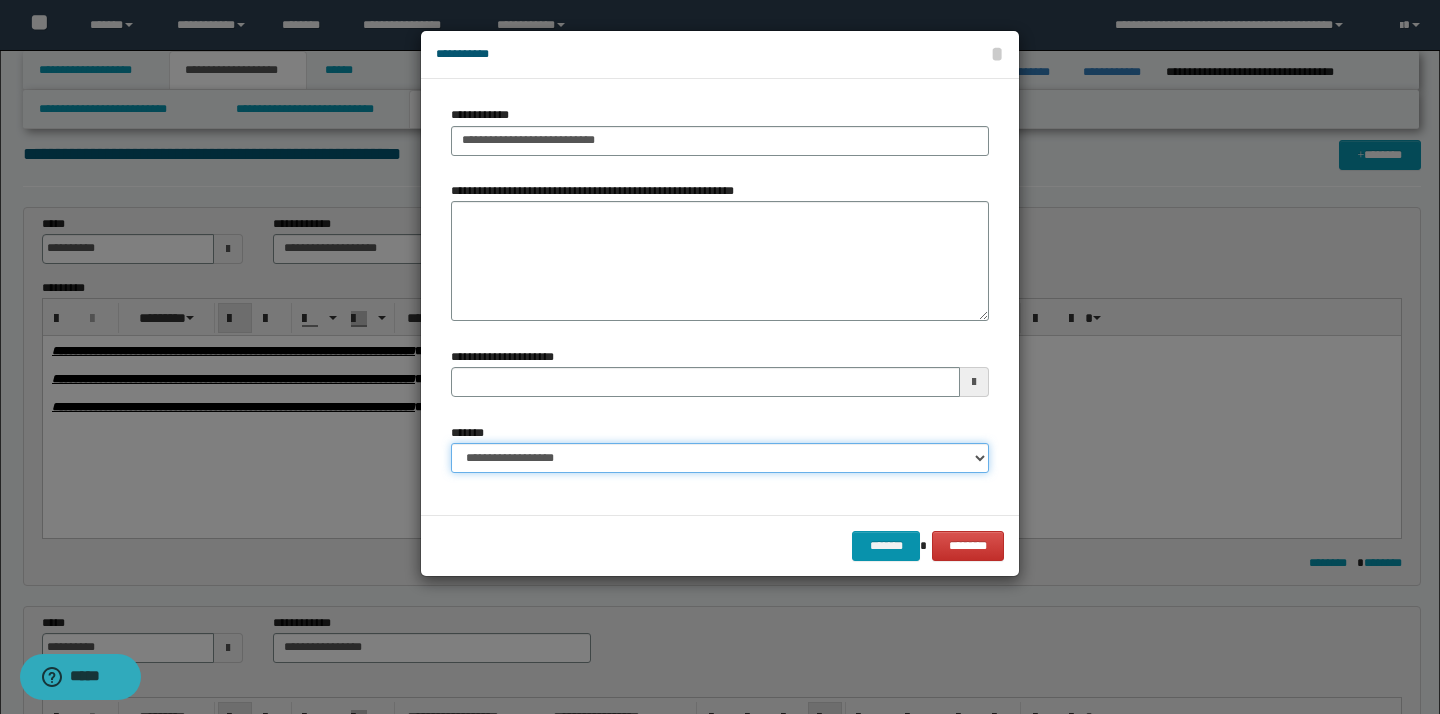 select on "*" 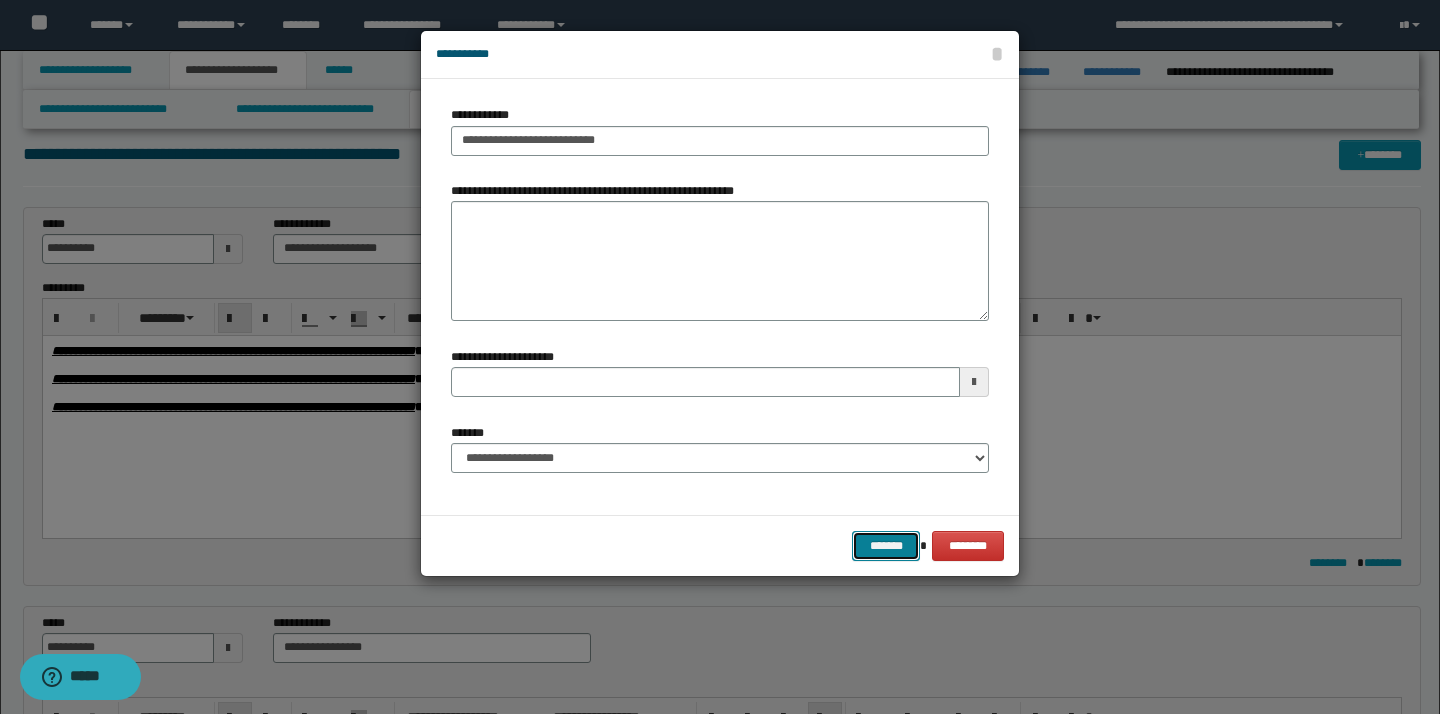 click on "*******" at bounding box center [886, 546] 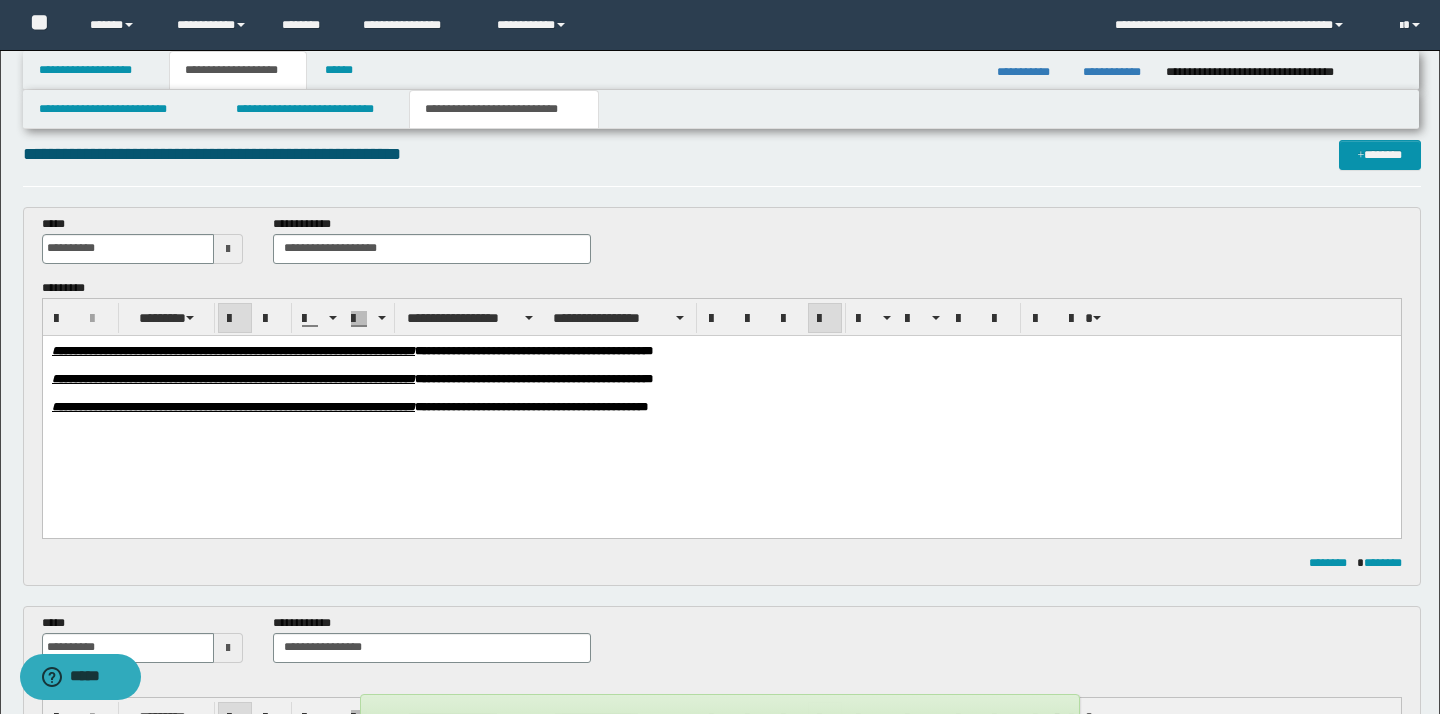 click on "**********" at bounding box center (721, 806) 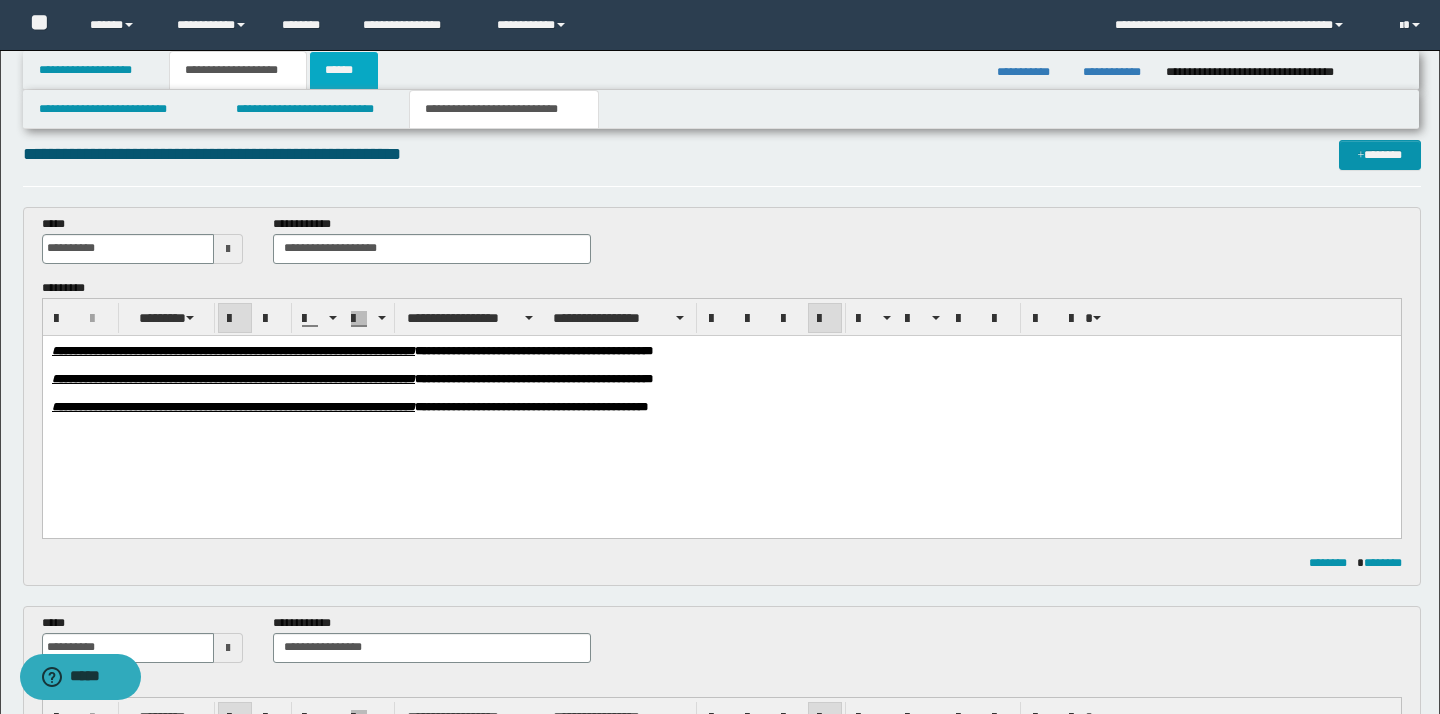 click on "******" at bounding box center (344, 70) 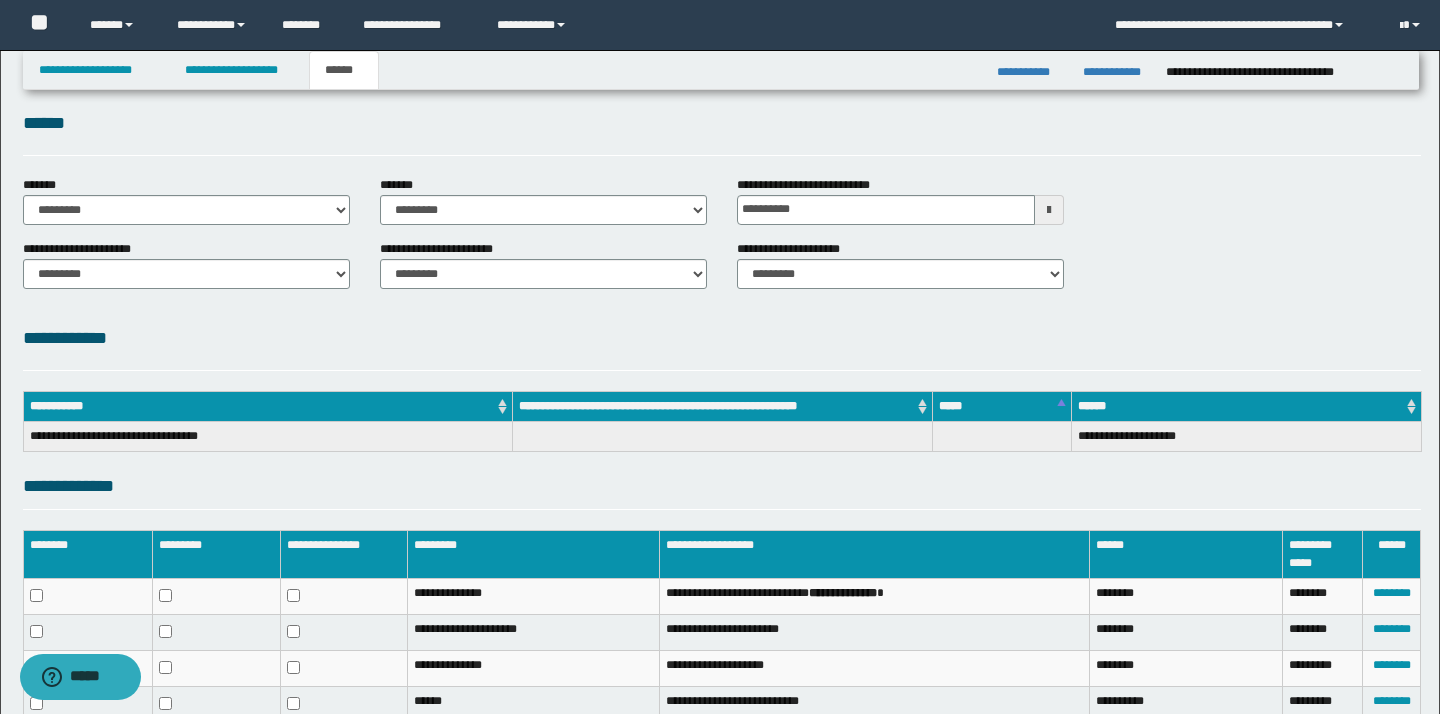 scroll, scrollTop: 220, scrollLeft: 0, axis: vertical 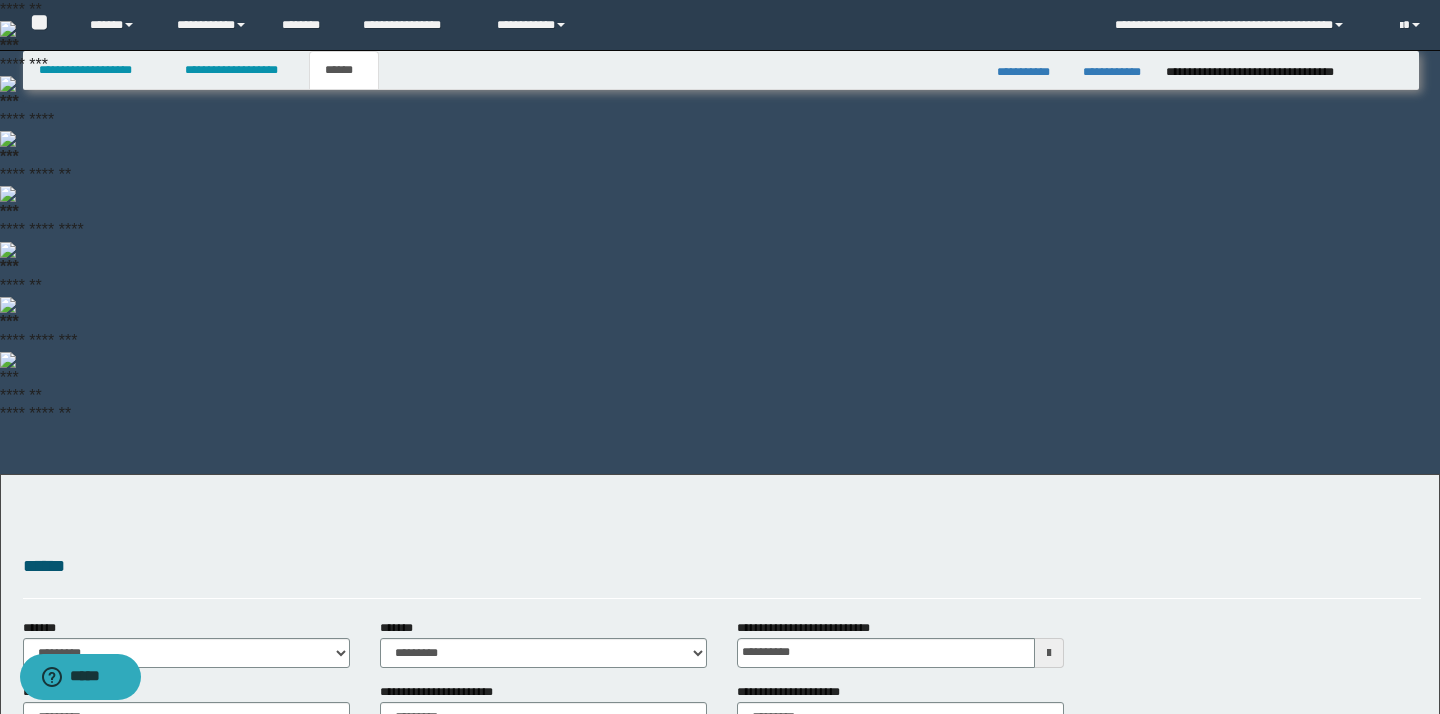 click on "**********" at bounding box center [1092, 1246] 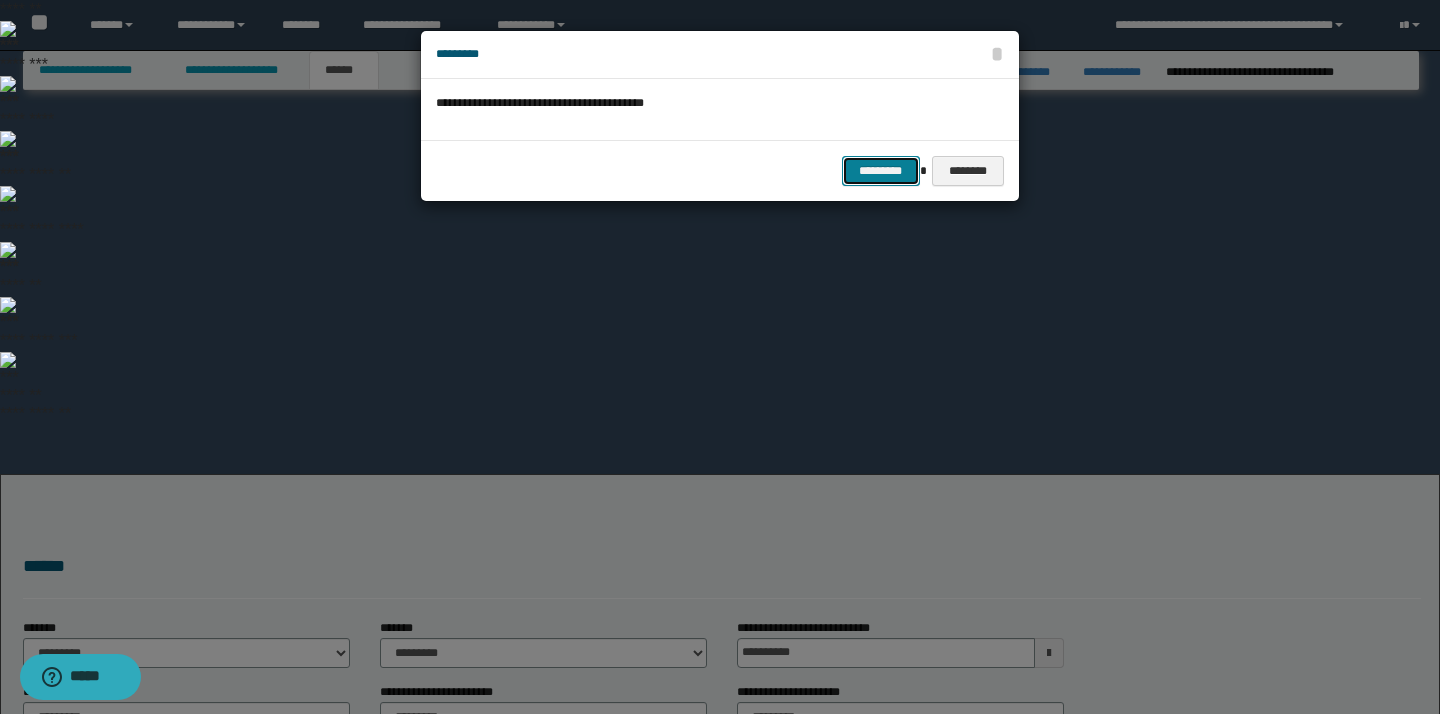click on "*********" at bounding box center (881, 171) 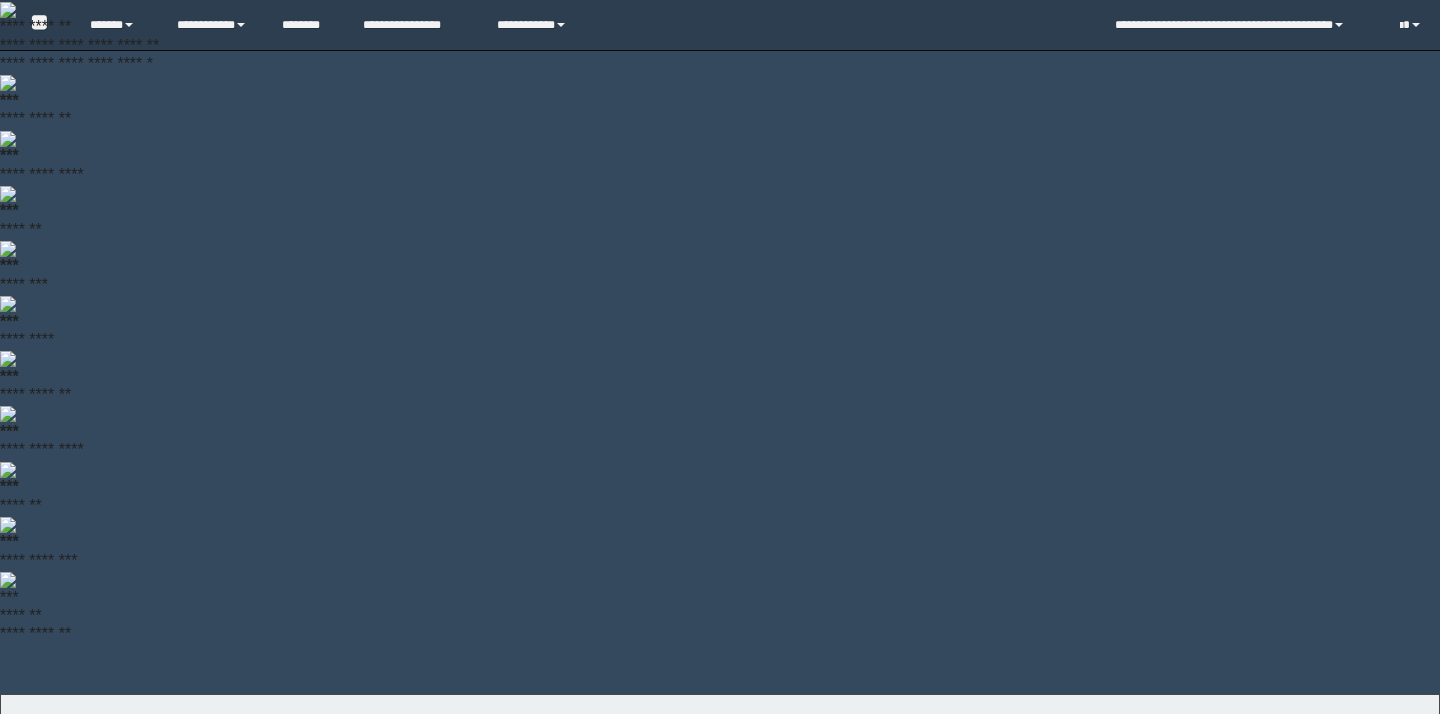scroll, scrollTop: 0, scrollLeft: 0, axis: both 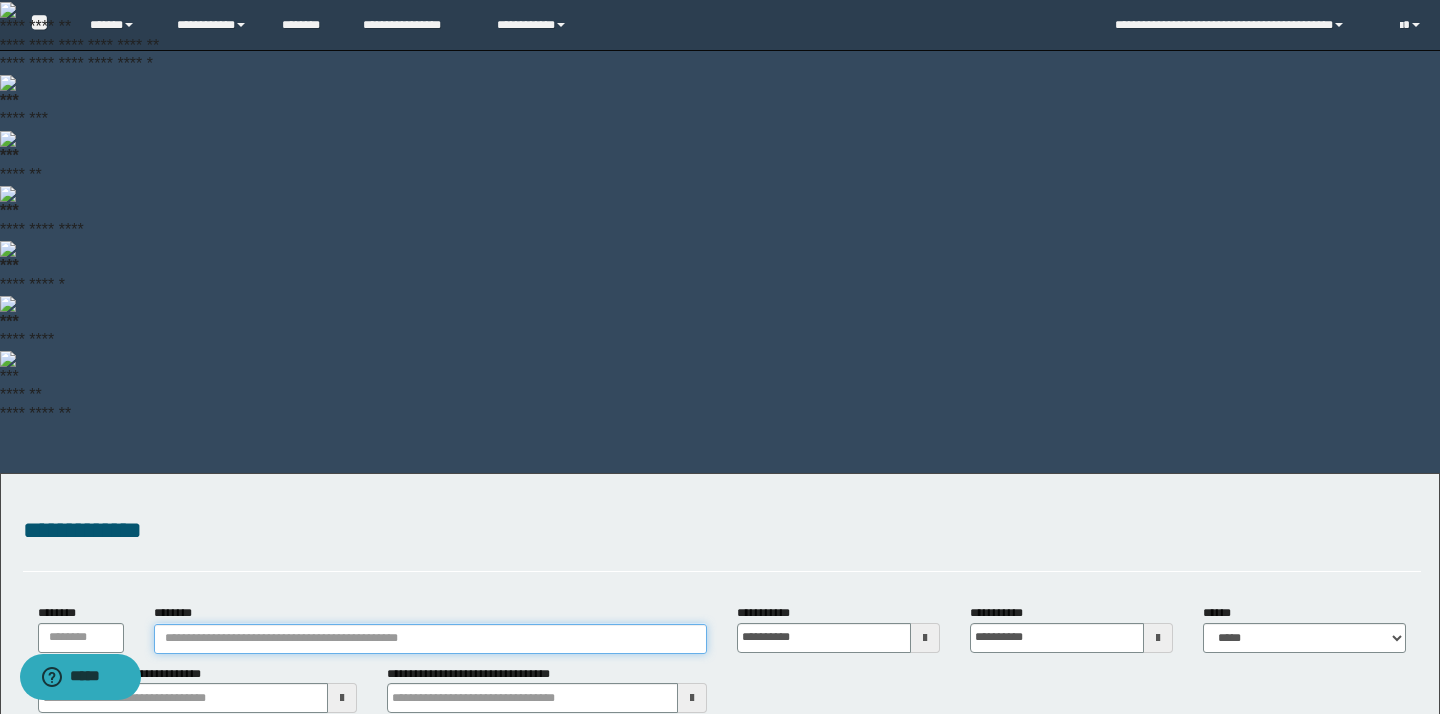paste on "**********" 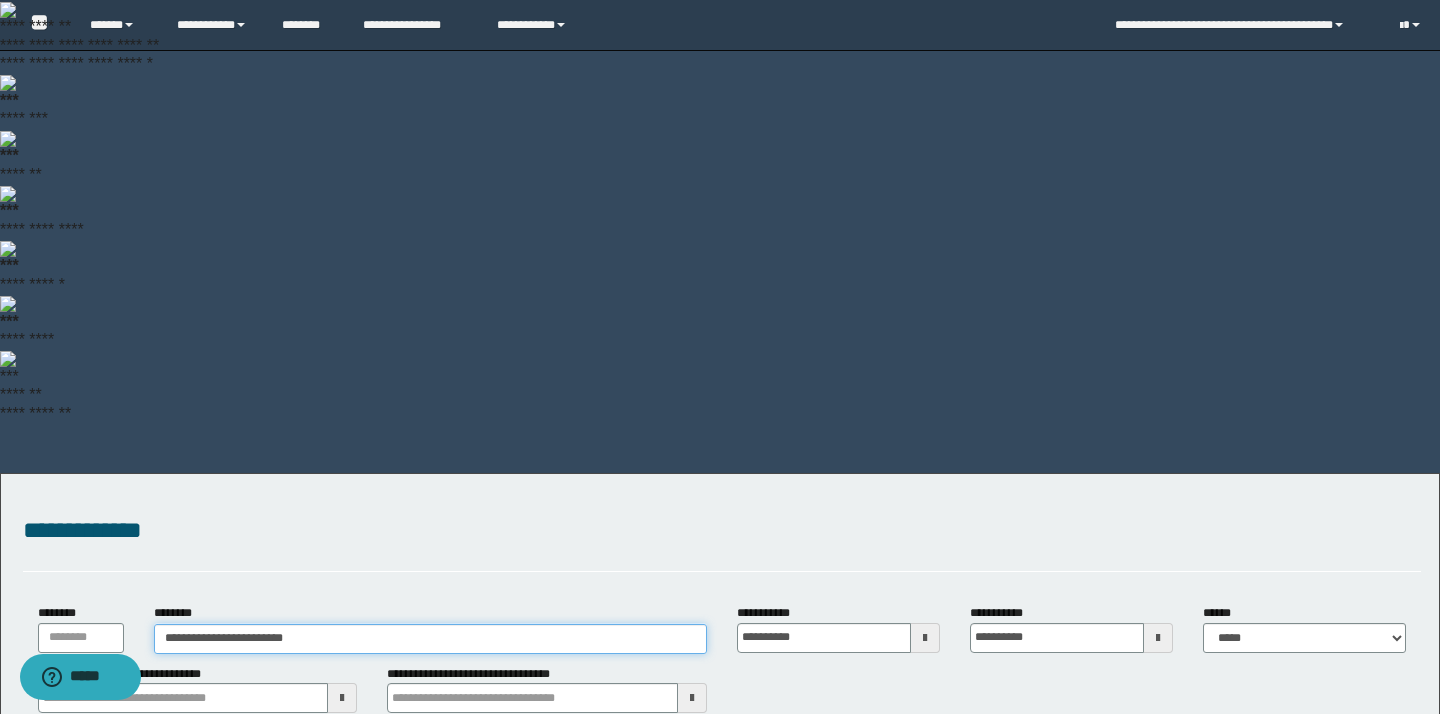 type on "**********" 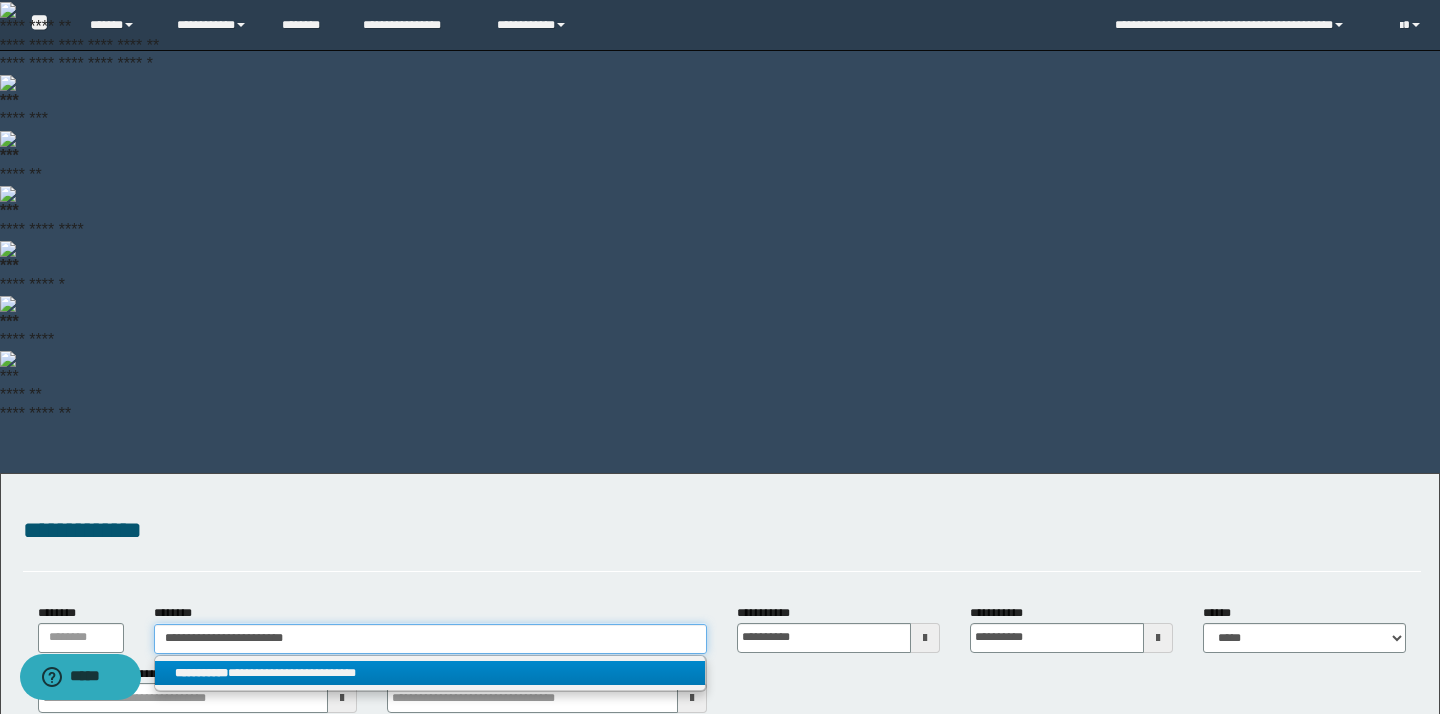 type on "**********" 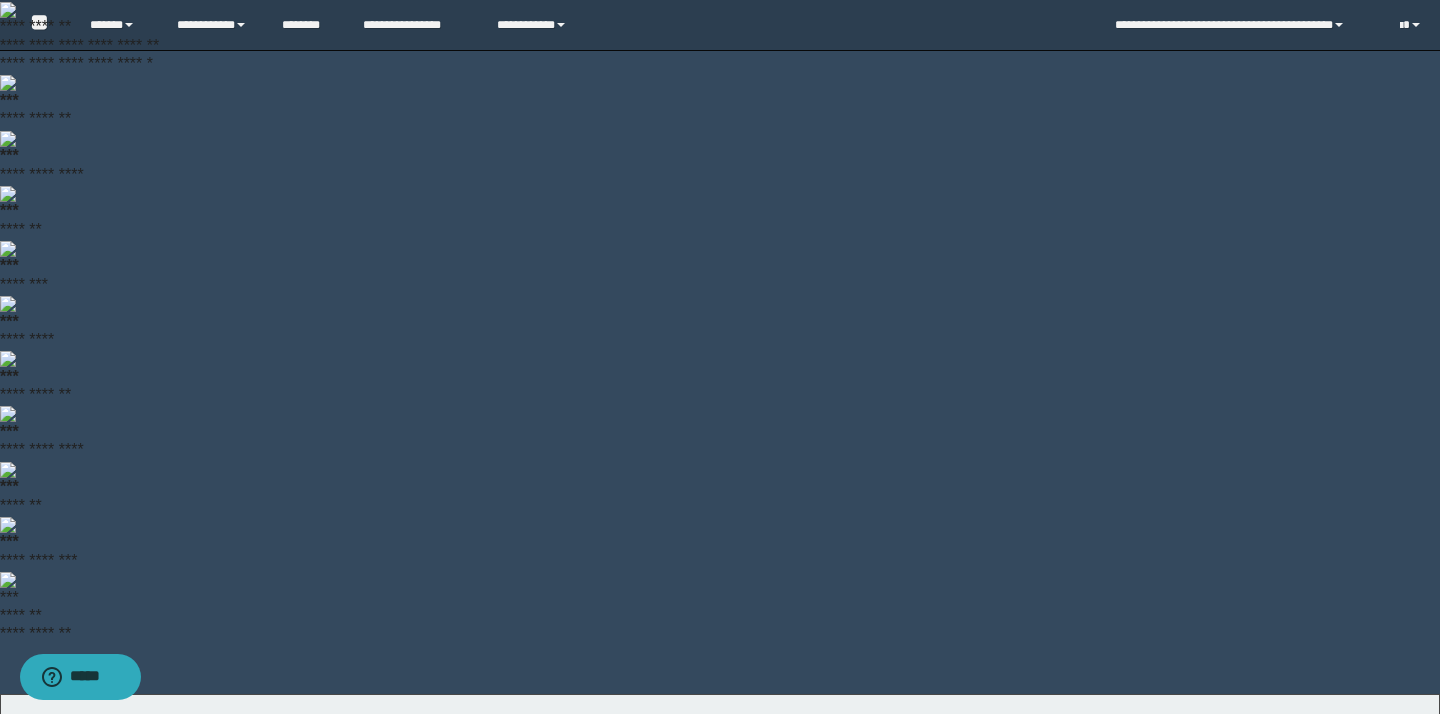 click on "**********" at bounding box center [430, 893] 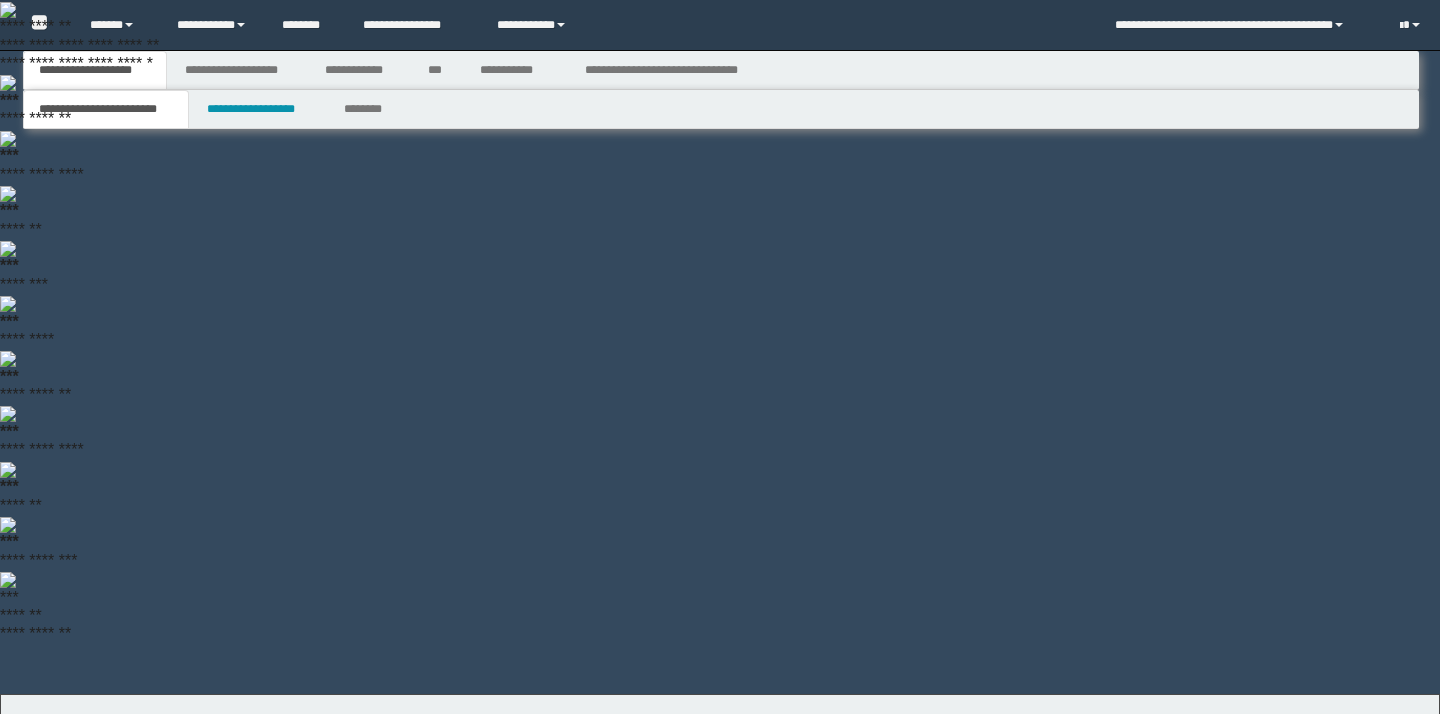 scroll, scrollTop: 0, scrollLeft: 0, axis: both 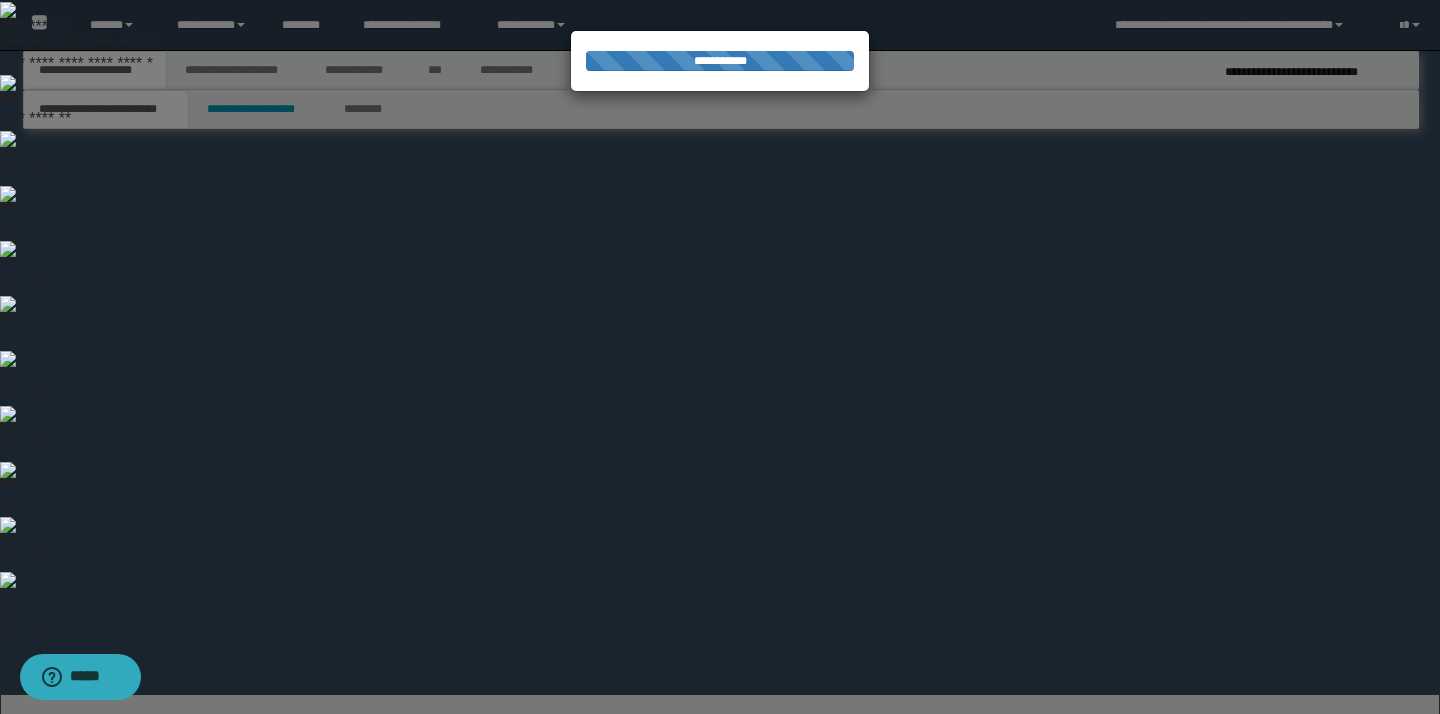 select on "*" 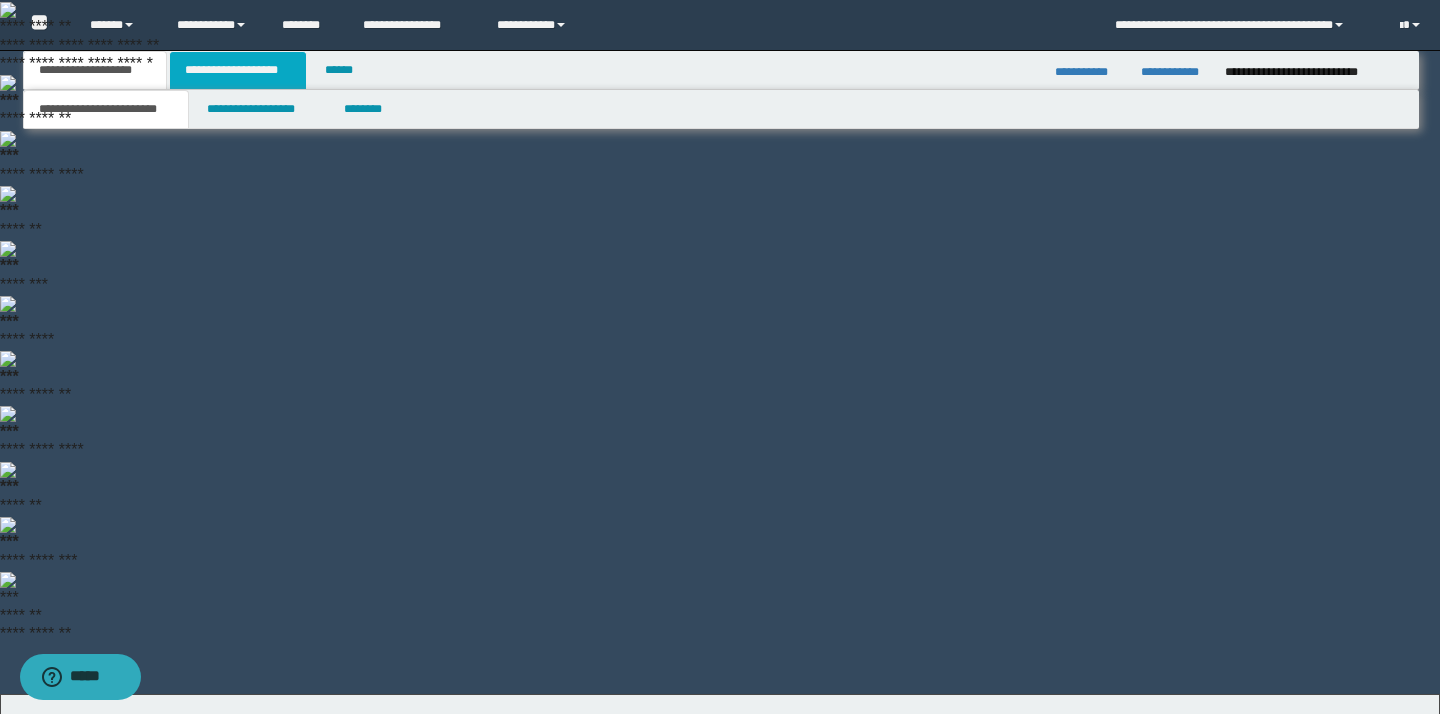 click on "**********" at bounding box center (238, 70) 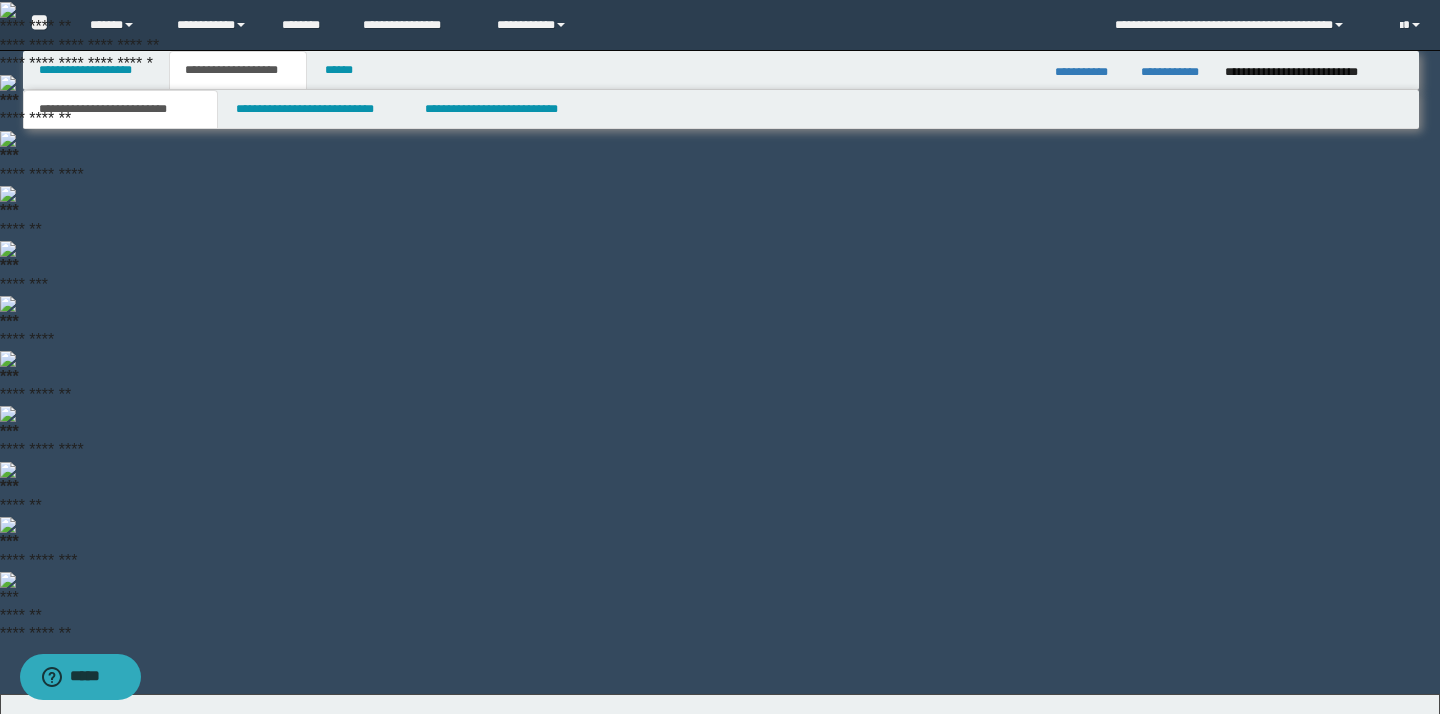 type on "**********" 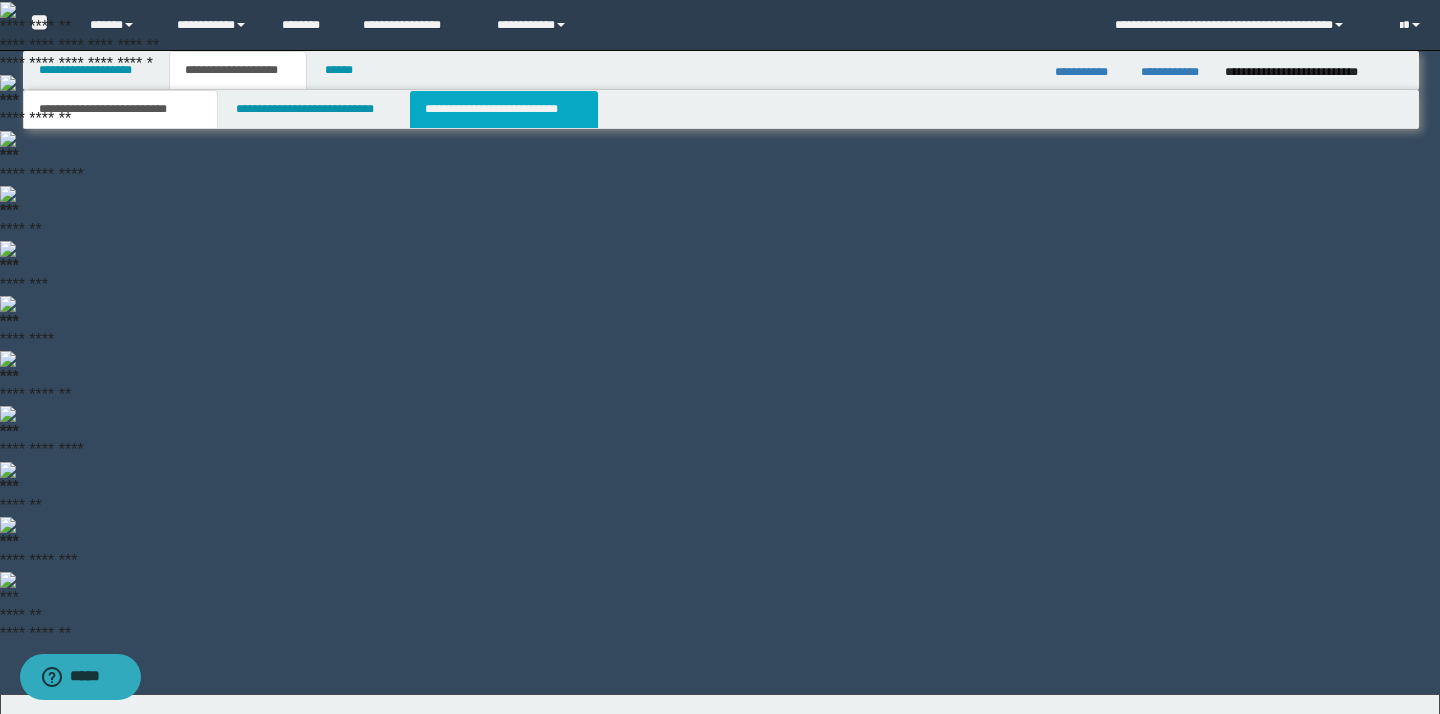 click on "**********" at bounding box center (504, 109) 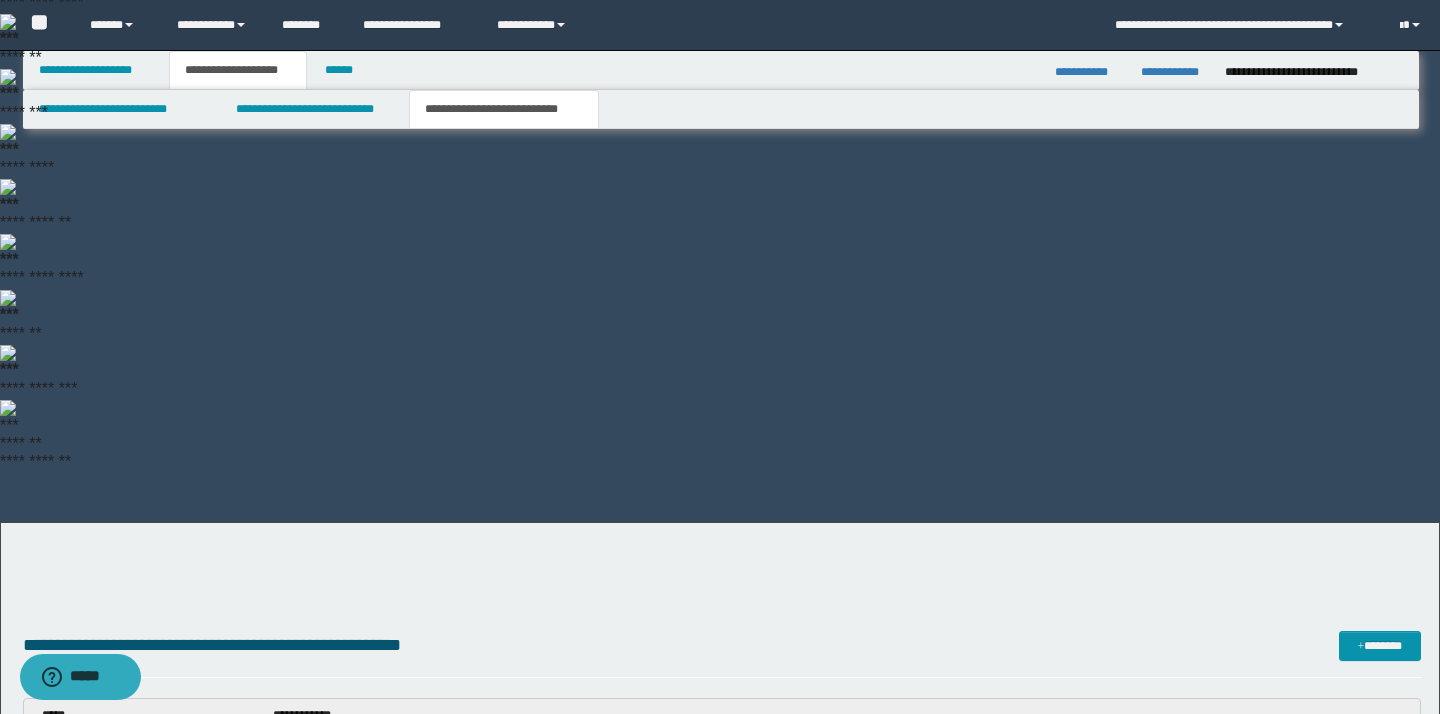 scroll, scrollTop: 174, scrollLeft: 0, axis: vertical 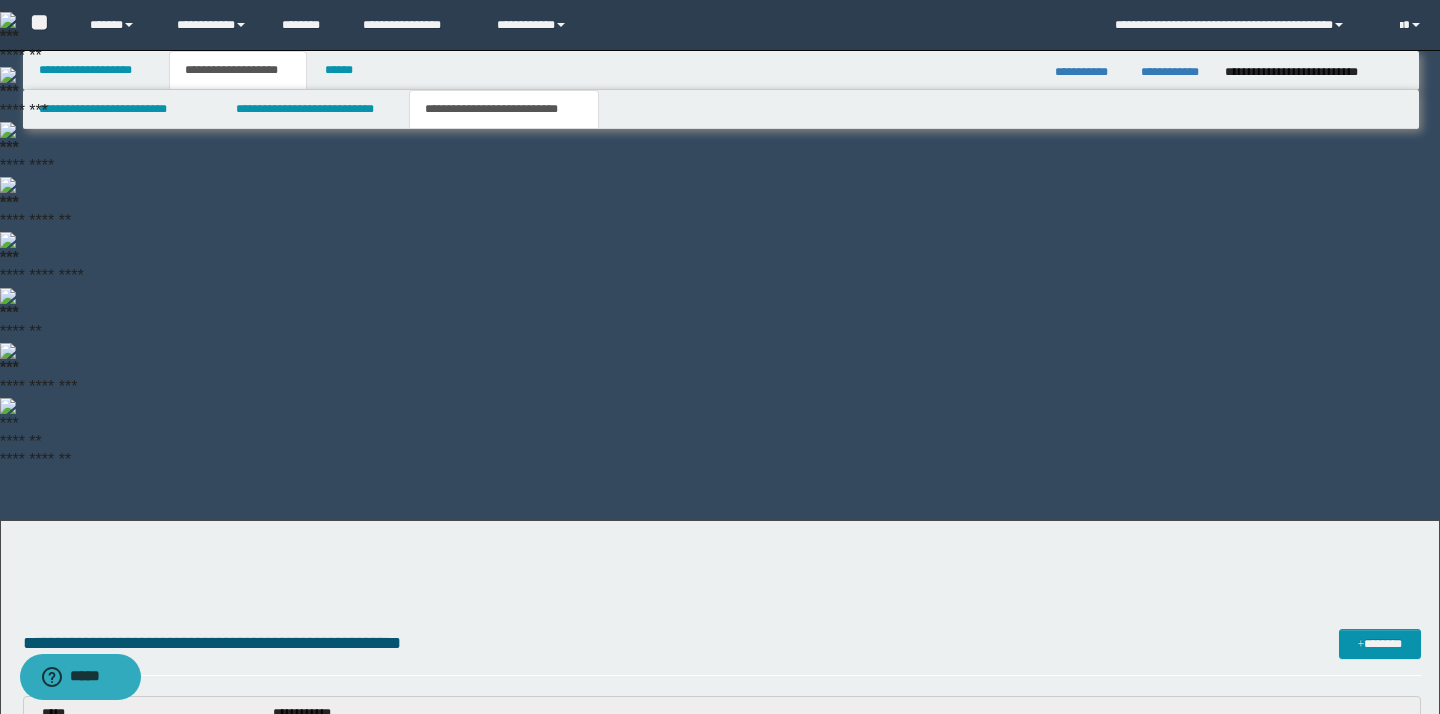 drag, startPoint x: 256, startPoint y: 1027, endPoint x: 76, endPoint y: 868, distance: 240.16869 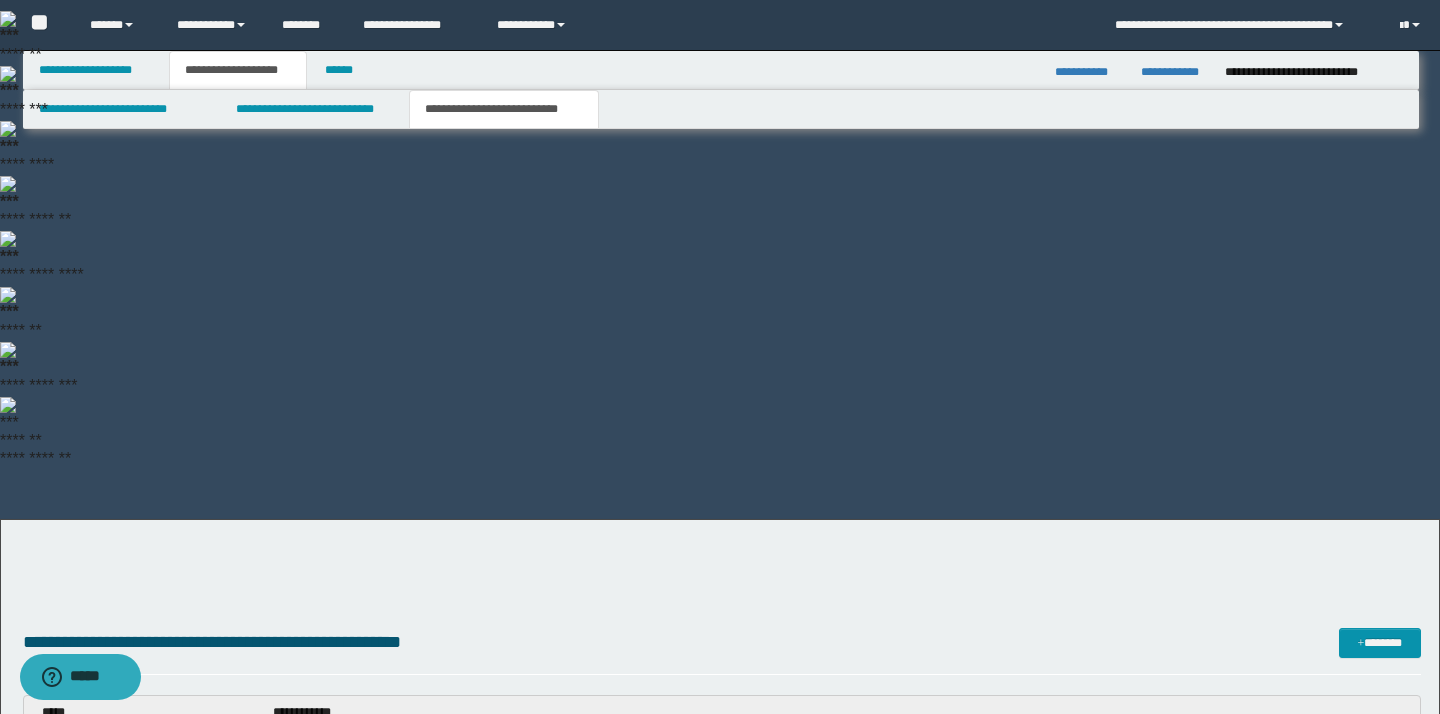 scroll, scrollTop: 176, scrollLeft: 0, axis: vertical 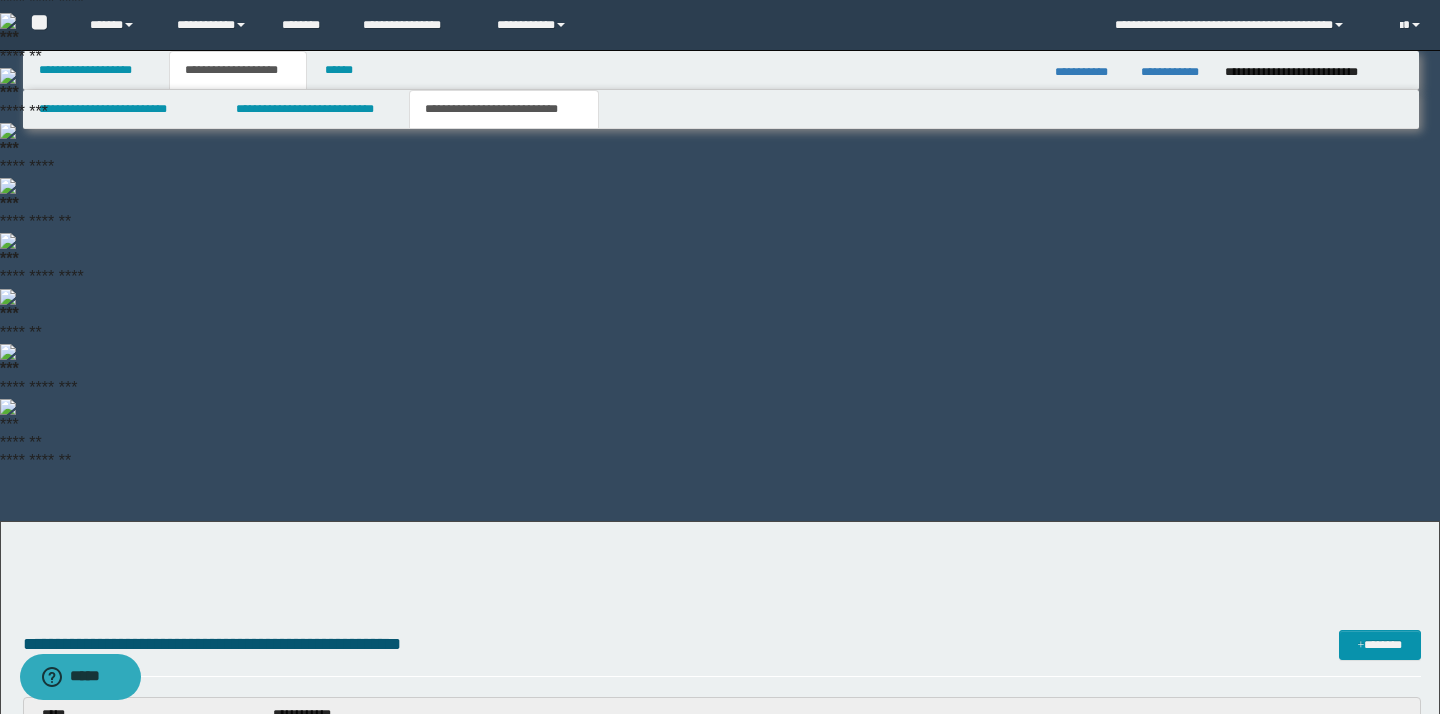 drag, startPoint x: 187, startPoint y: 965, endPoint x: 121, endPoint y: 886, distance: 102.941734 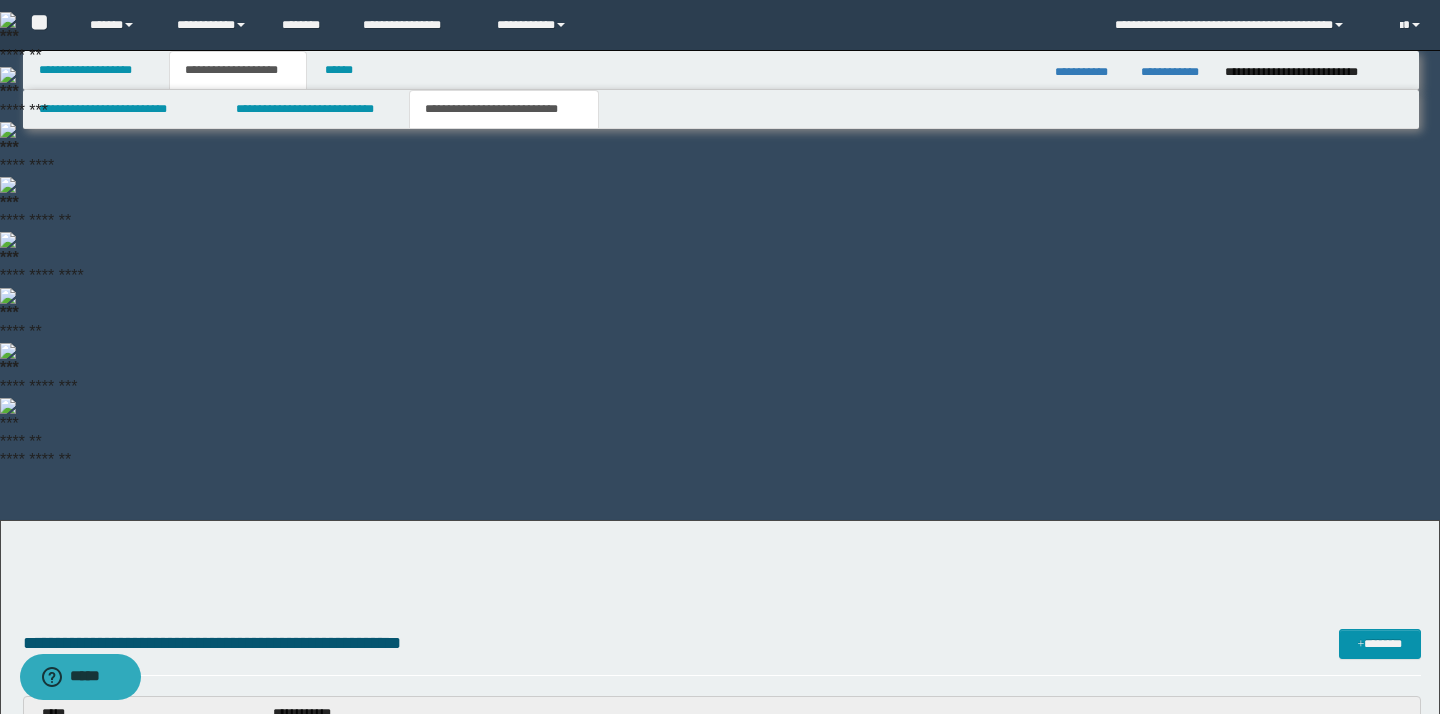 paste 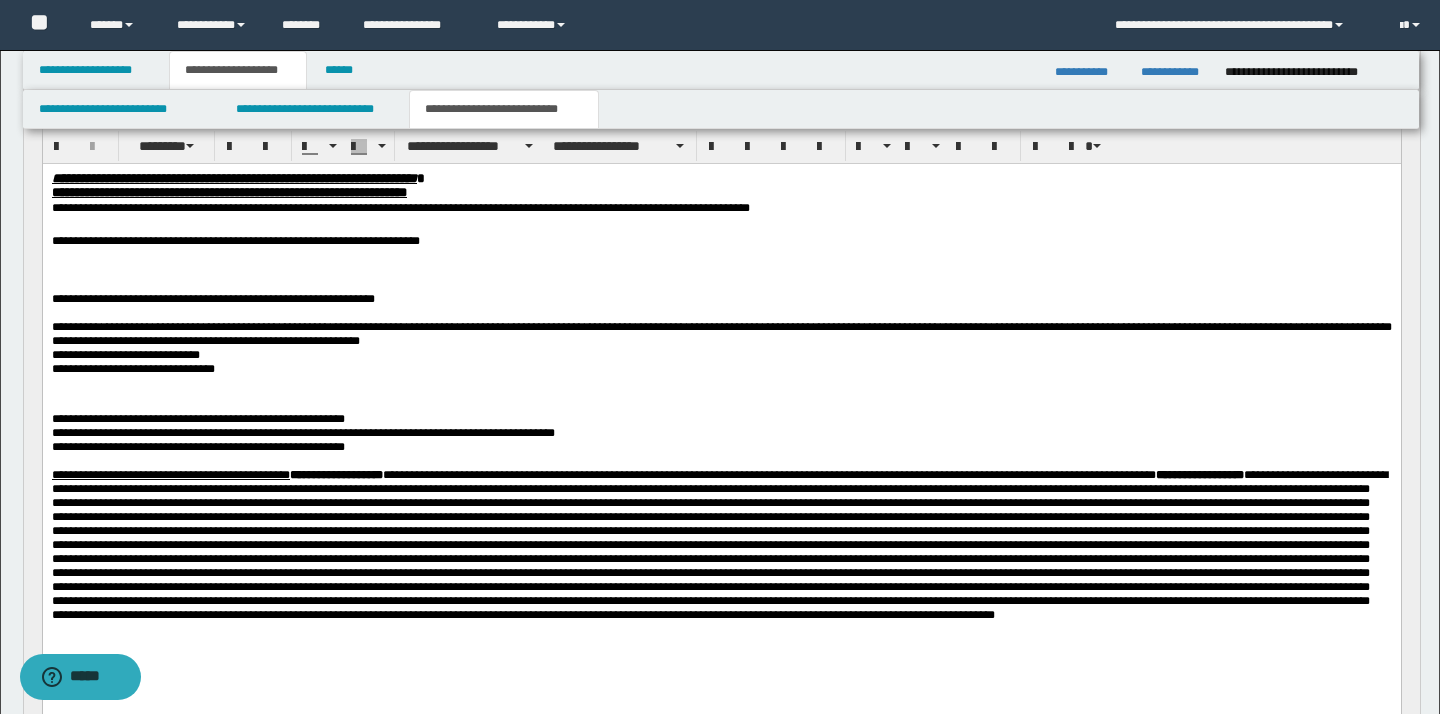 scroll, scrollTop: 838, scrollLeft: 0, axis: vertical 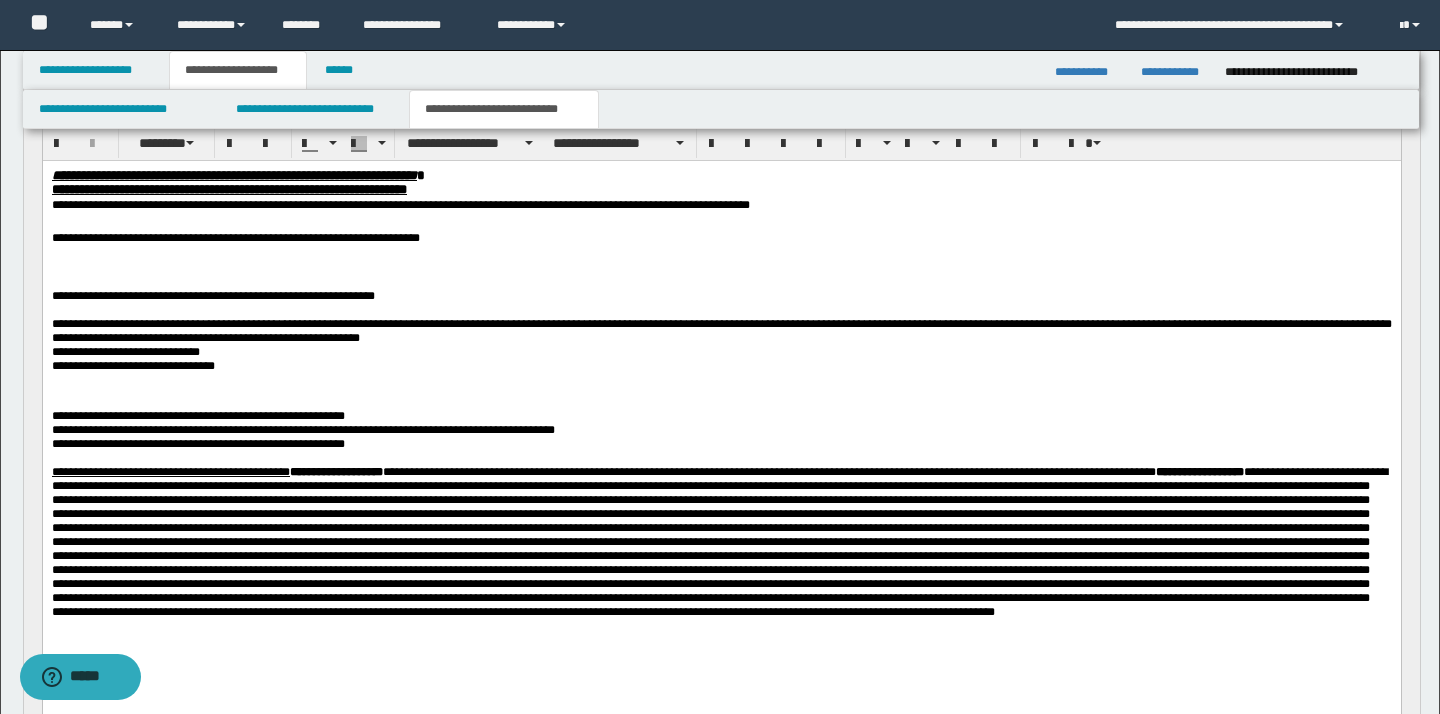 drag, startPoint x: 146, startPoint y: 1126, endPoint x: 29, endPoint y: 1008, distance: 166.1716 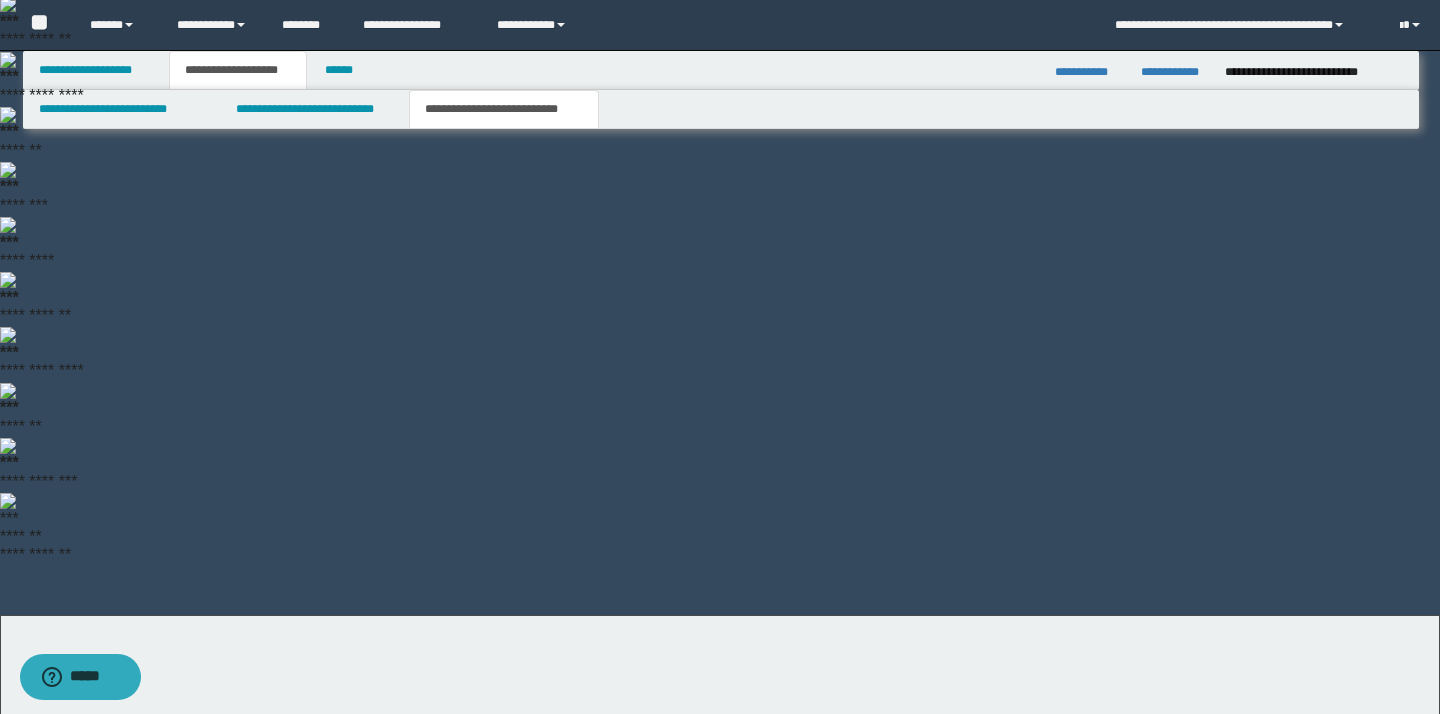 scroll, scrollTop: 0, scrollLeft: 0, axis: both 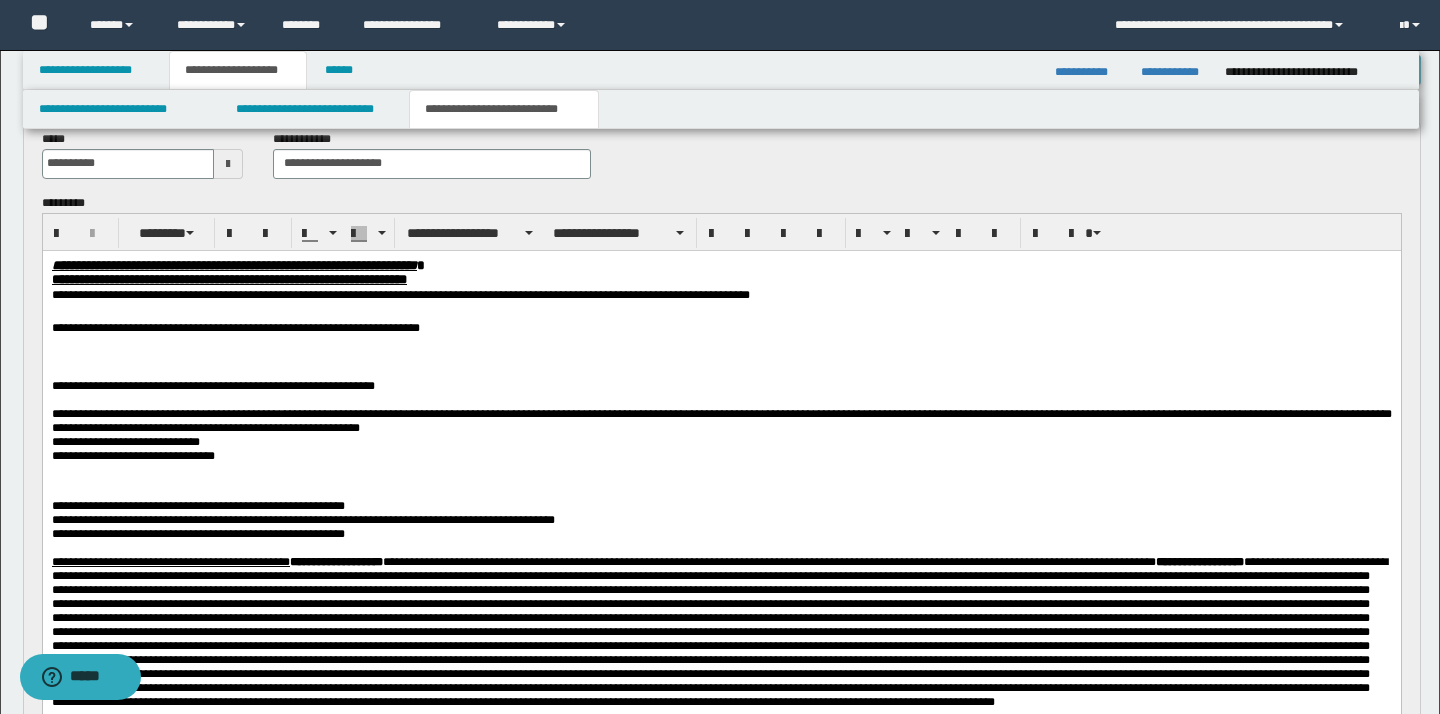 click on "**********" at bounding box center [721, 1084] 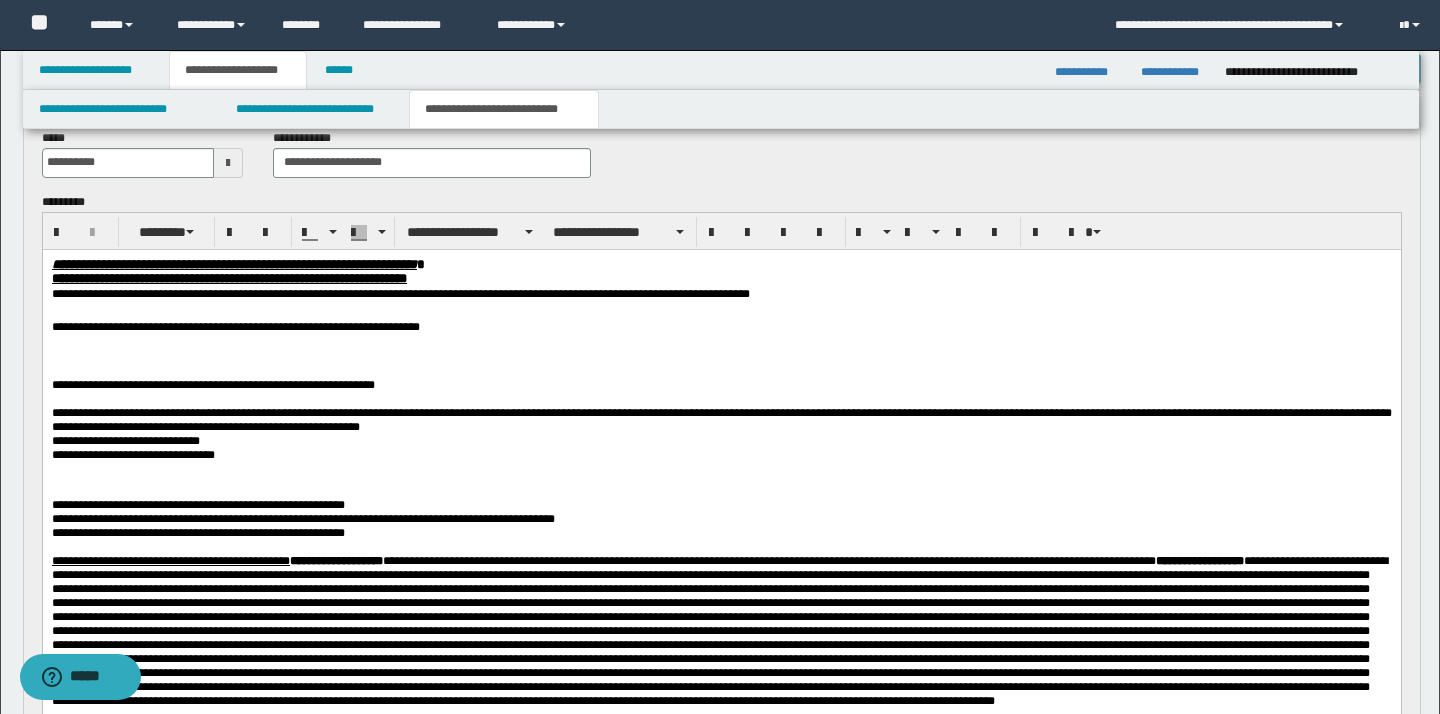 drag, startPoint x: 672, startPoint y: 1115, endPoint x: 127, endPoint y: 1494, distance: 663.8268 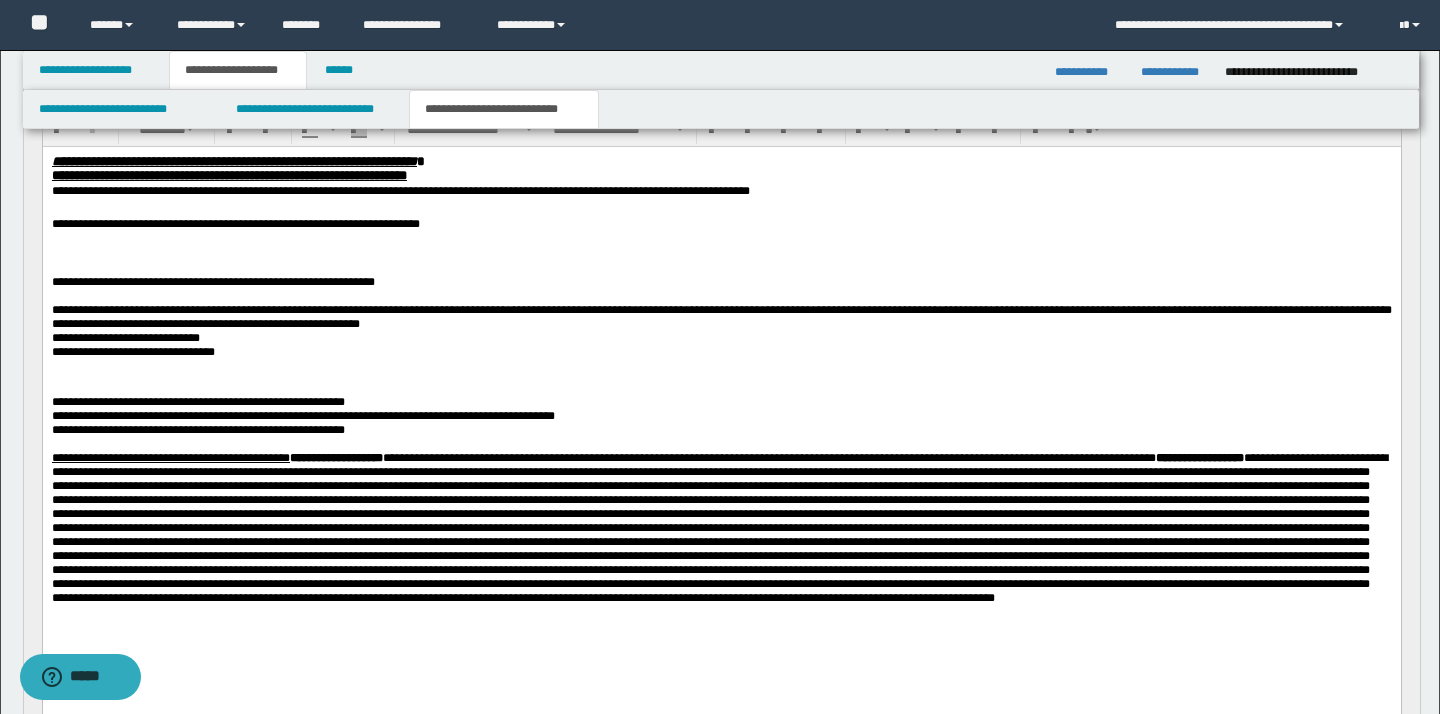 scroll, scrollTop: 892, scrollLeft: 0, axis: vertical 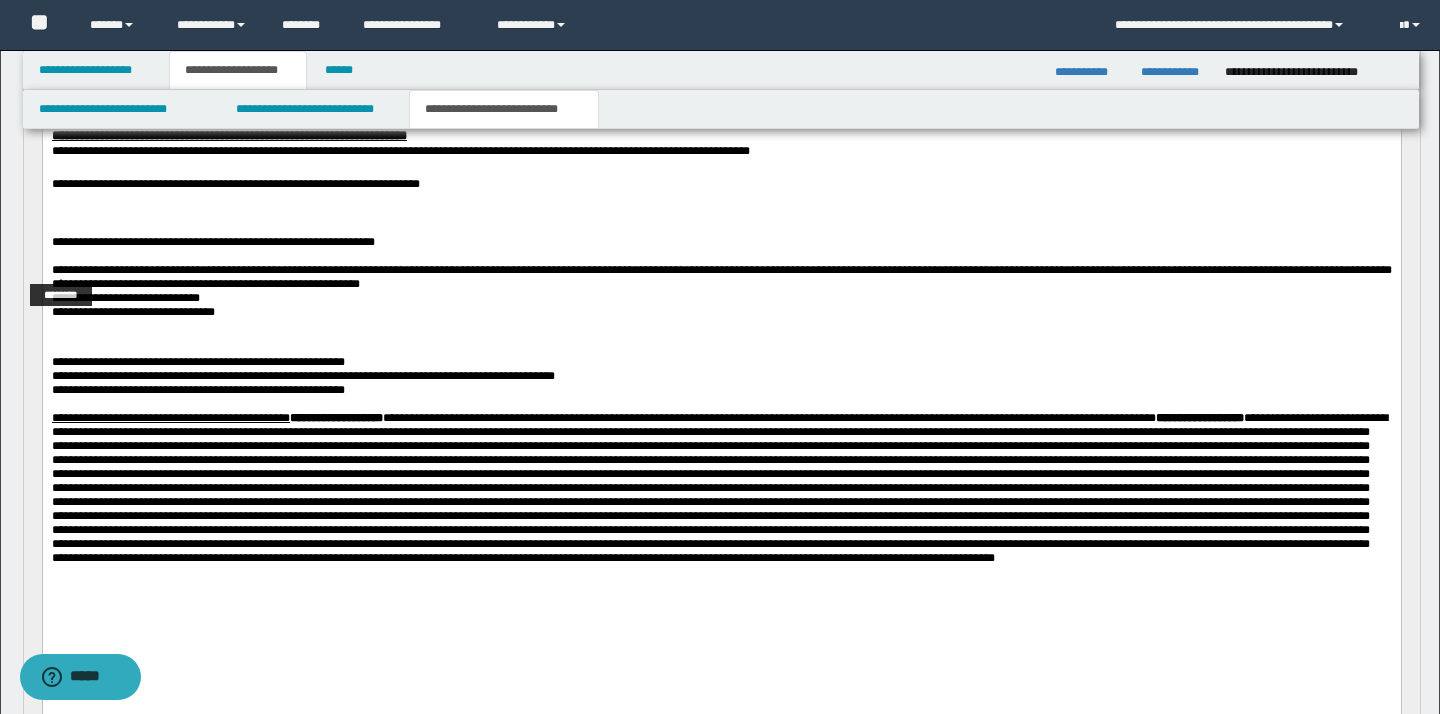 click at bounding box center (62, 908) 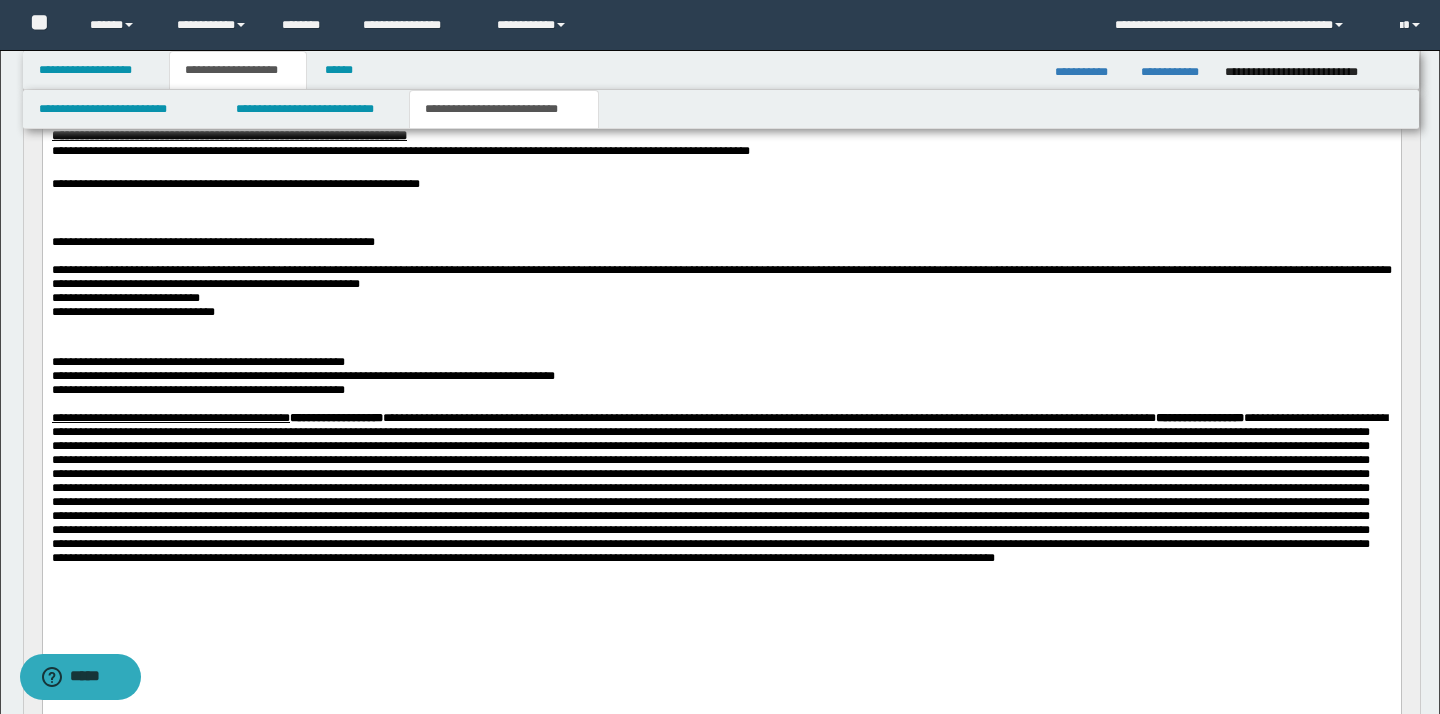 click at bounding box center (62, 908) 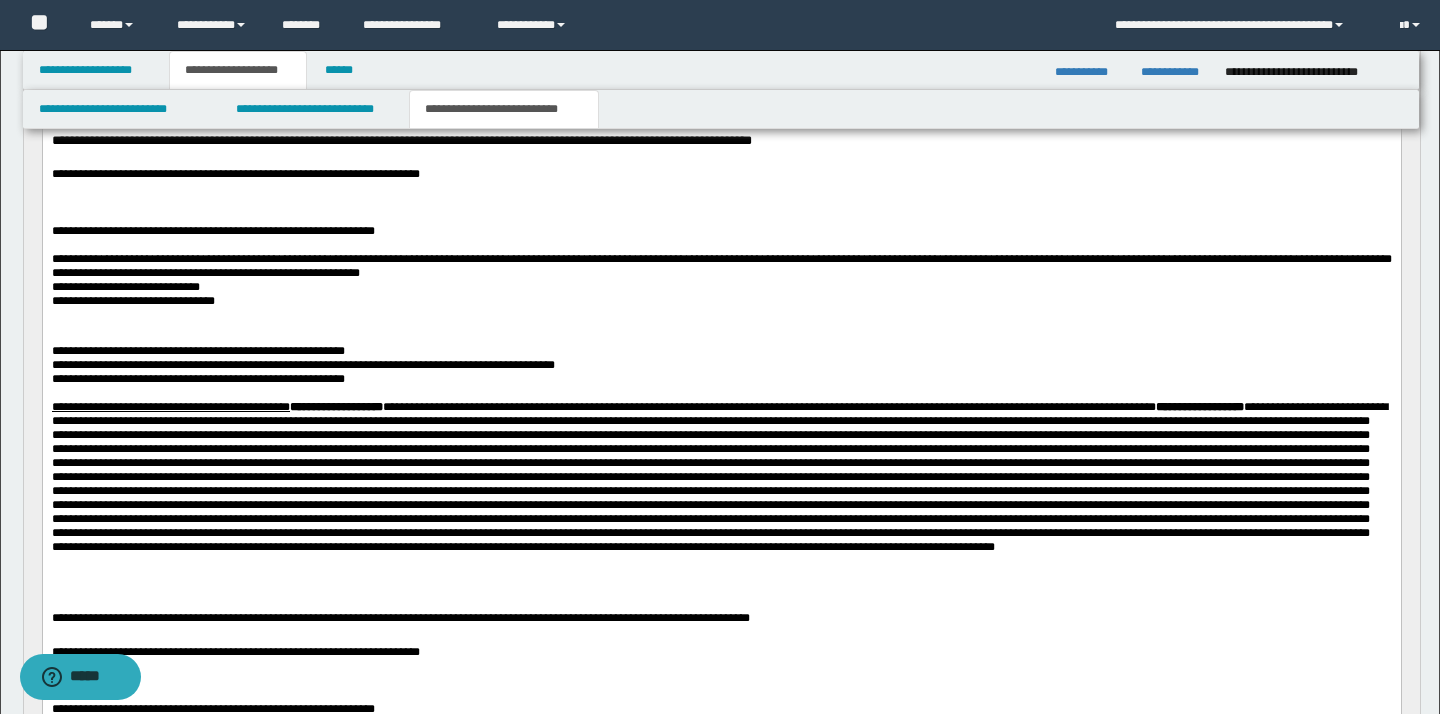 scroll, scrollTop: 1731, scrollLeft: 0, axis: vertical 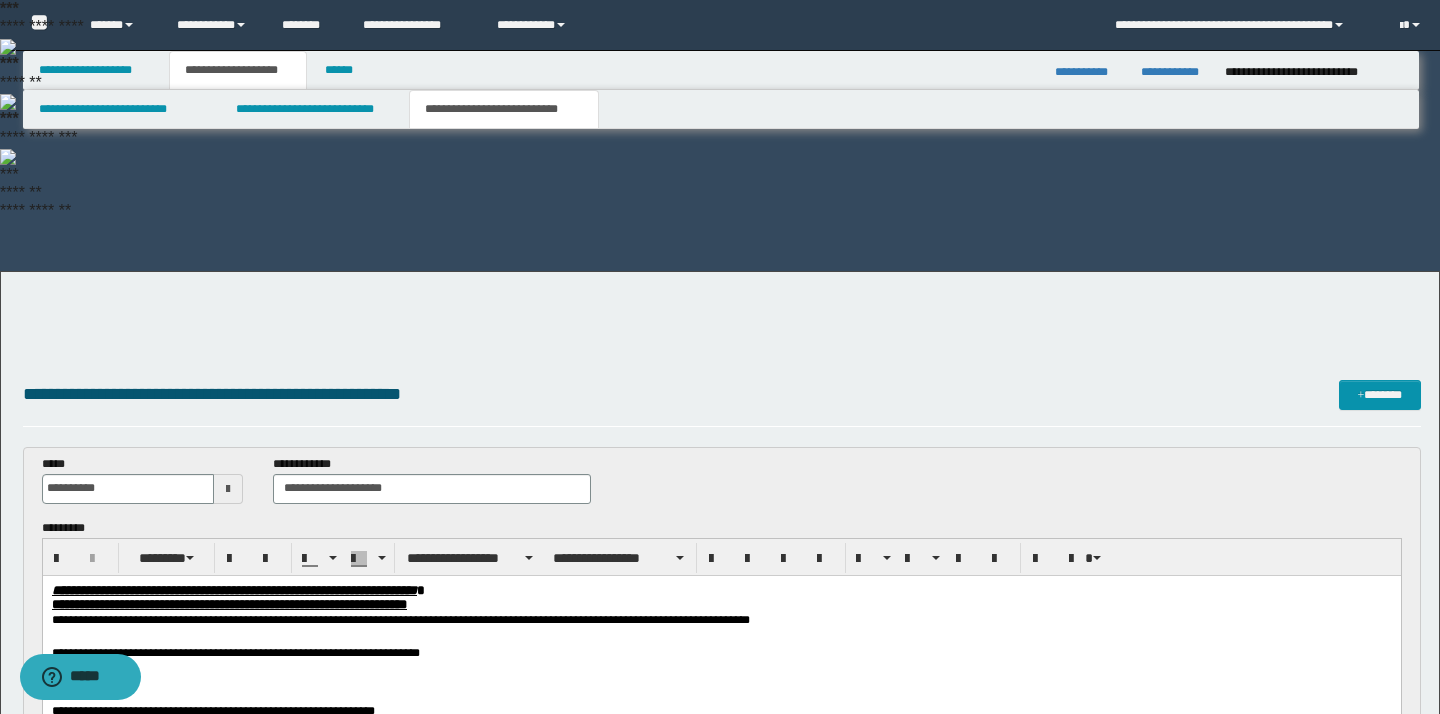 drag, startPoint x: 488, startPoint y: 2429, endPoint x: 36, endPoint y: 664, distance: 1821.9575 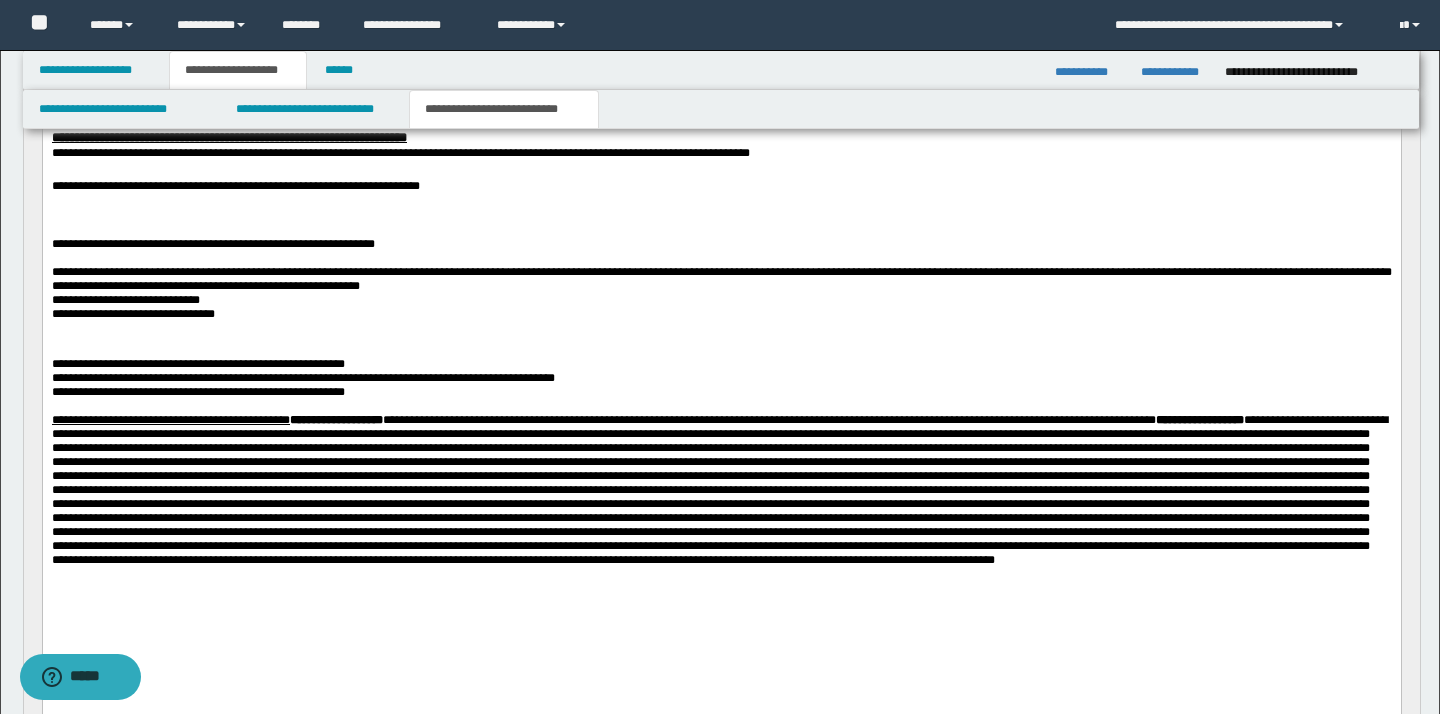 scroll, scrollTop: 893, scrollLeft: 0, axis: vertical 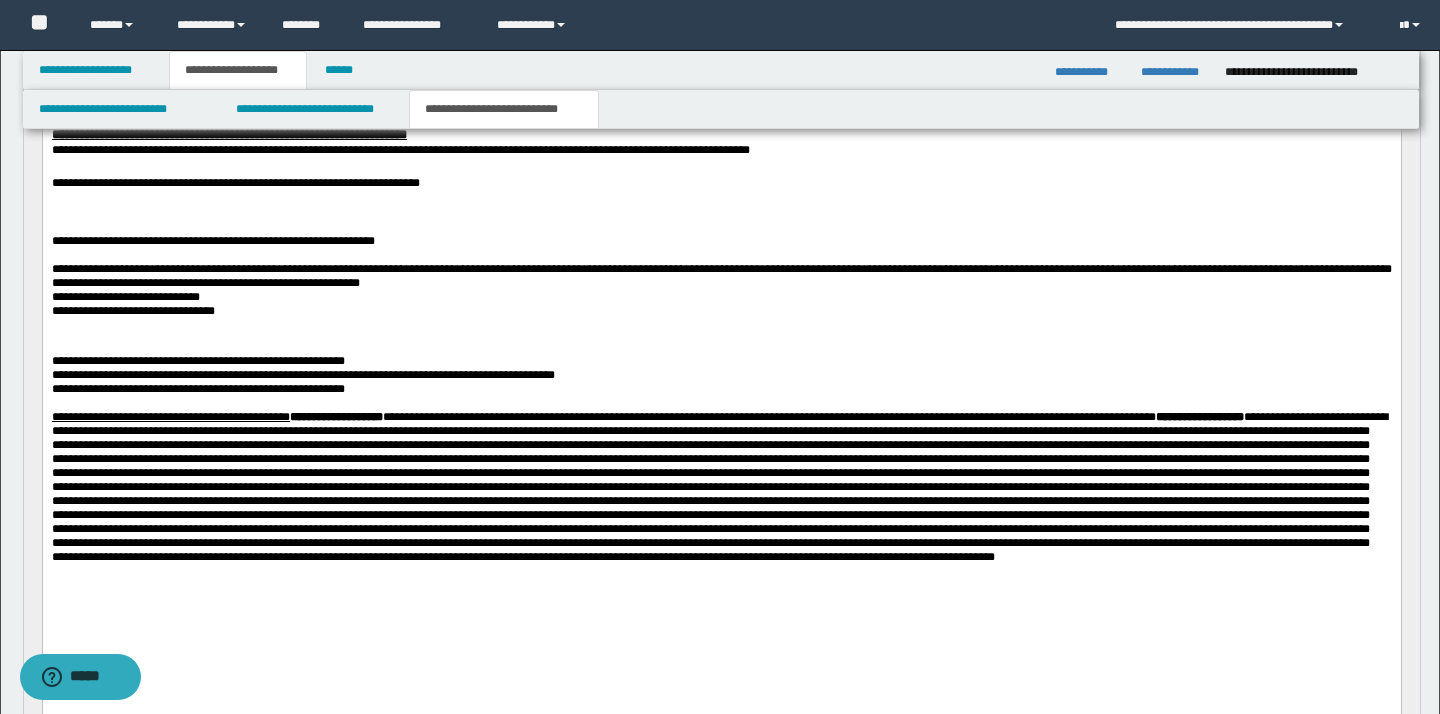 click at bounding box center [228, 838] 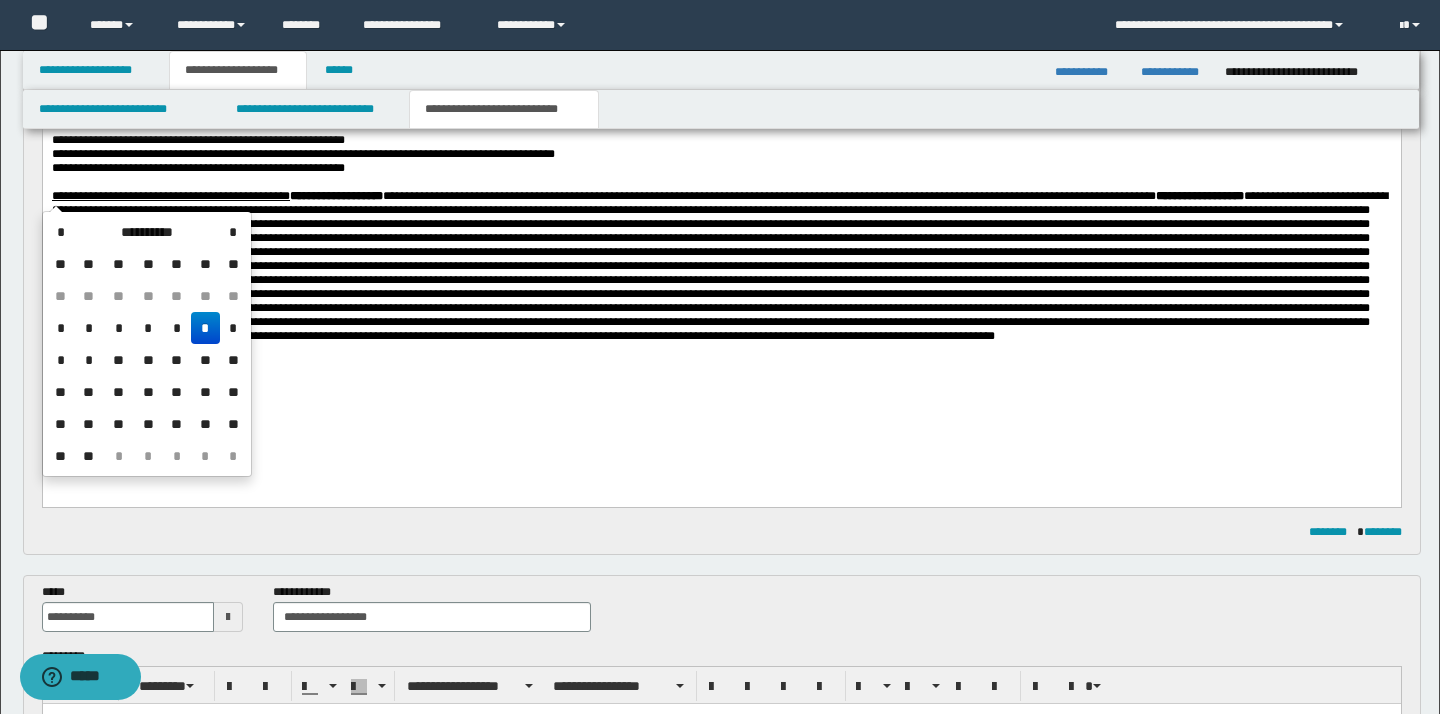 click on "**********" at bounding box center (147, 232) 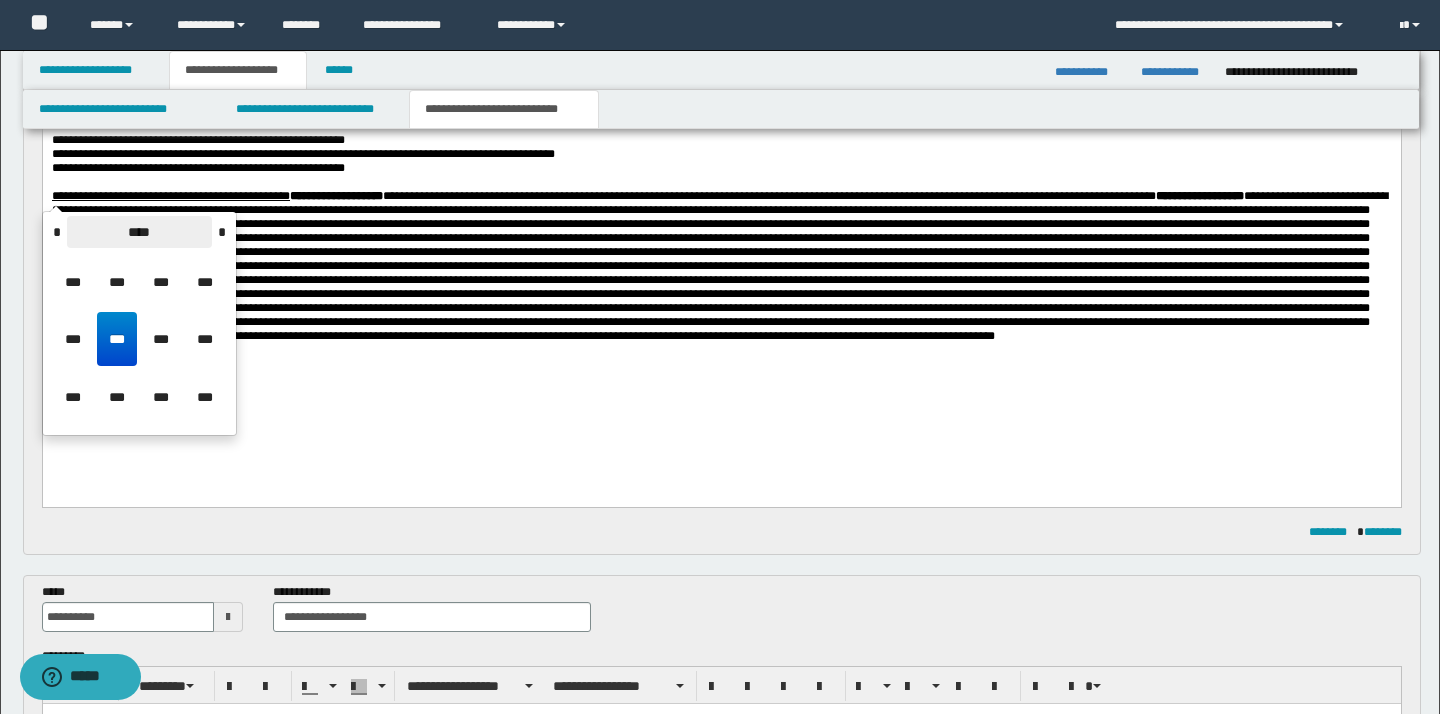 click on "****" at bounding box center (139, 232) 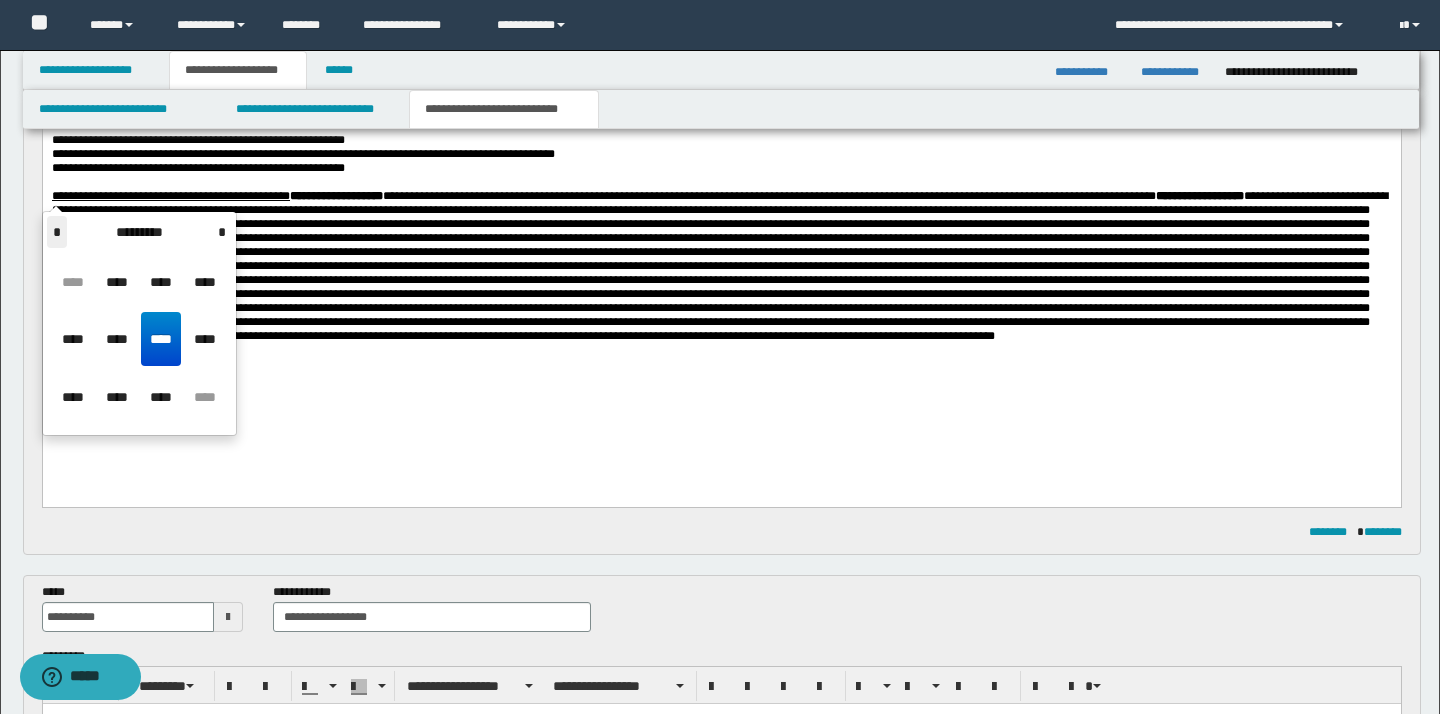 click on "*" at bounding box center (57, 232) 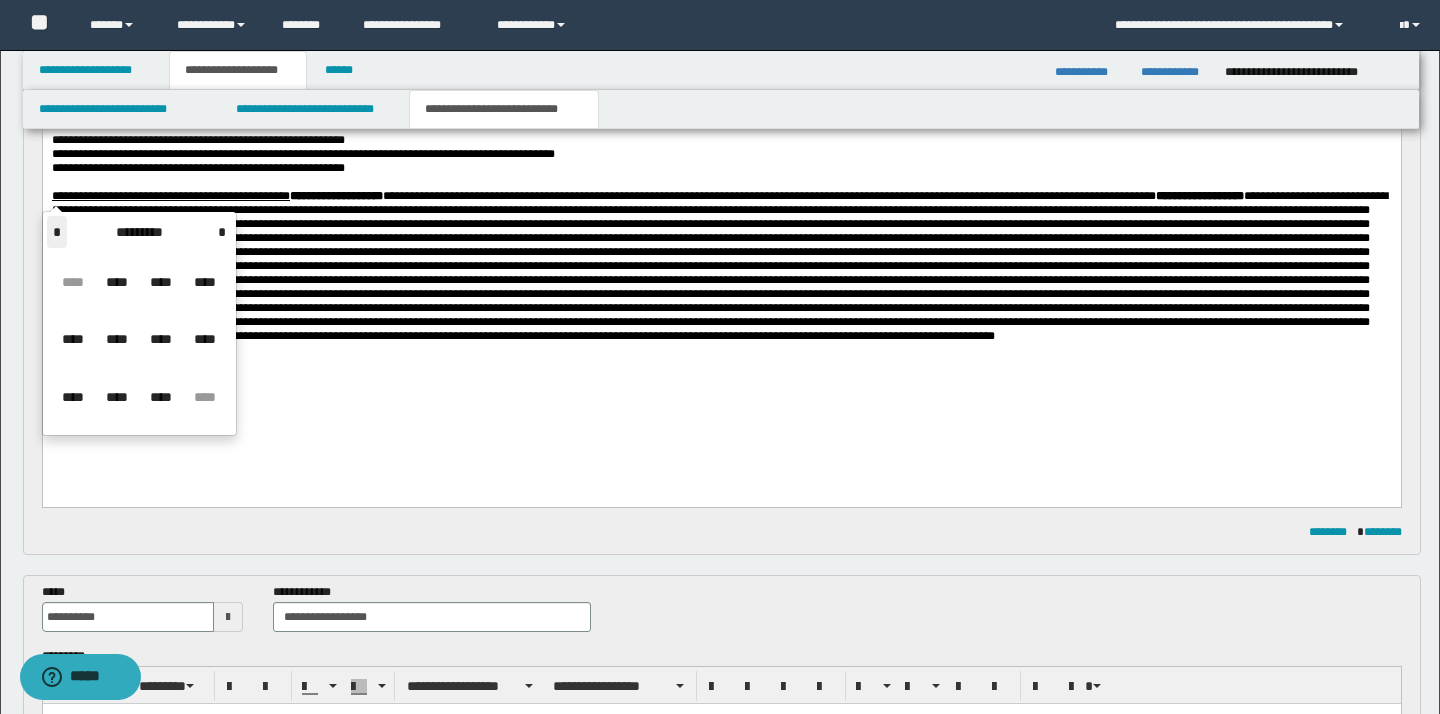 click on "*" at bounding box center (57, 232) 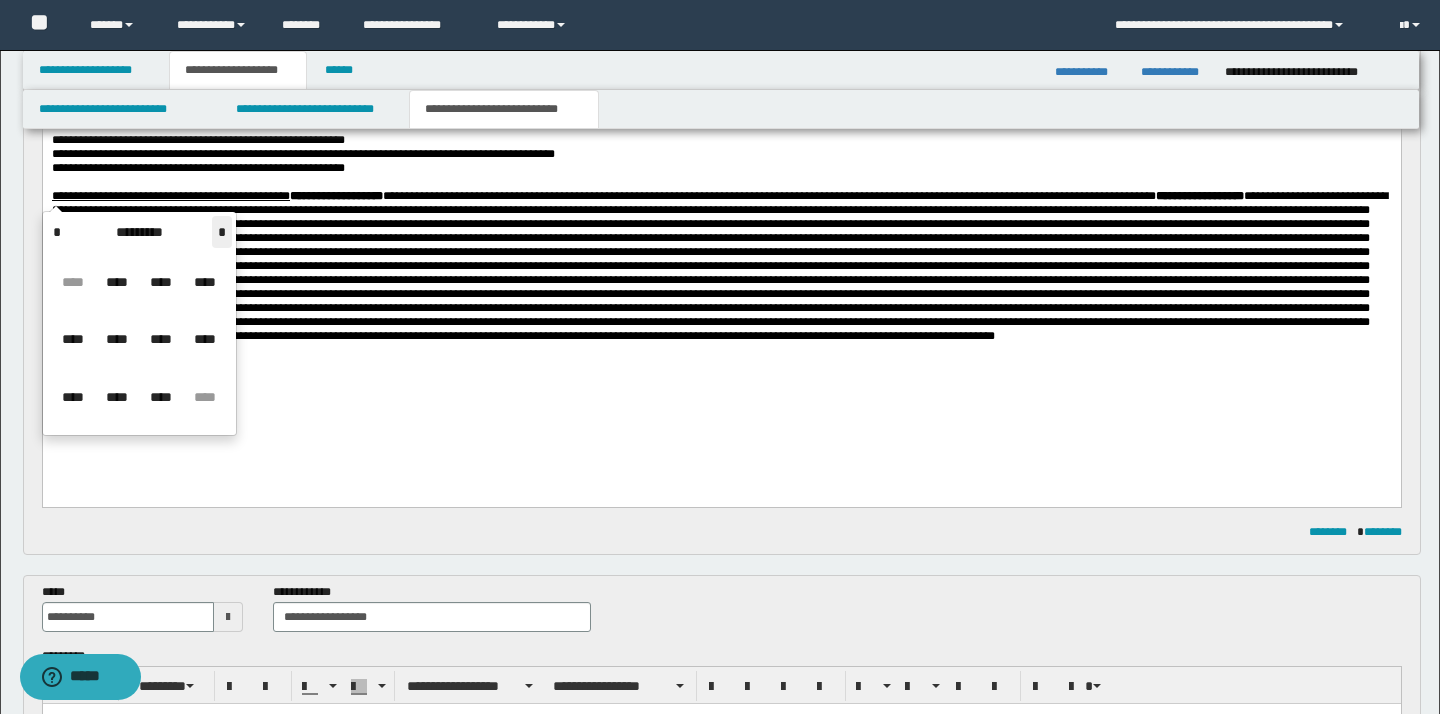 click on "*" at bounding box center [222, 232] 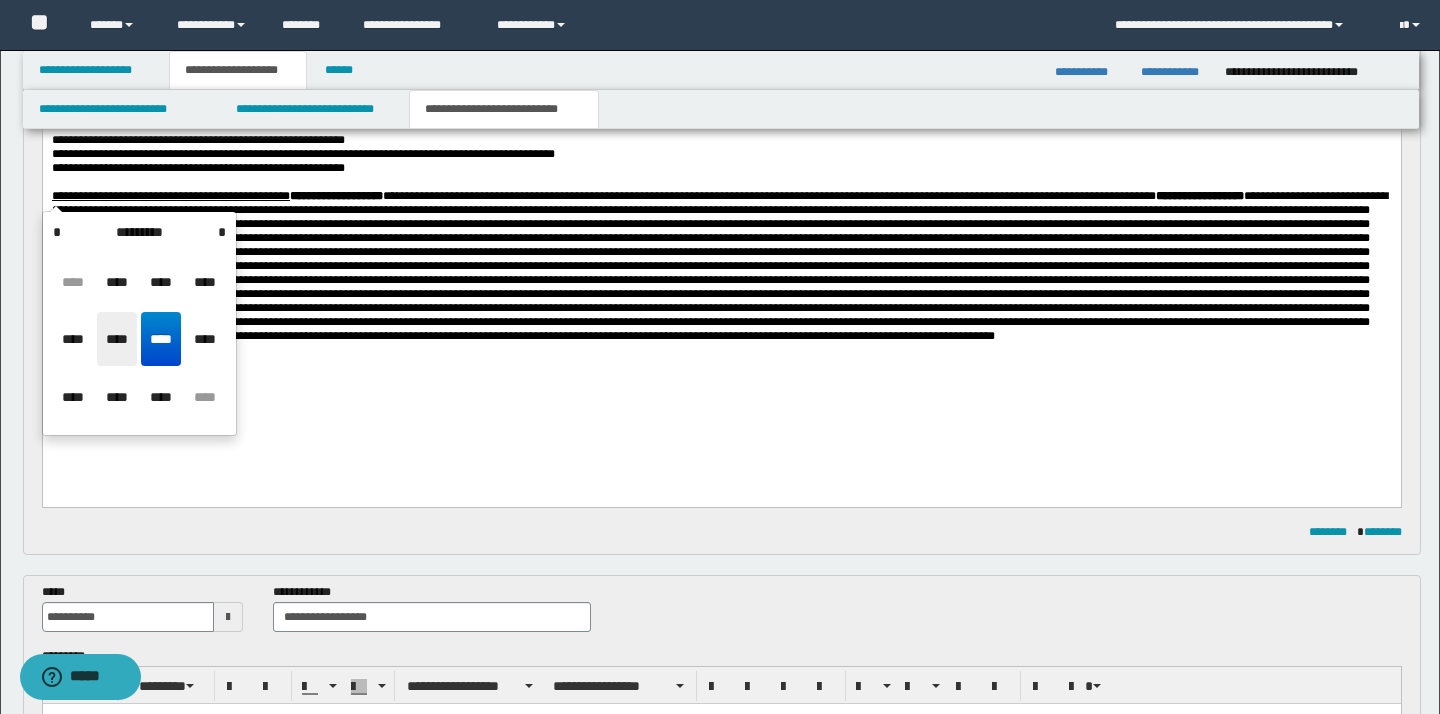 click on "****" at bounding box center (117, 339) 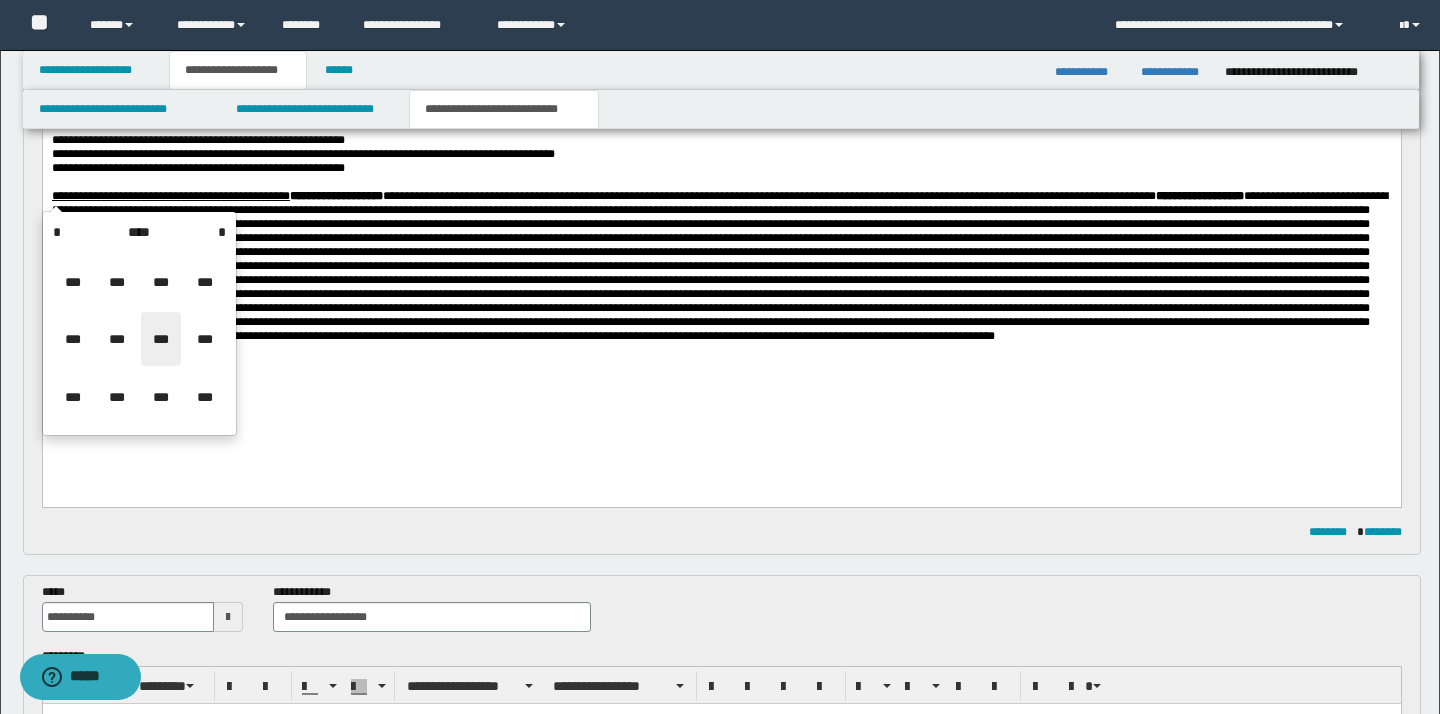 click on "***" at bounding box center [161, 339] 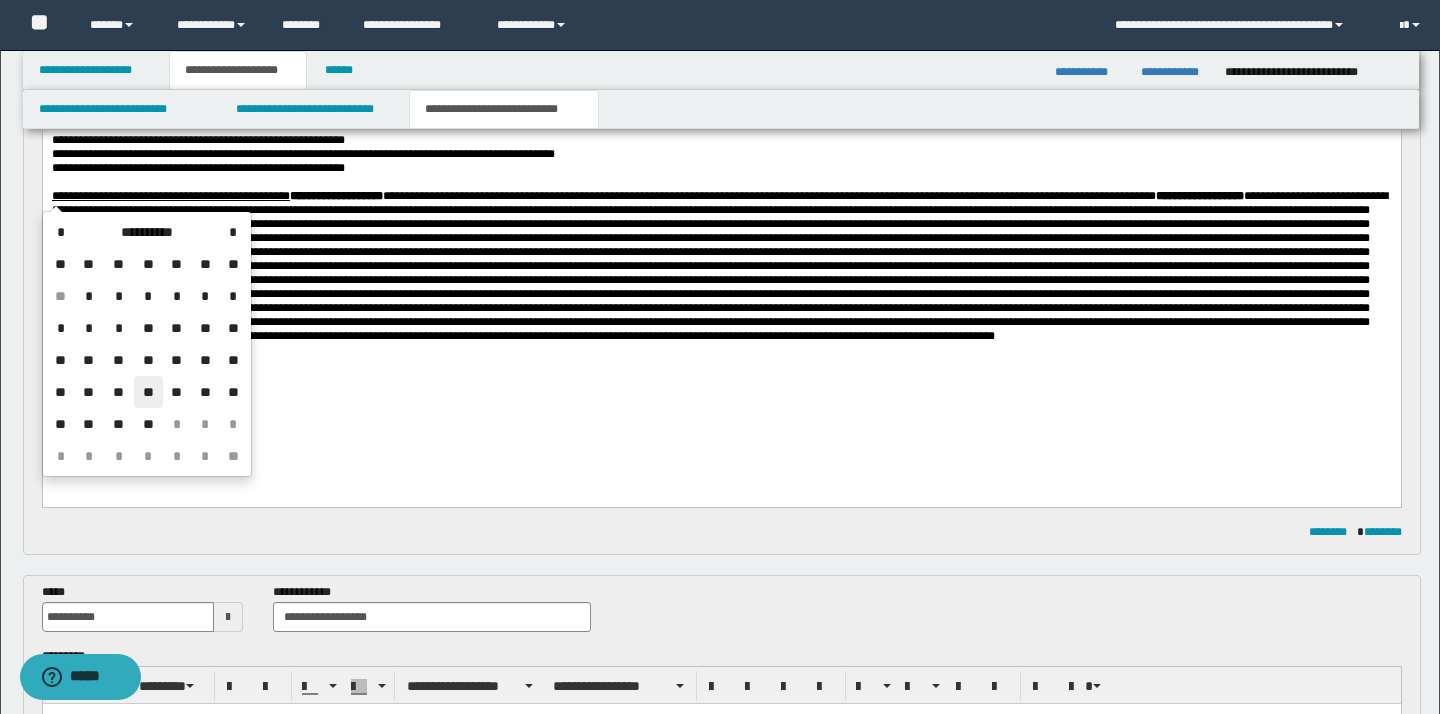 click on "**" at bounding box center (148, 392) 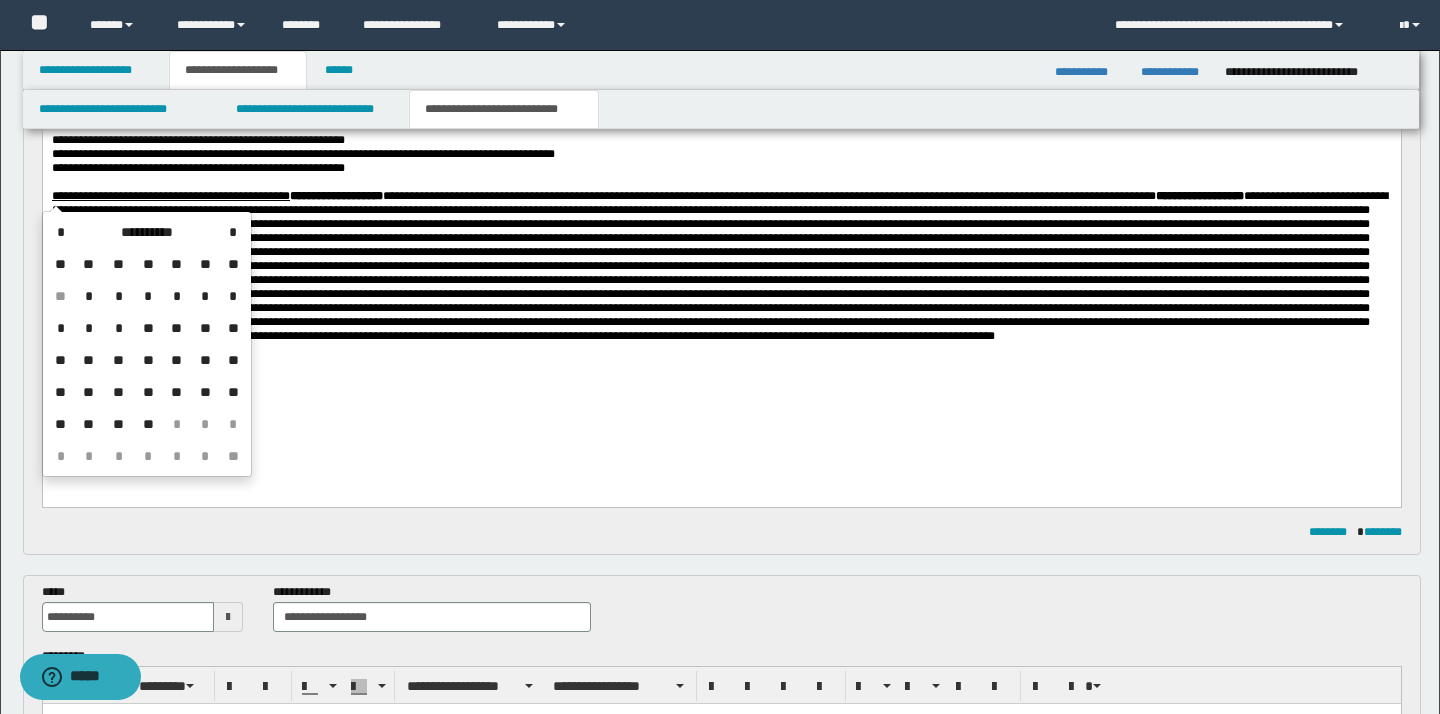 type on "**********" 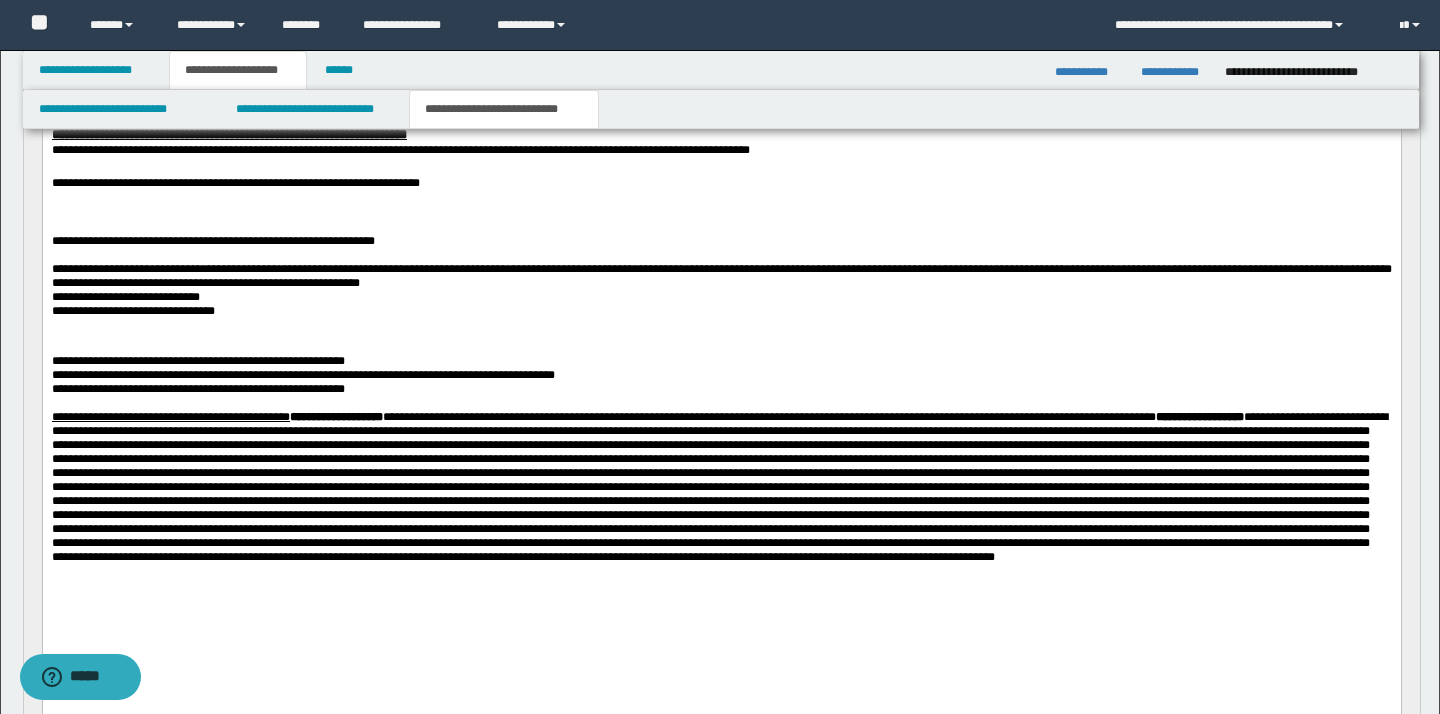 drag, startPoint x: 352, startPoint y: 985, endPoint x: 343, endPoint y: 980, distance: 10.29563 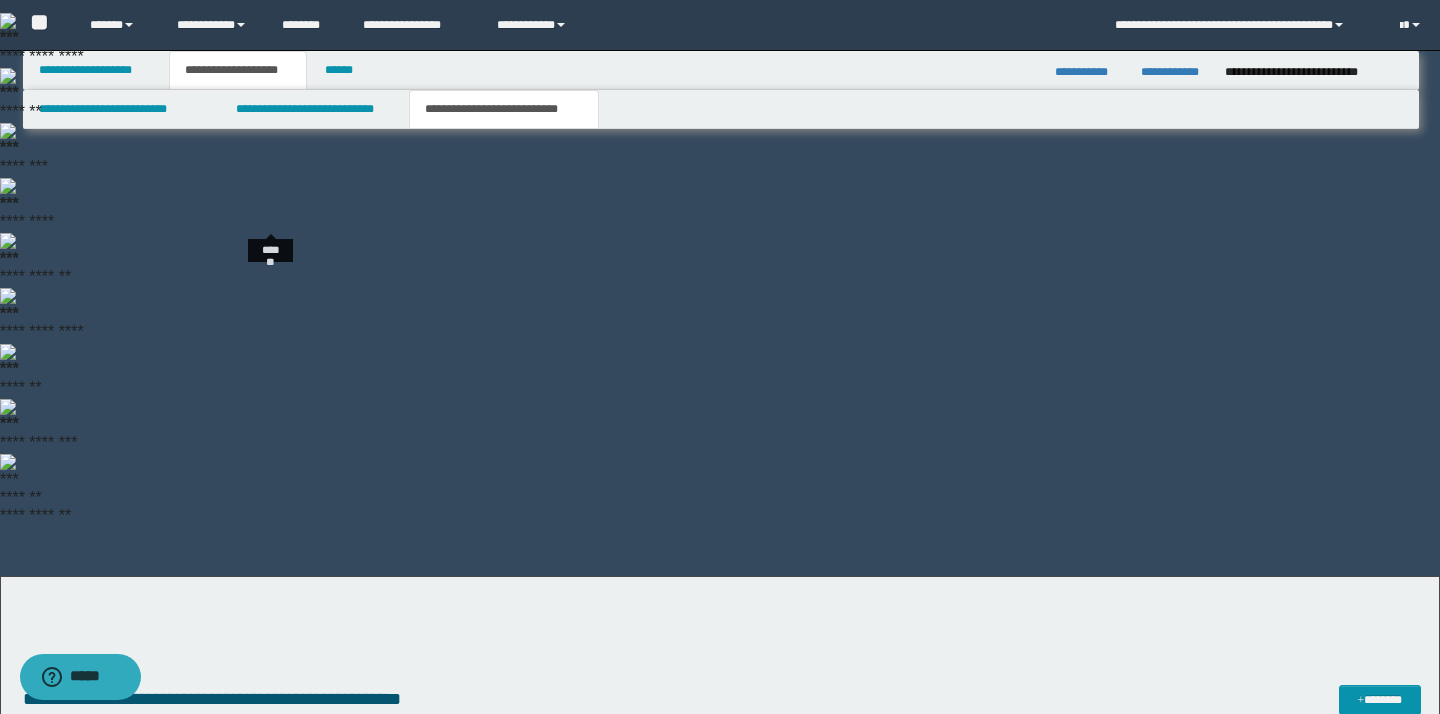 scroll, scrollTop: 0, scrollLeft: 0, axis: both 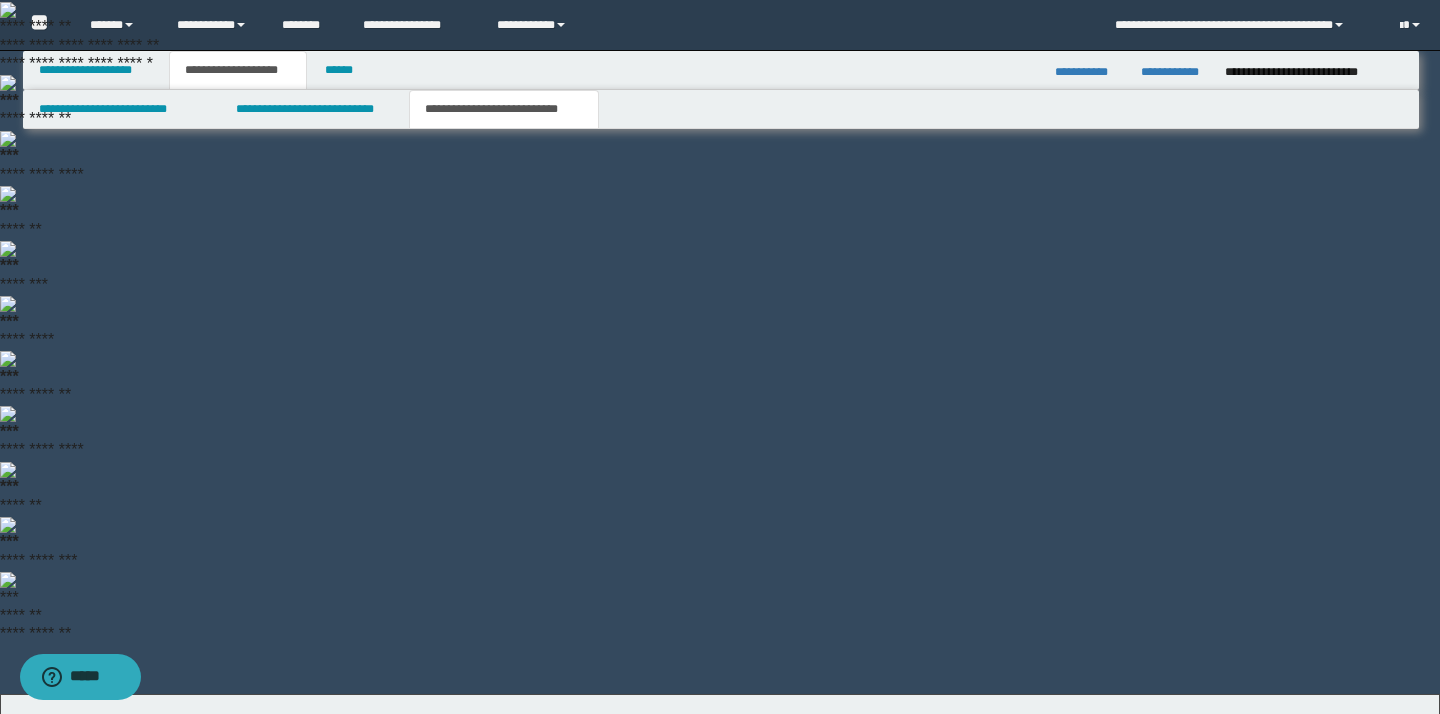 click at bounding box center [228, 912] 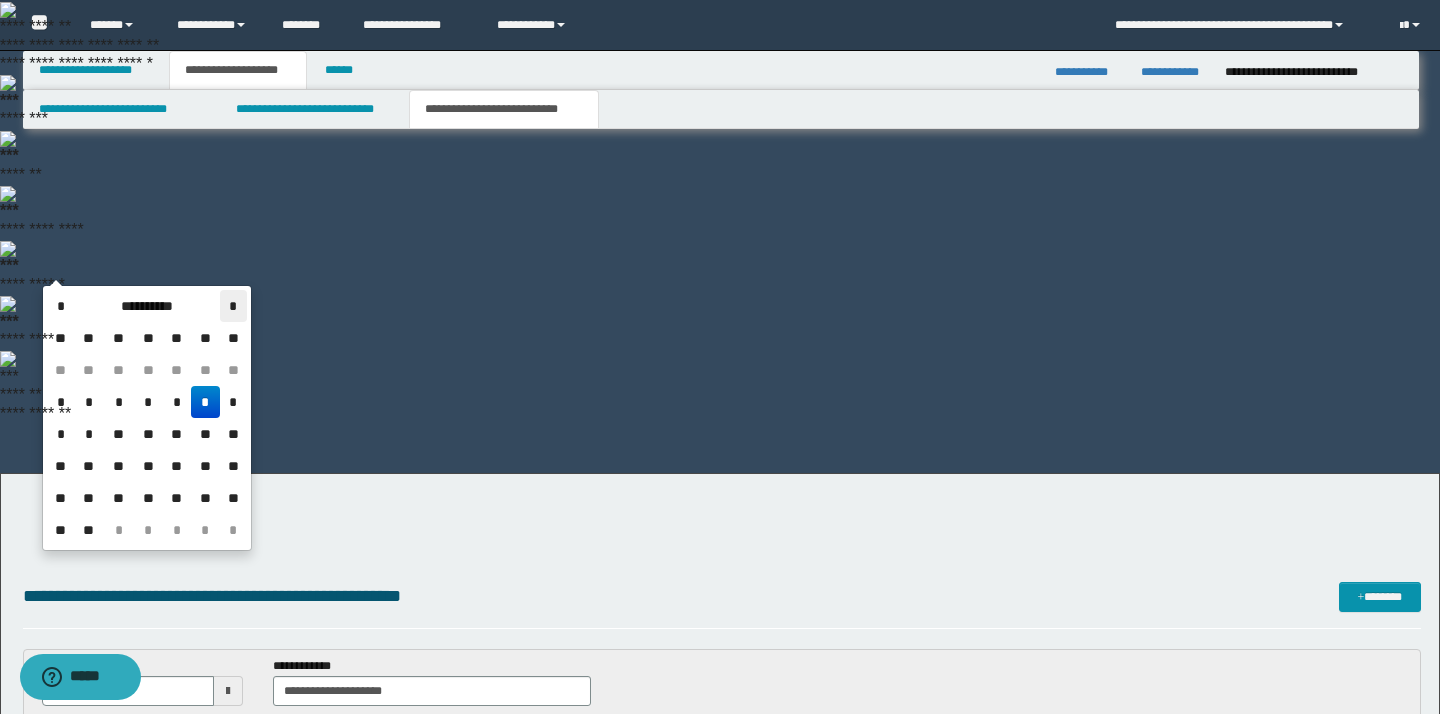 click on "*" at bounding box center [233, 306] 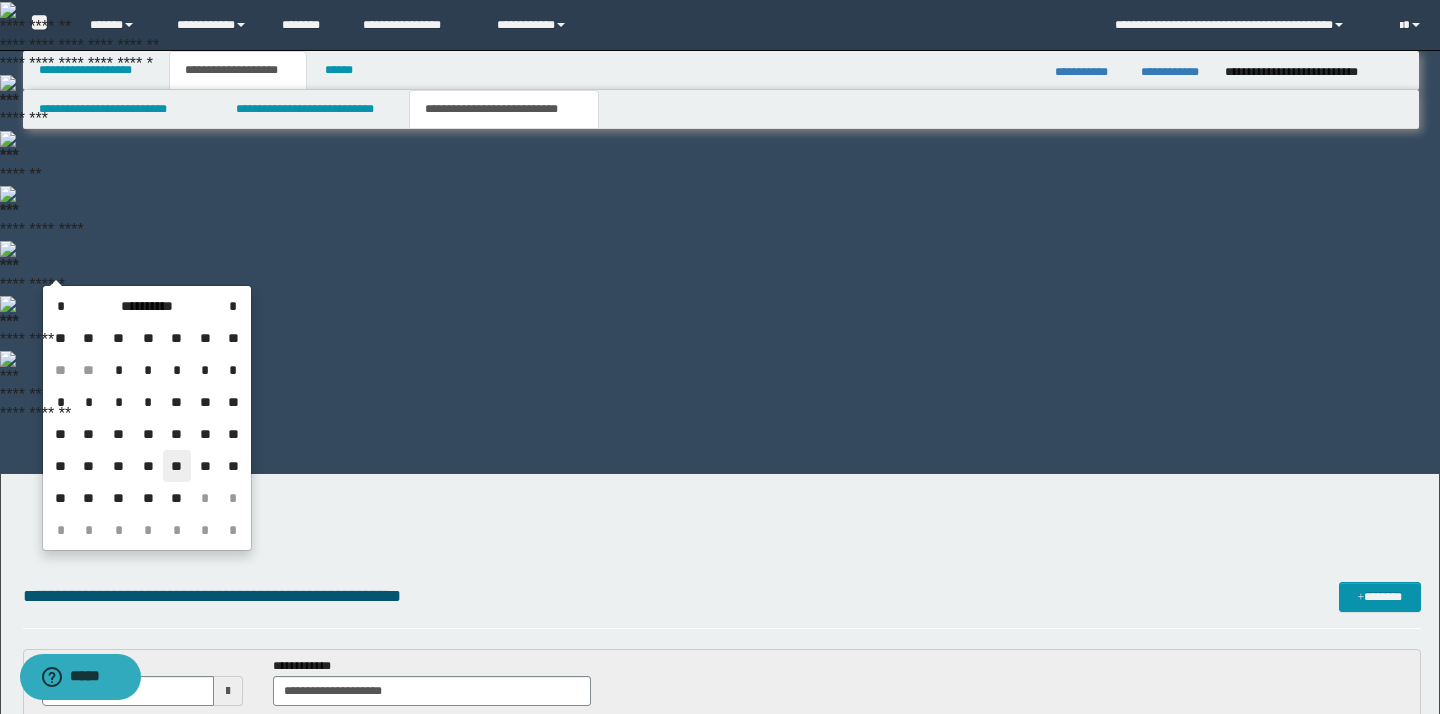 click on "**" at bounding box center (177, 466) 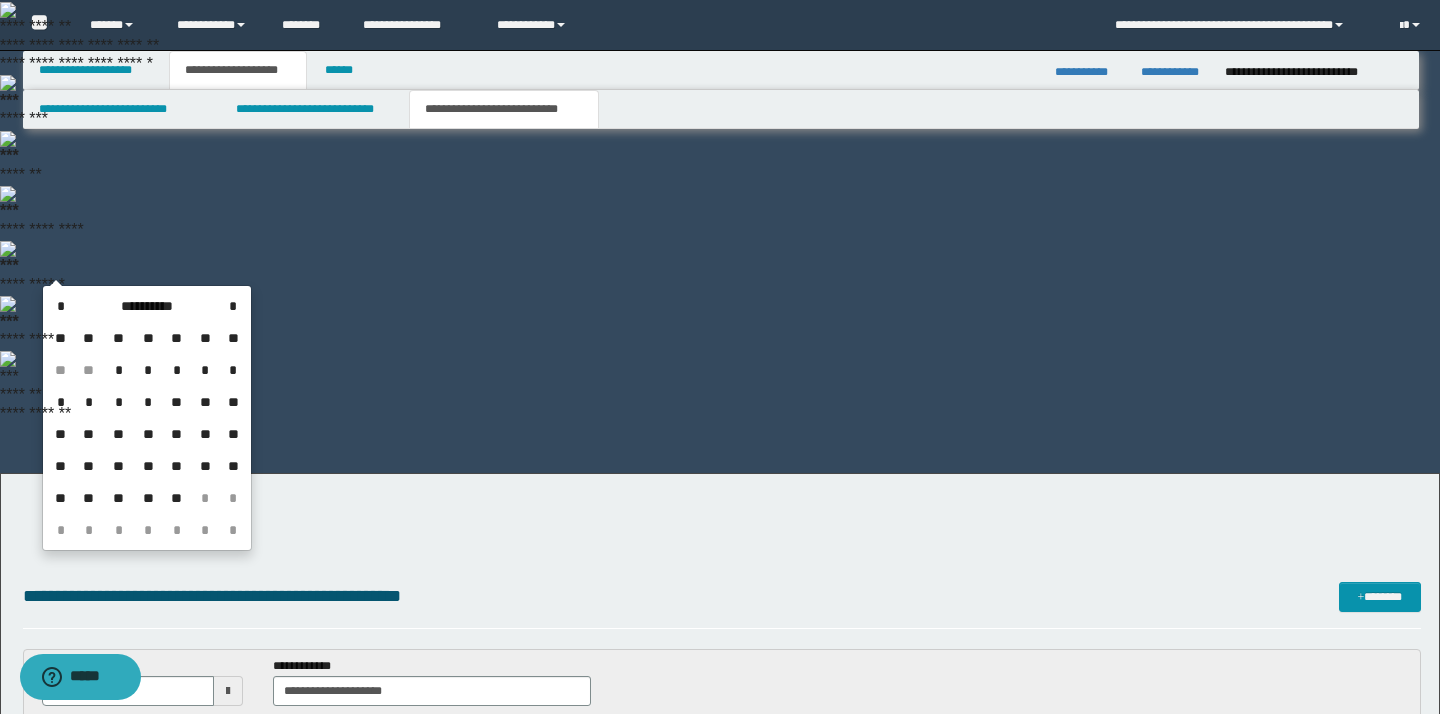 type on "**********" 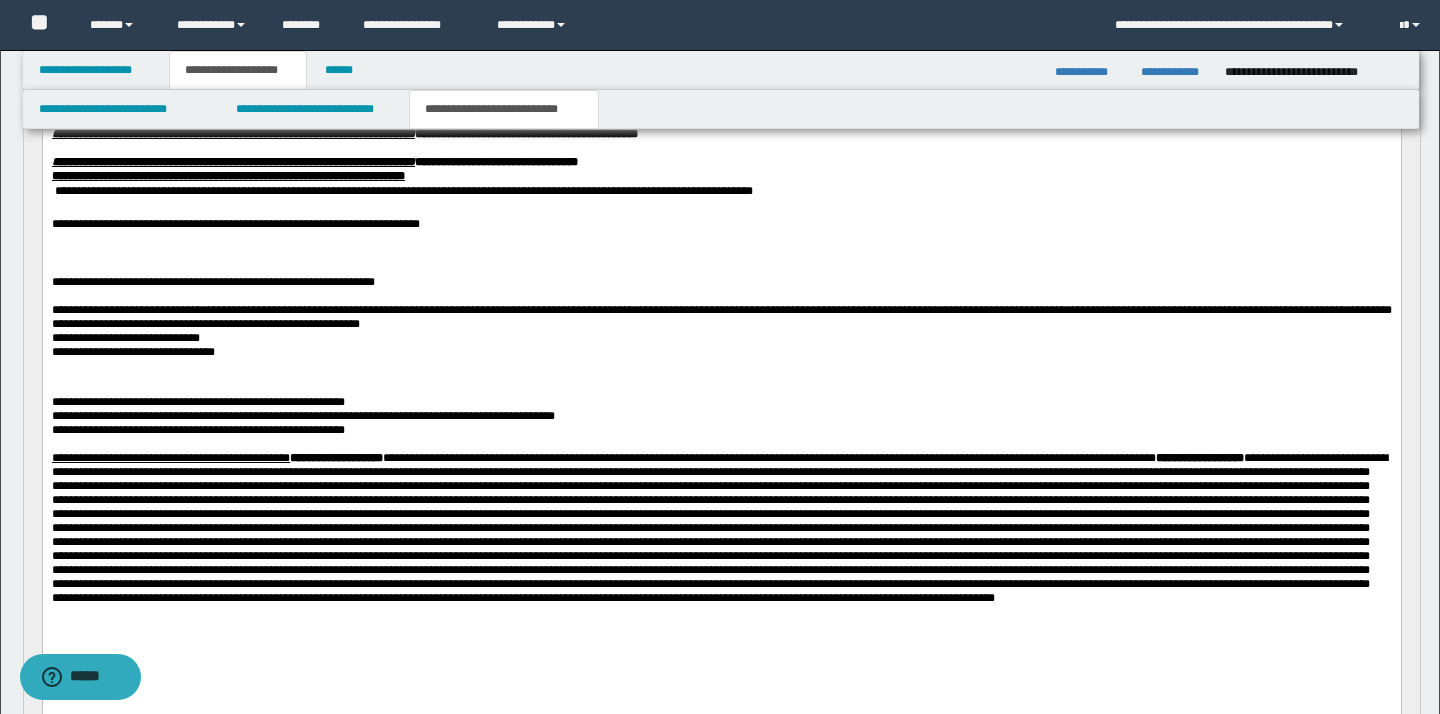 scroll, scrollTop: 1712, scrollLeft: 0, axis: vertical 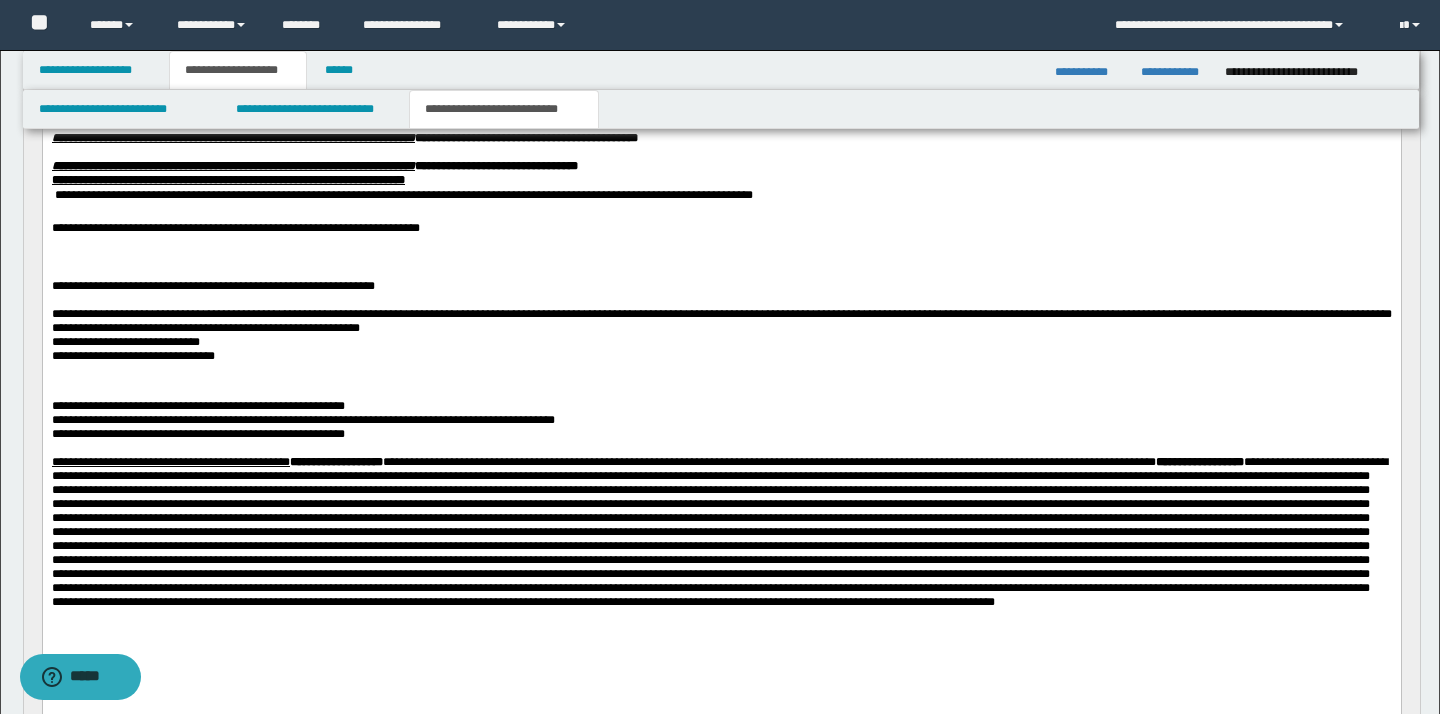 click at bounding box center (721, 1140) 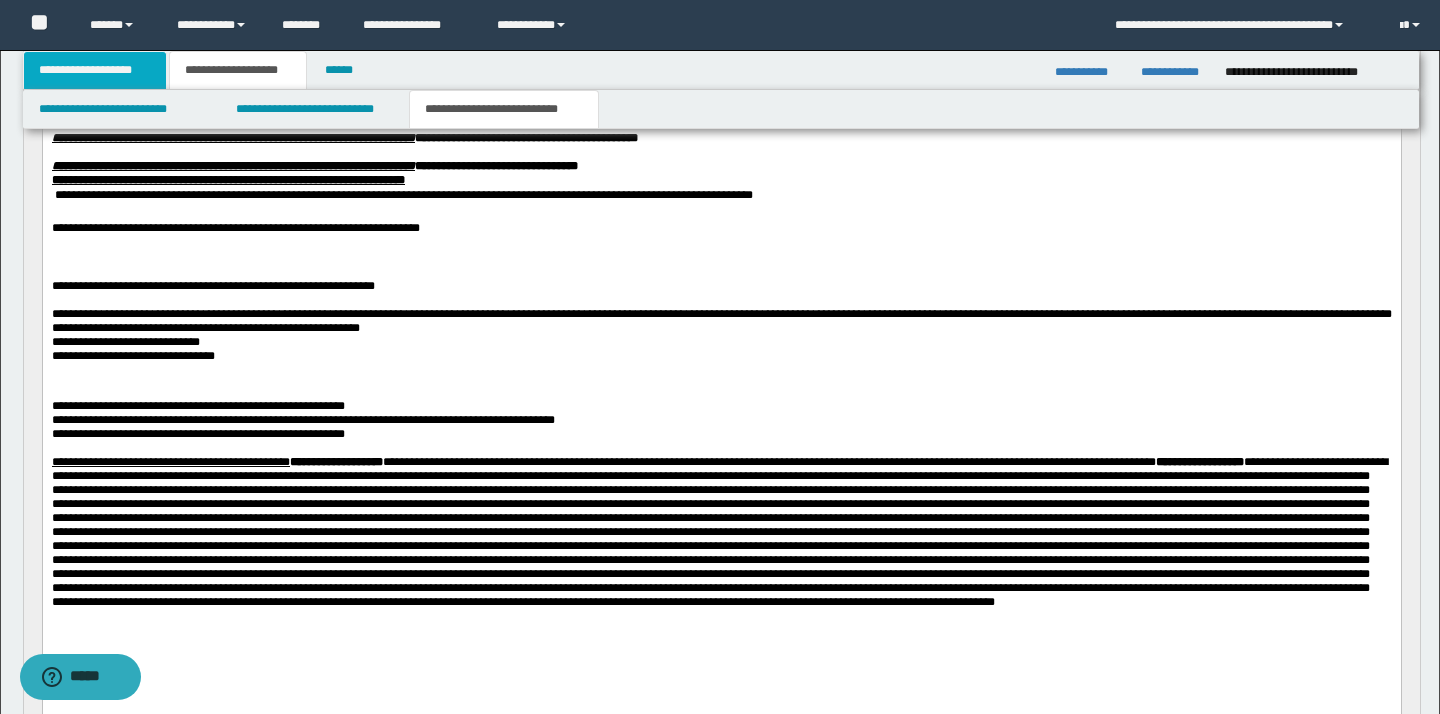 click on "**********" at bounding box center (95, 70) 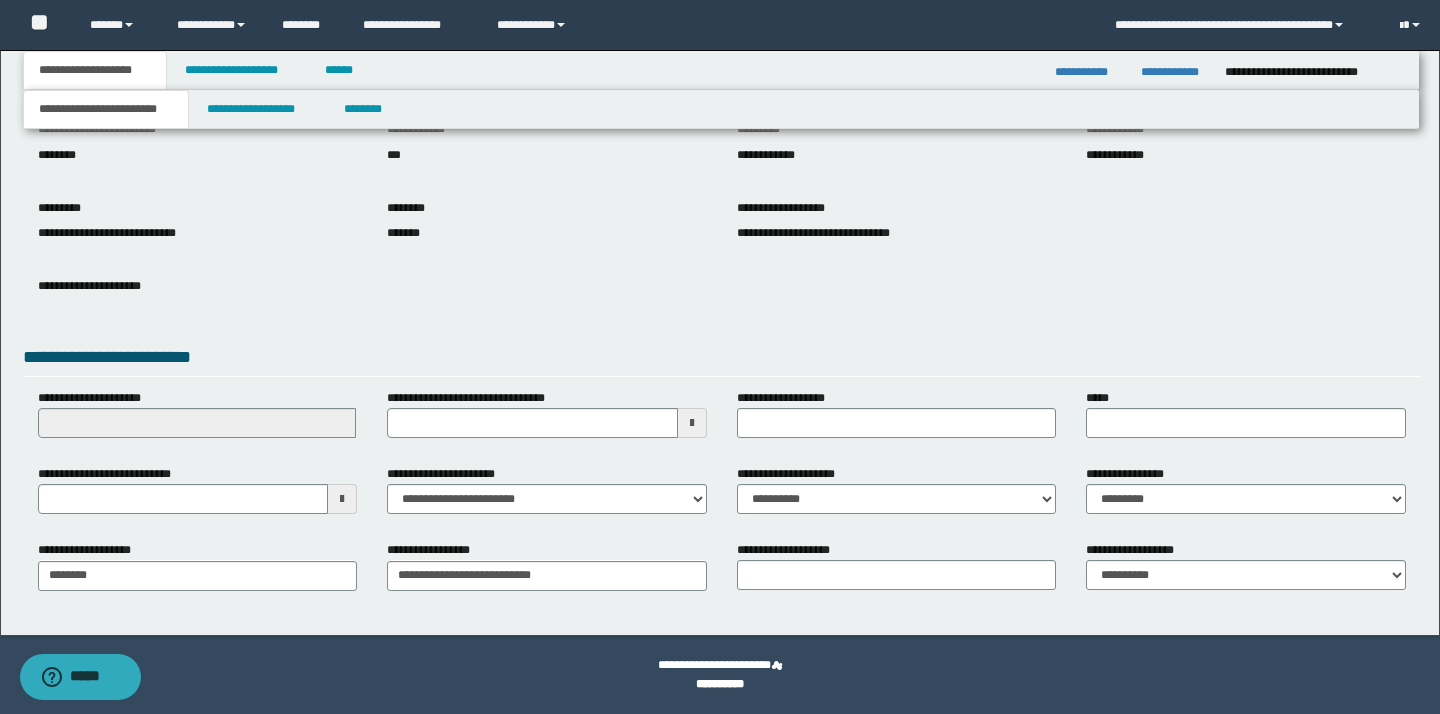 scroll, scrollTop: 170, scrollLeft: 0, axis: vertical 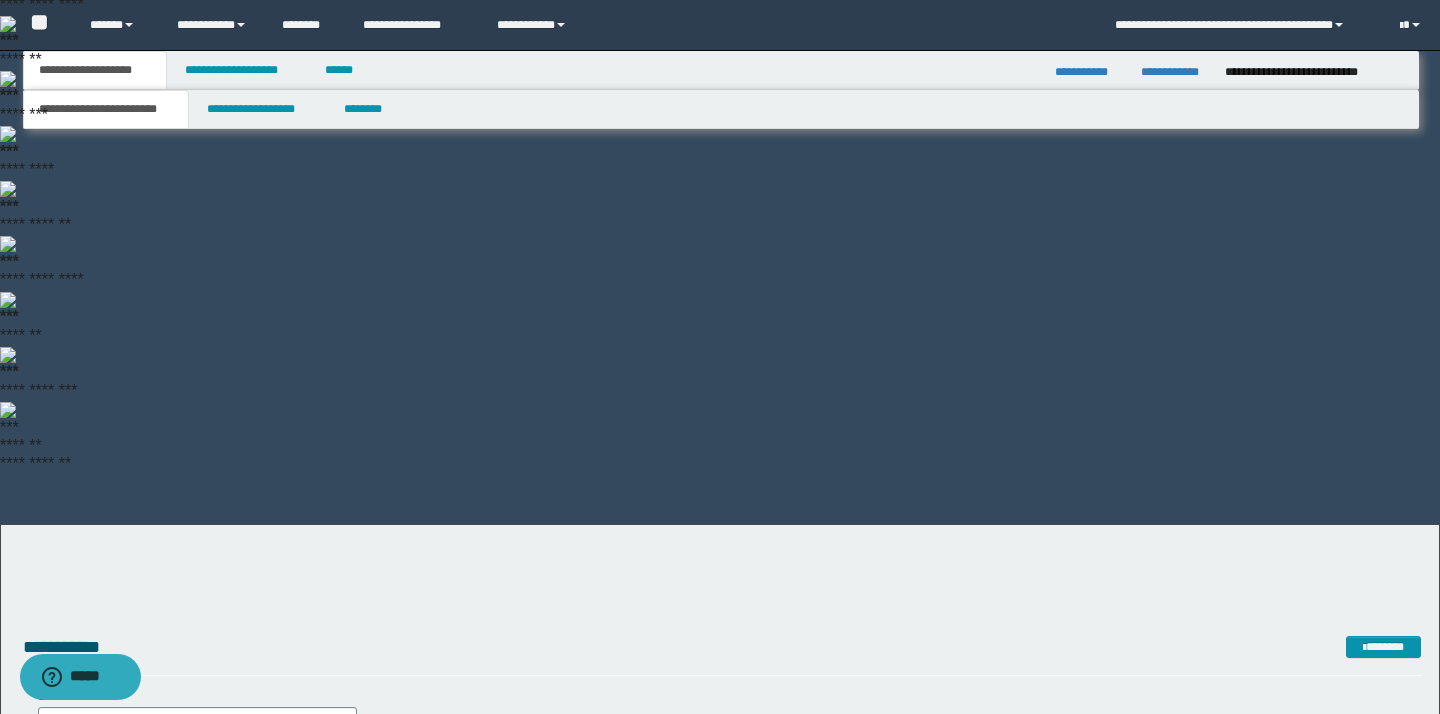 click at bounding box center [342, 1143] 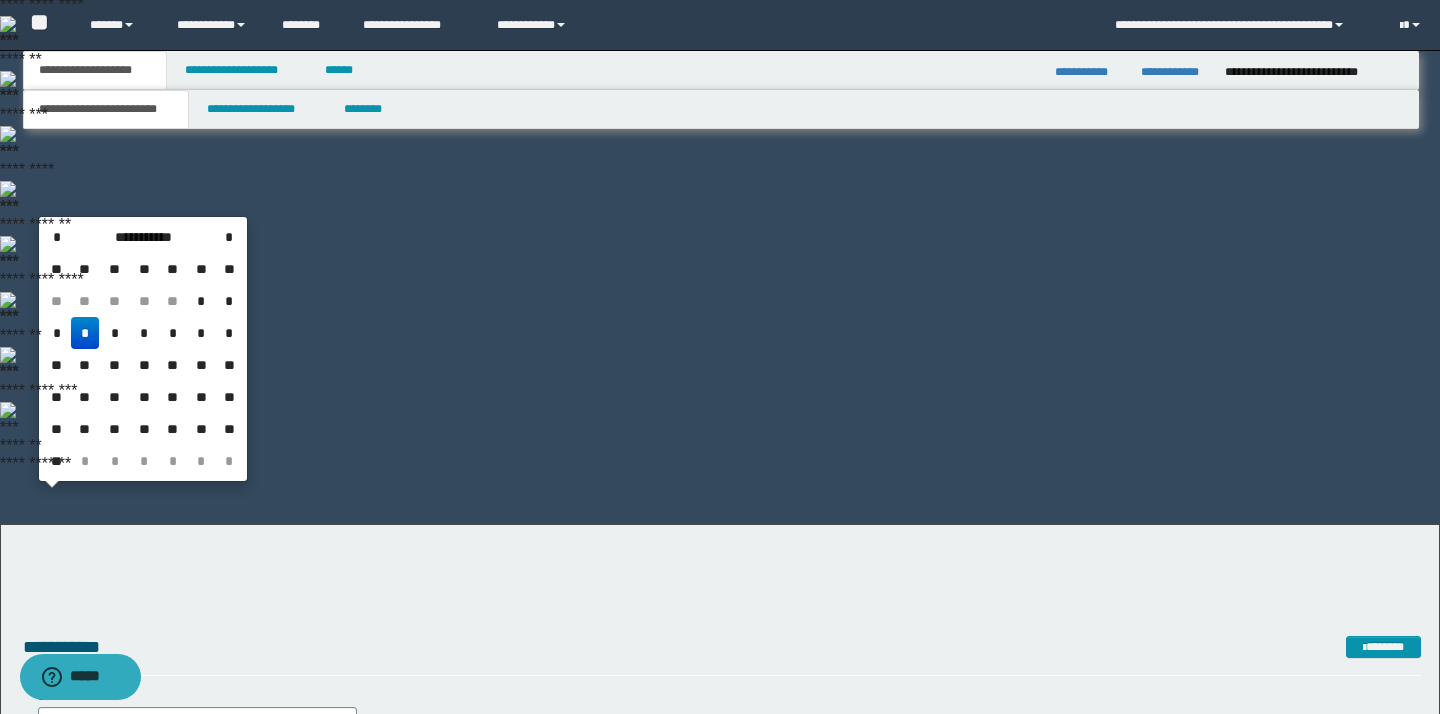 click on "*" at bounding box center [85, 333] 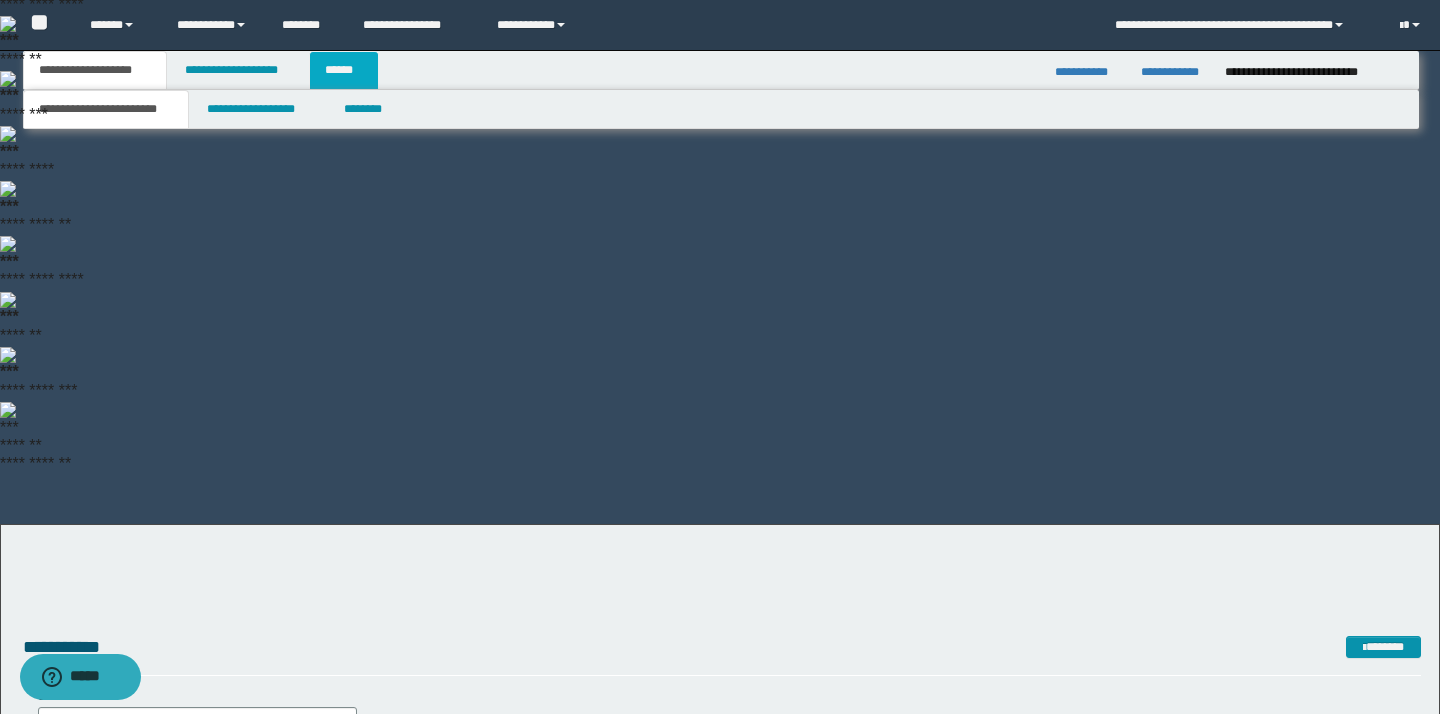 click on "******" at bounding box center [344, 70] 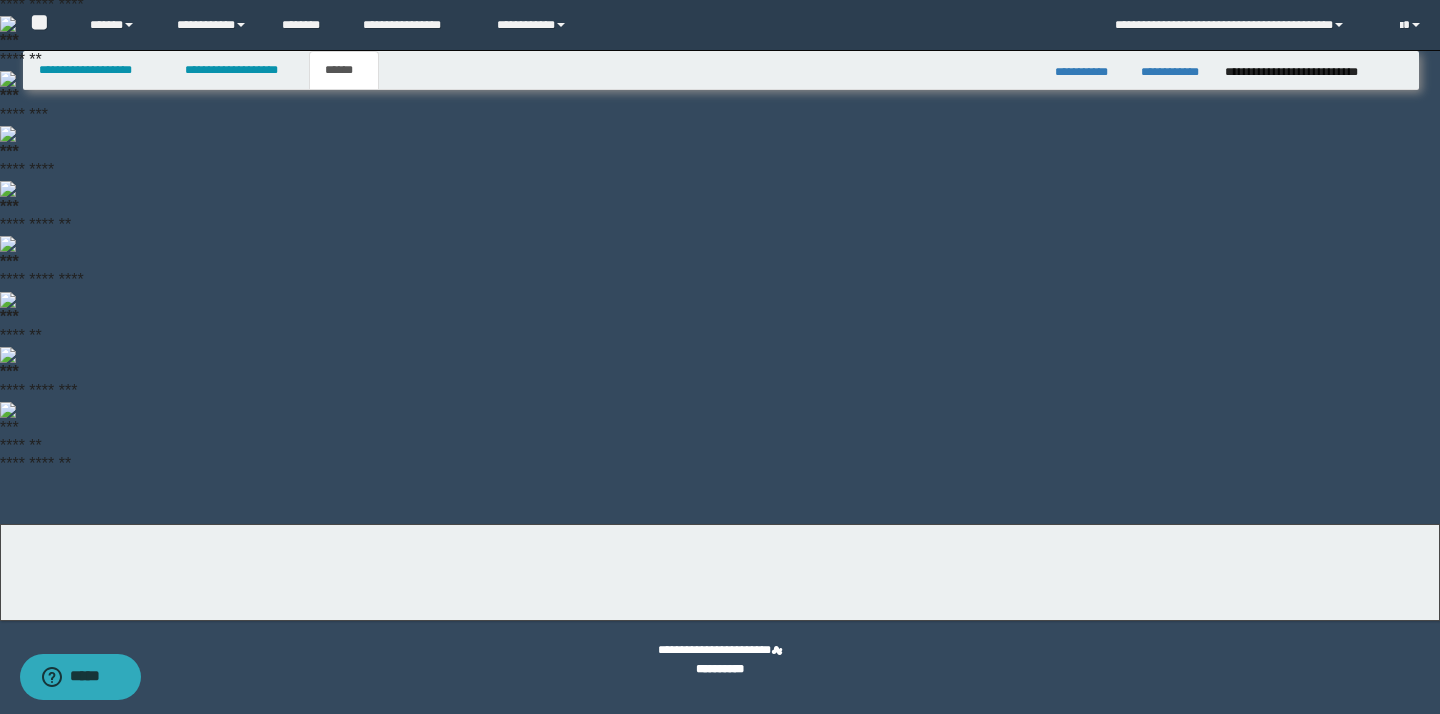 scroll, scrollTop: 0, scrollLeft: 0, axis: both 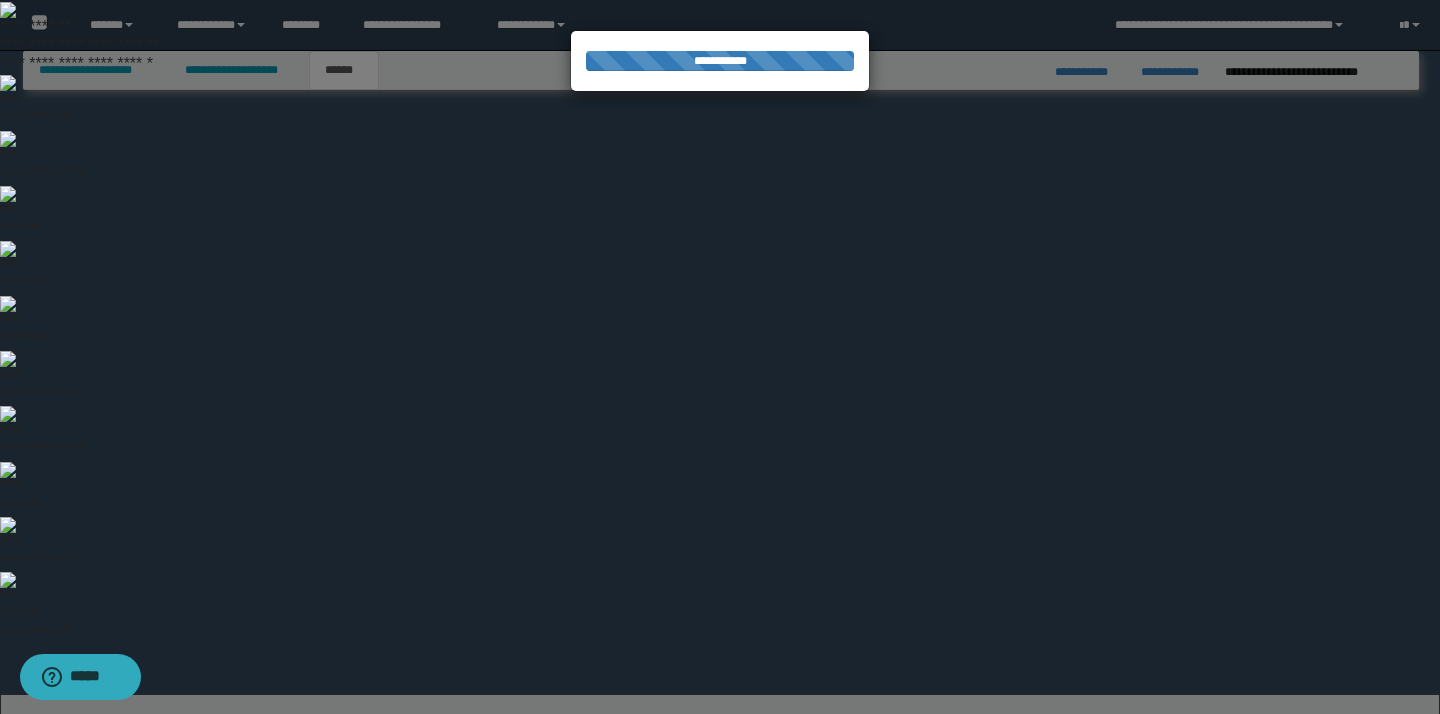 select on "*" 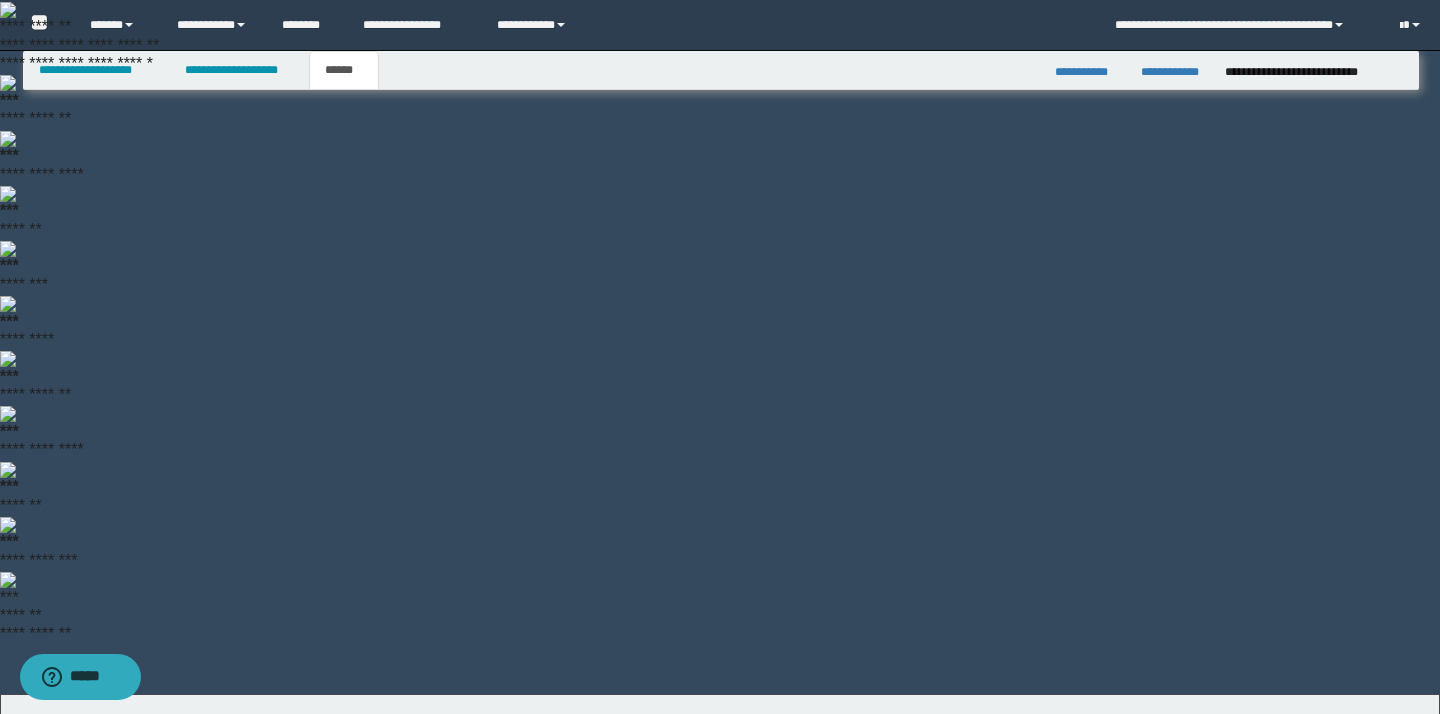 scroll, scrollTop: 0, scrollLeft: 0, axis: both 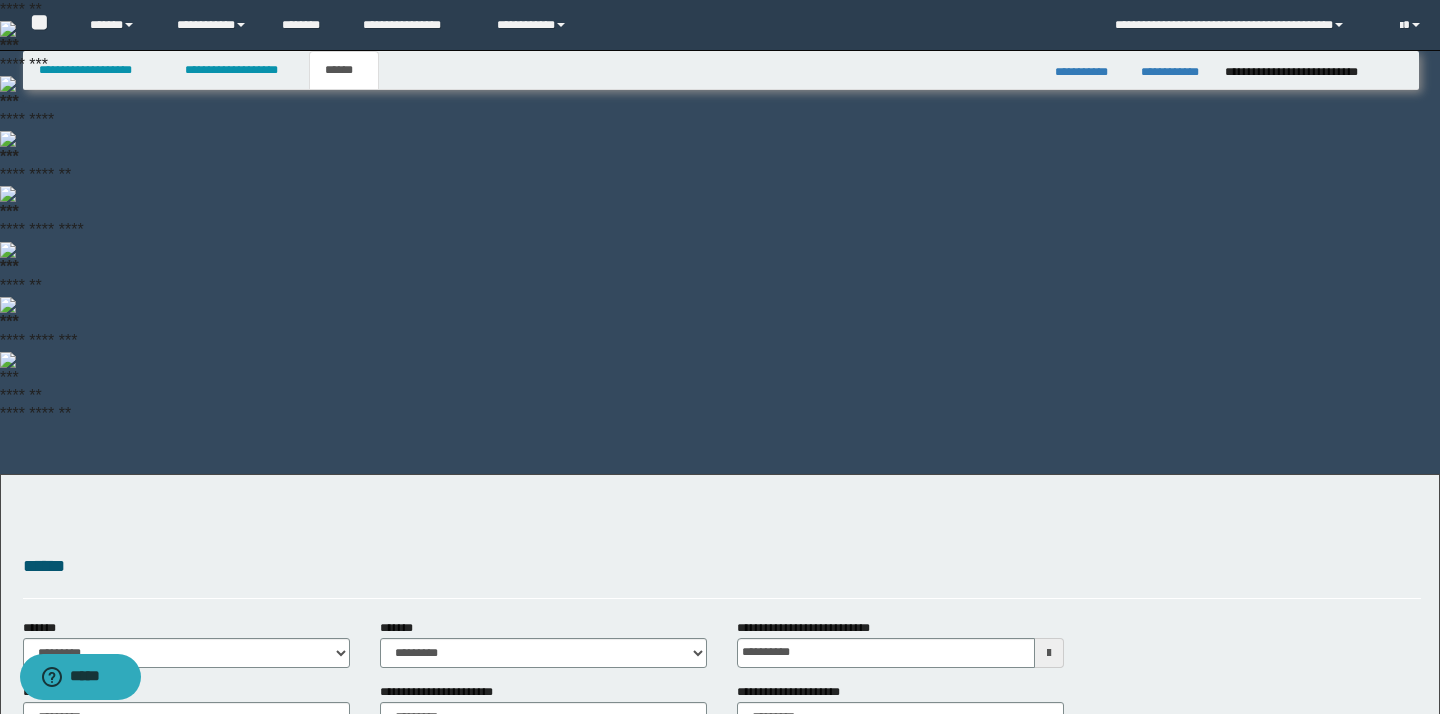 drag, startPoint x: 1118, startPoint y: 596, endPoint x: 1020, endPoint y: 542, distance: 111.89281 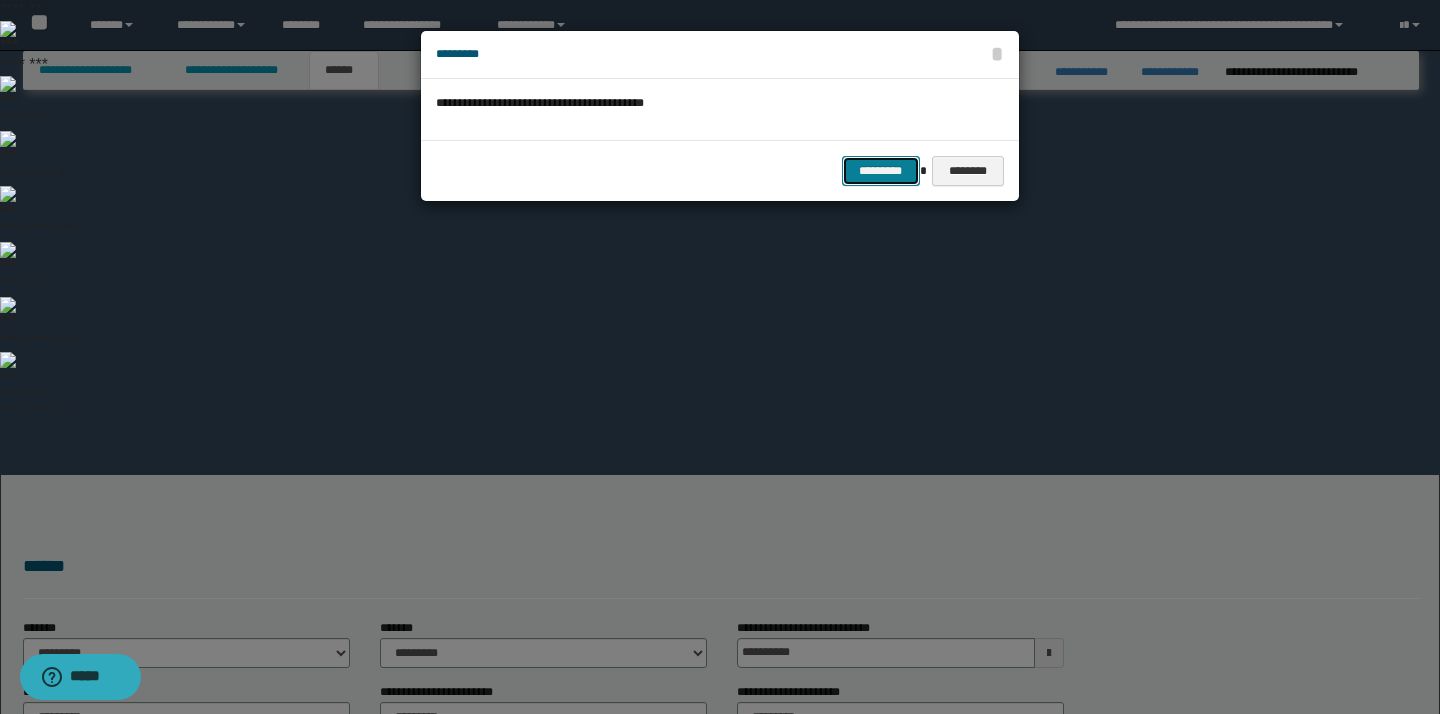 click on "*********" at bounding box center (881, 171) 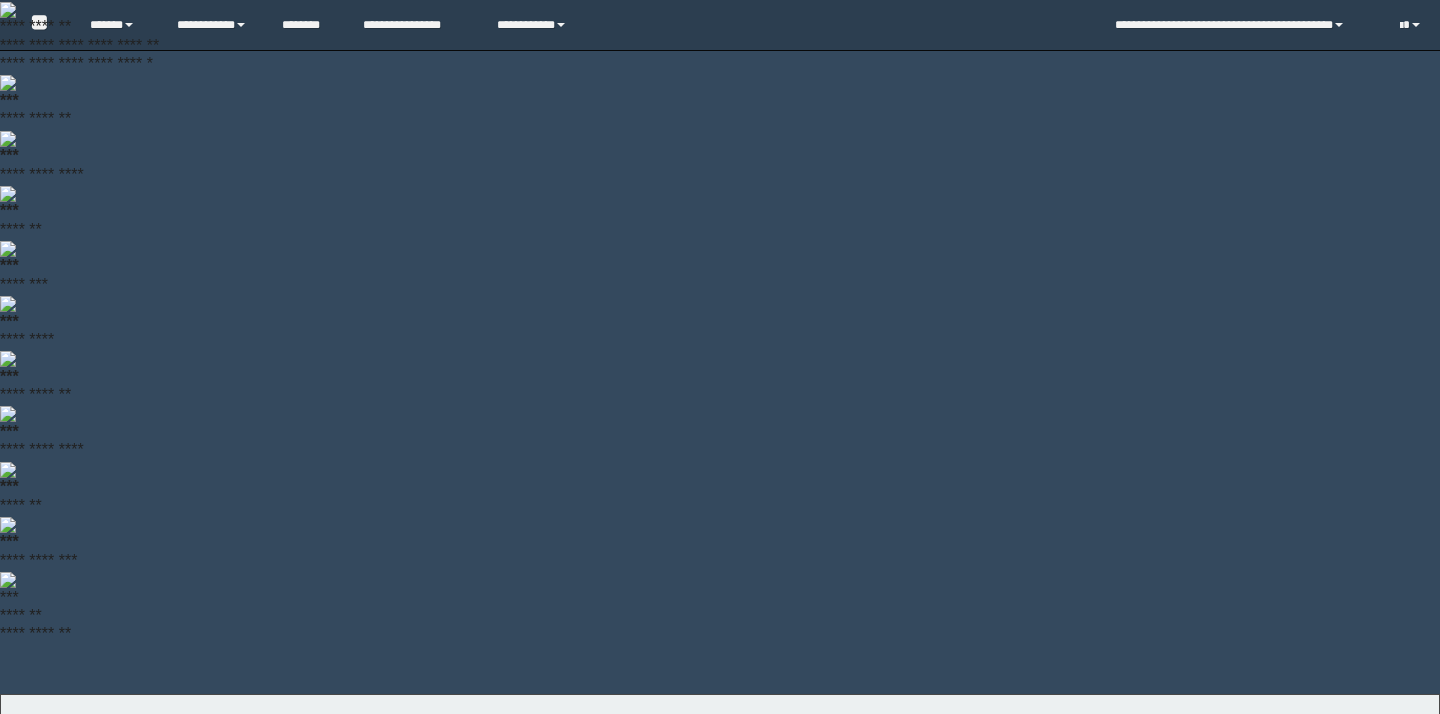 scroll, scrollTop: 0, scrollLeft: 0, axis: both 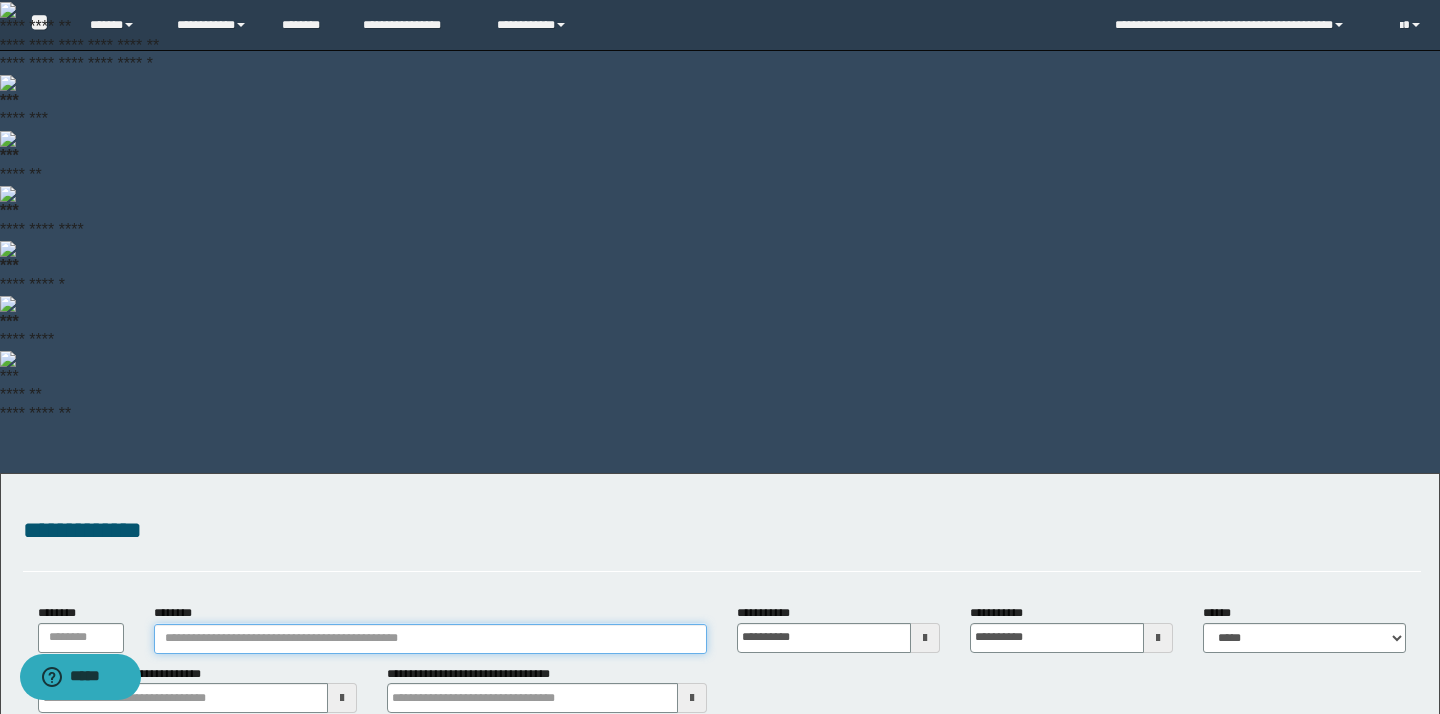 click on "********" at bounding box center [430, 639] 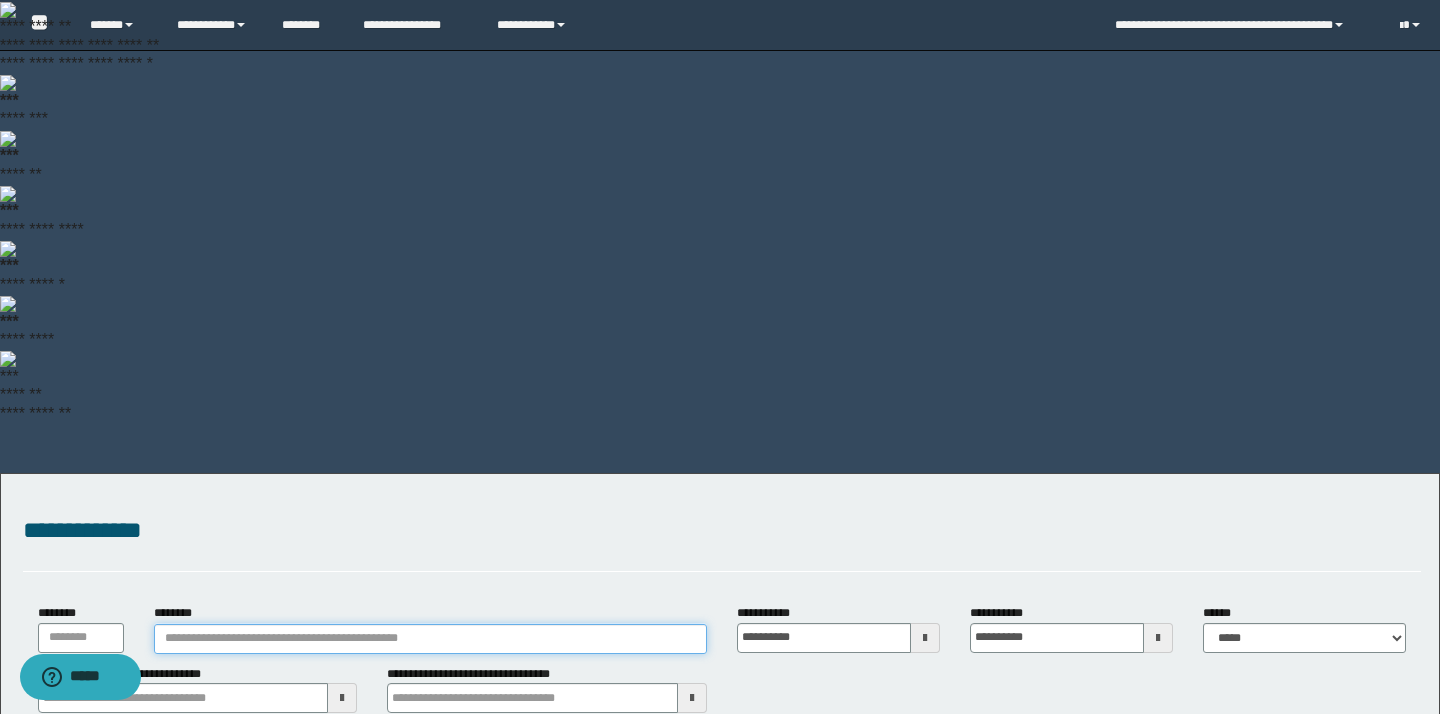 paste on "**********" 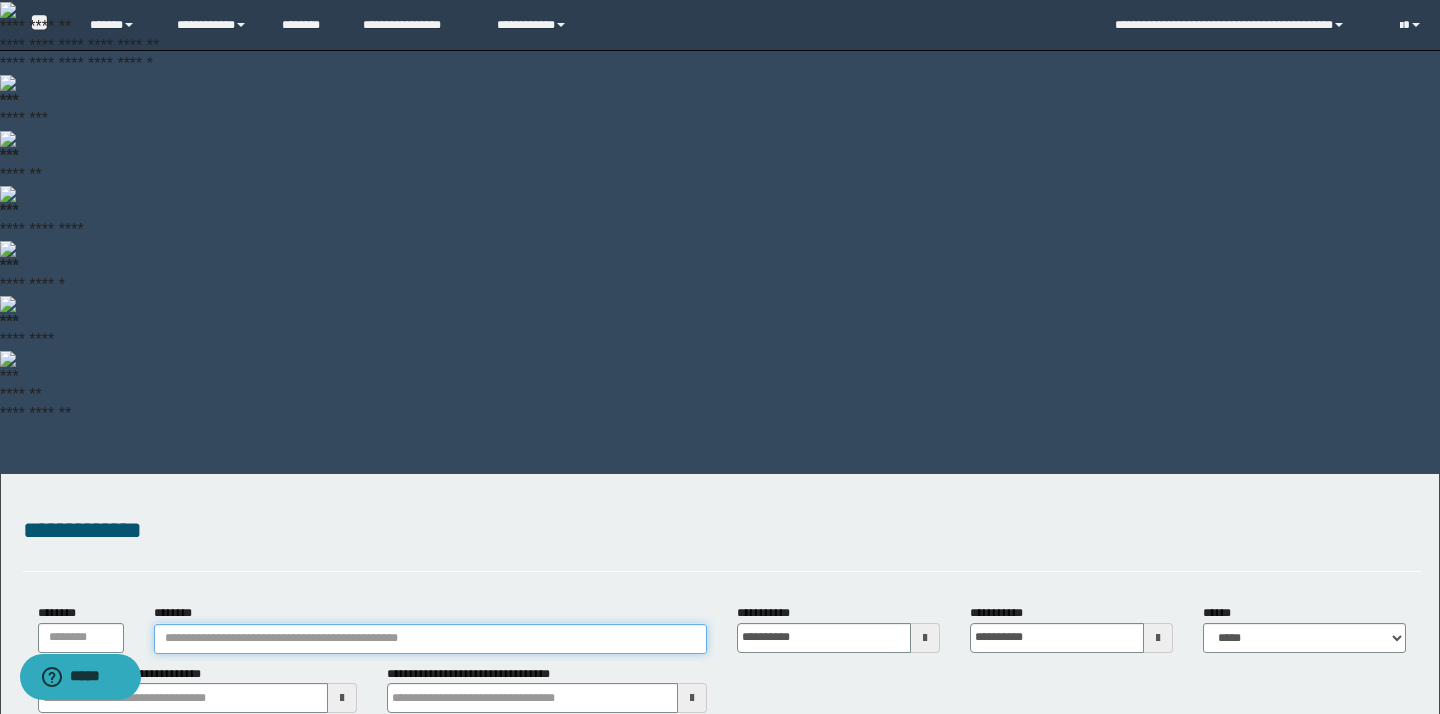 type on "**********" 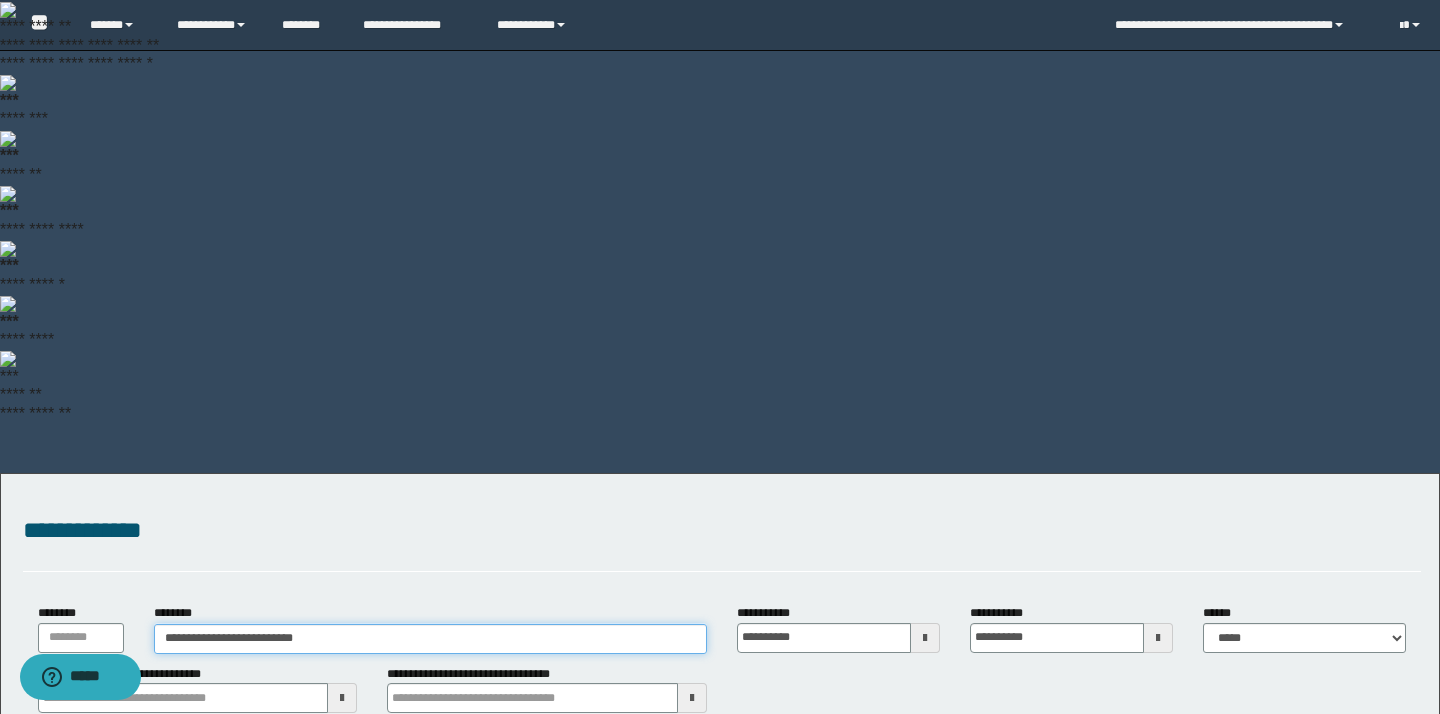 type on "**********" 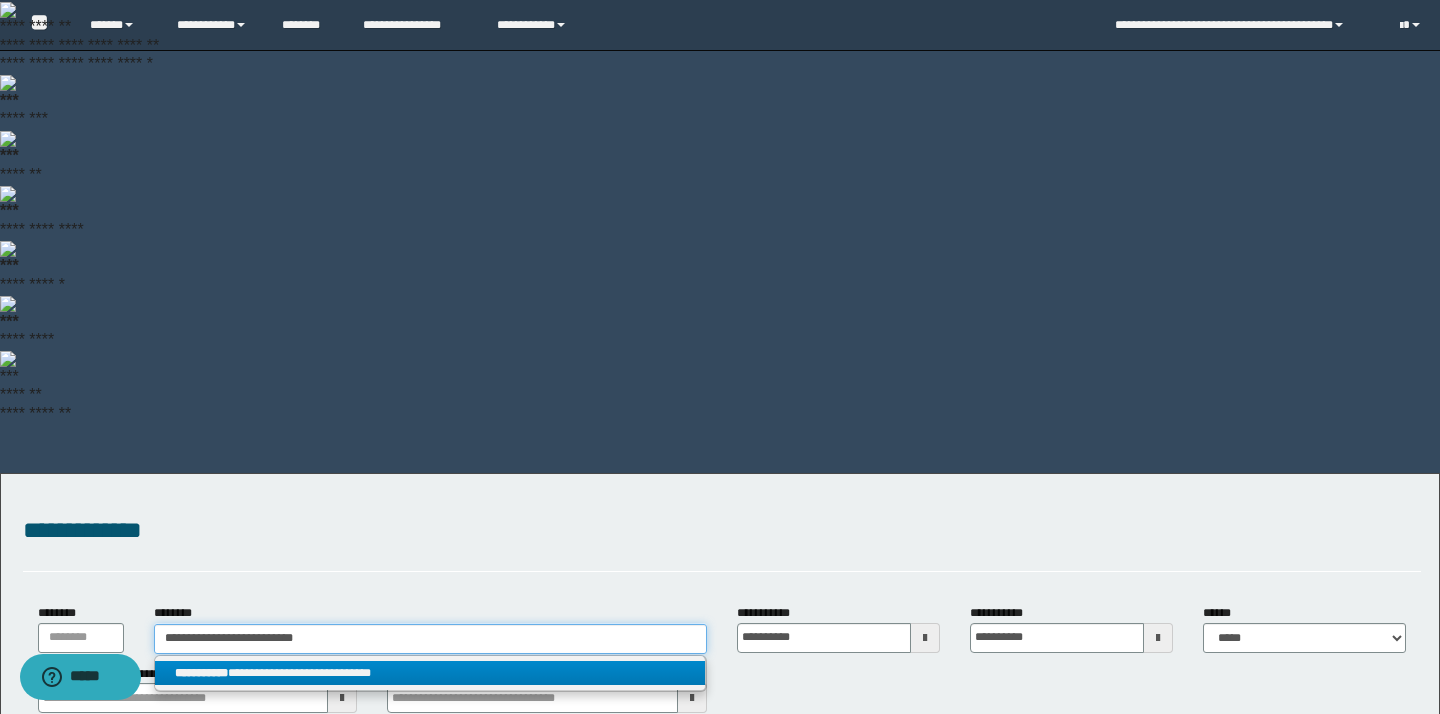 type on "**********" 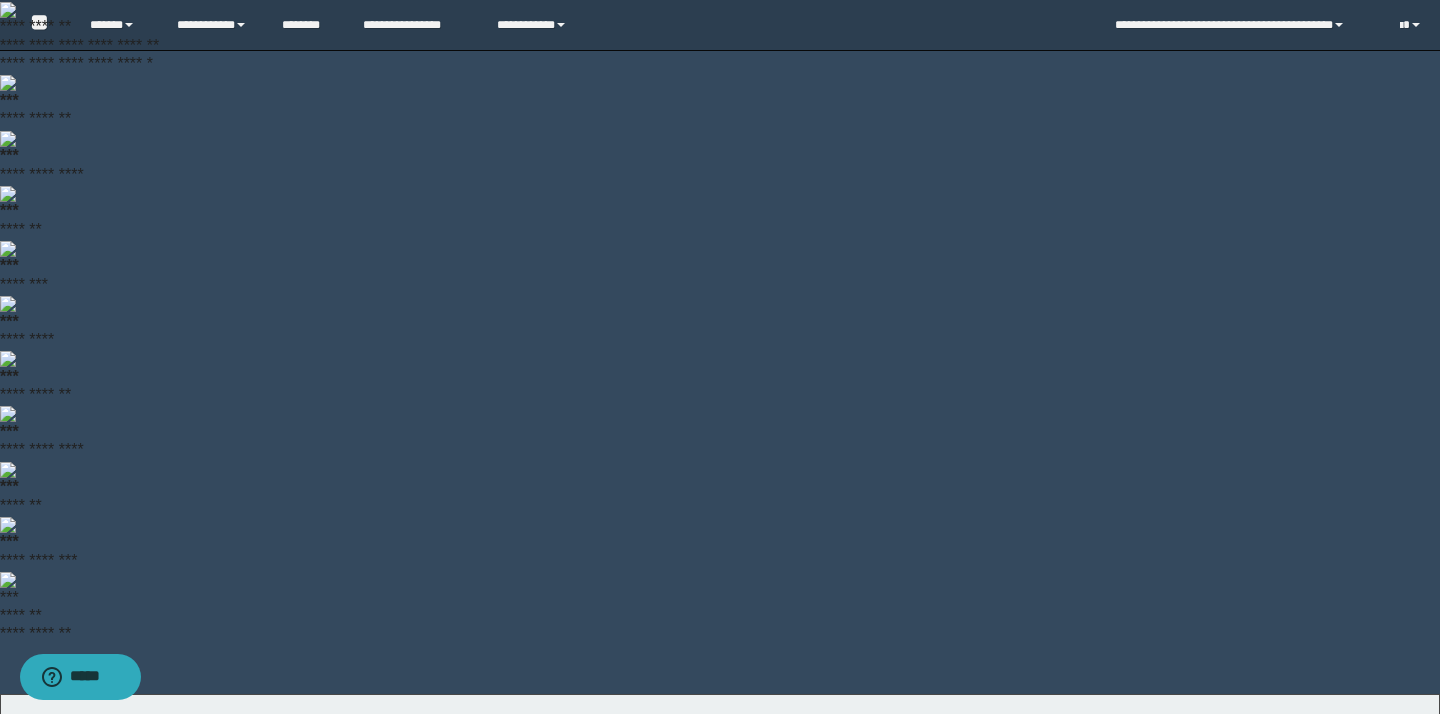 click on "**********" at bounding box center (430, 893) 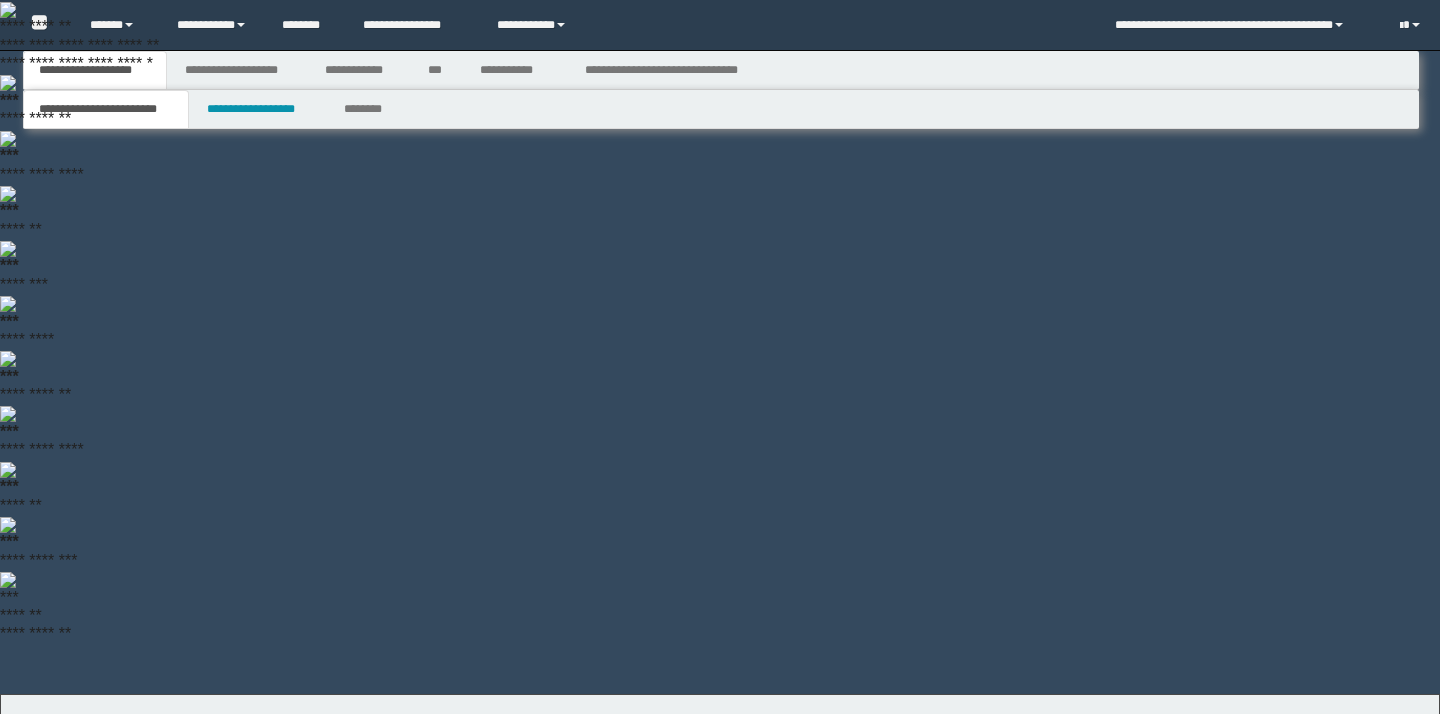 scroll, scrollTop: 0, scrollLeft: 0, axis: both 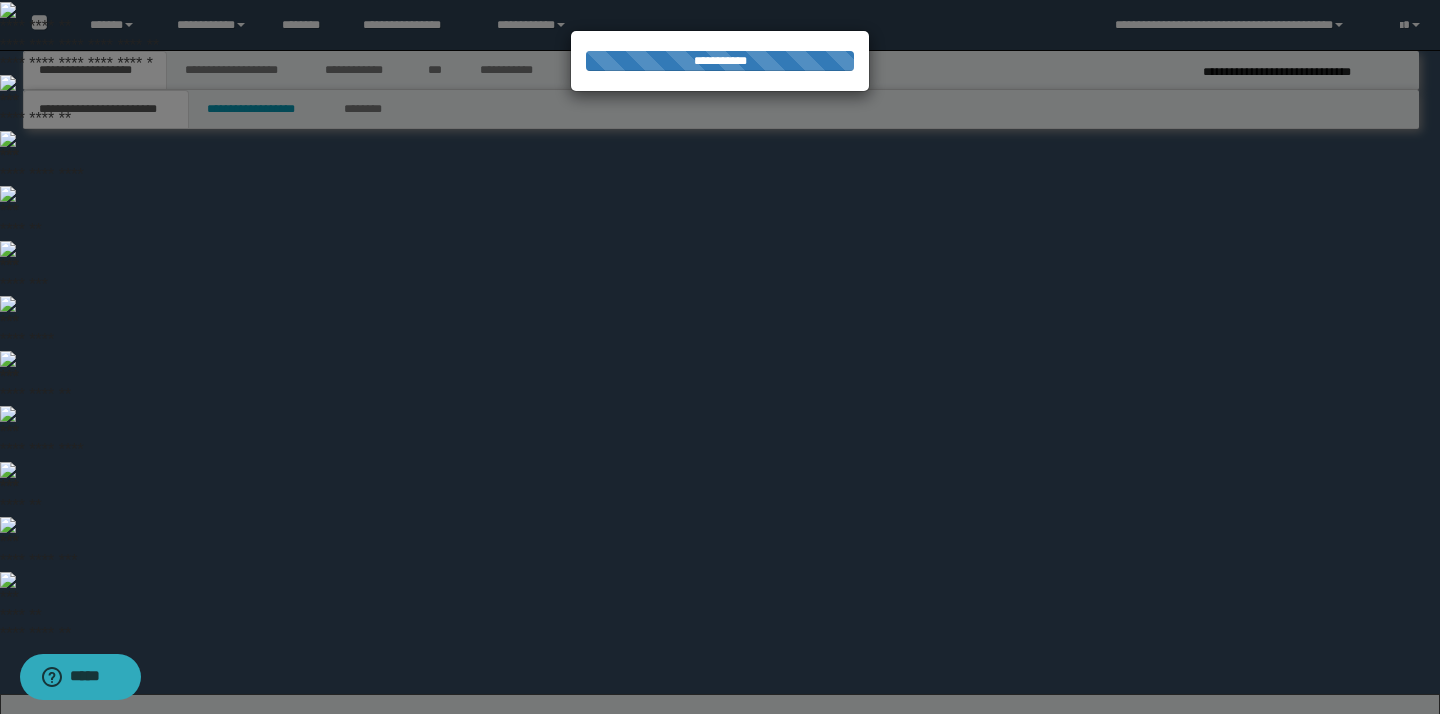 select on "*" 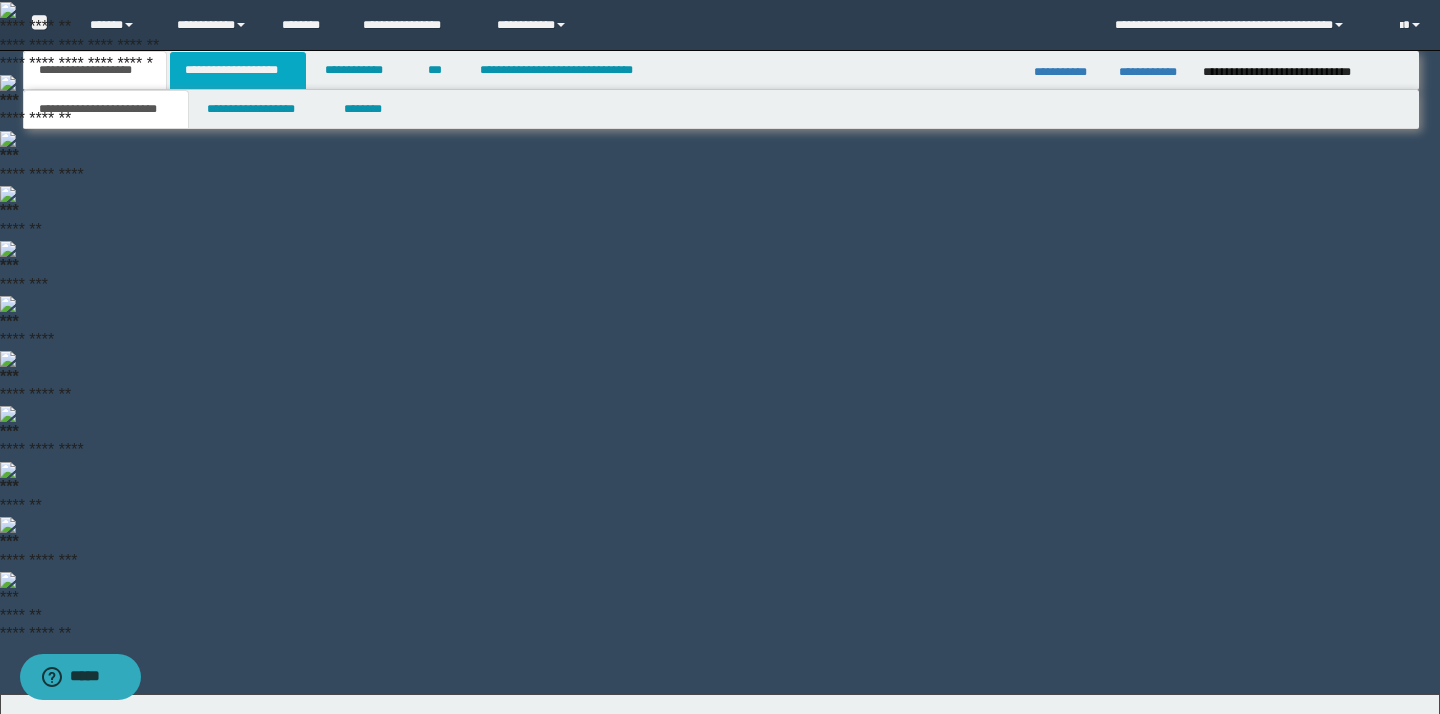 click on "**********" at bounding box center [238, 70] 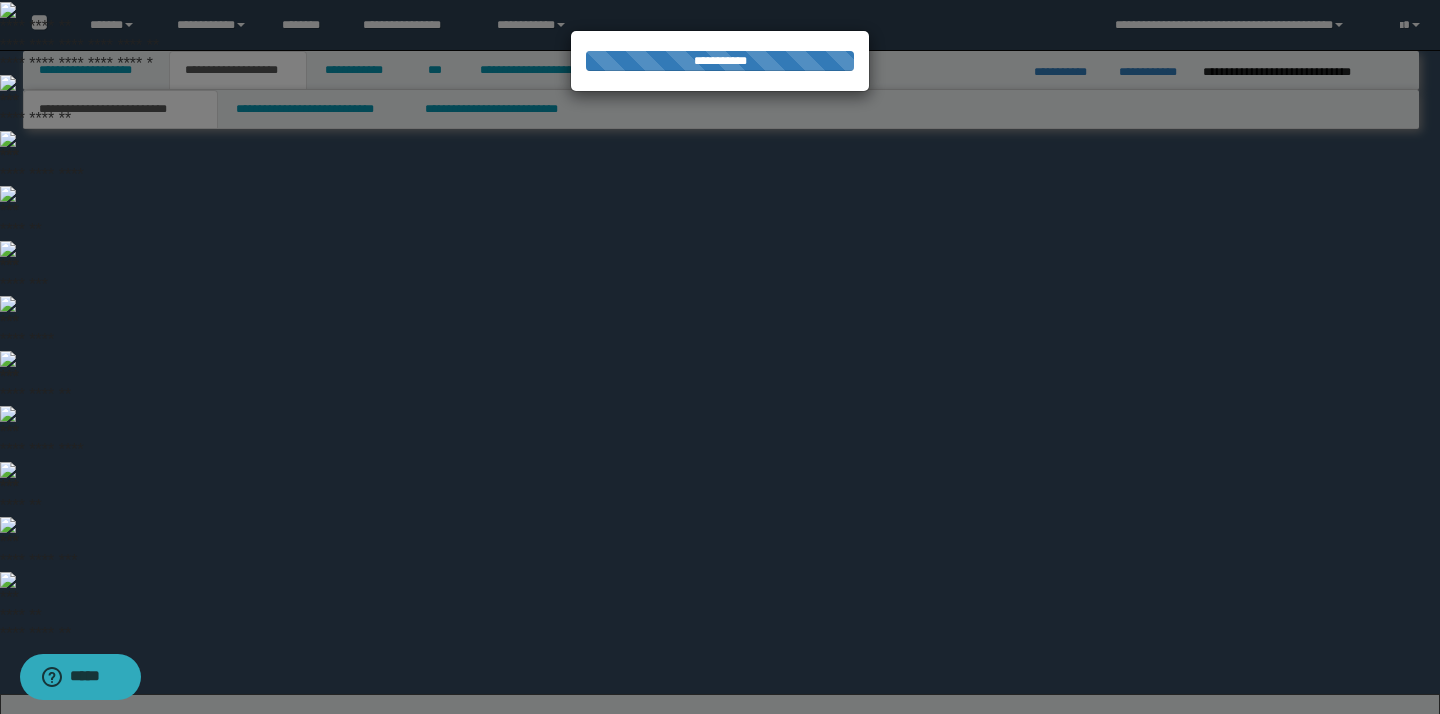 click at bounding box center [720, 357] 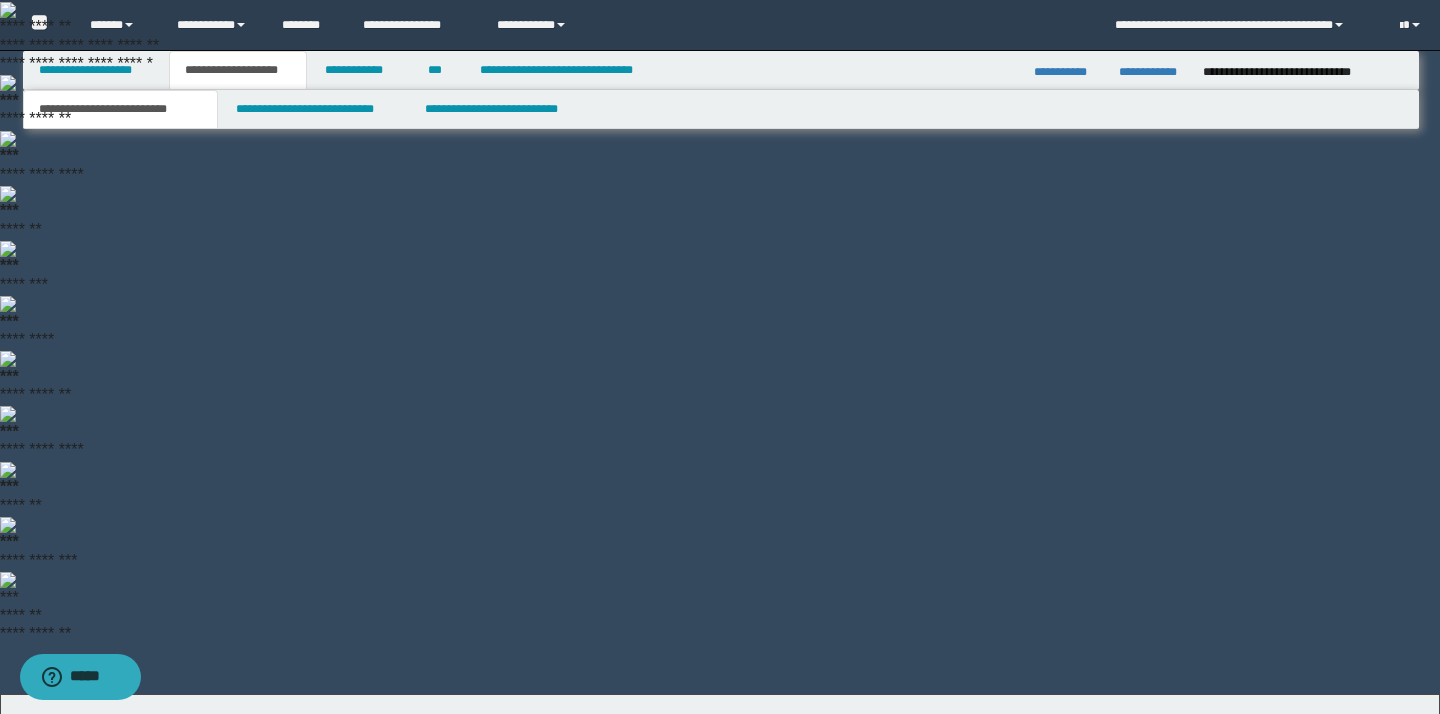 type 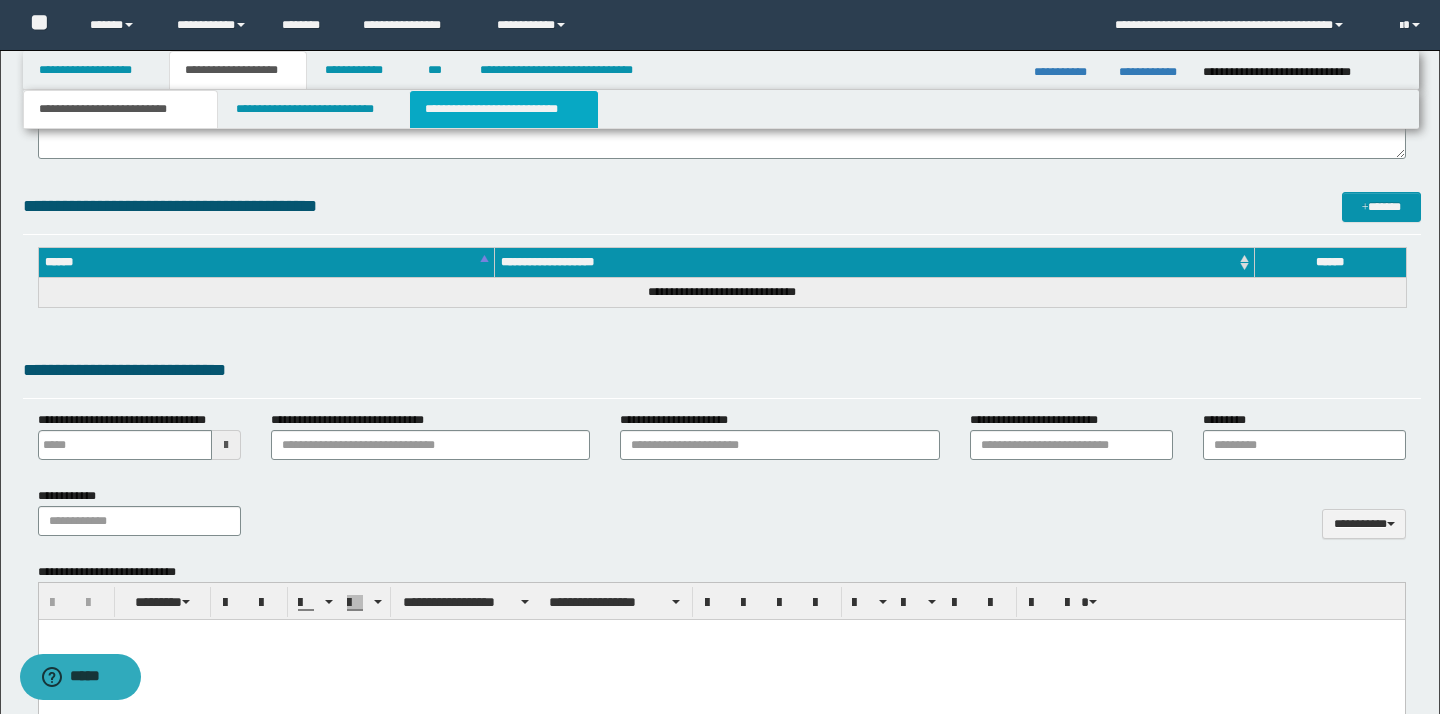 scroll, scrollTop: 1302, scrollLeft: 0, axis: vertical 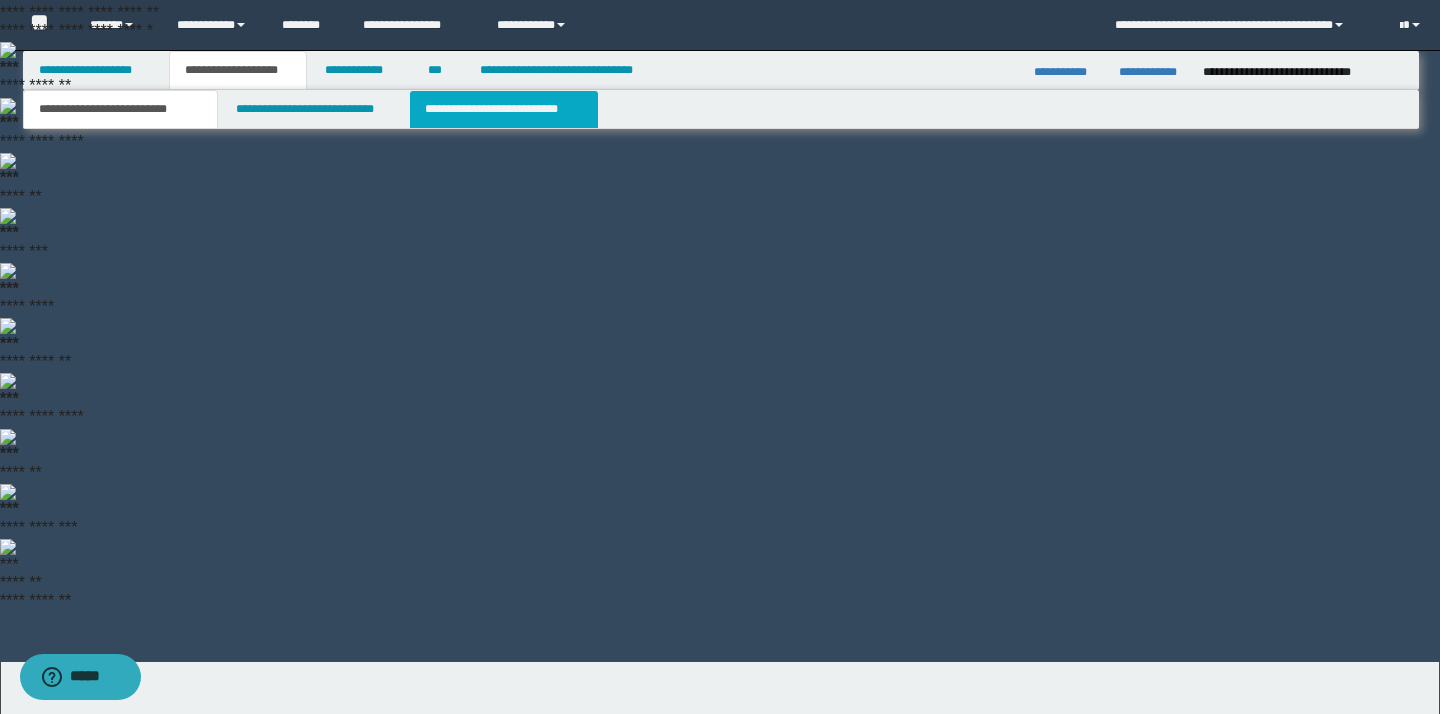 click on "**********" at bounding box center [504, 109] 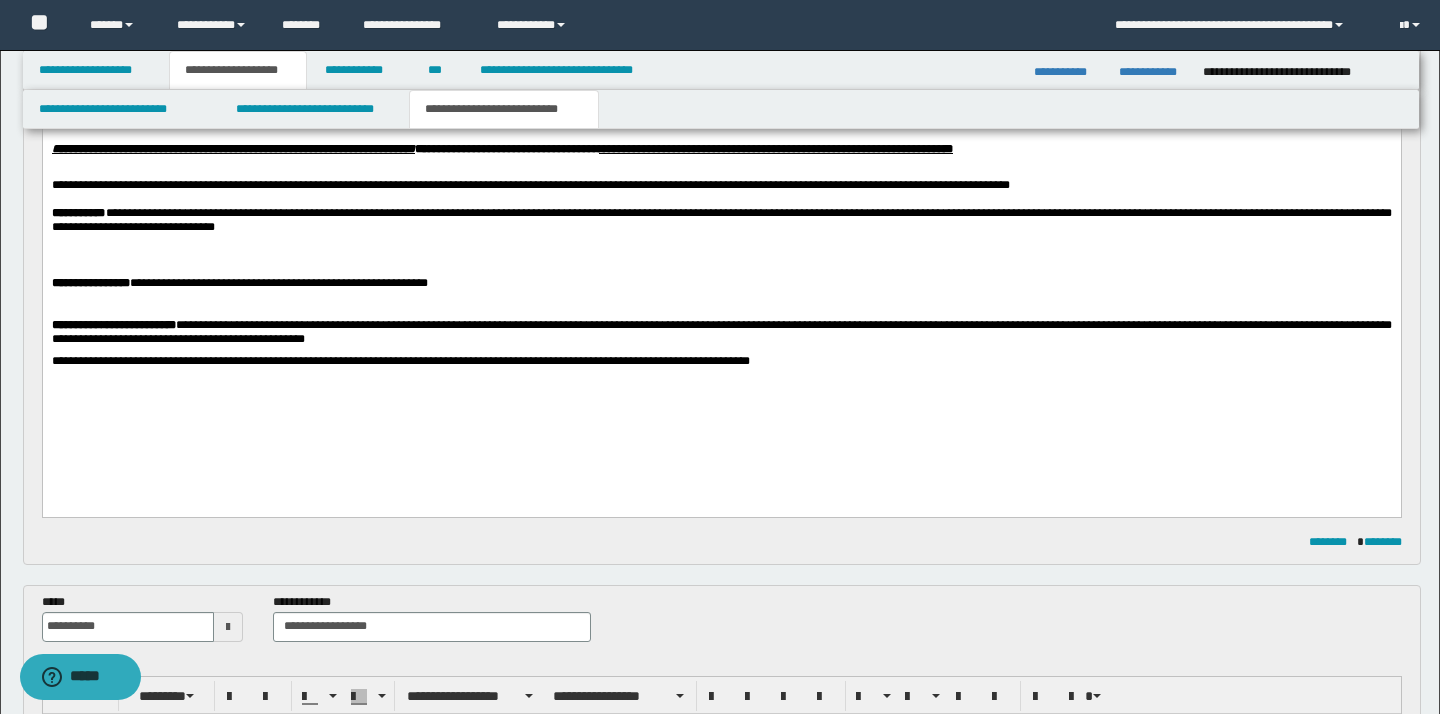 scroll, scrollTop: 800, scrollLeft: 0, axis: vertical 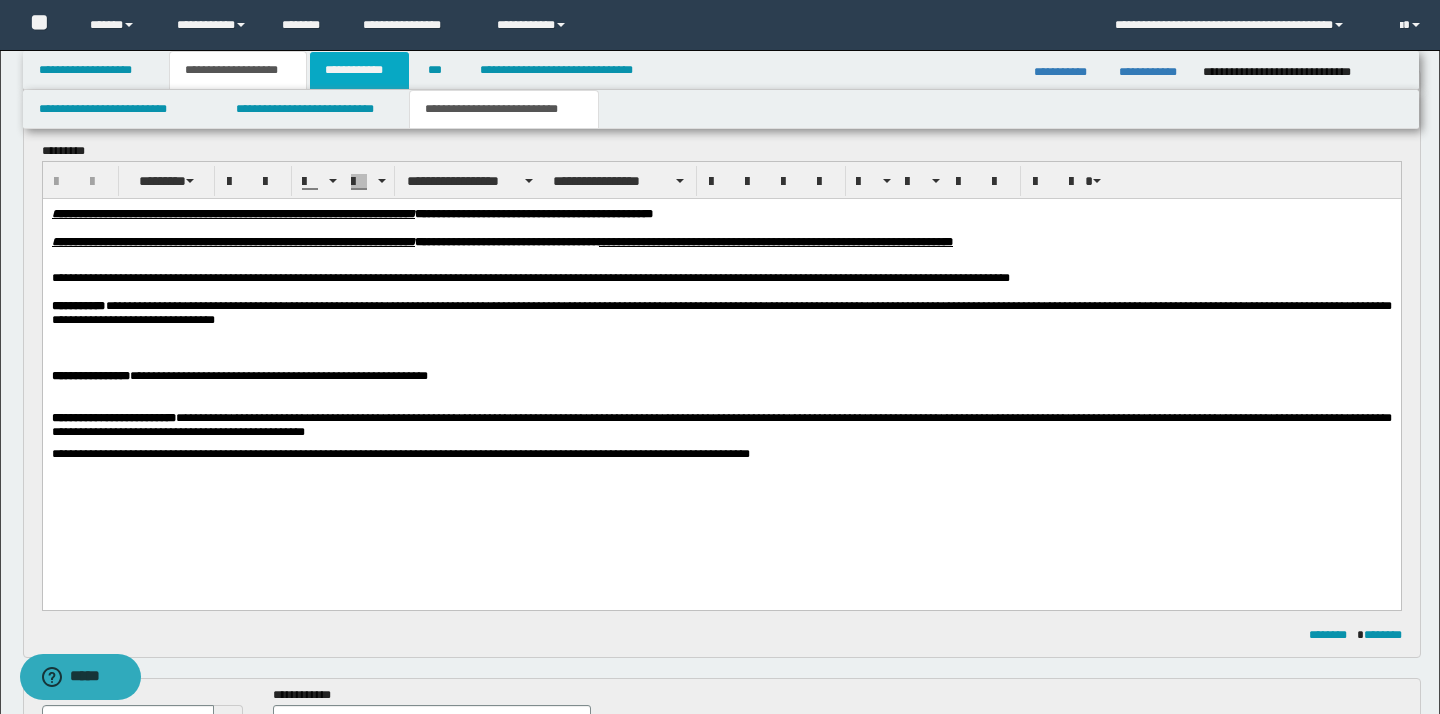 click on "**********" at bounding box center (359, 70) 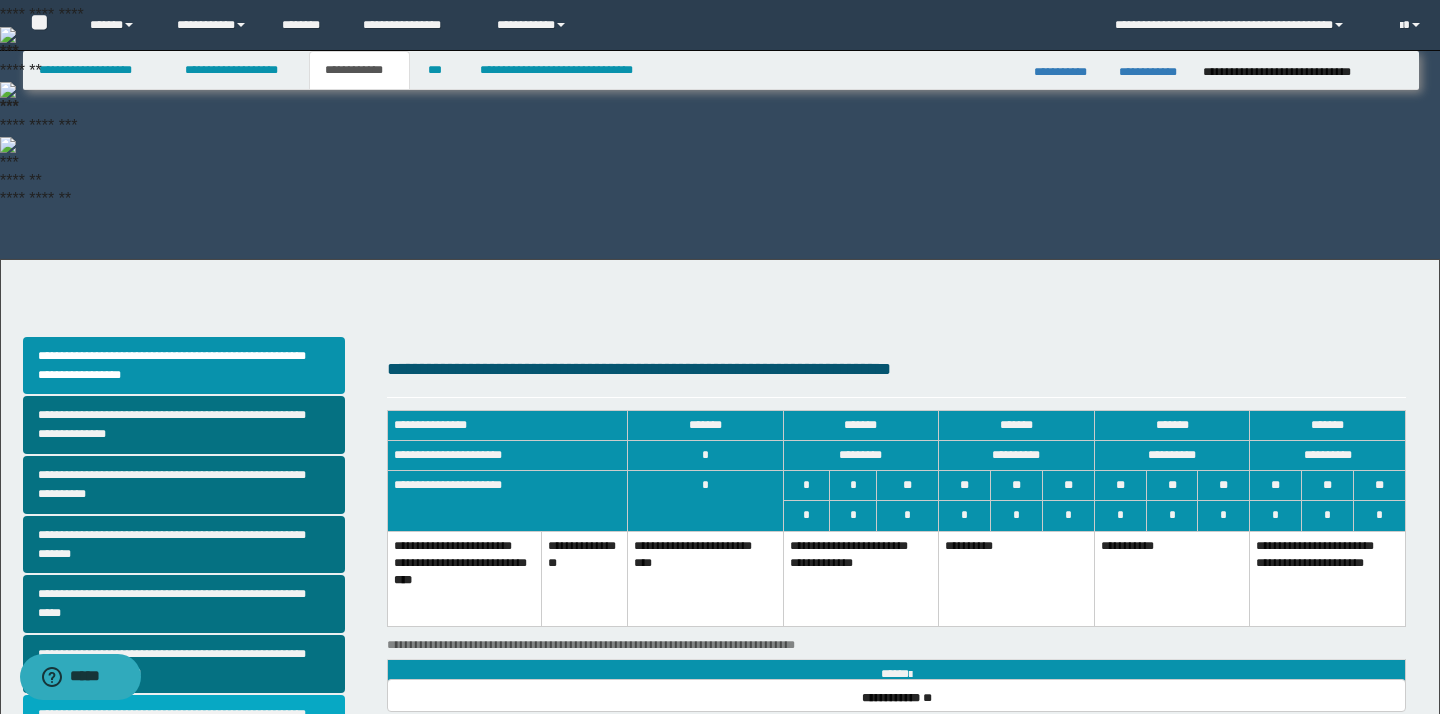 scroll, scrollTop: 0, scrollLeft: 0, axis: both 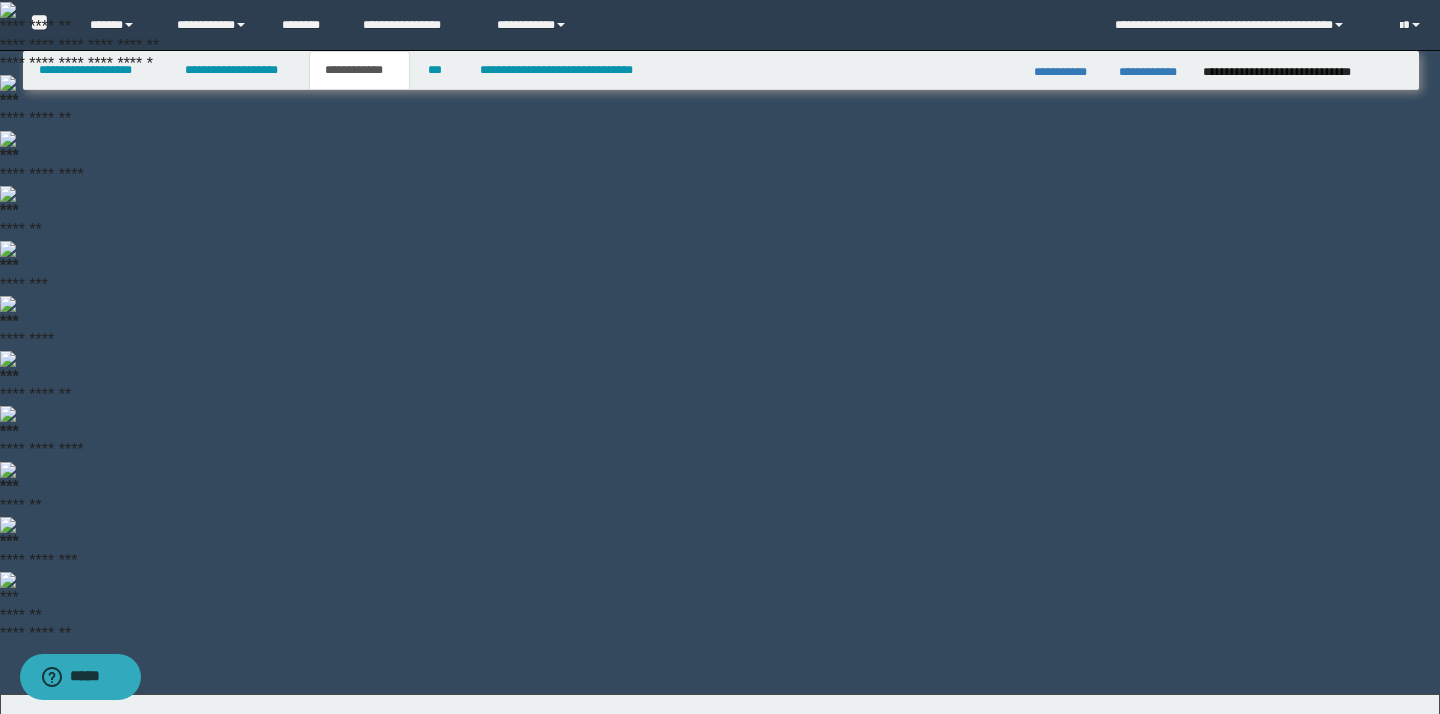 click on "**********" at bounding box center [184, 860] 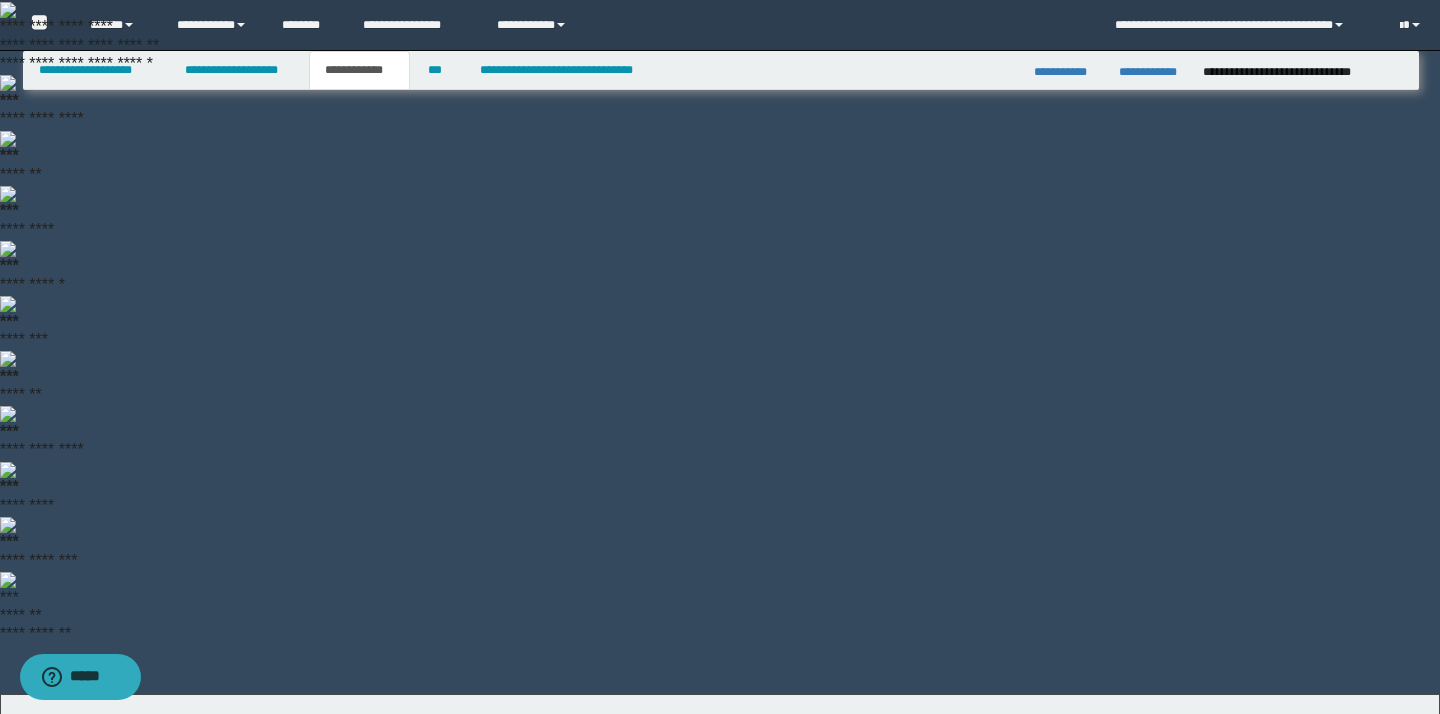 drag, startPoint x: 539, startPoint y: 236, endPoint x: 655, endPoint y: 238, distance: 116.01724 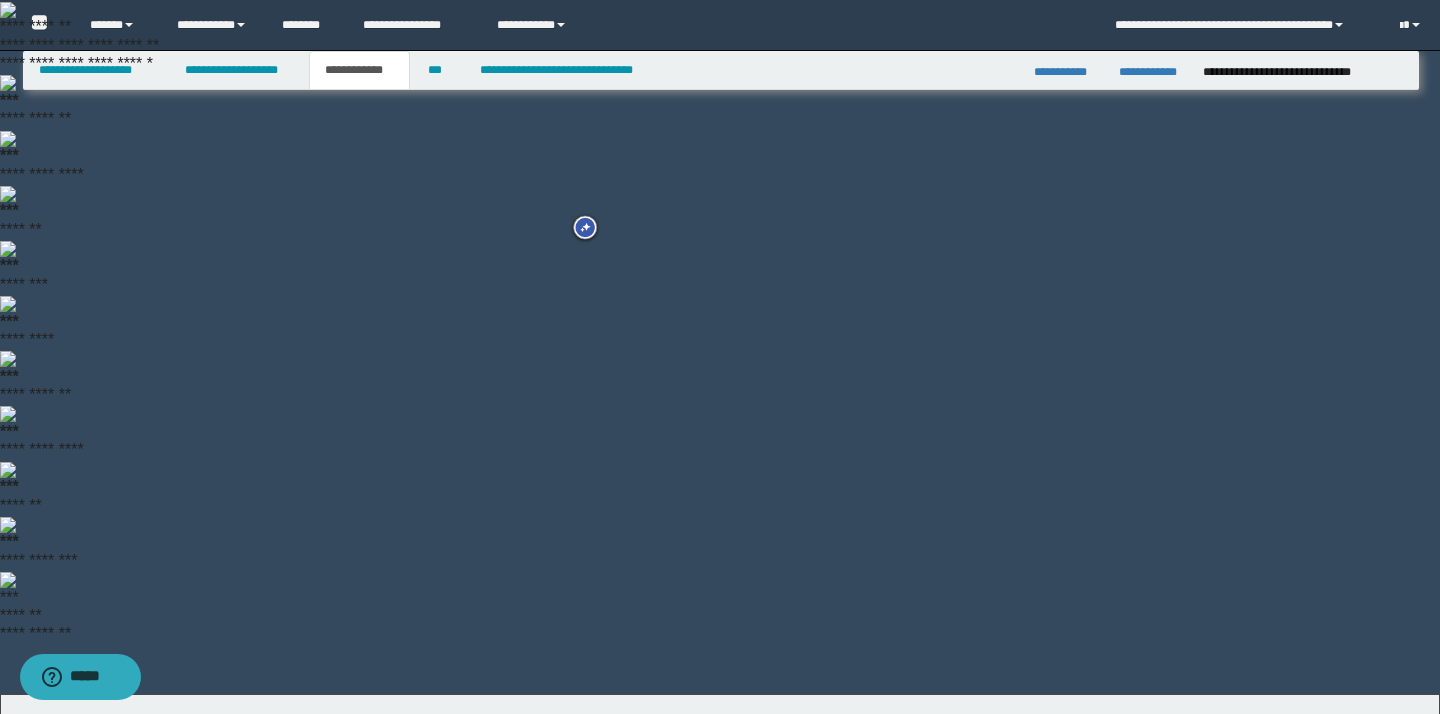 drag, startPoint x: 601, startPoint y: 240, endPoint x: 620, endPoint y: 257, distance: 25.495098 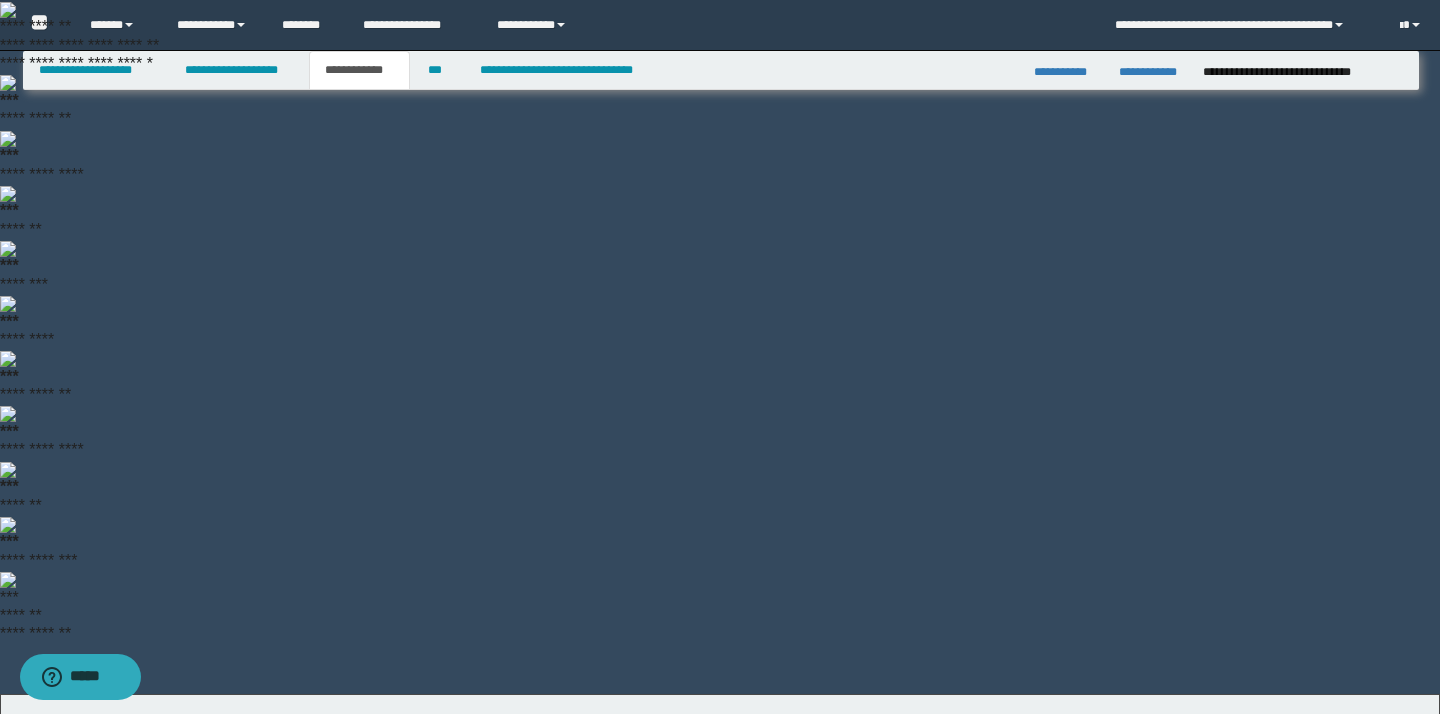 click on "**********" at bounding box center (1229, 939) 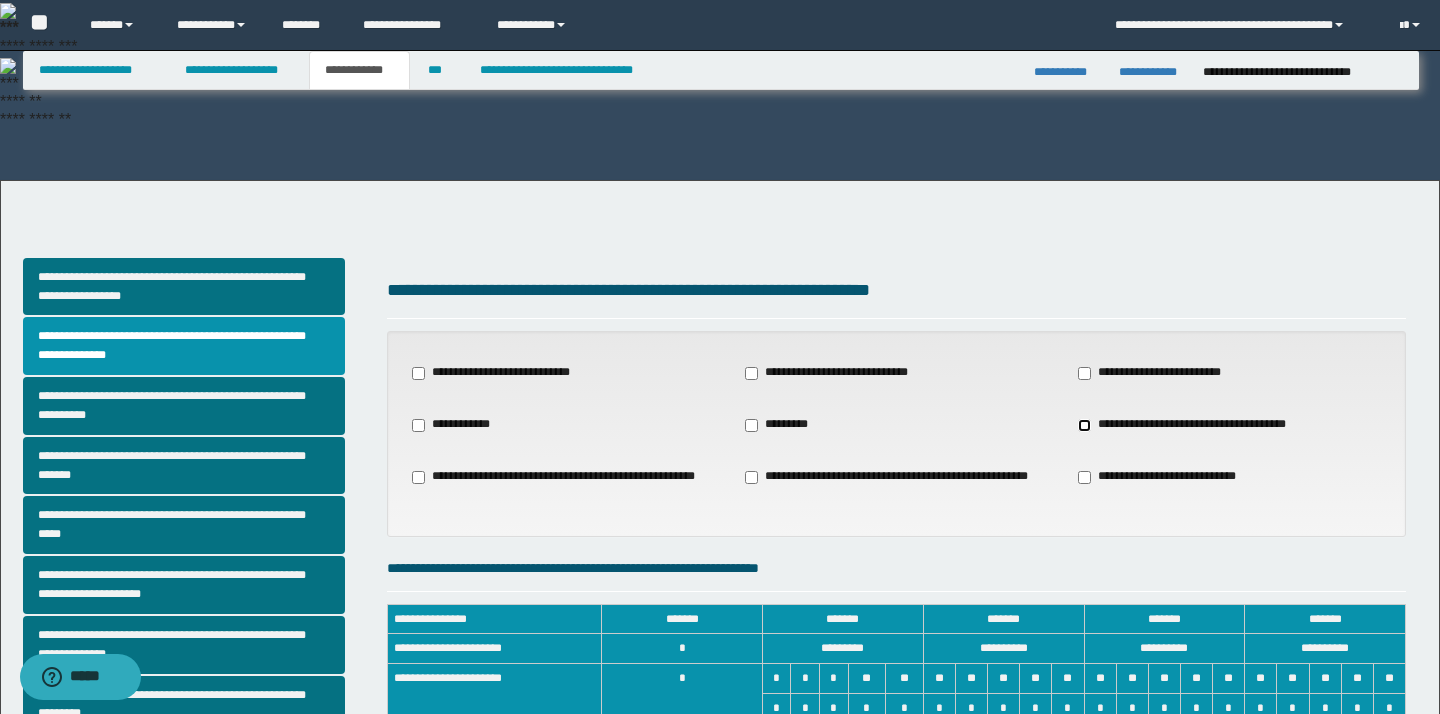 scroll, scrollTop: 517, scrollLeft: 0, axis: vertical 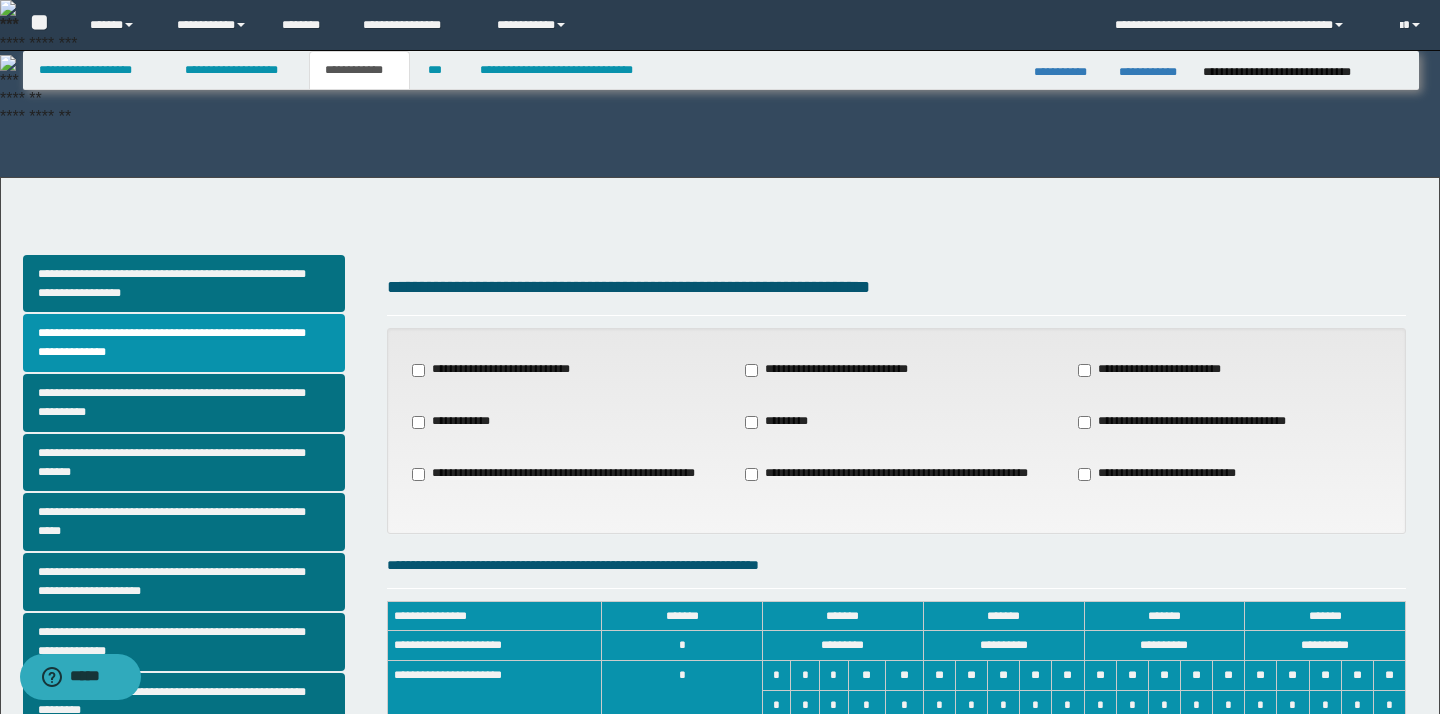 click on "**********" at bounding box center (1164, 935) 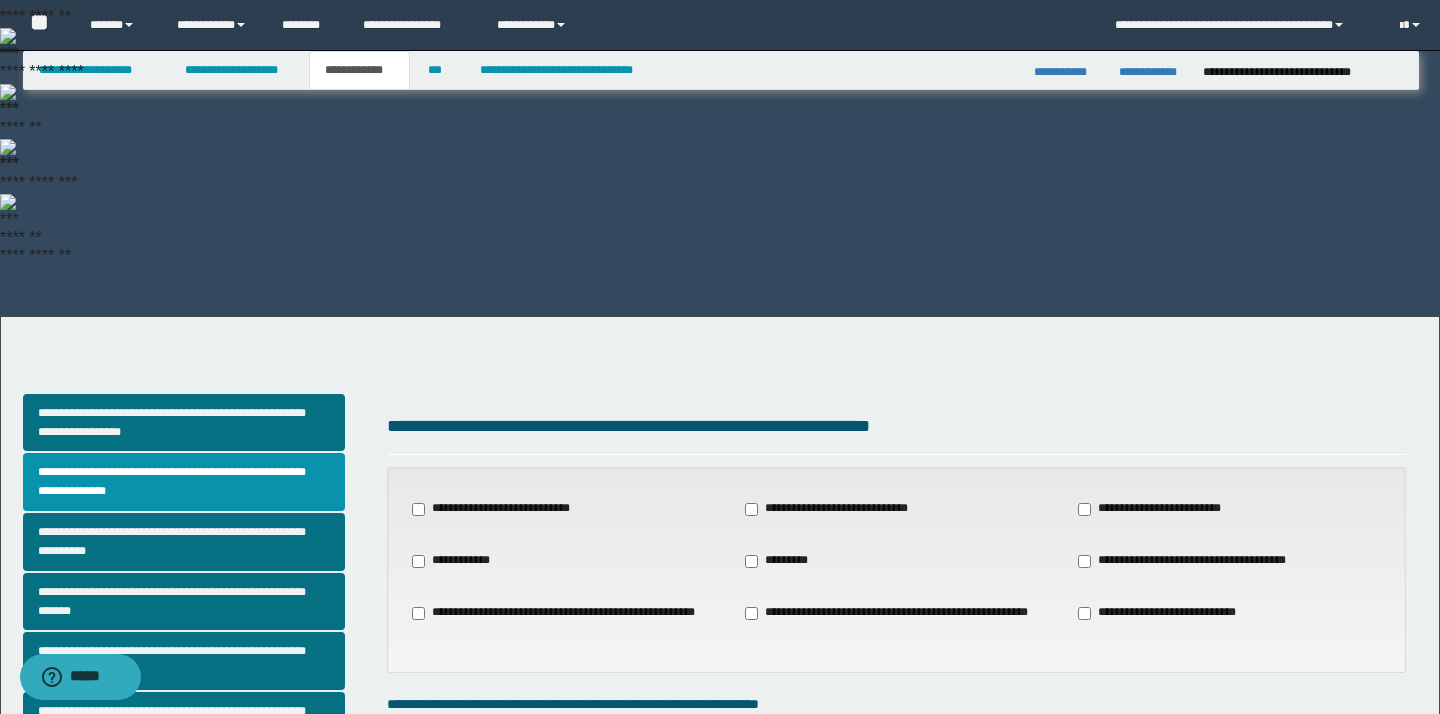 scroll, scrollTop: 375, scrollLeft: 0, axis: vertical 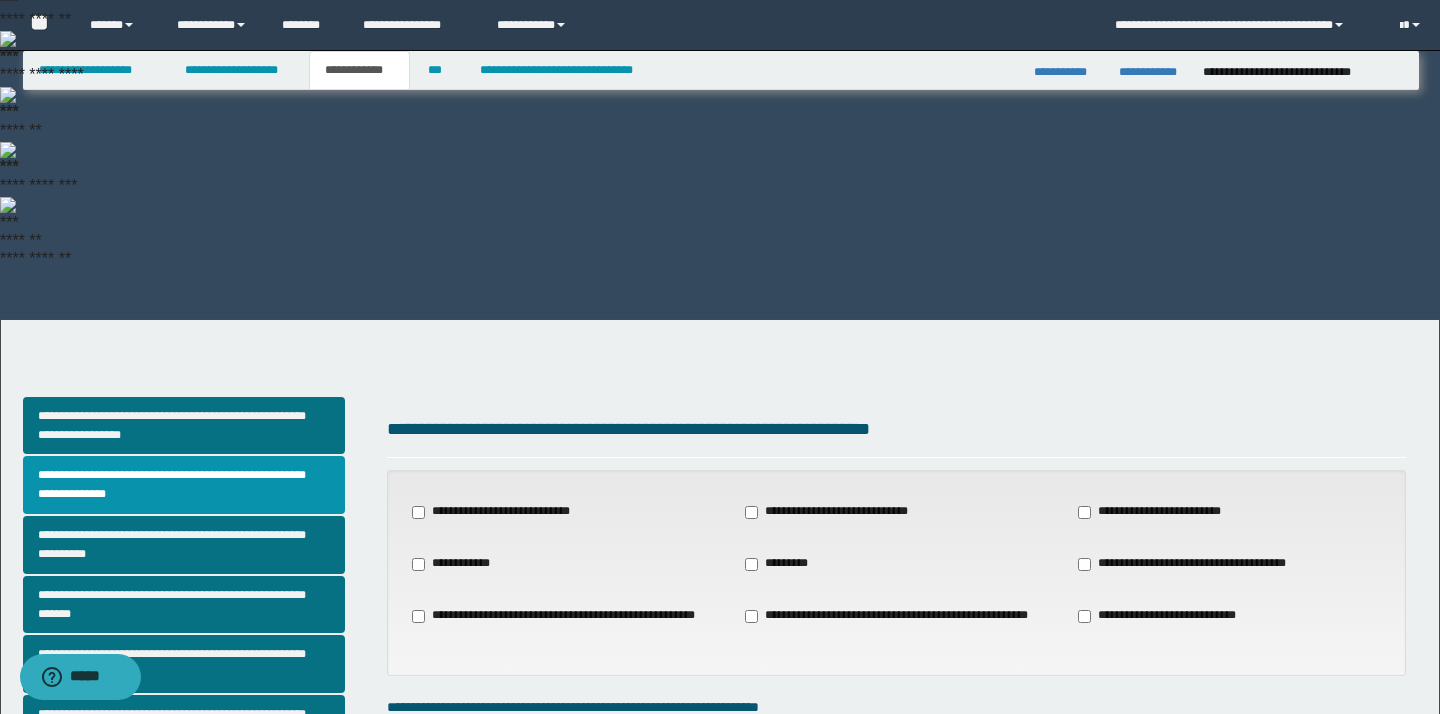 click on "**********" at bounding box center [1005, 1188] 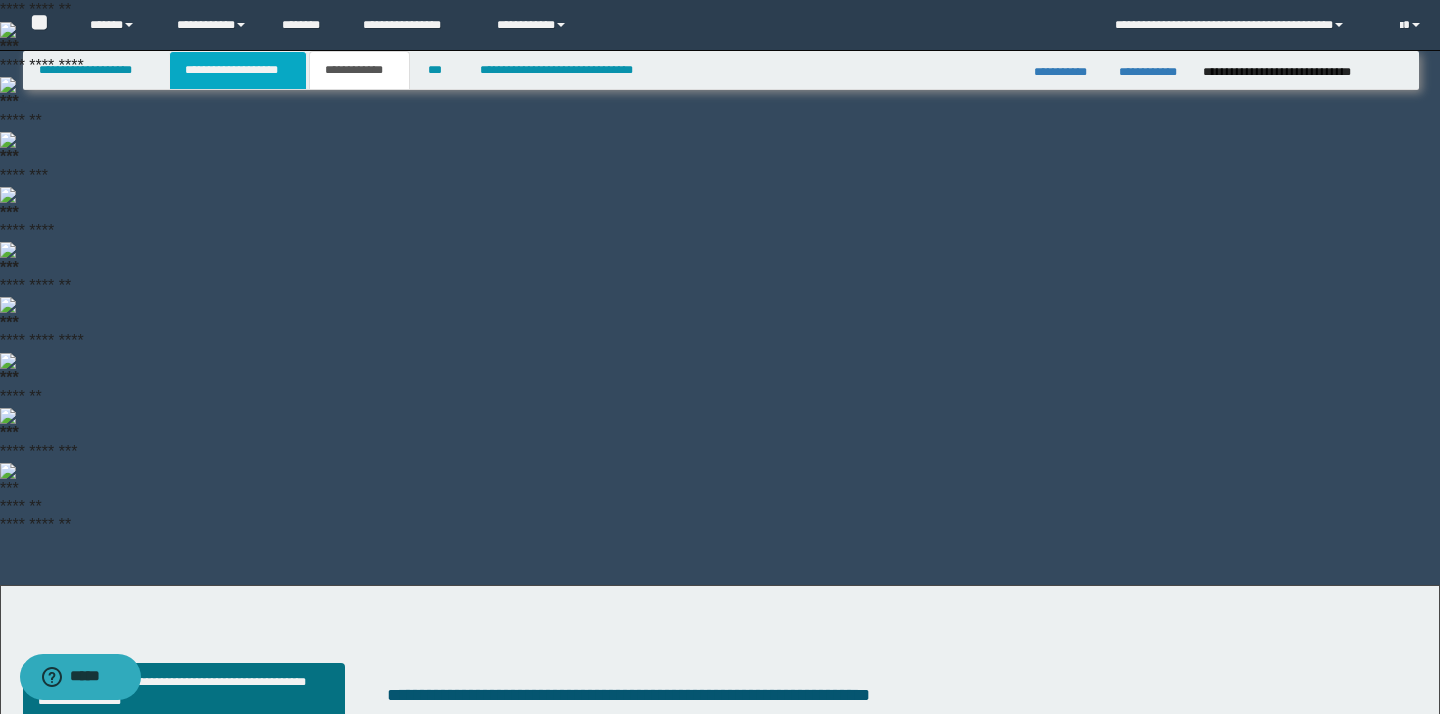 click on "**********" at bounding box center [238, 70] 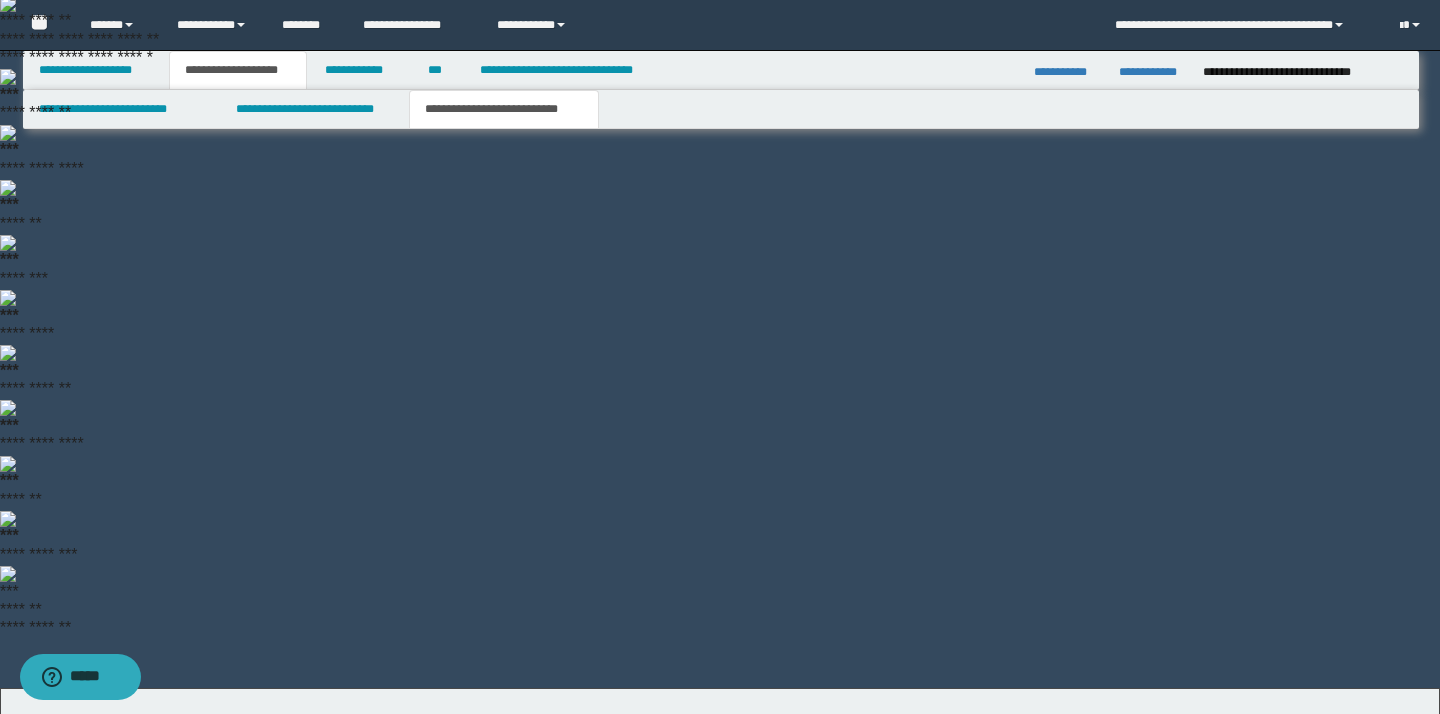 scroll, scrollTop: 0, scrollLeft: 0, axis: both 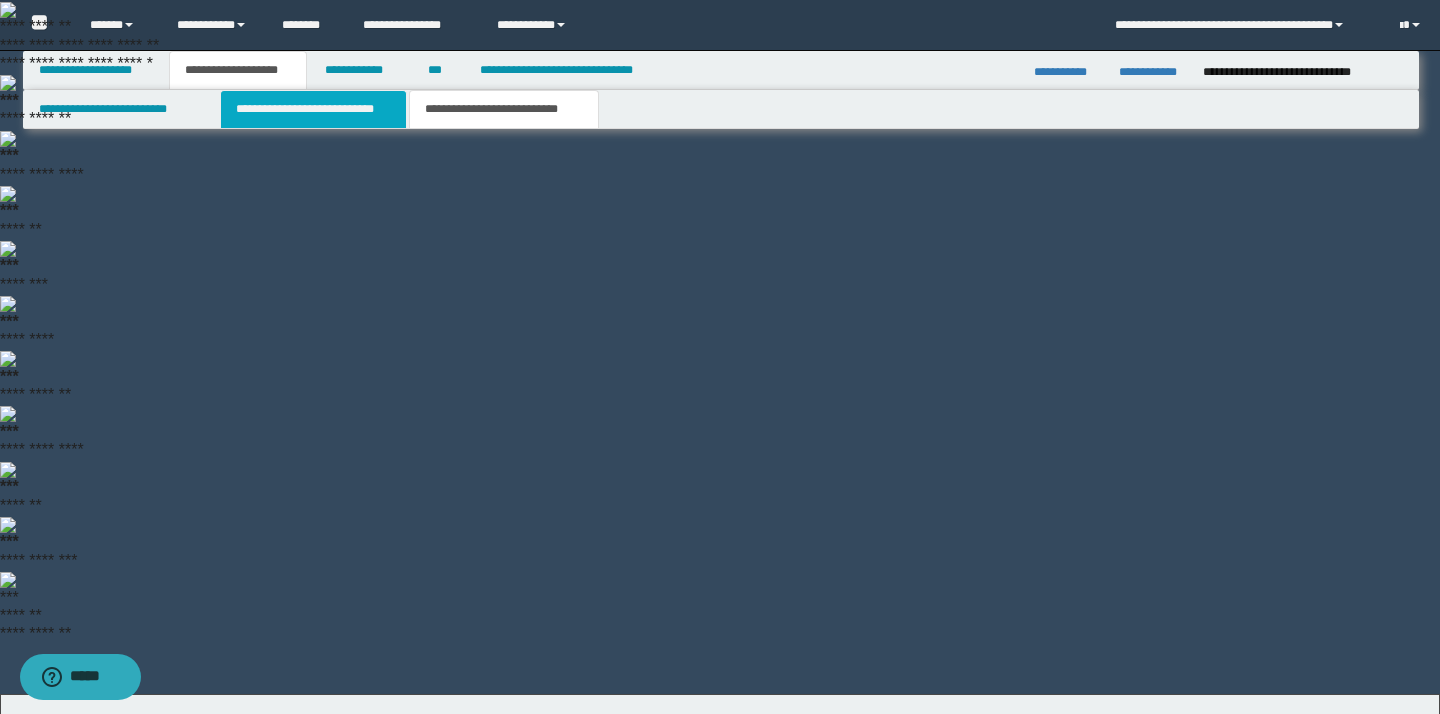 drag, startPoint x: 374, startPoint y: 121, endPoint x: 360, endPoint y: 117, distance: 14.56022 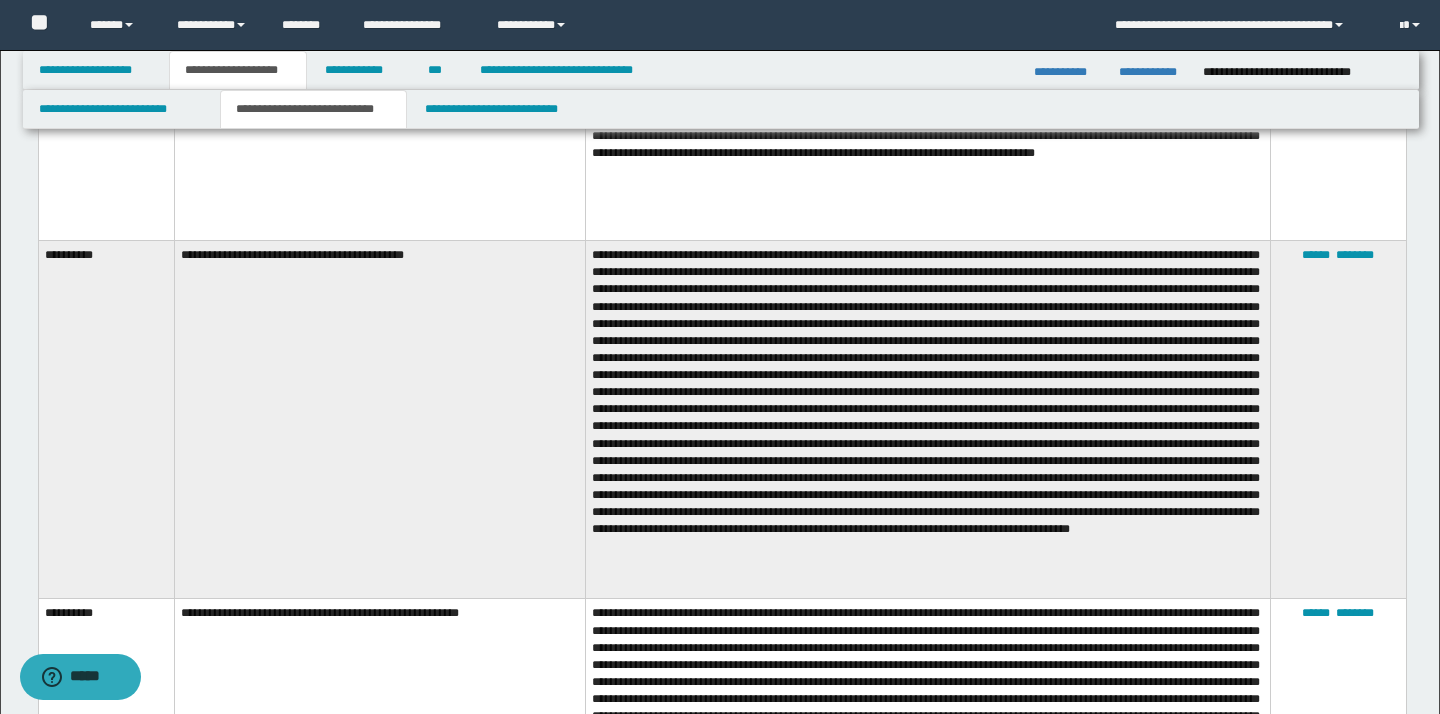 scroll, scrollTop: 4500, scrollLeft: 0, axis: vertical 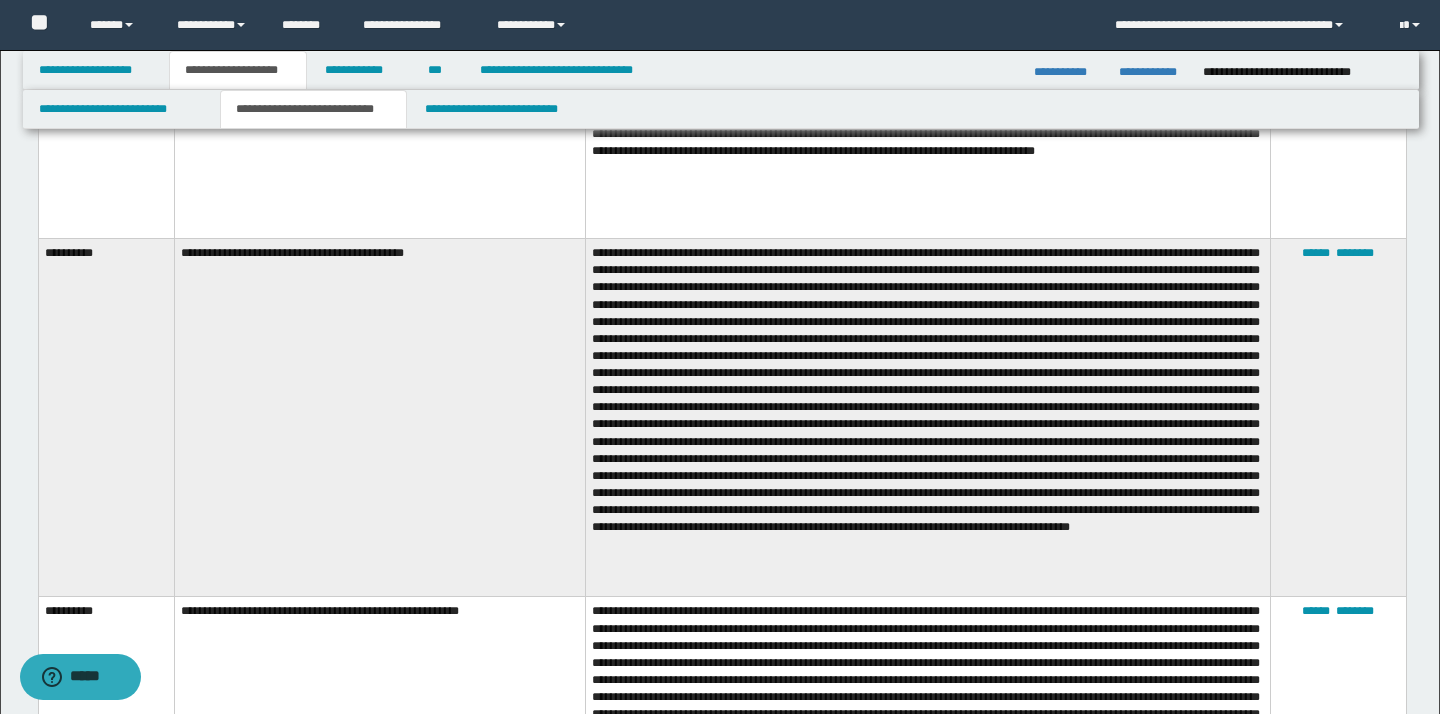 click on "**********" at bounding box center (314, 109) 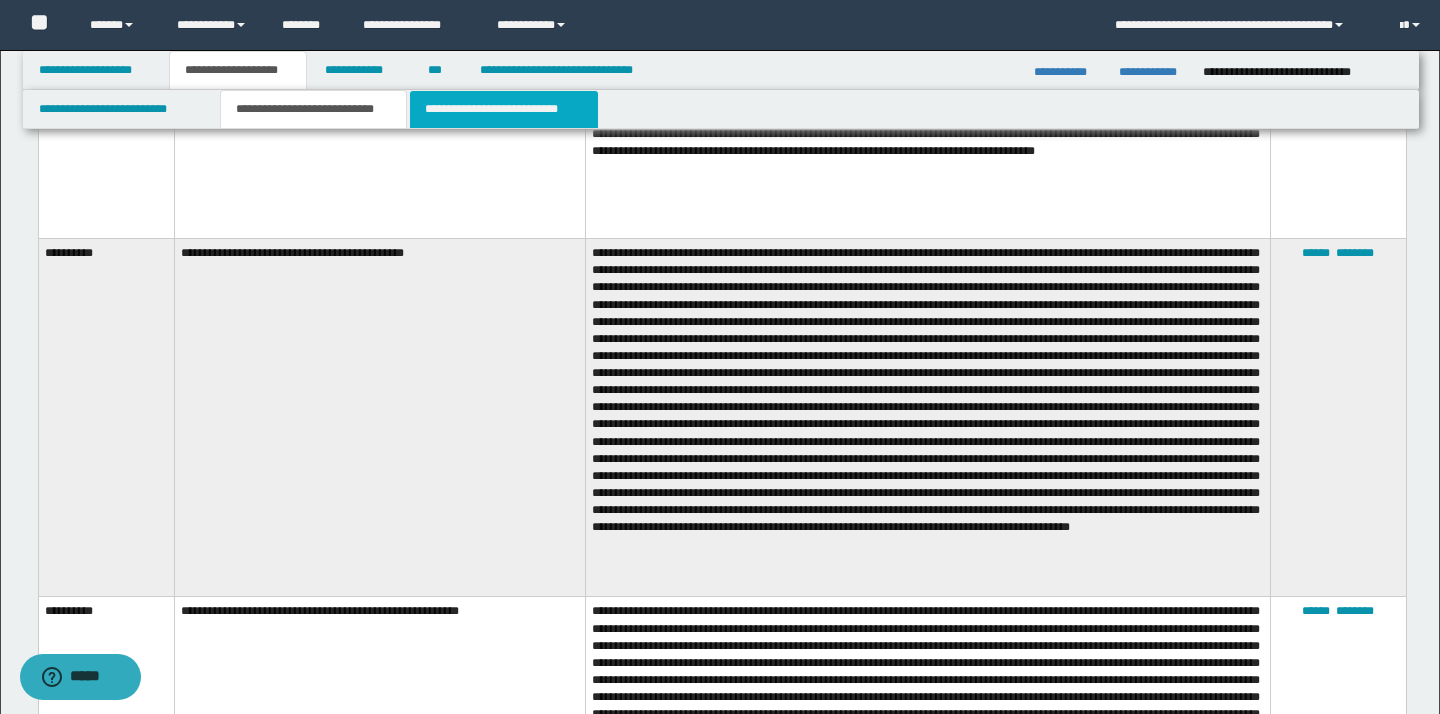 click on "**********" at bounding box center [504, 109] 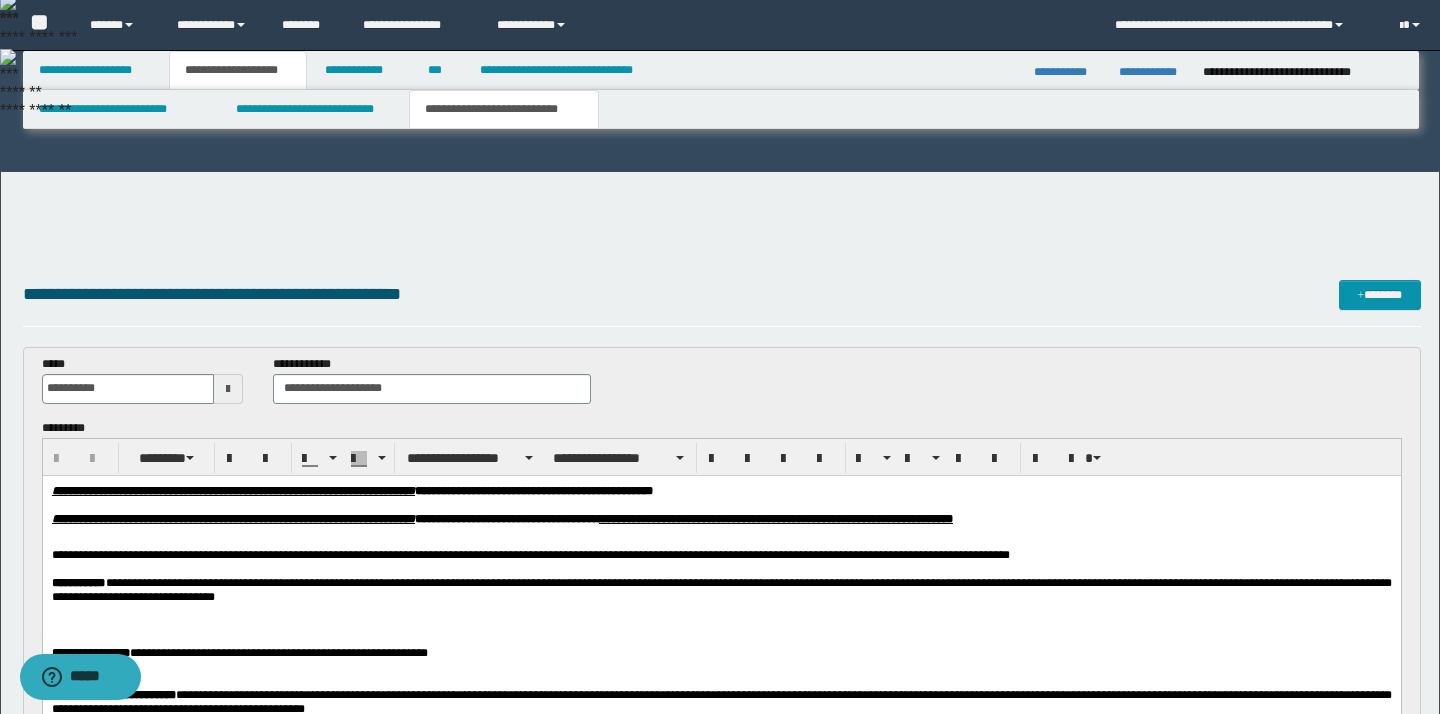 scroll, scrollTop: 526, scrollLeft: 0, axis: vertical 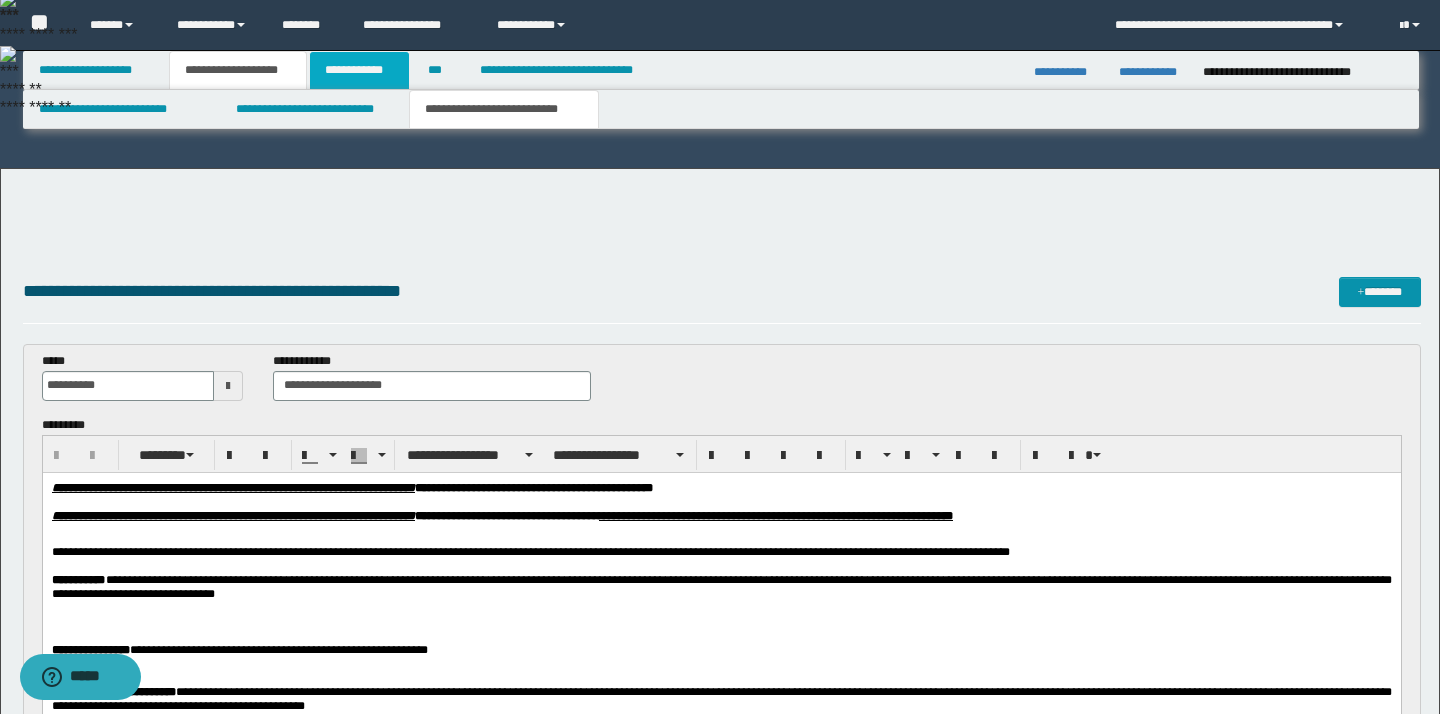 click on "**********" at bounding box center [359, 70] 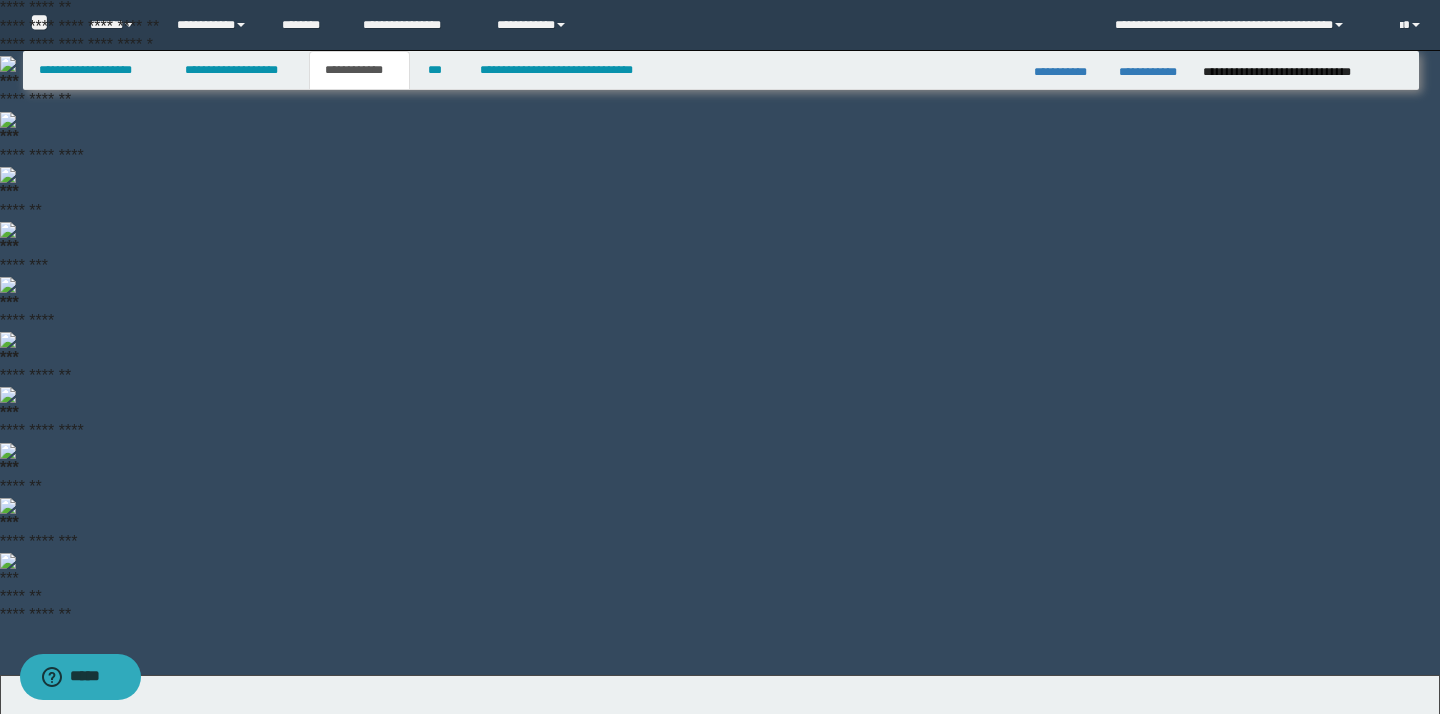 scroll, scrollTop: 0, scrollLeft: 0, axis: both 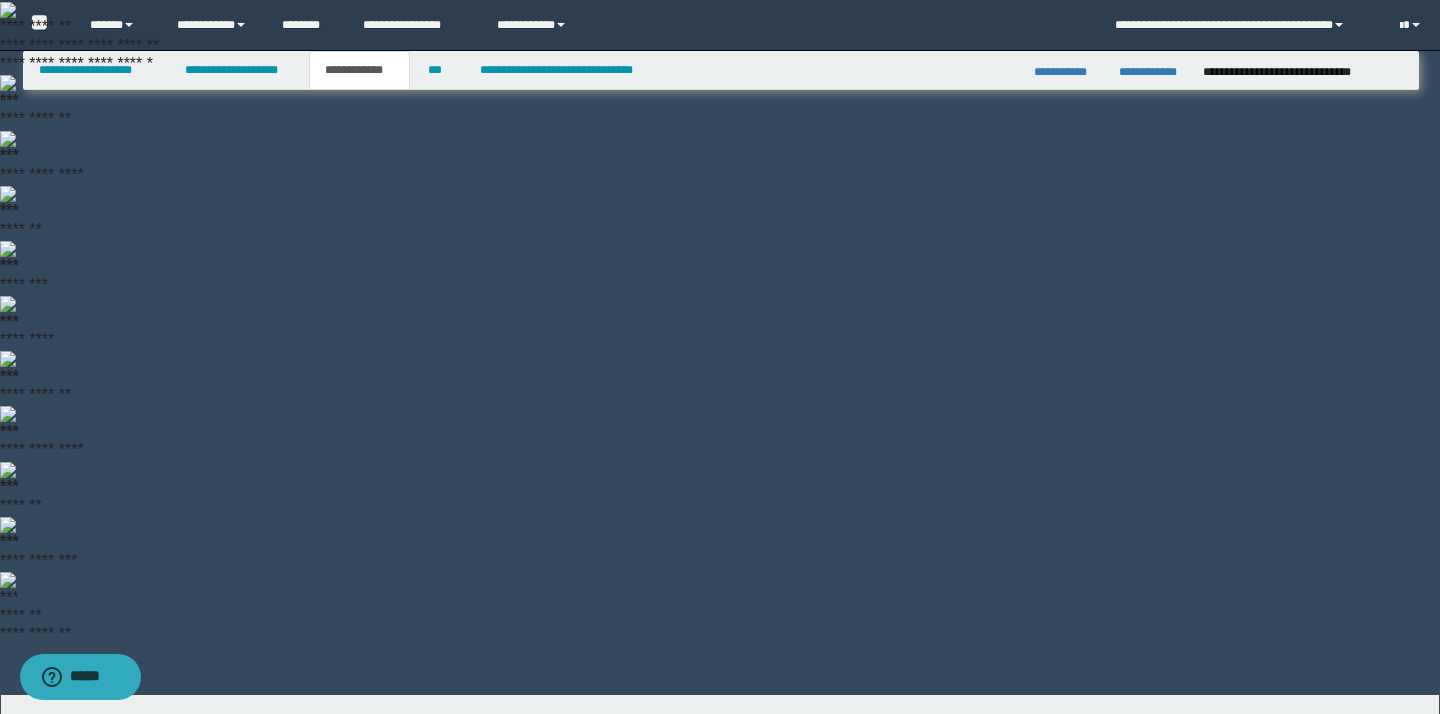 click on "**********" at bounding box center [184, 860] 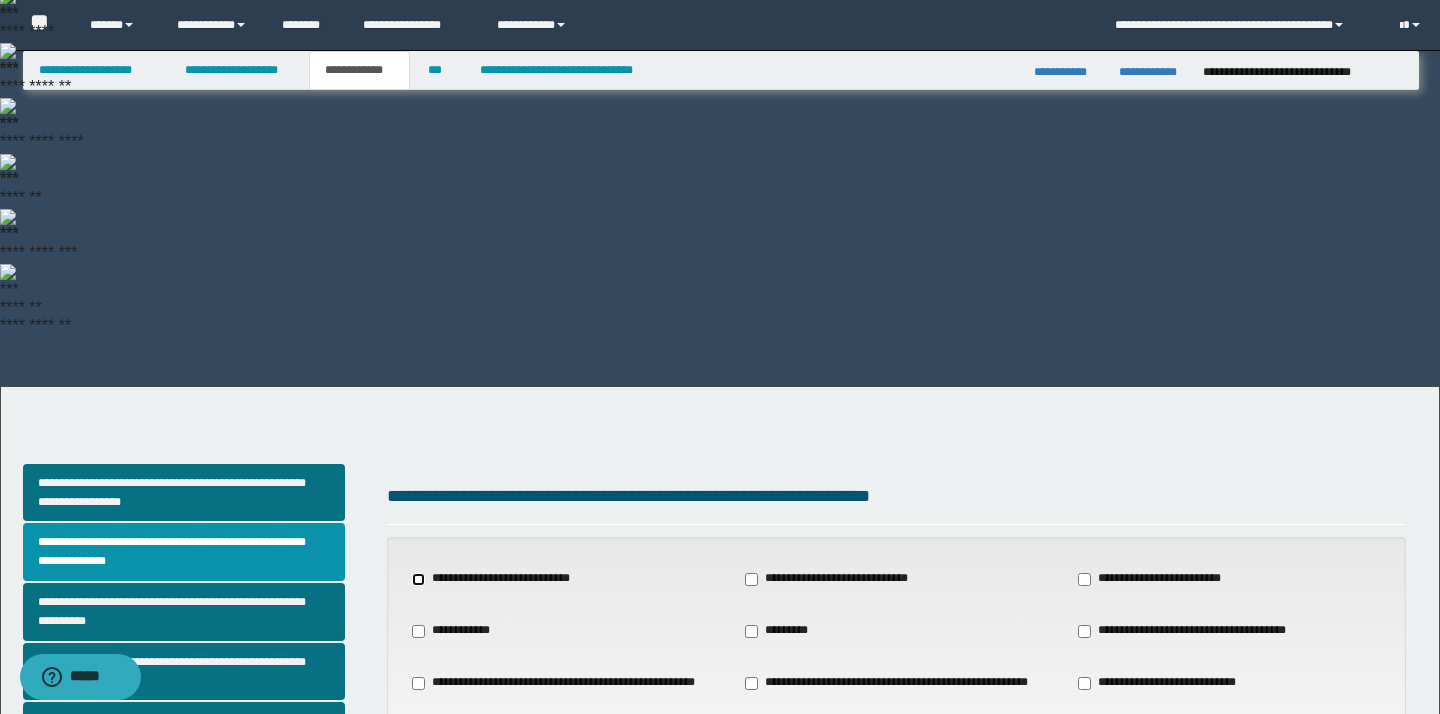 scroll, scrollTop: 314, scrollLeft: 0, axis: vertical 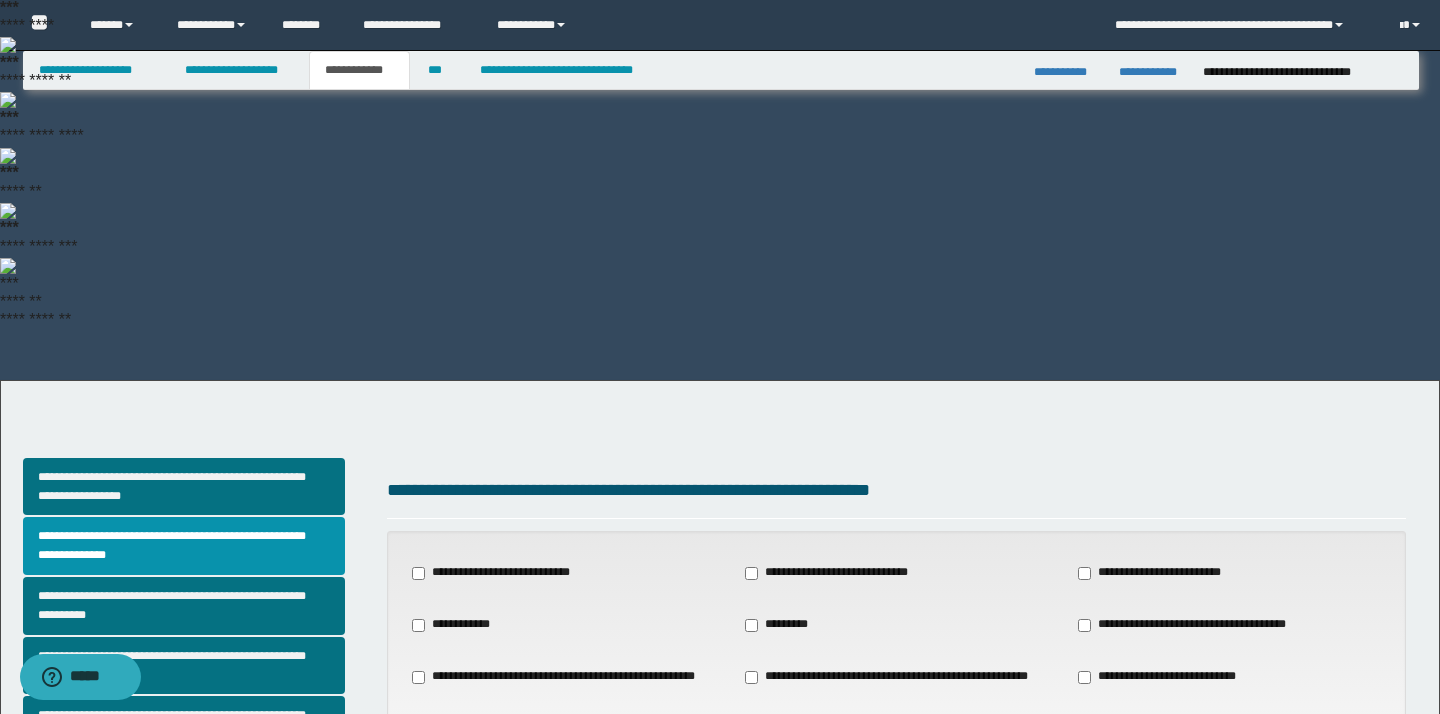 click on "**********" at bounding box center (843, 1012) 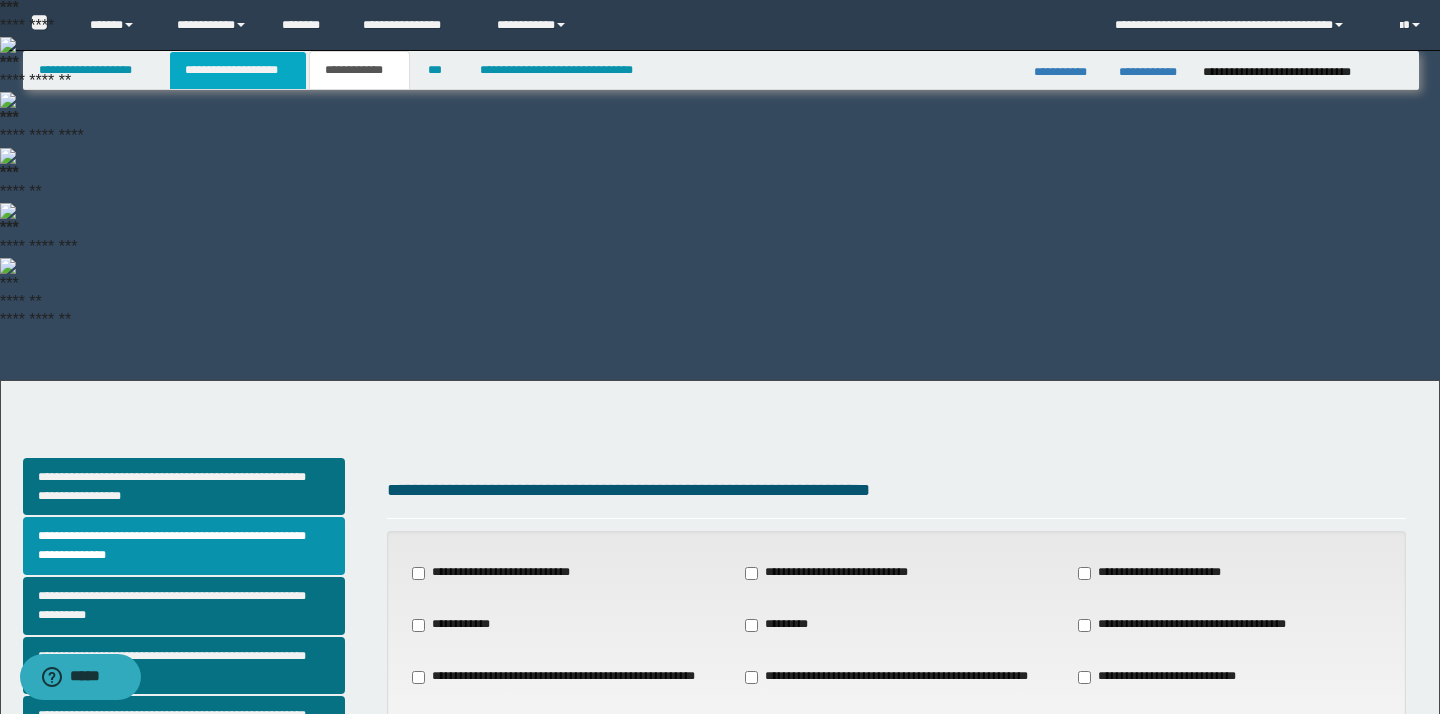 click on "**********" at bounding box center [238, 70] 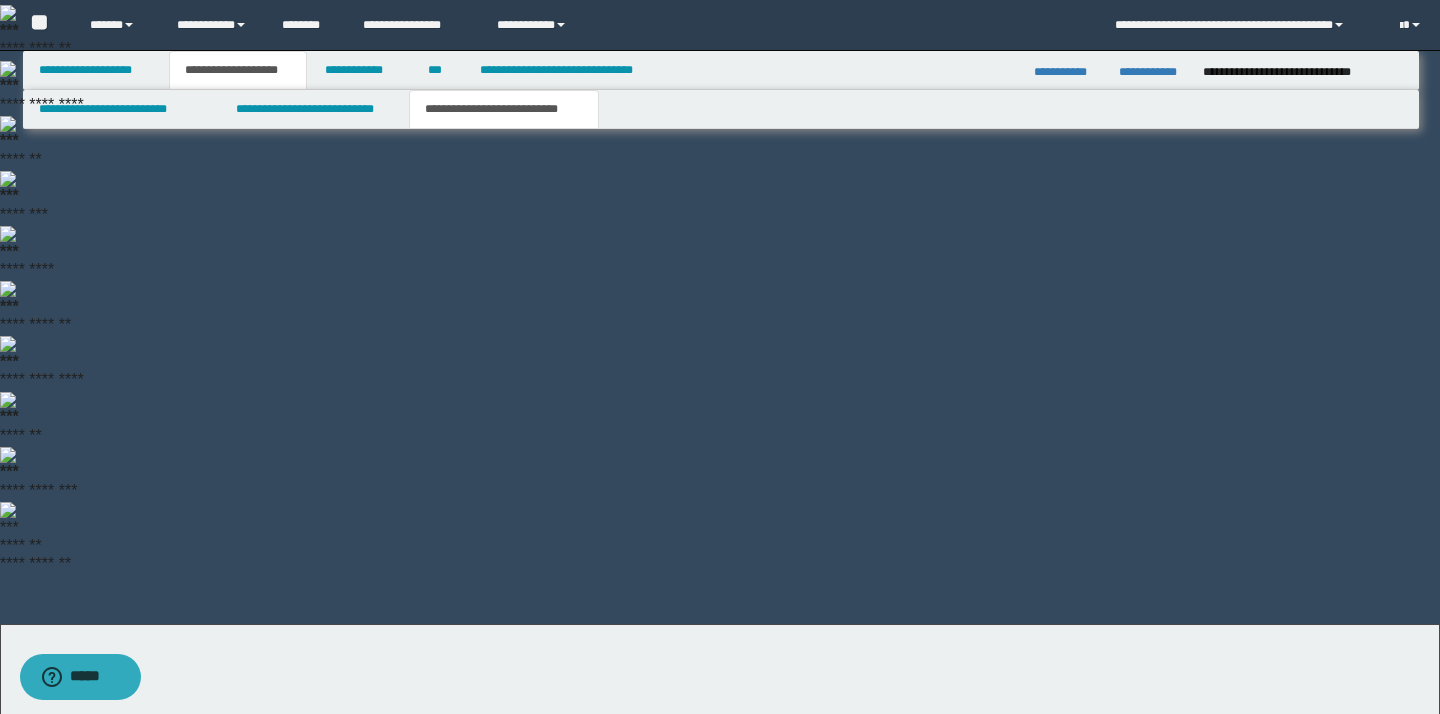 scroll, scrollTop: 0, scrollLeft: 0, axis: both 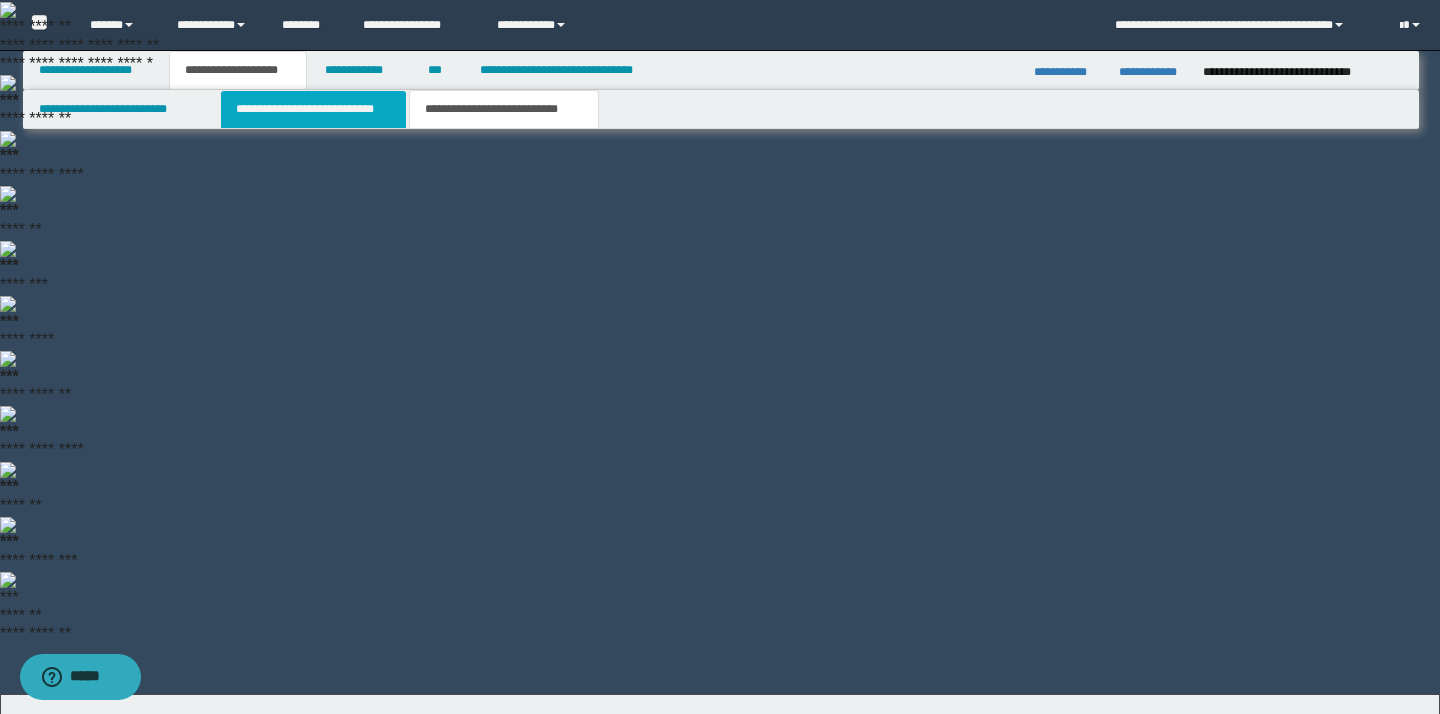 click on "**********" at bounding box center [314, 109] 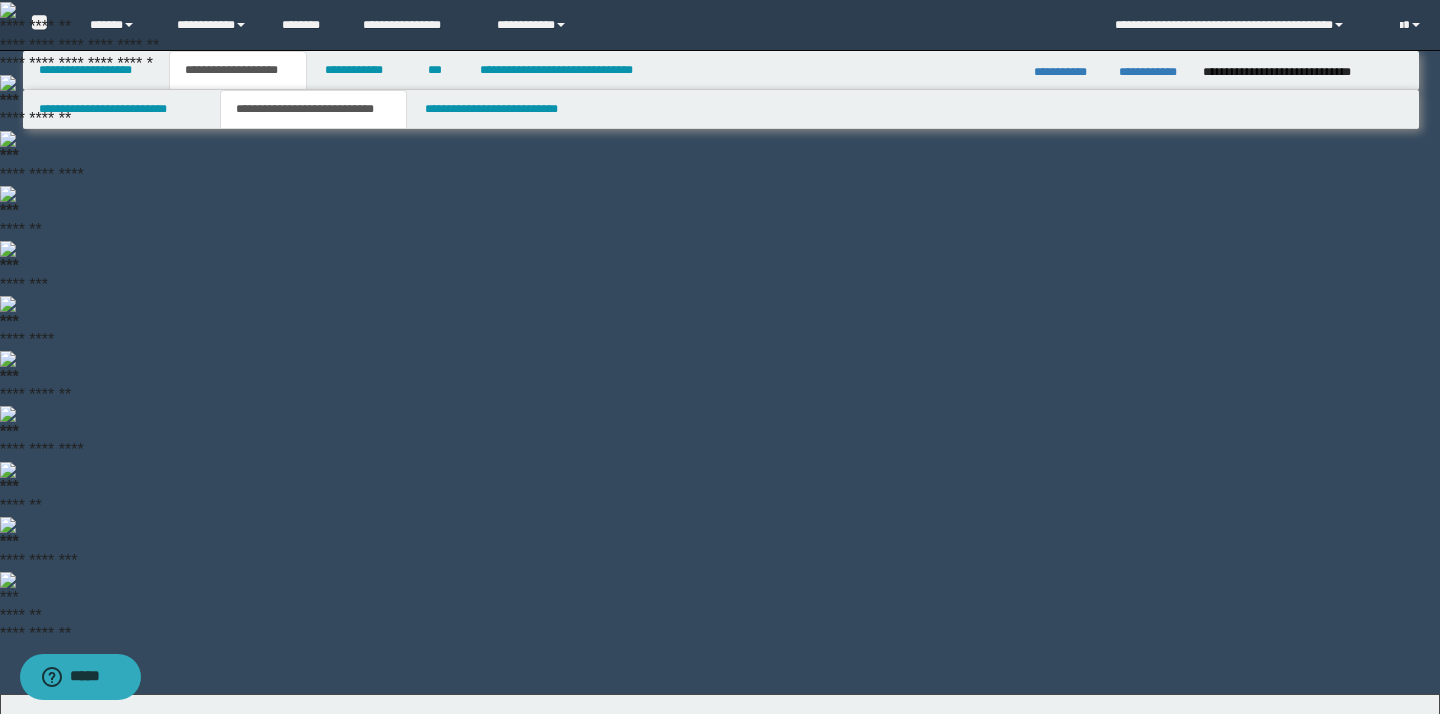 click on "**********" at bounding box center [721, 901] 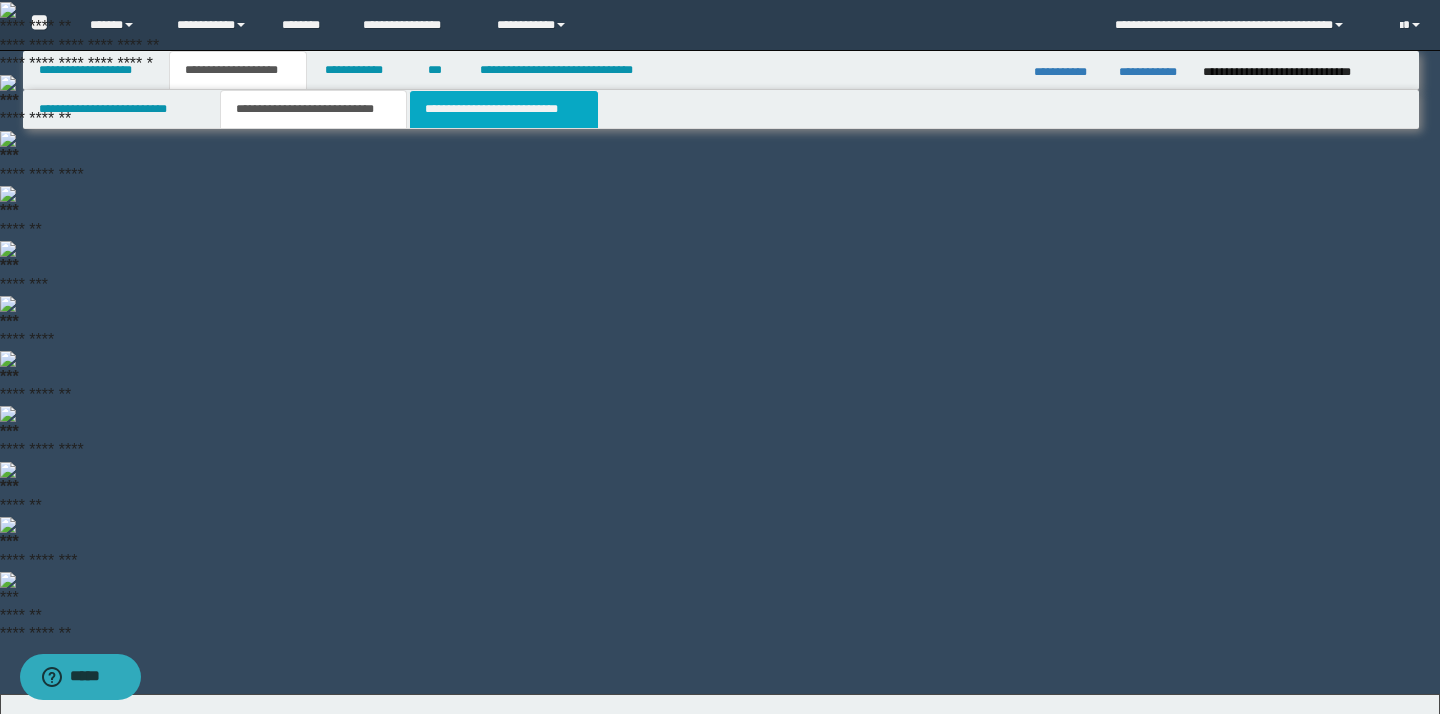 click on "**********" at bounding box center [504, 109] 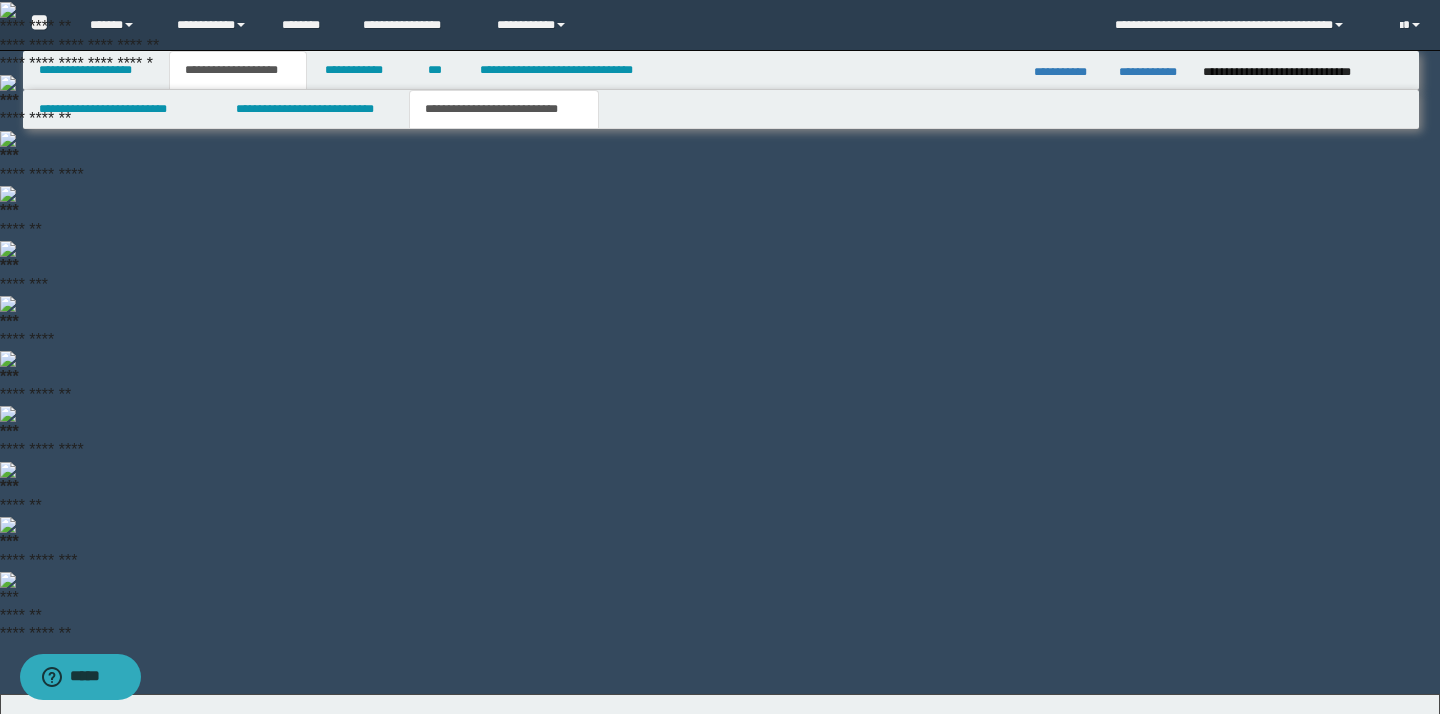 click on "**********" at bounding box center (504, 109) 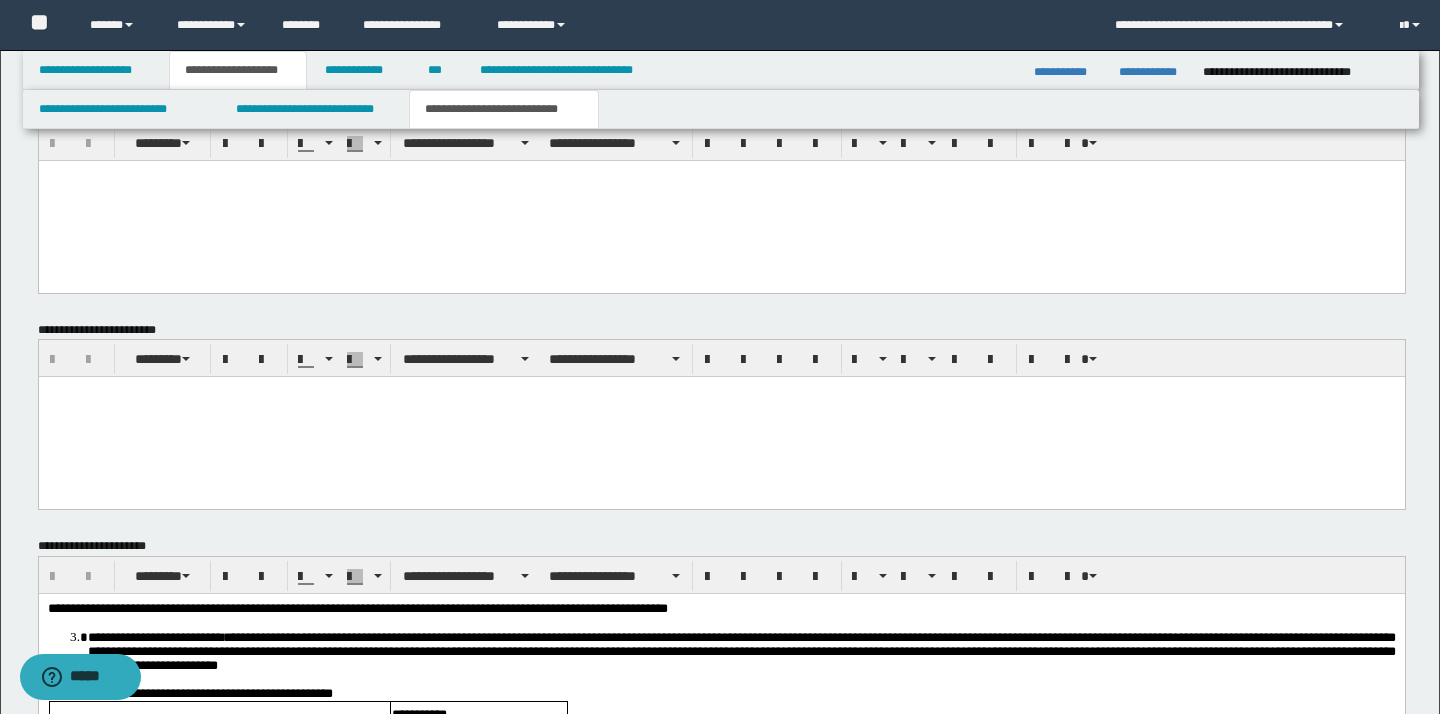 scroll, scrollTop: 2362, scrollLeft: 0, axis: vertical 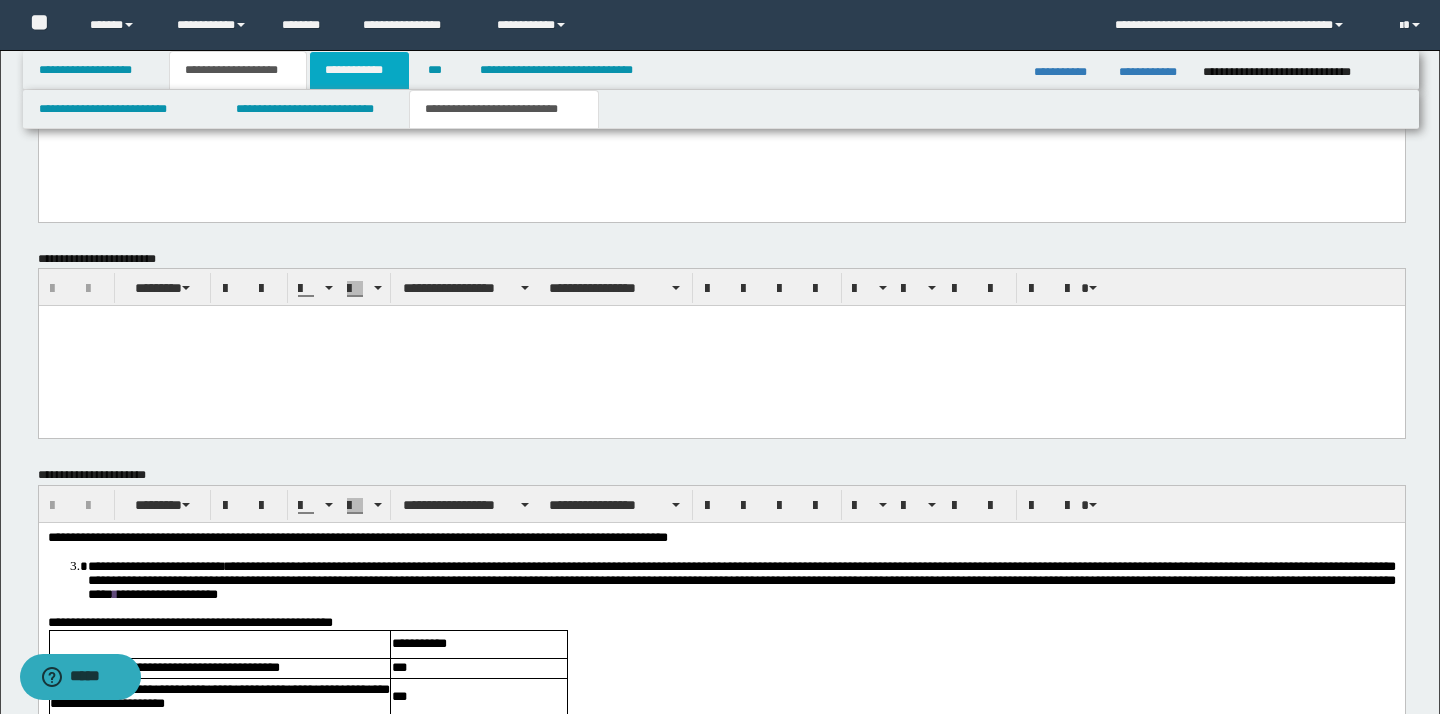 click on "**********" at bounding box center (359, 70) 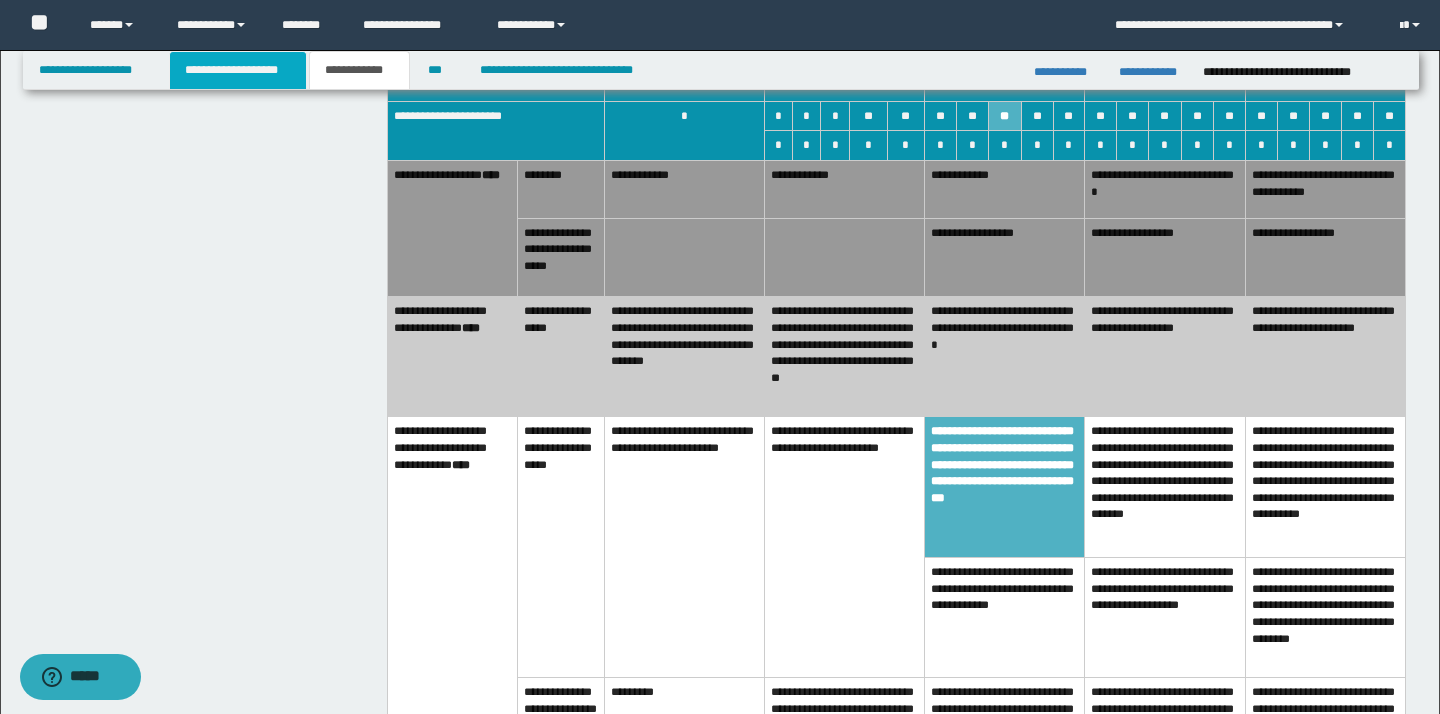 click on "**********" at bounding box center [238, 70] 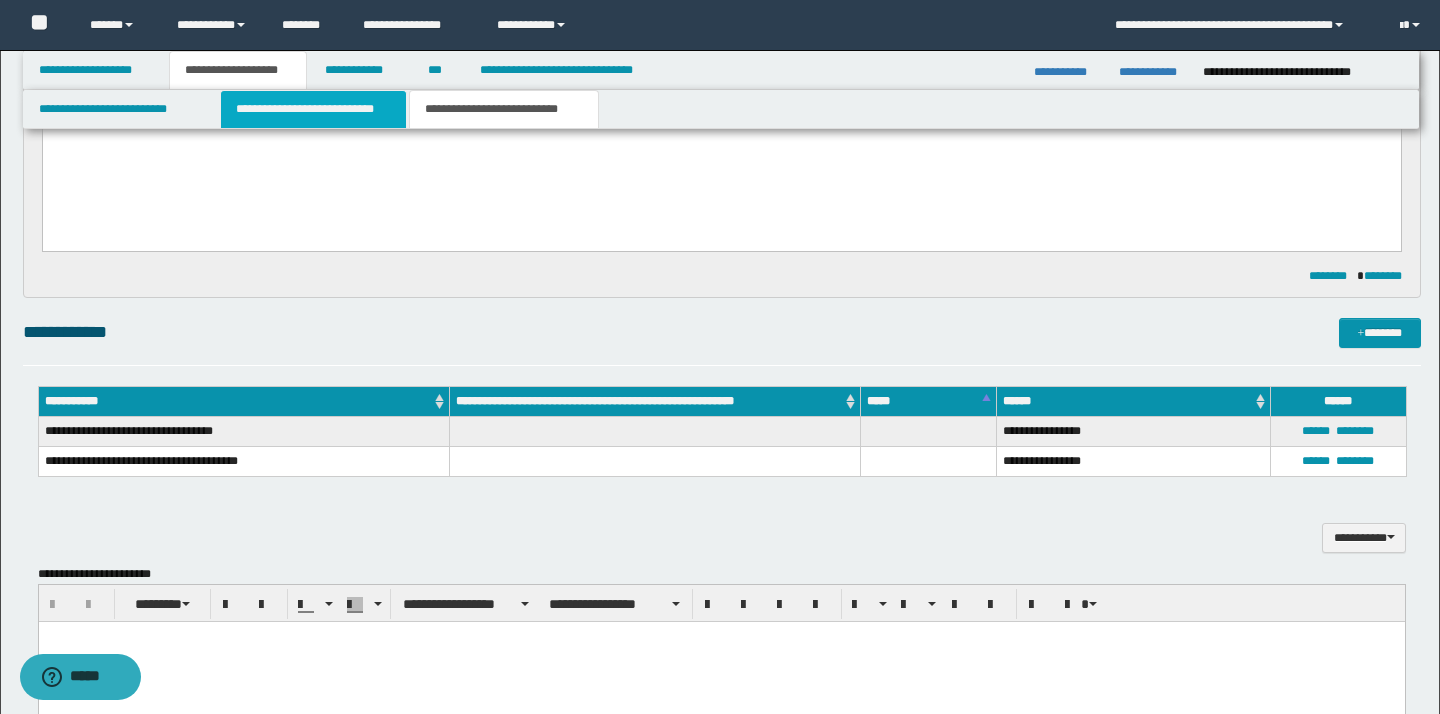 click on "**********" at bounding box center [314, 109] 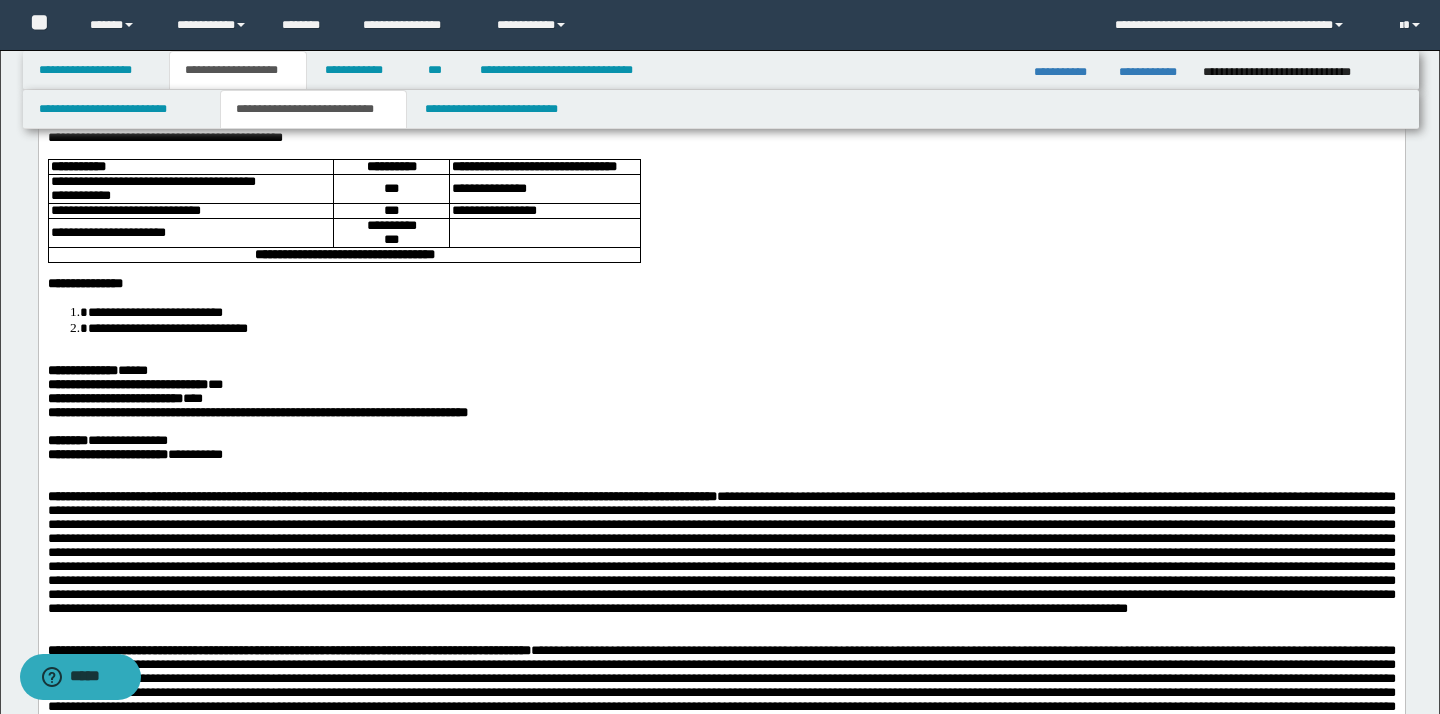 scroll, scrollTop: 0, scrollLeft: 0, axis: both 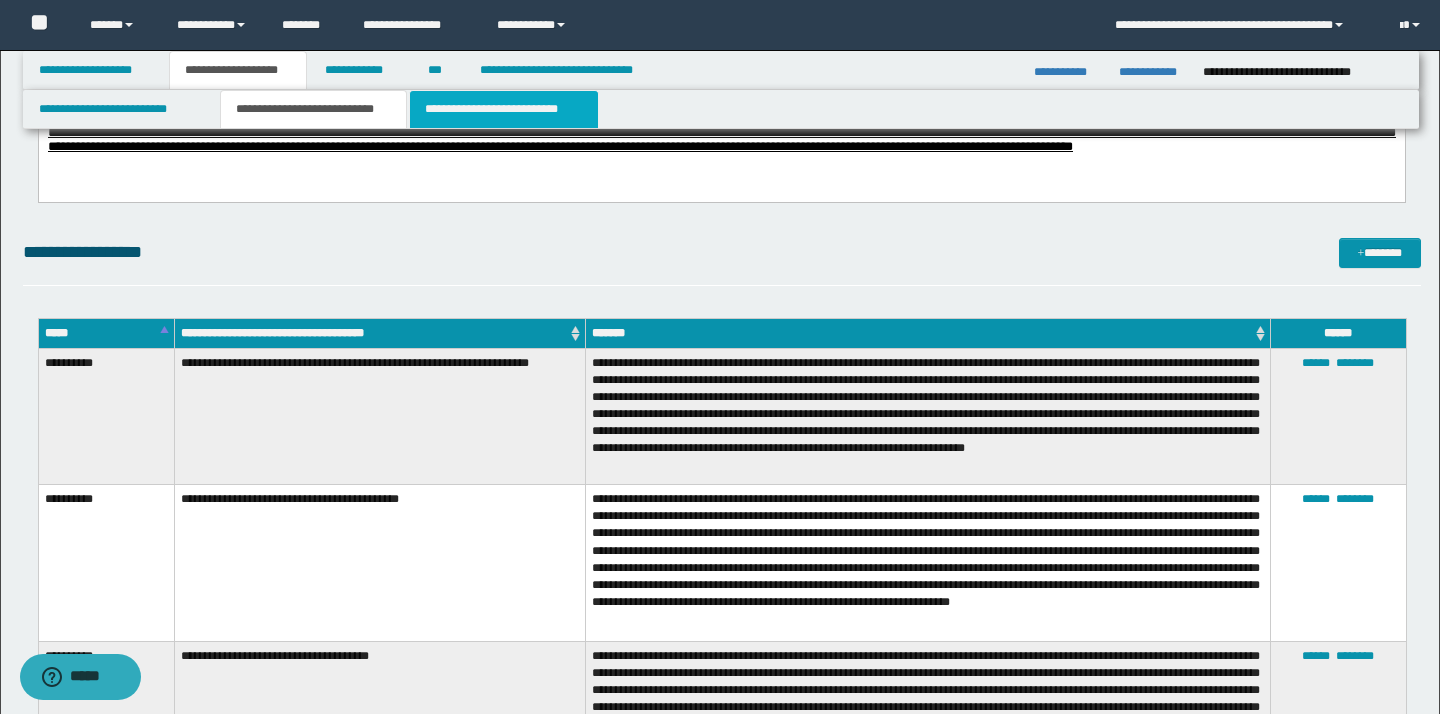click on "**********" at bounding box center (504, 109) 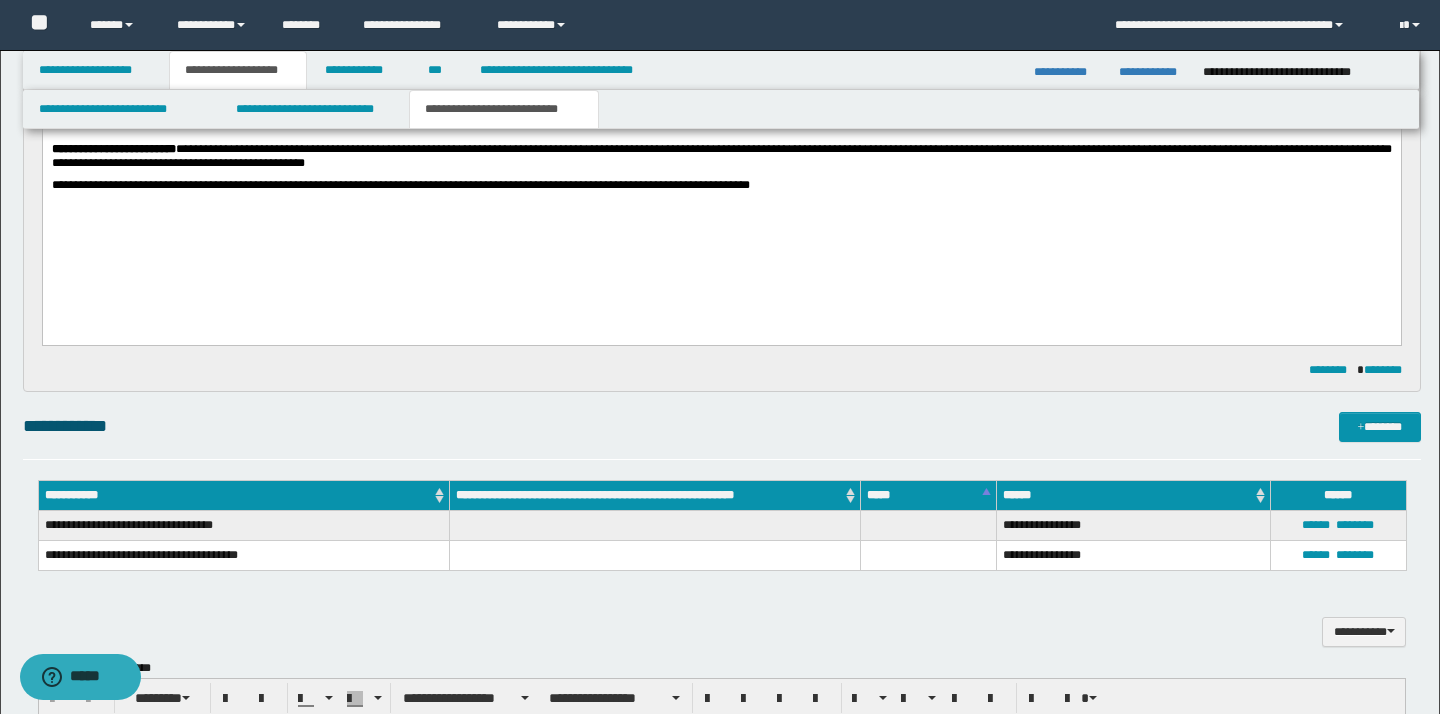 scroll, scrollTop: 0, scrollLeft: 0, axis: both 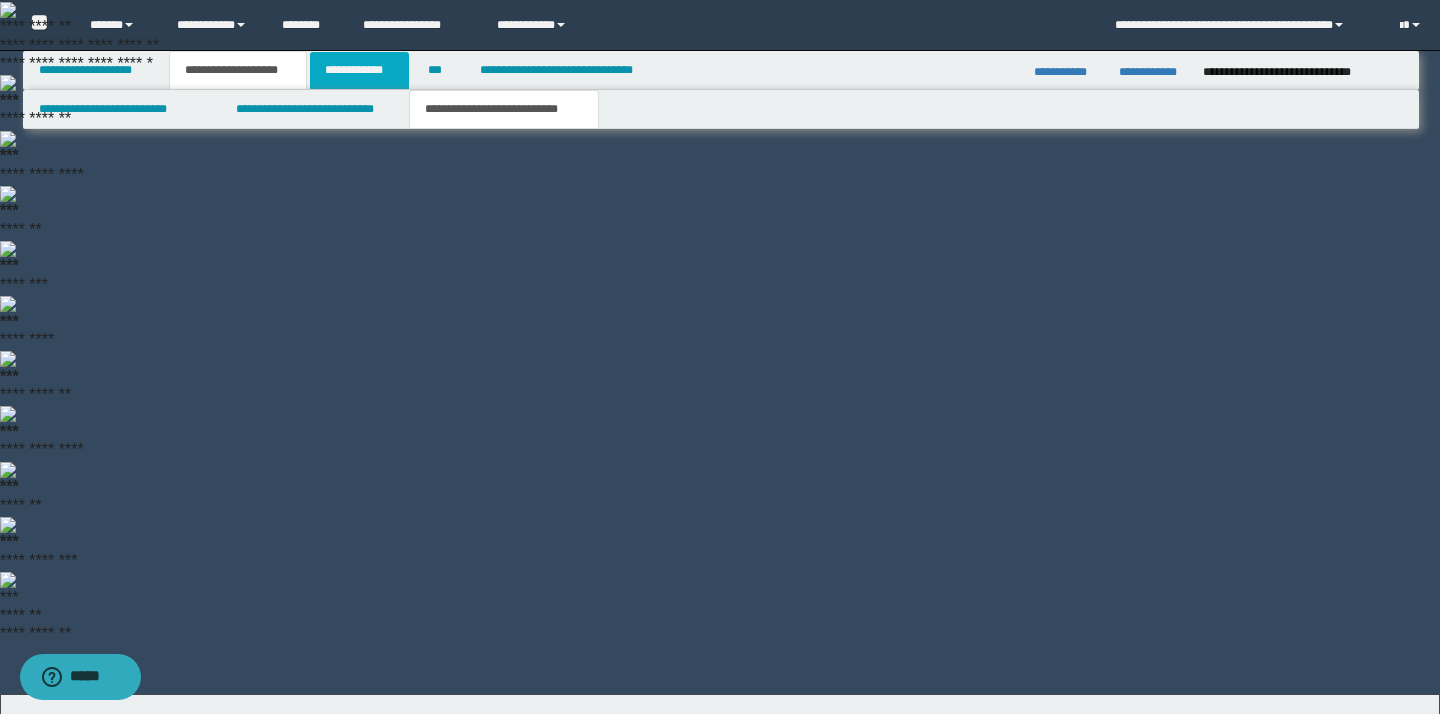 click on "**********" at bounding box center [359, 70] 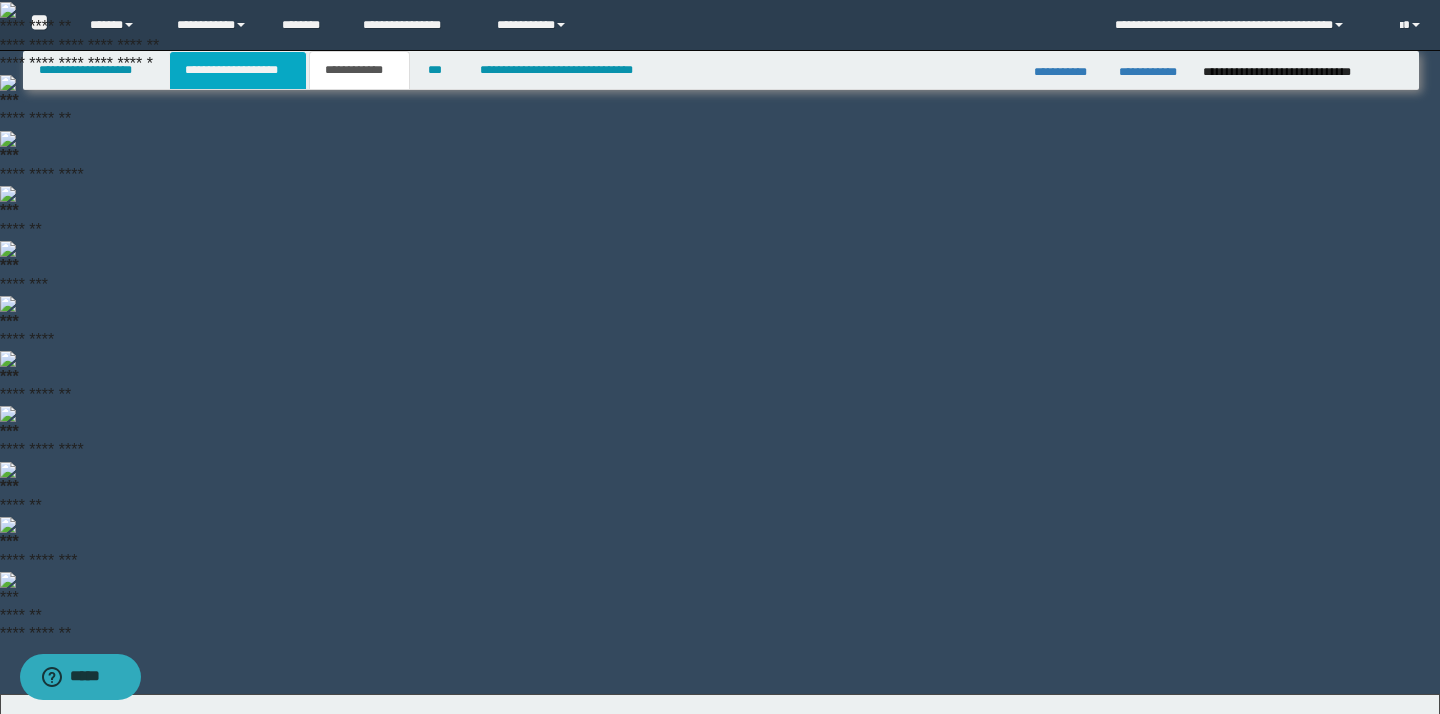 click on "**********" at bounding box center [238, 70] 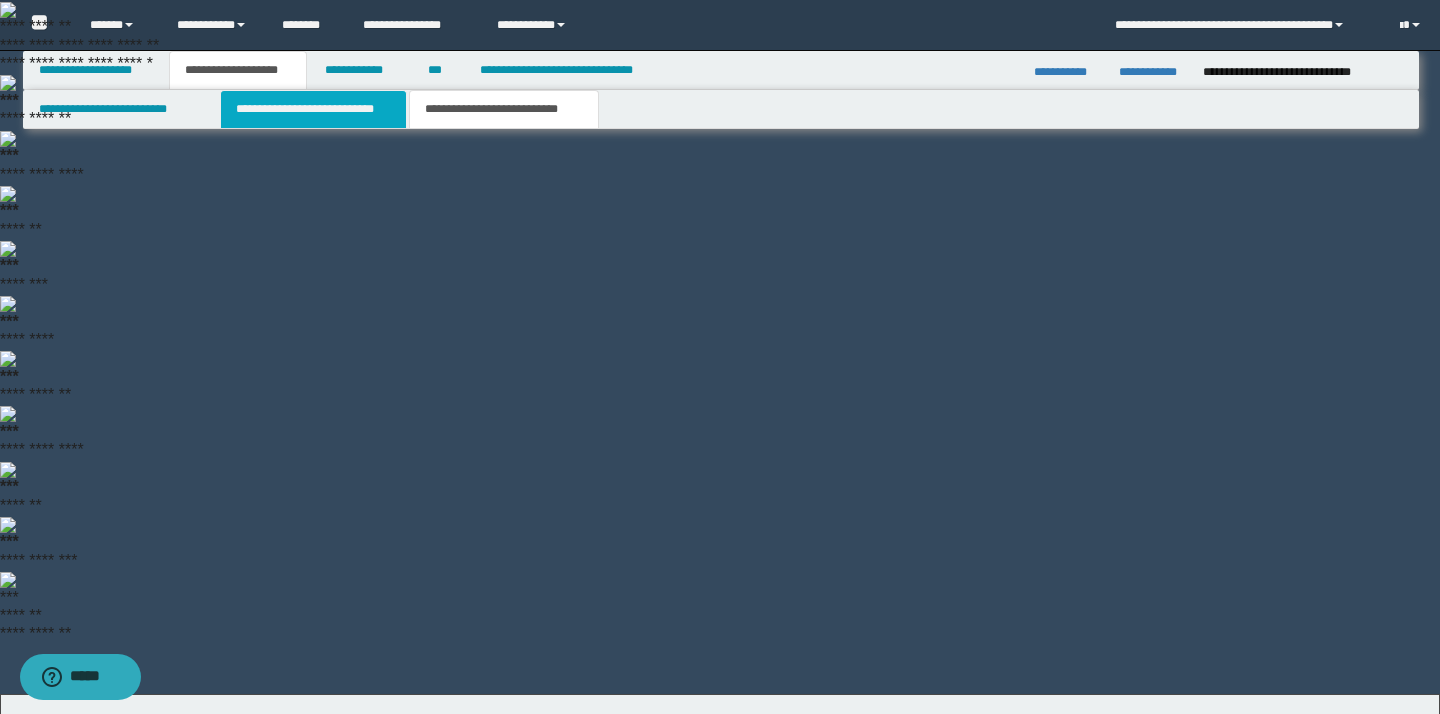 click on "**********" at bounding box center [314, 109] 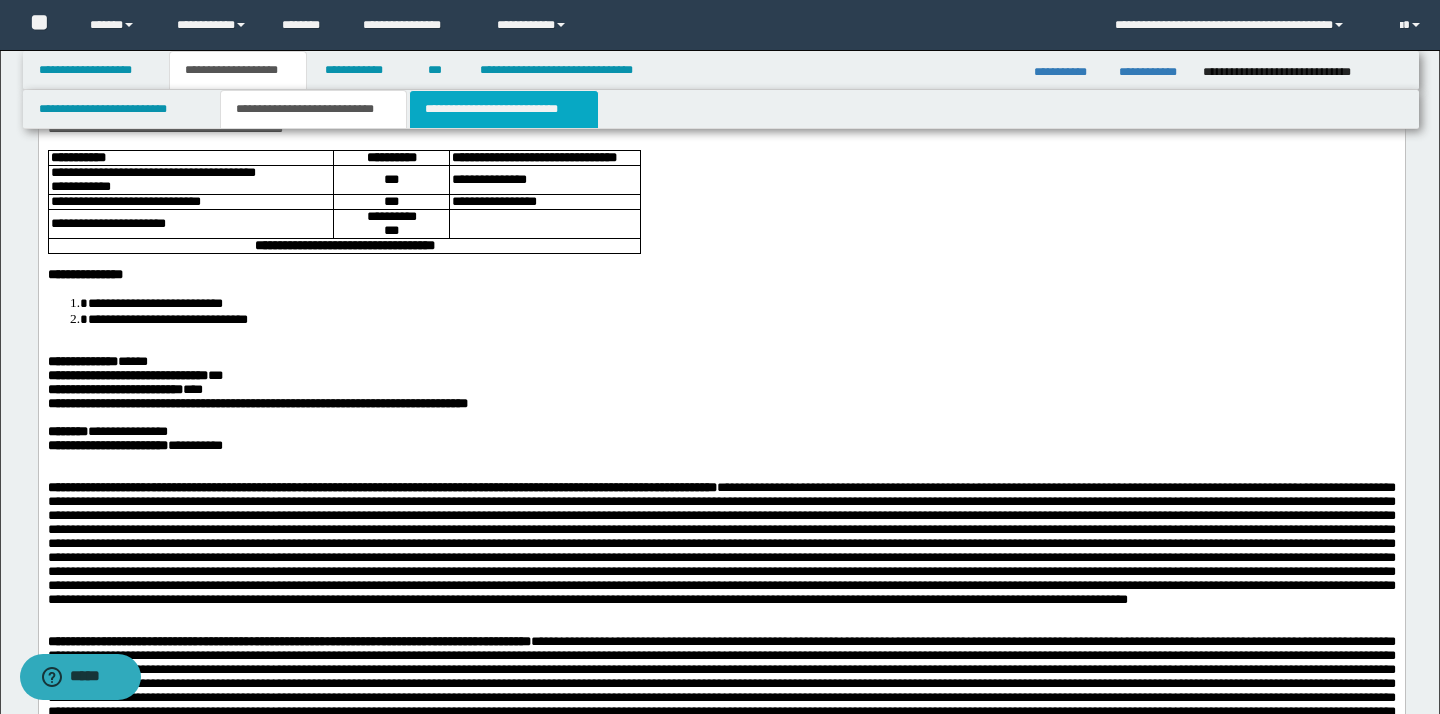 scroll, scrollTop: 901, scrollLeft: 0, axis: vertical 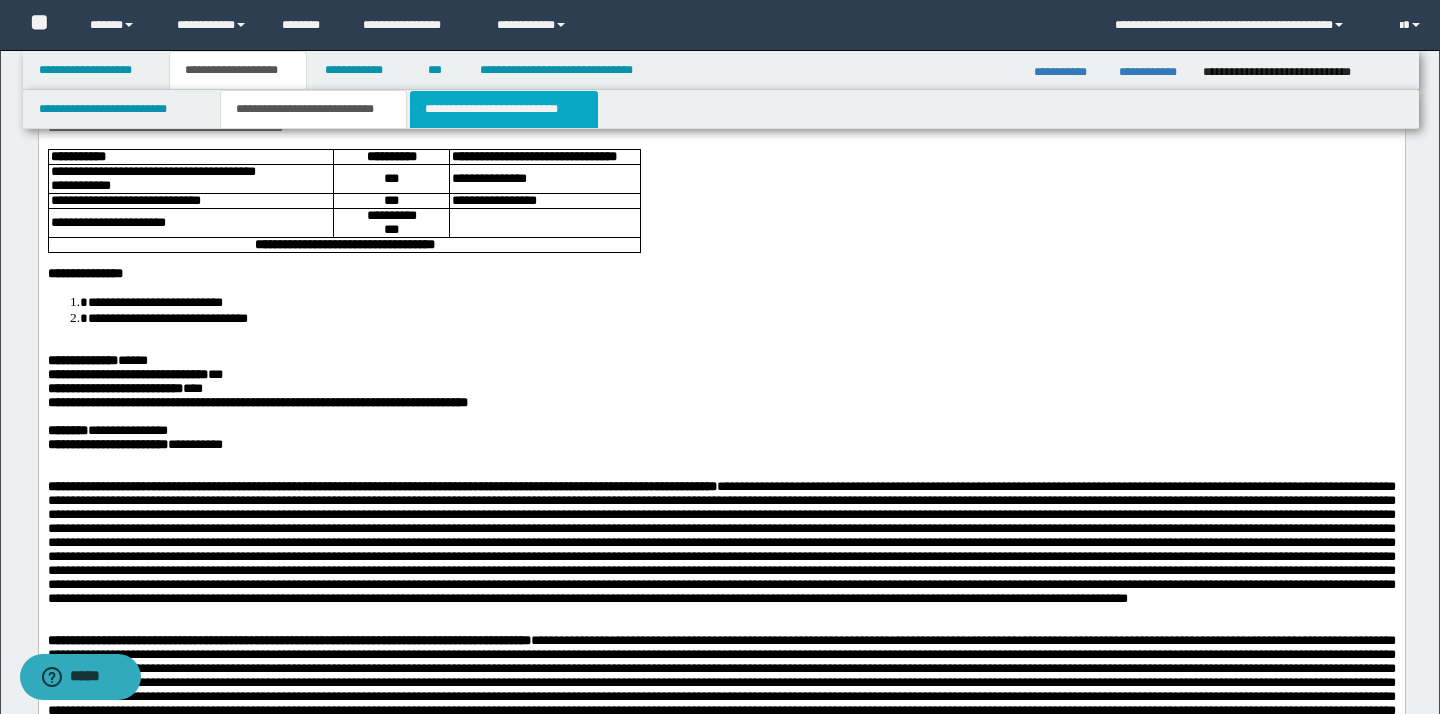 click on "**********" at bounding box center (504, 109) 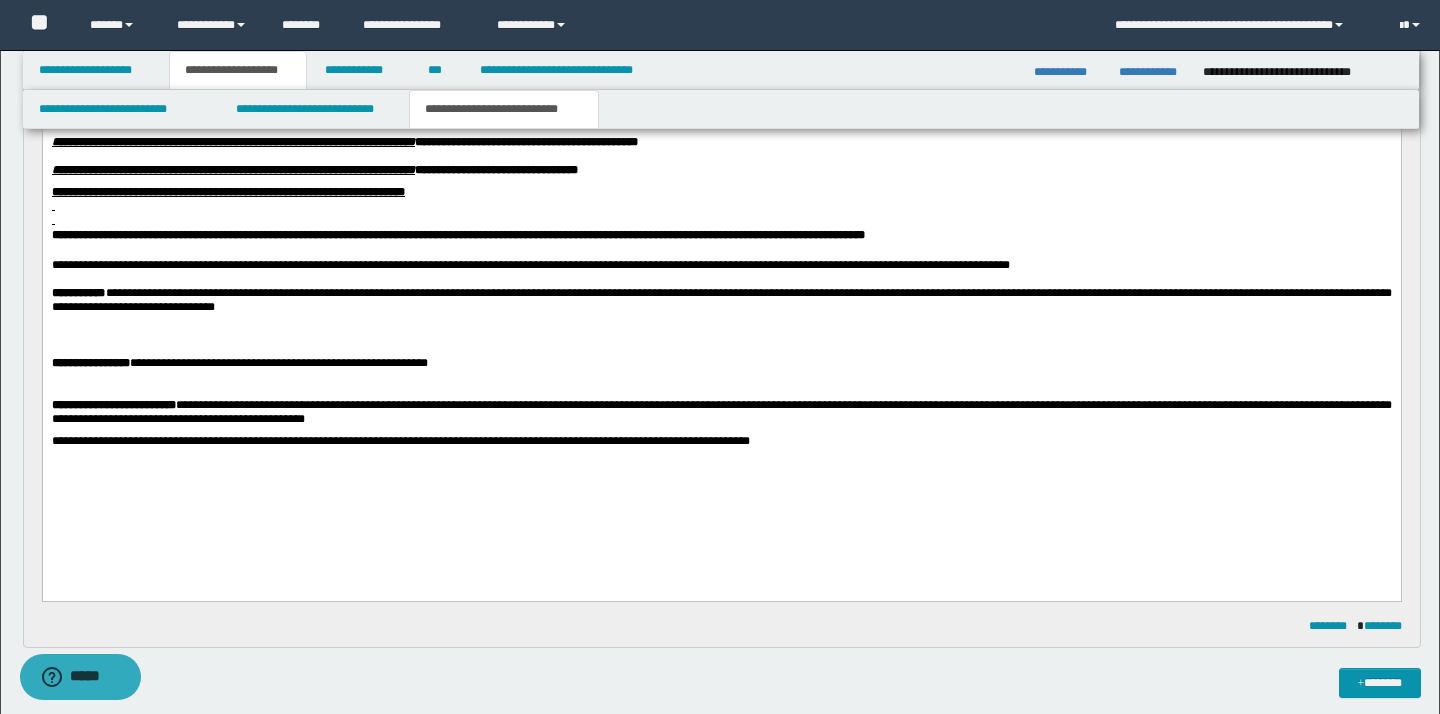 scroll, scrollTop: 1471, scrollLeft: 0, axis: vertical 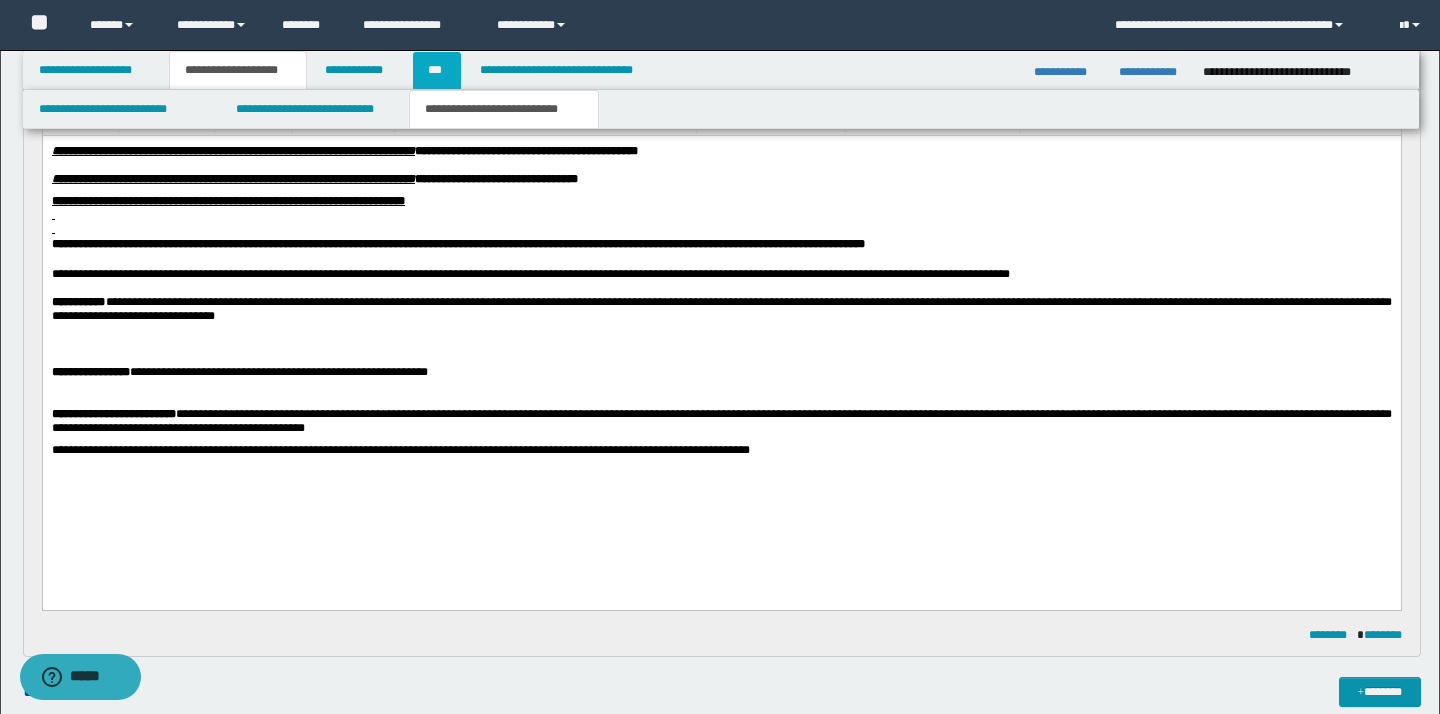 click on "***" at bounding box center (437, 70) 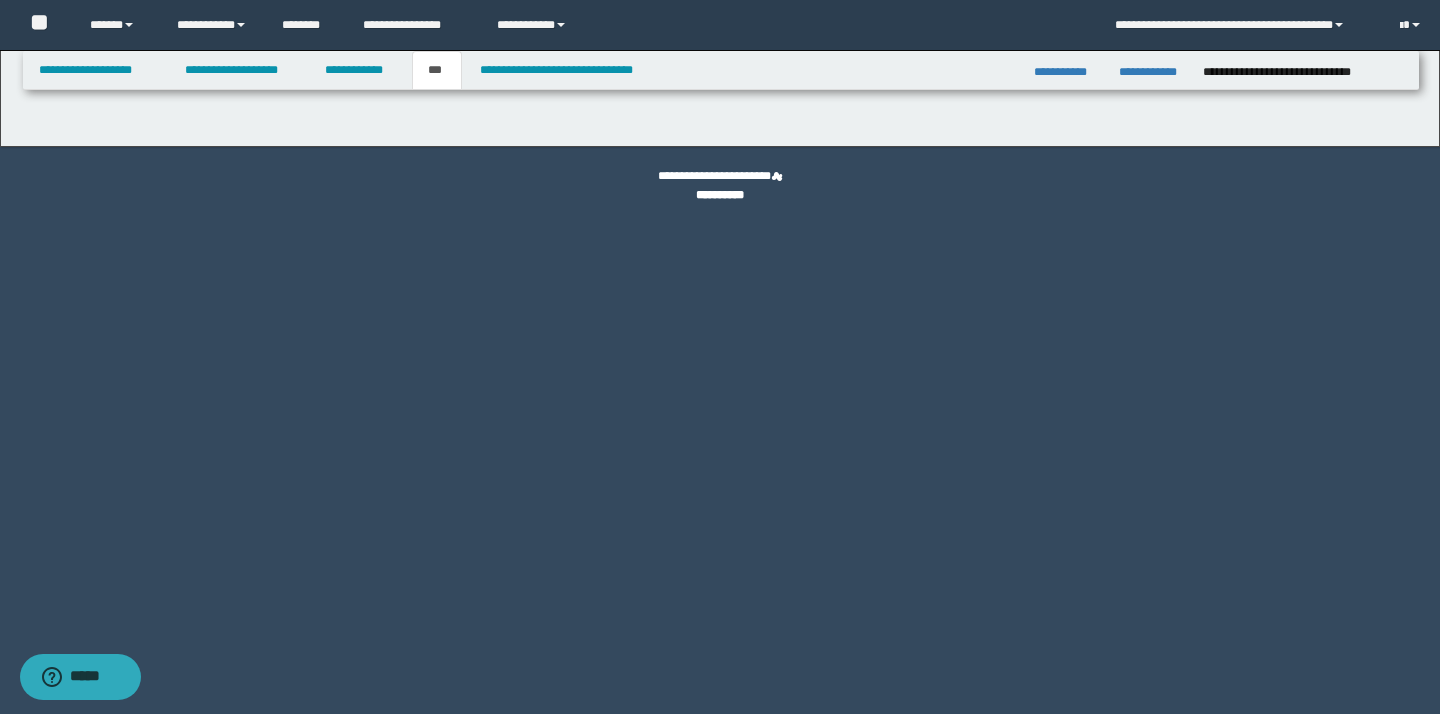 scroll, scrollTop: 0, scrollLeft: 0, axis: both 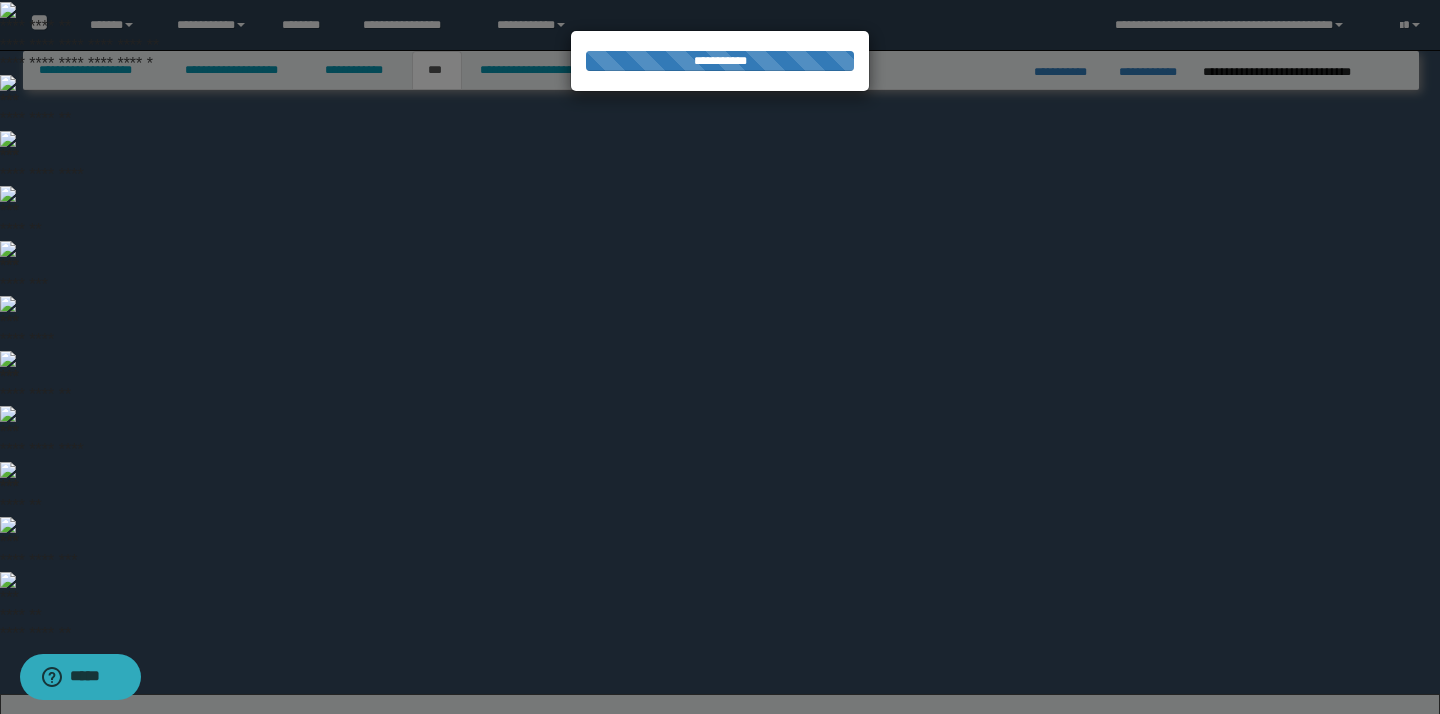 select on "**" 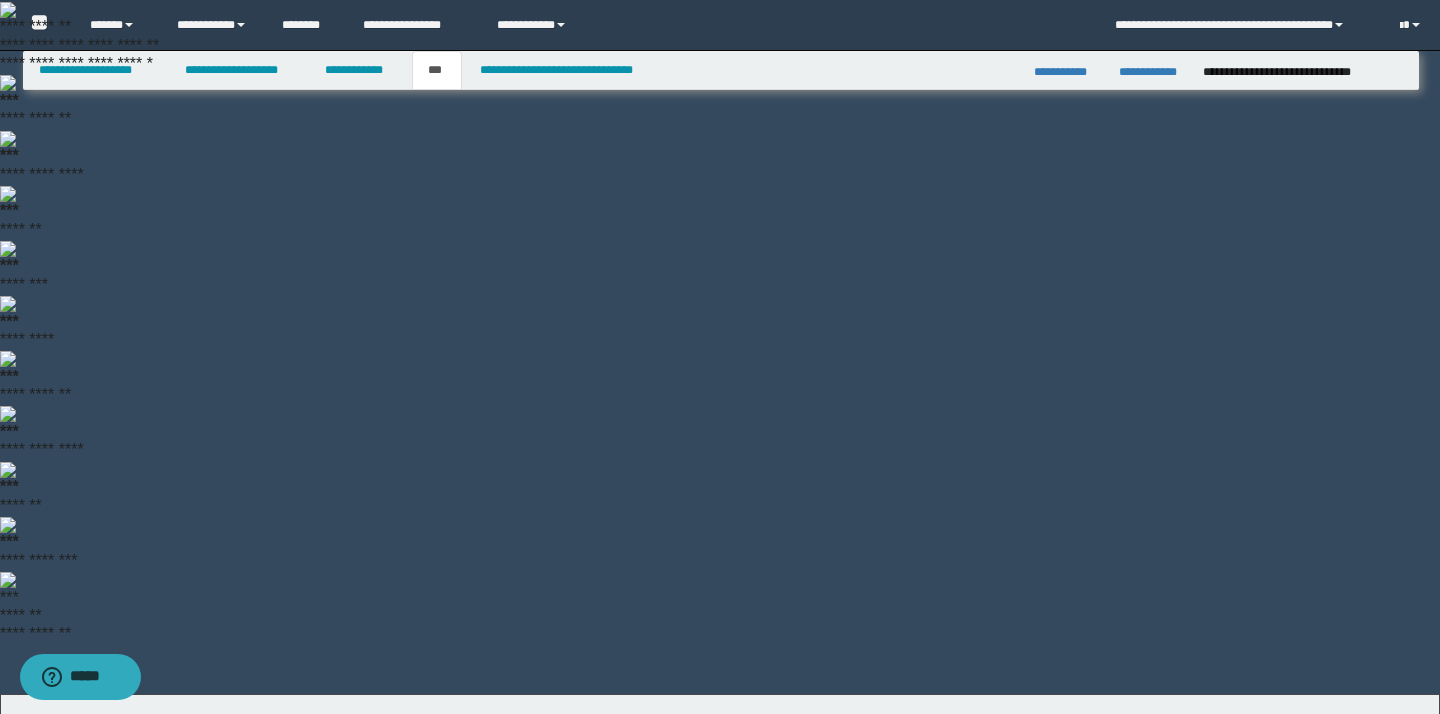 click on "**********" at bounding box center [1079, 870] 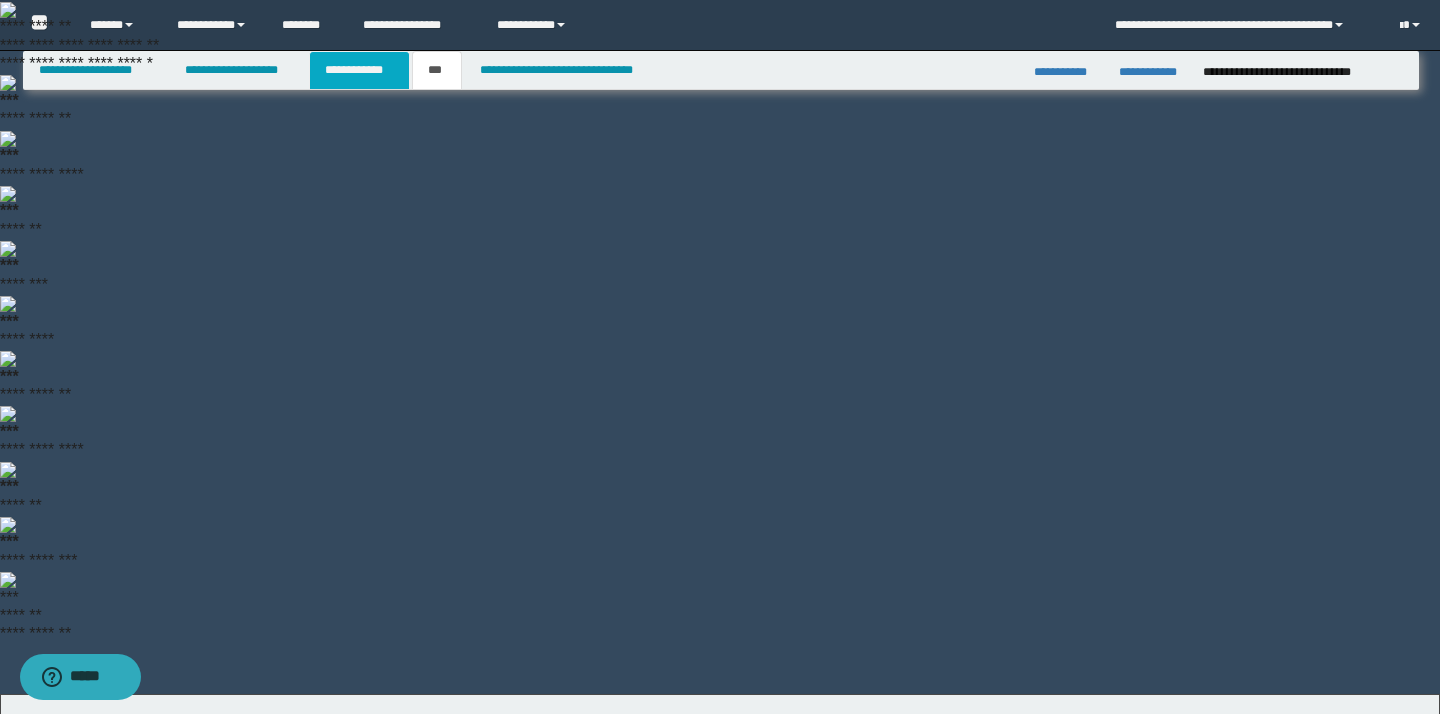 click on "**********" at bounding box center [359, 70] 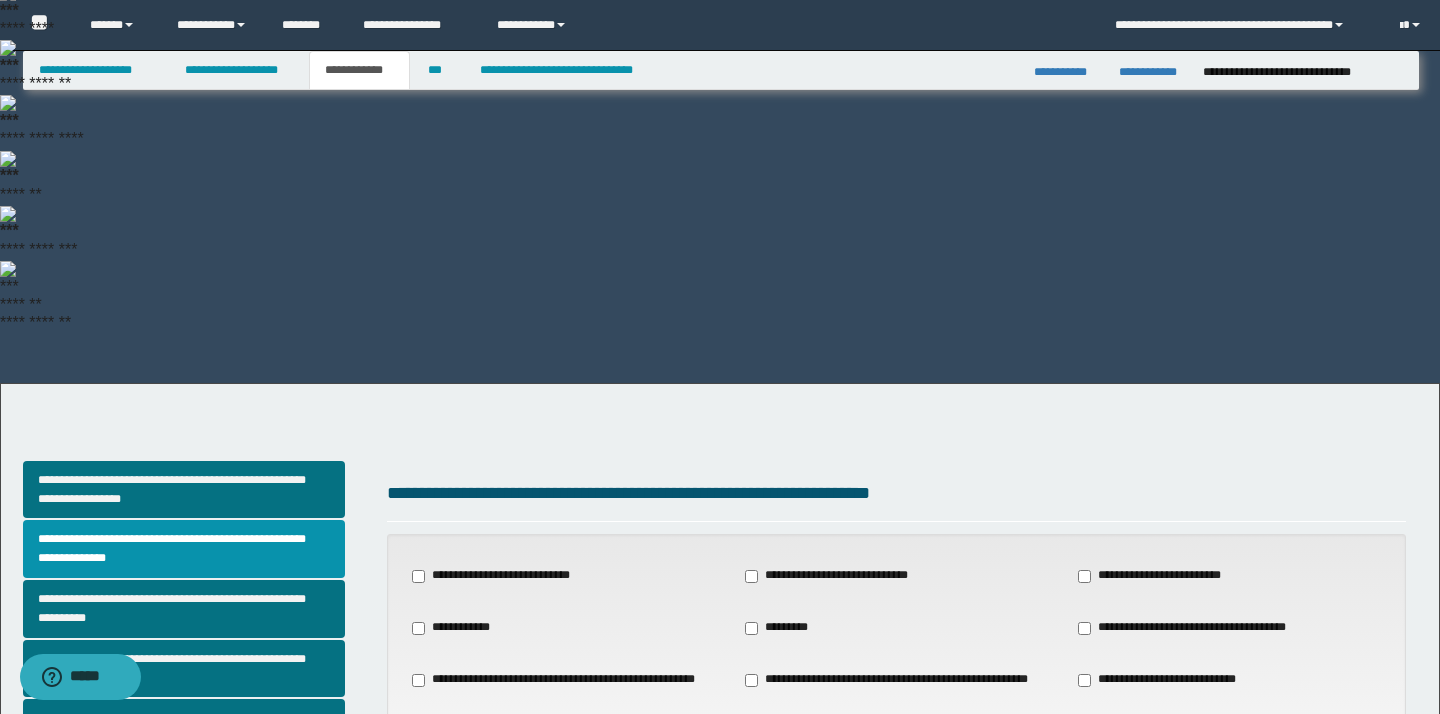 scroll, scrollTop: 323, scrollLeft: 0, axis: vertical 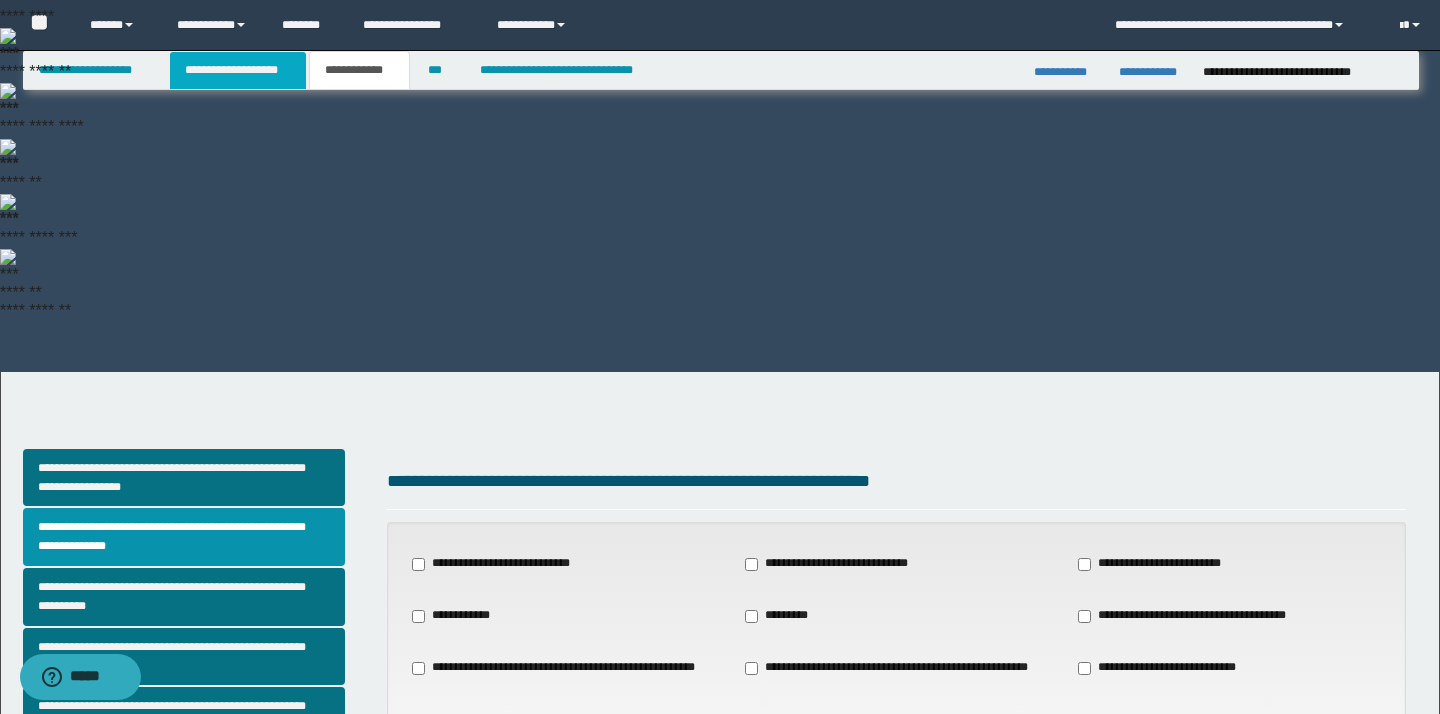 drag, startPoint x: 261, startPoint y: 66, endPoint x: 241, endPoint y: 131, distance: 68.007355 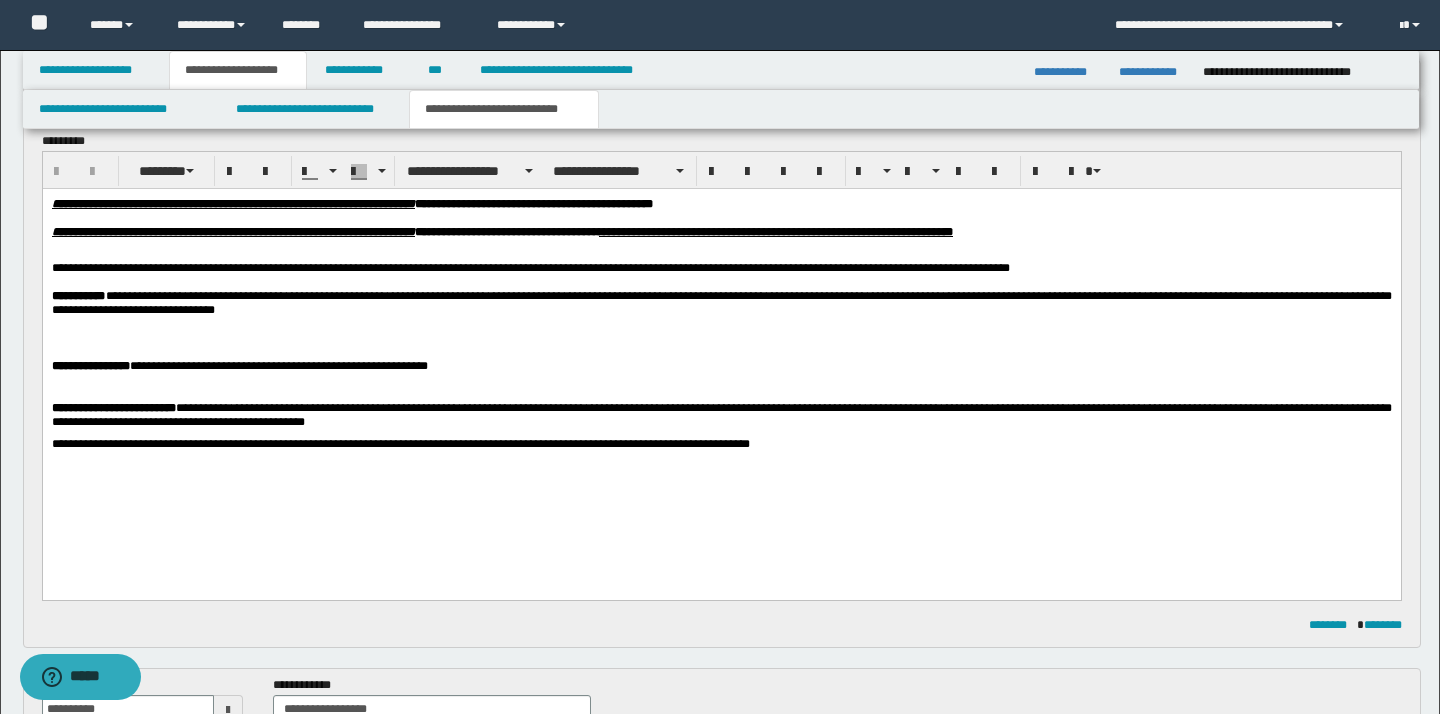 scroll, scrollTop: 1119, scrollLeft: 0, axis: vertical 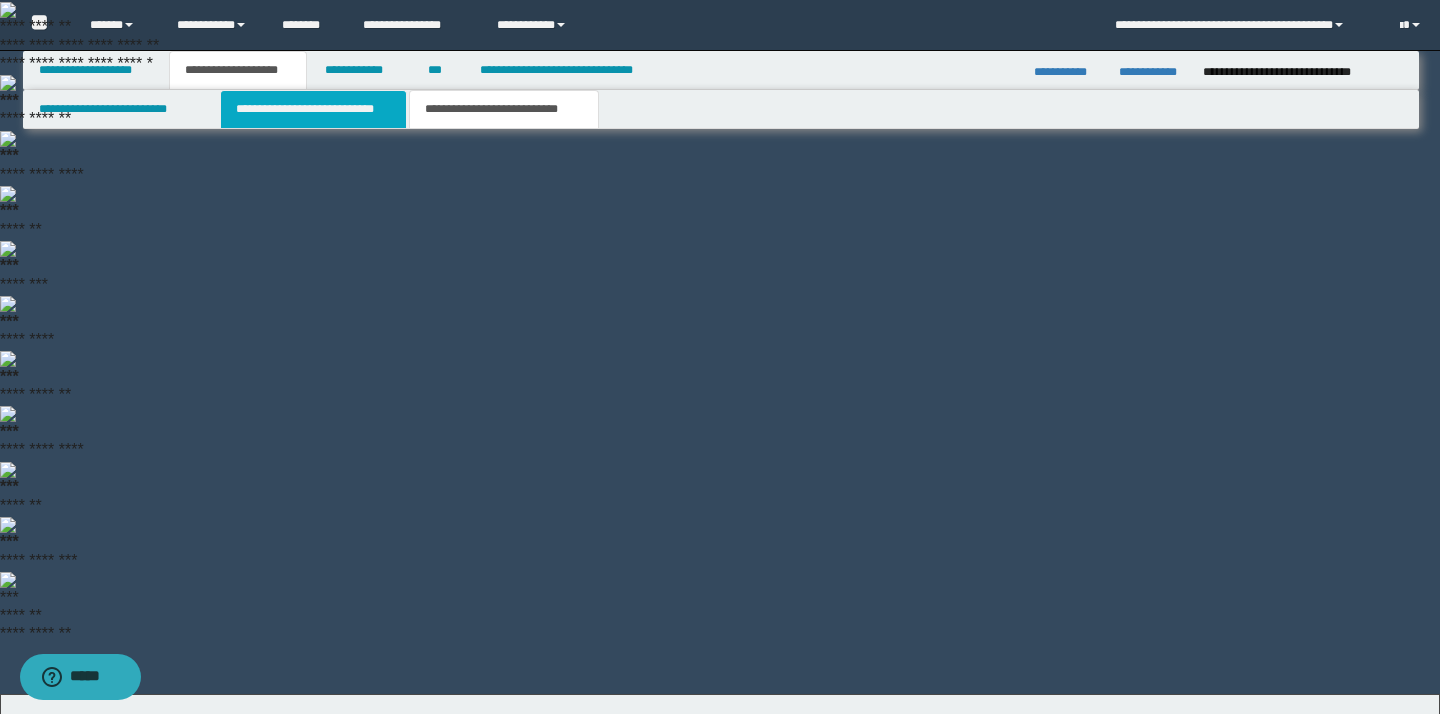 click on "**********" at bounding box center [314, 109] 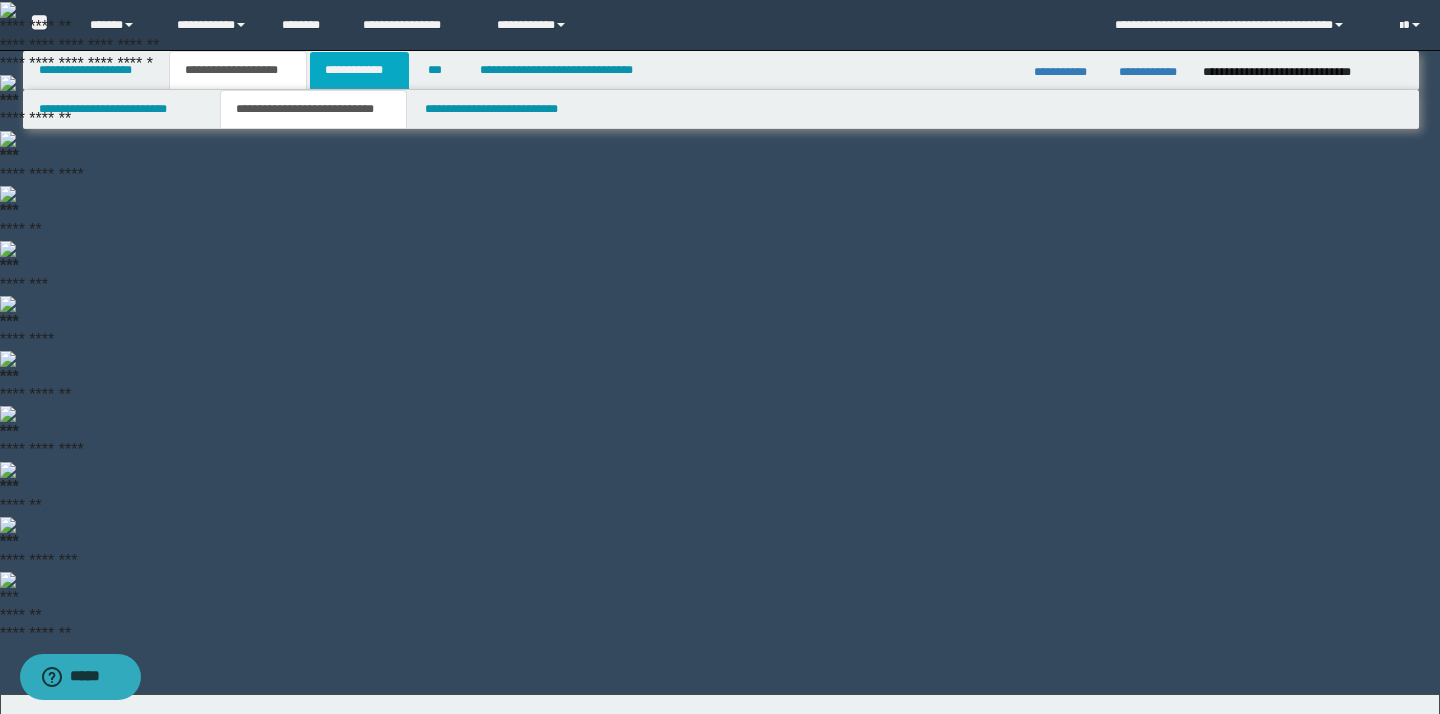click on "**********" at bounding box center [359, 70] 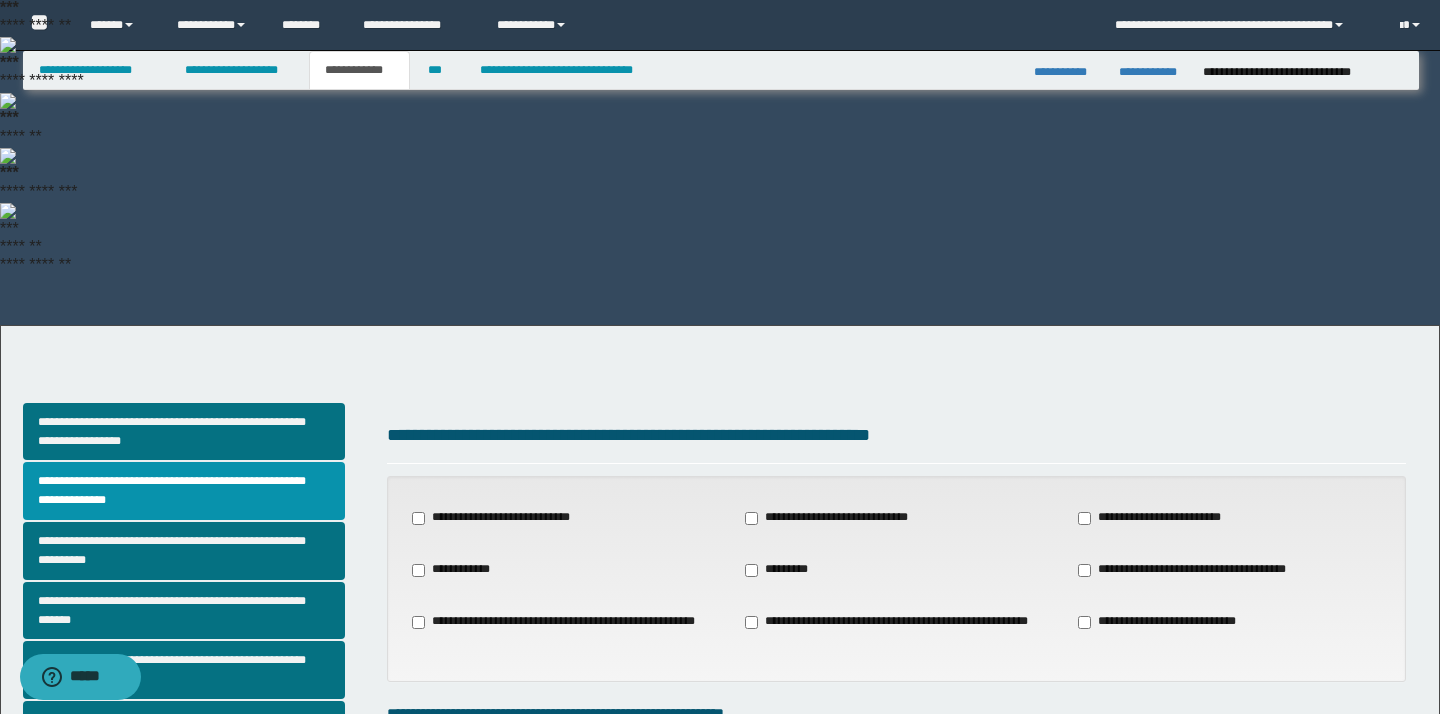 scroll, scrollTop: 380, scrollLeft: 0, axis: vertical 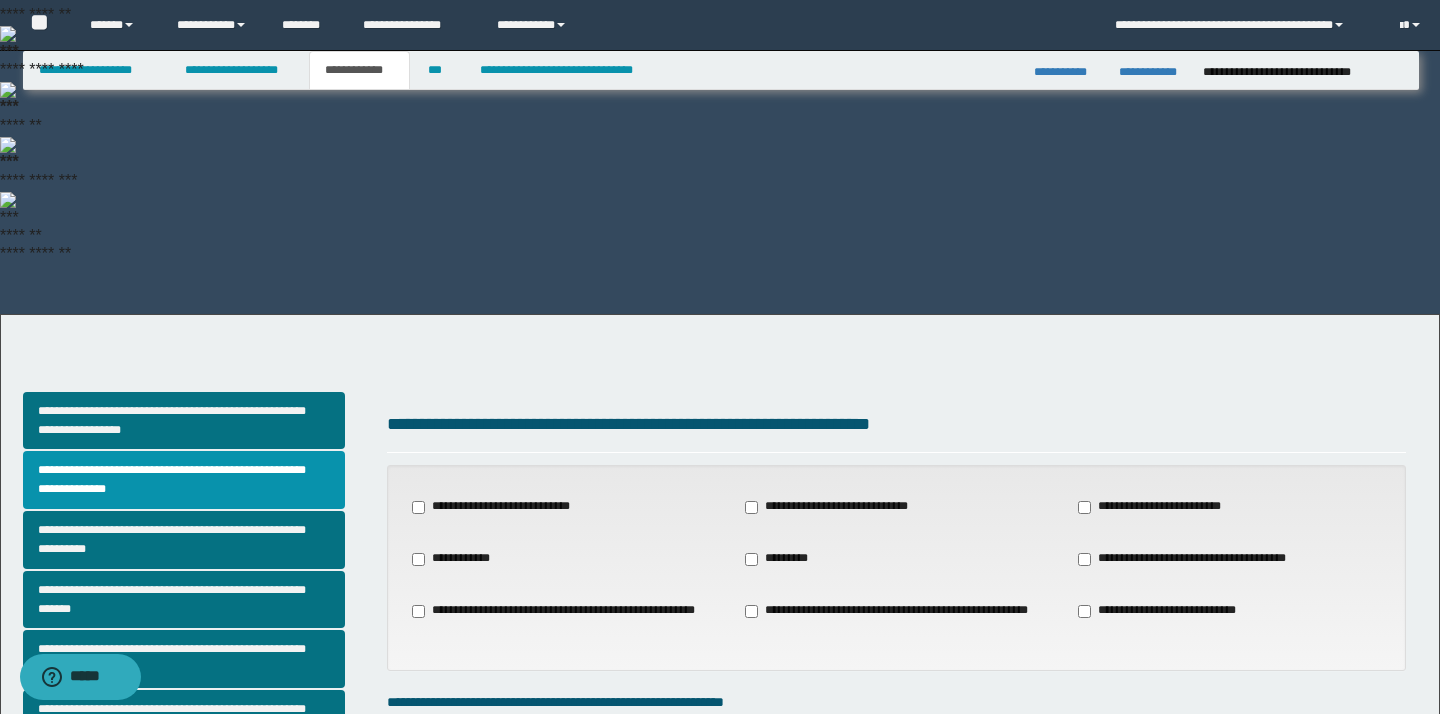 click on "**********" at bounding box center (184, 1275) 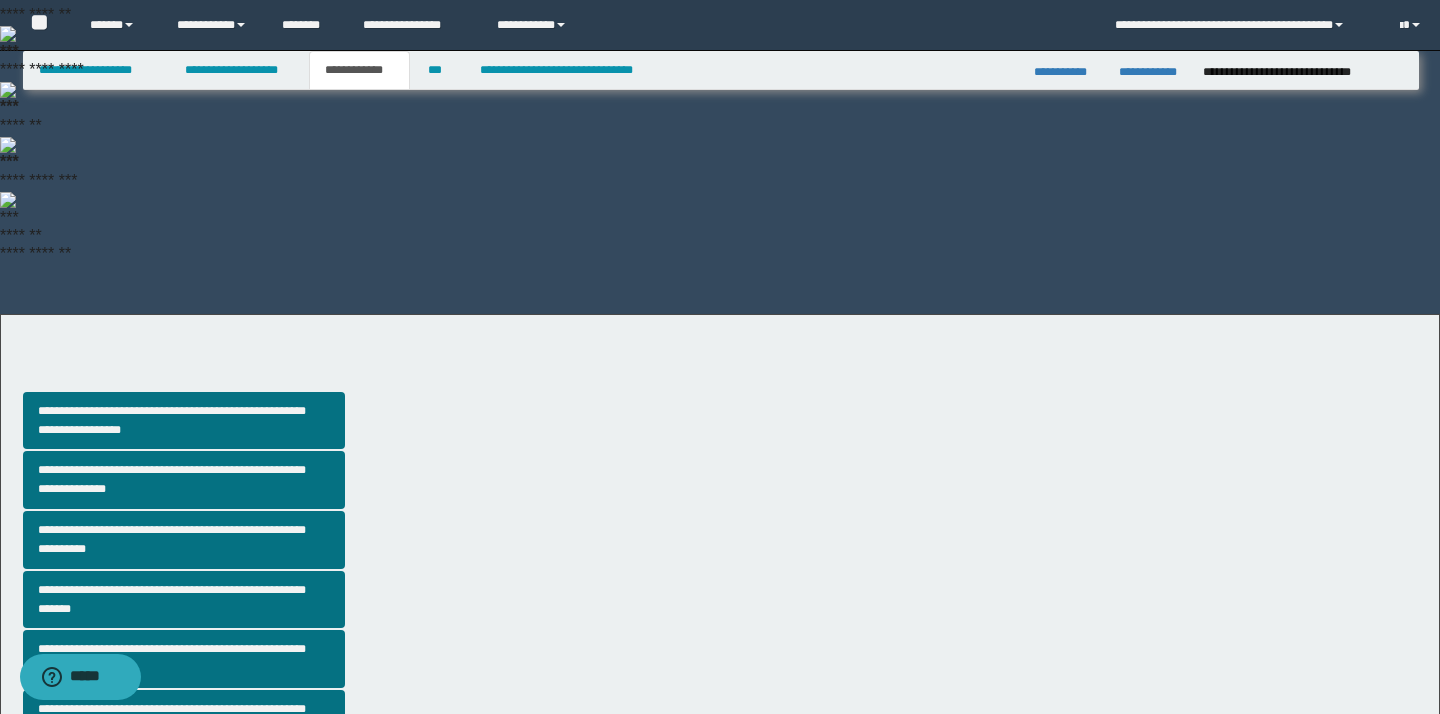 scroll, scrollTop: 0, scrollLeft: 0, axis: both 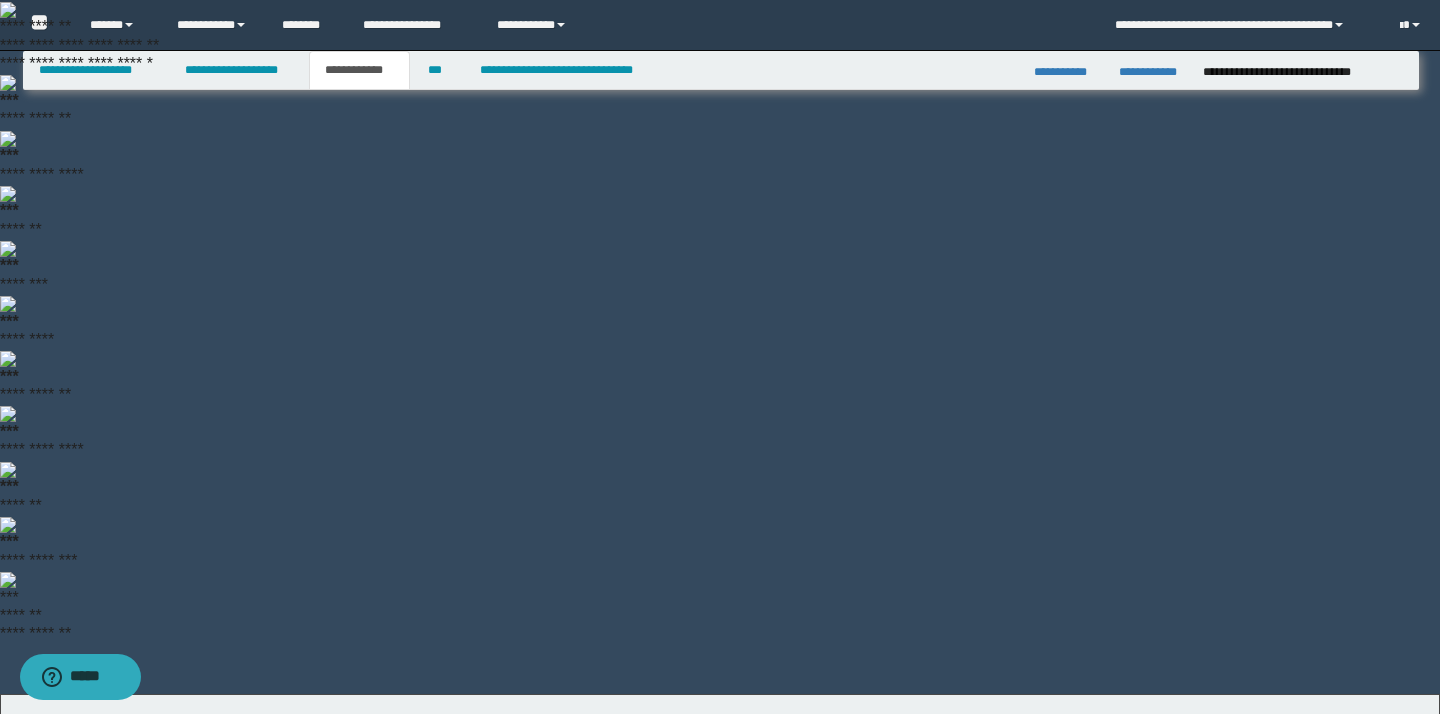 click on "**********" at bounding box center (1134, 887) 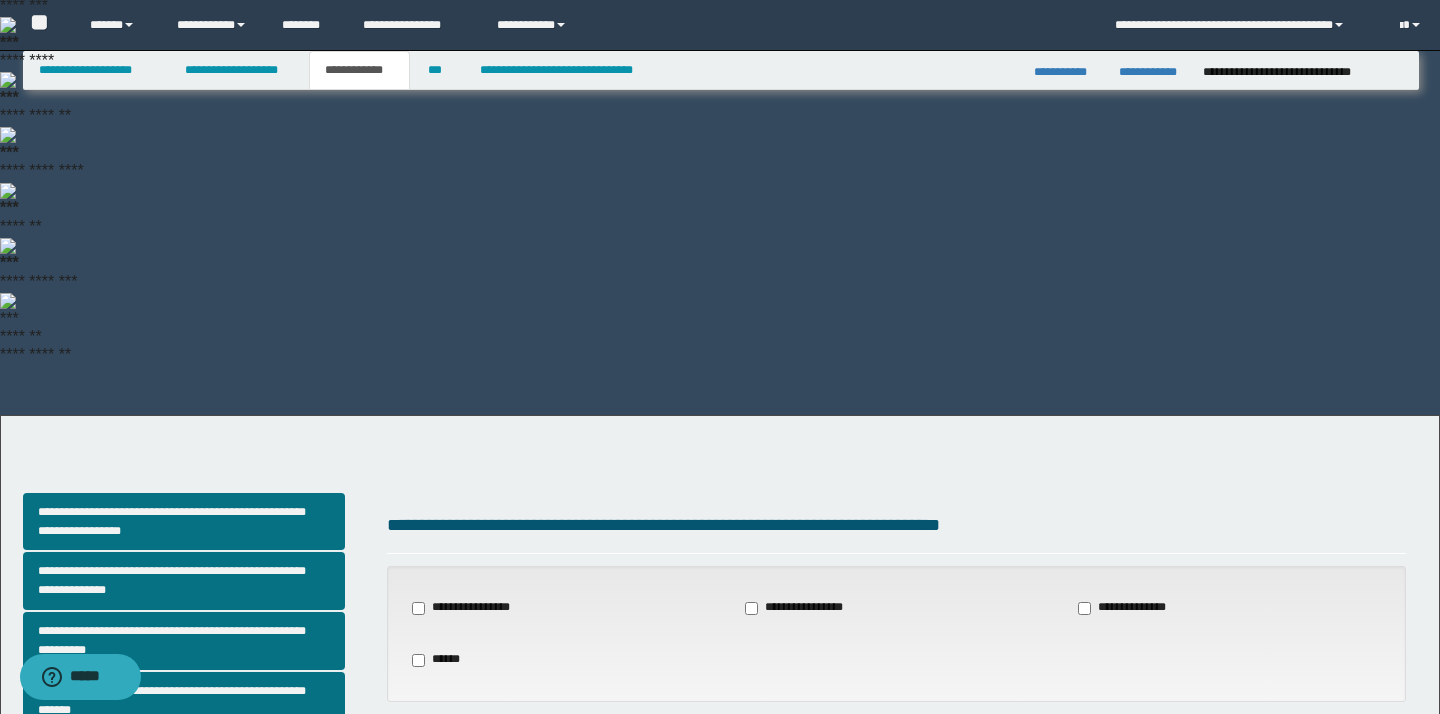 scroll, scrollTop: 278, scrollLeft: 0, axis: vertical 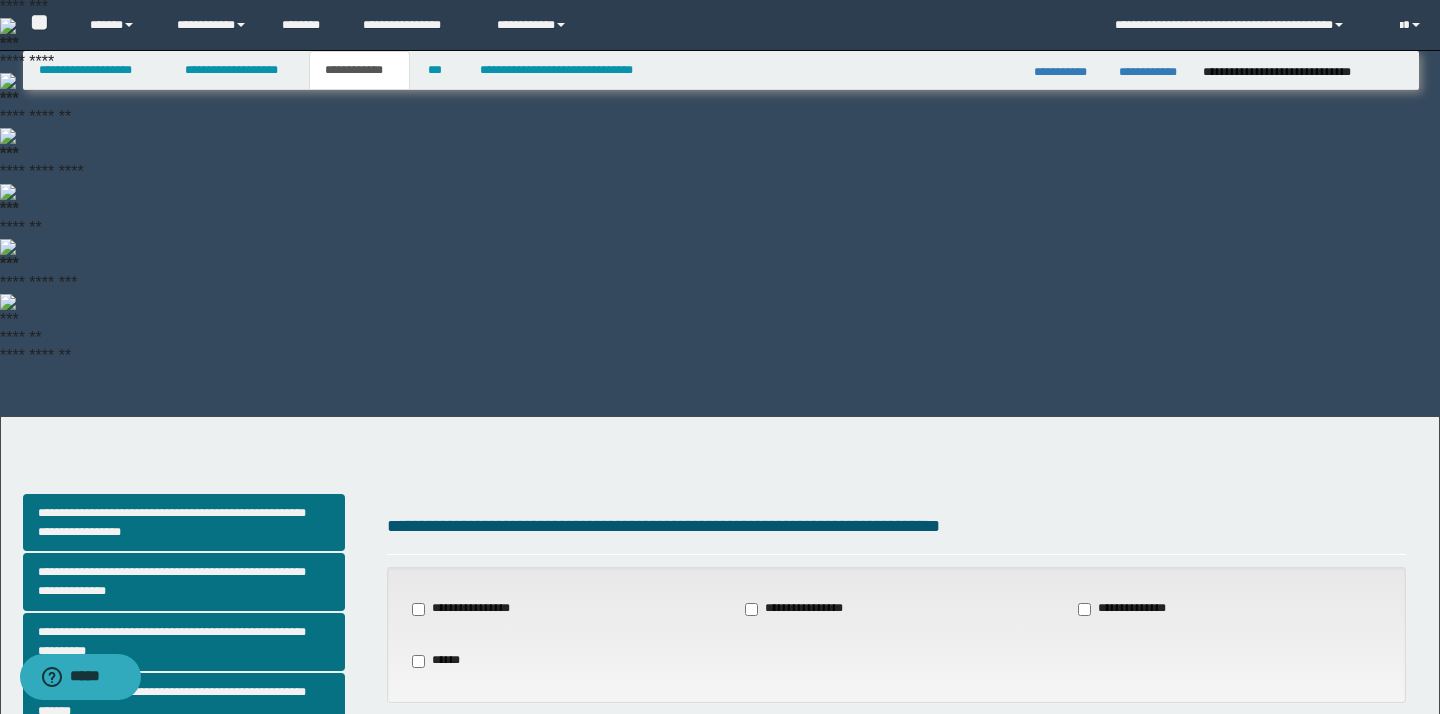 click on "**********" at bounding box center (1025, 1160) 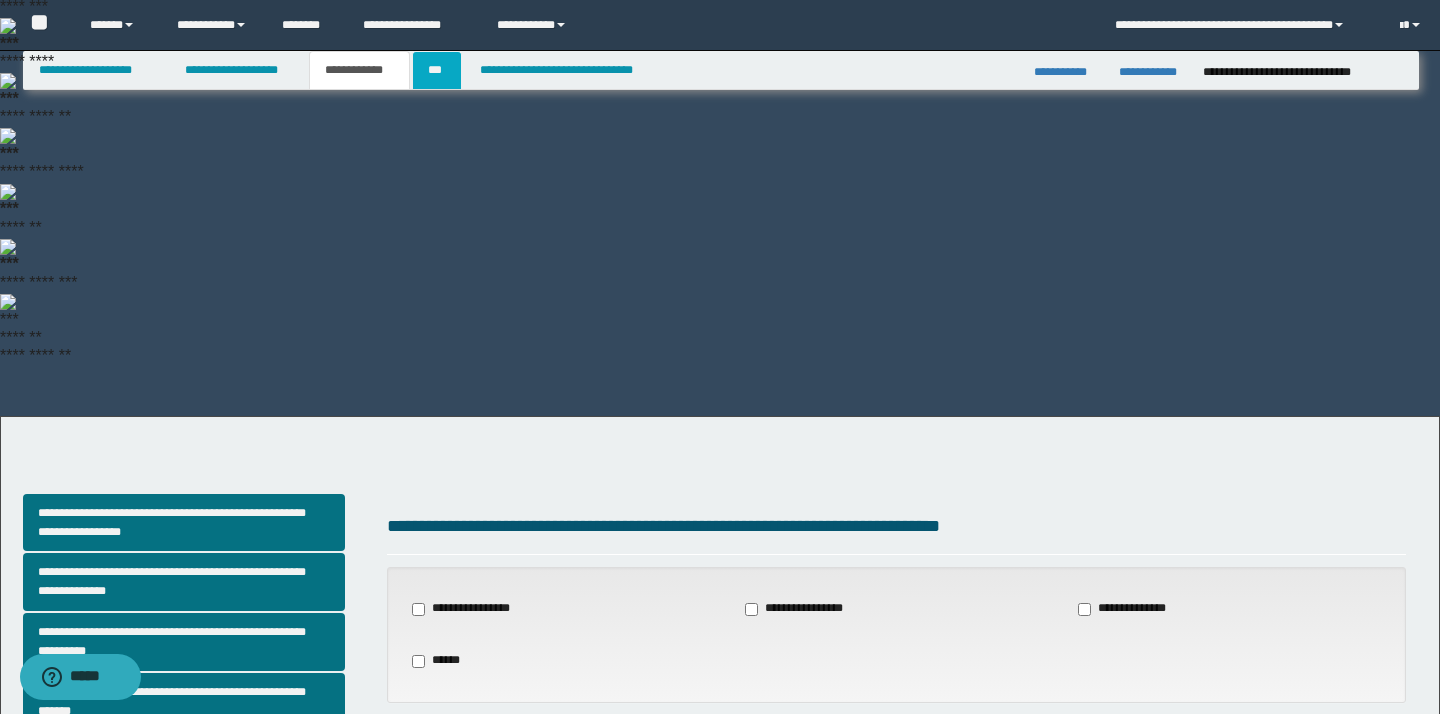 click on "***" at bounding box center (437, 70) 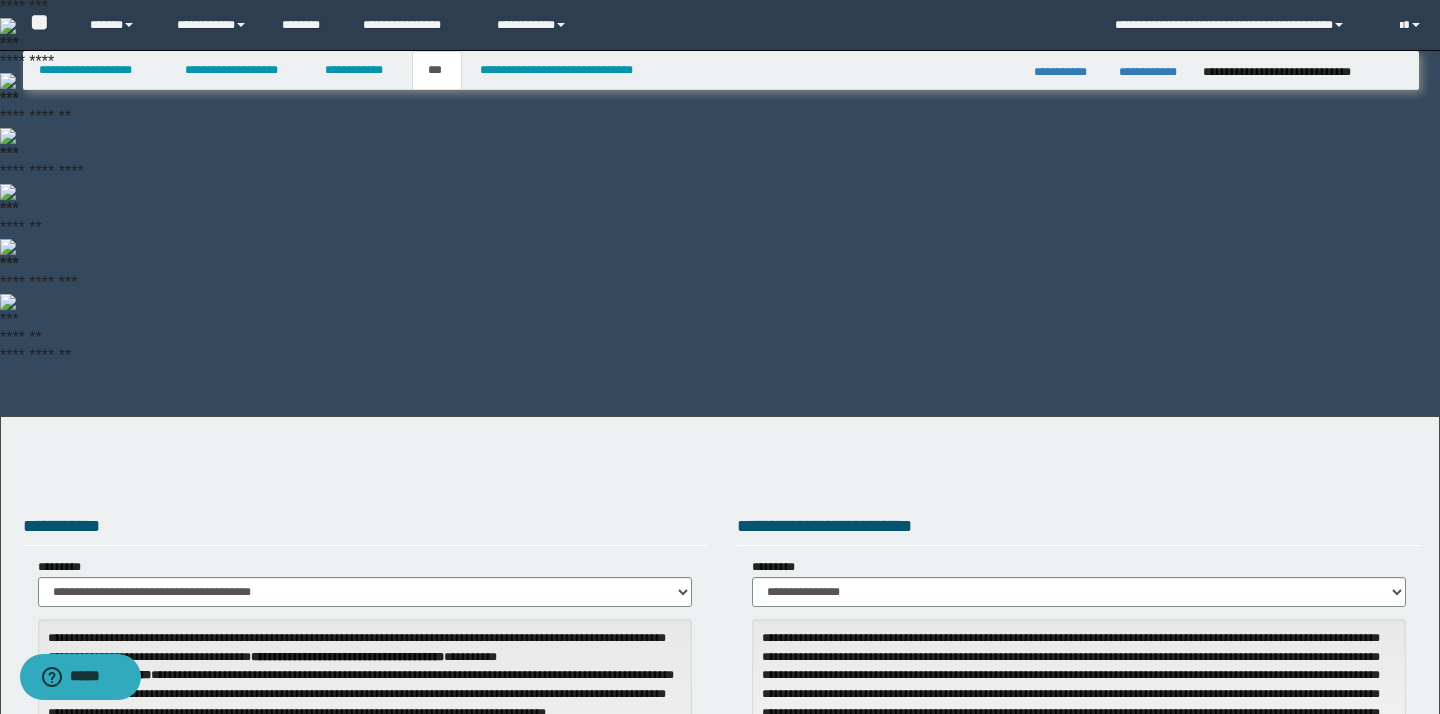 scroll, scrollTop: 0, scrollLeft: 0, axis: both 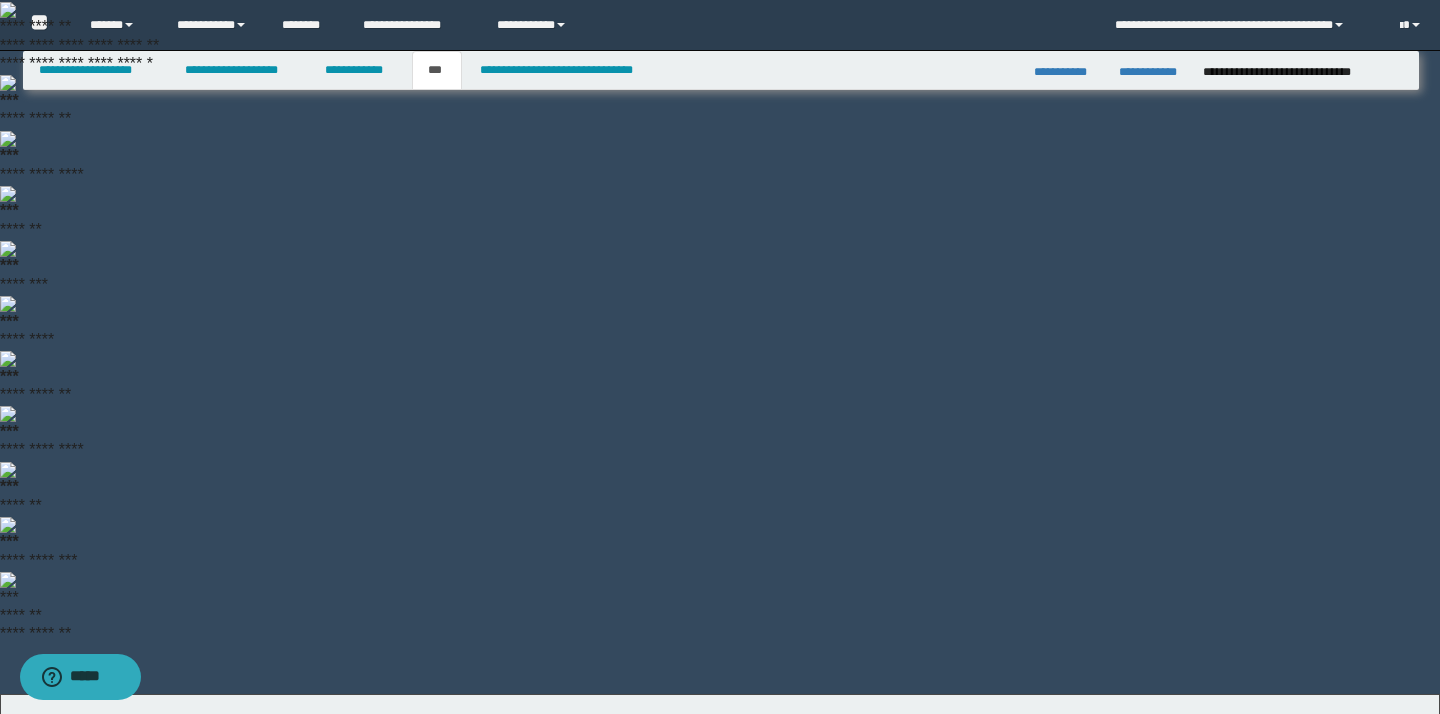 click on "**********" at bounding box center [365, 870] 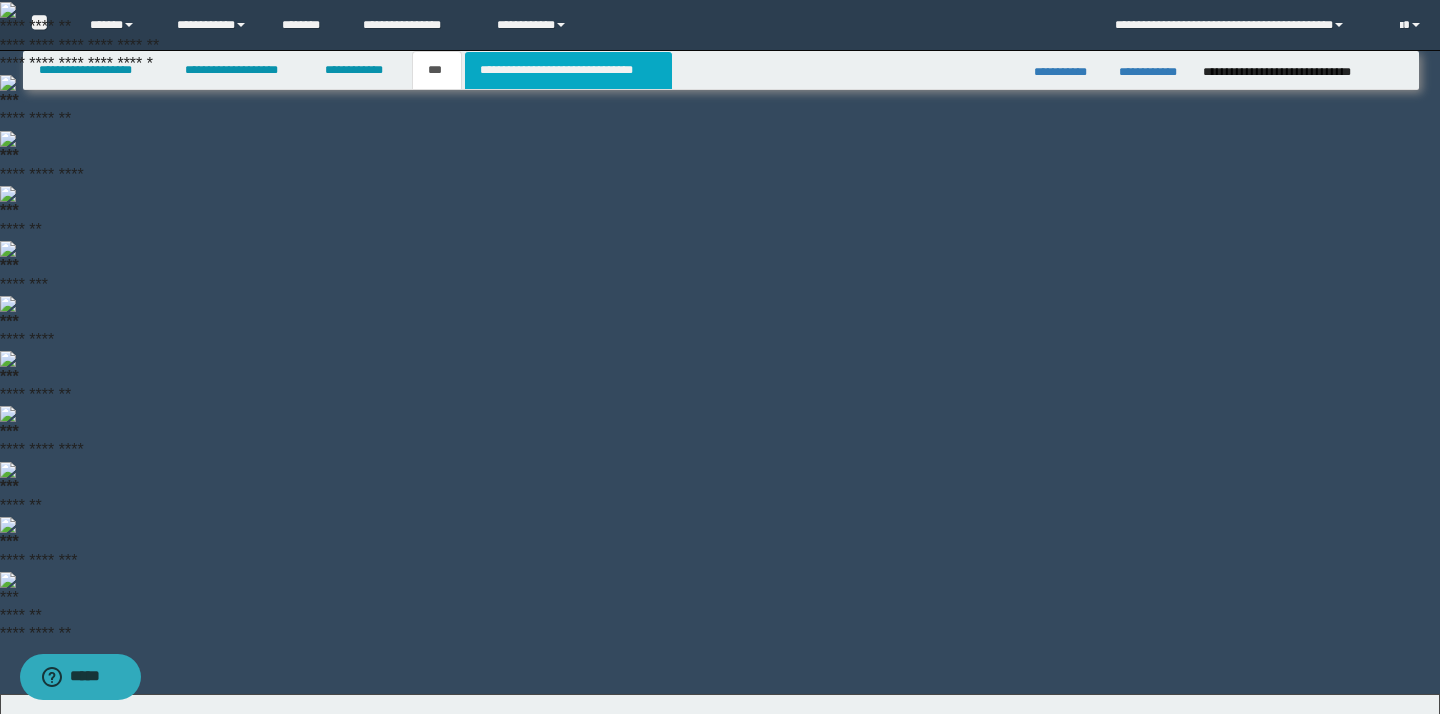 click on "**********" at bounding box center [568, 70] 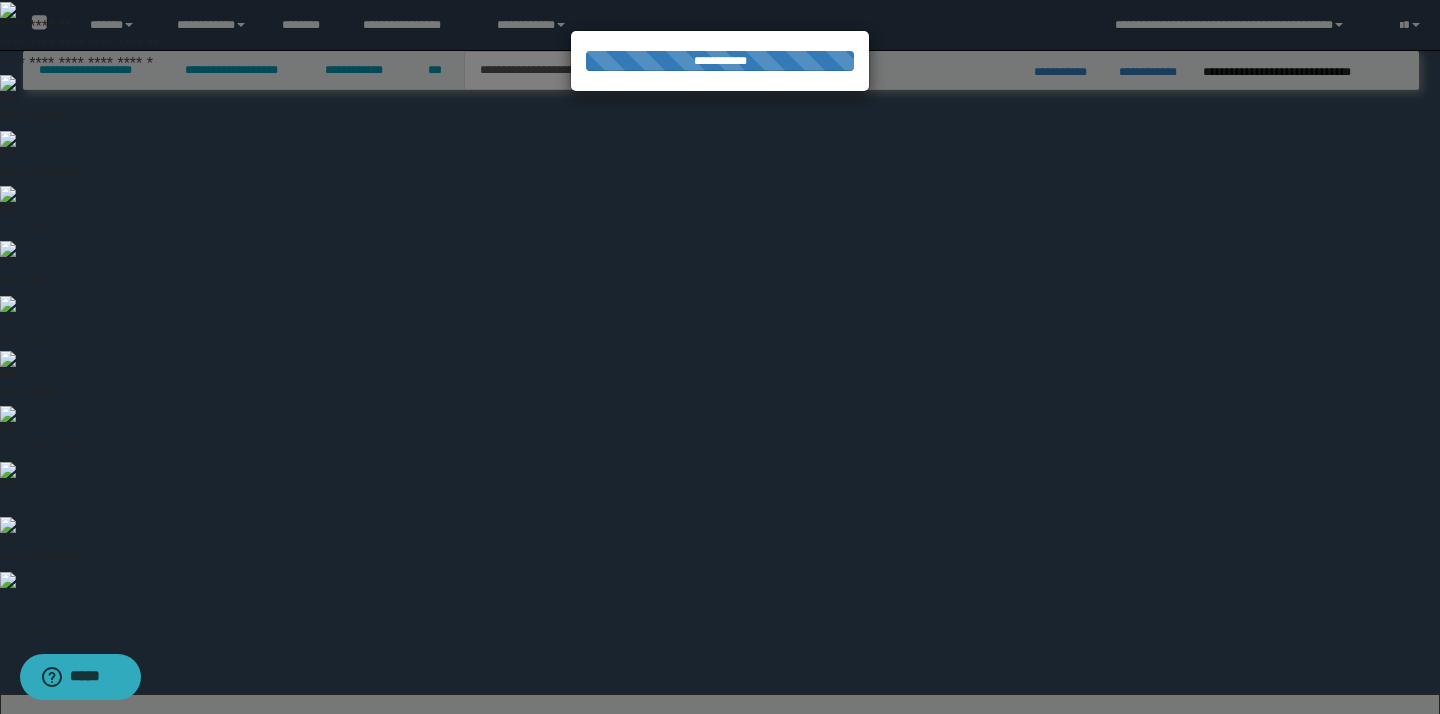 select on "*" 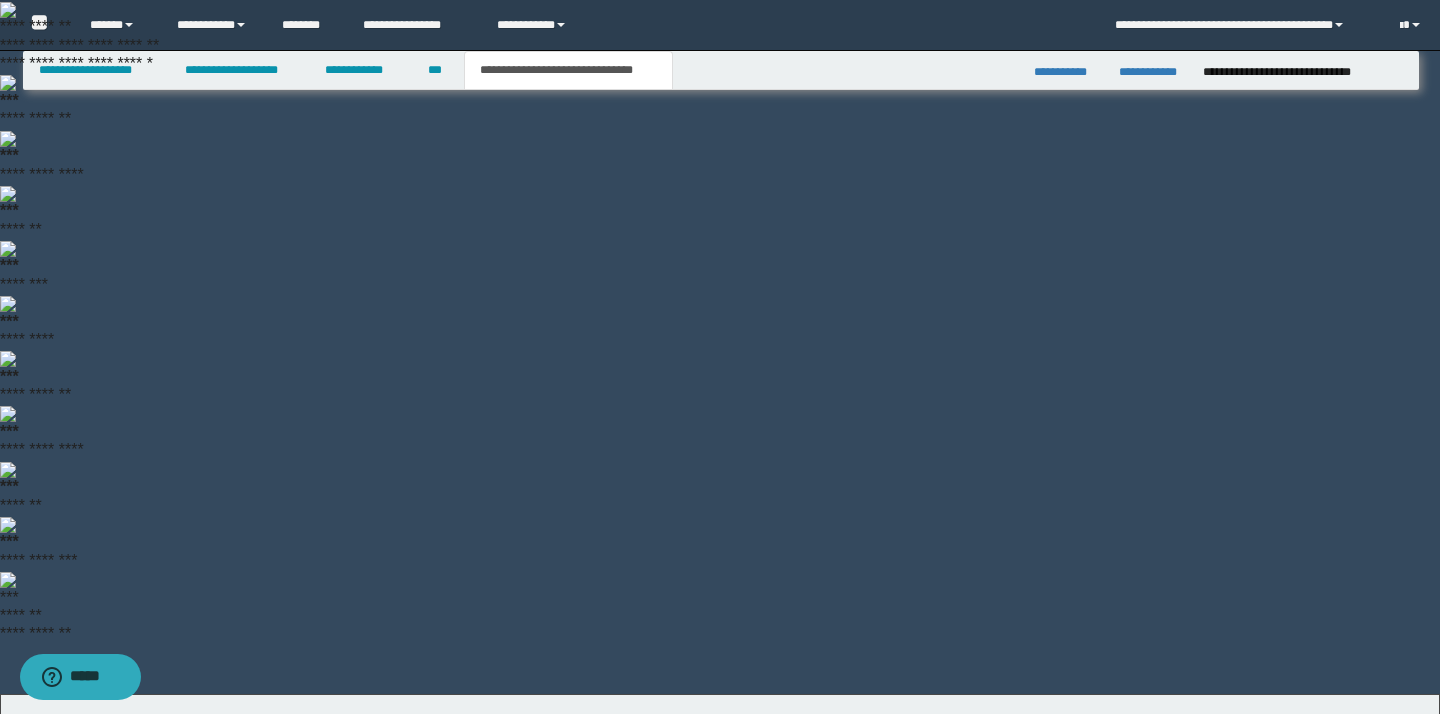 scroll, scrollTop: 0, scrollLeft: 0, axis: both 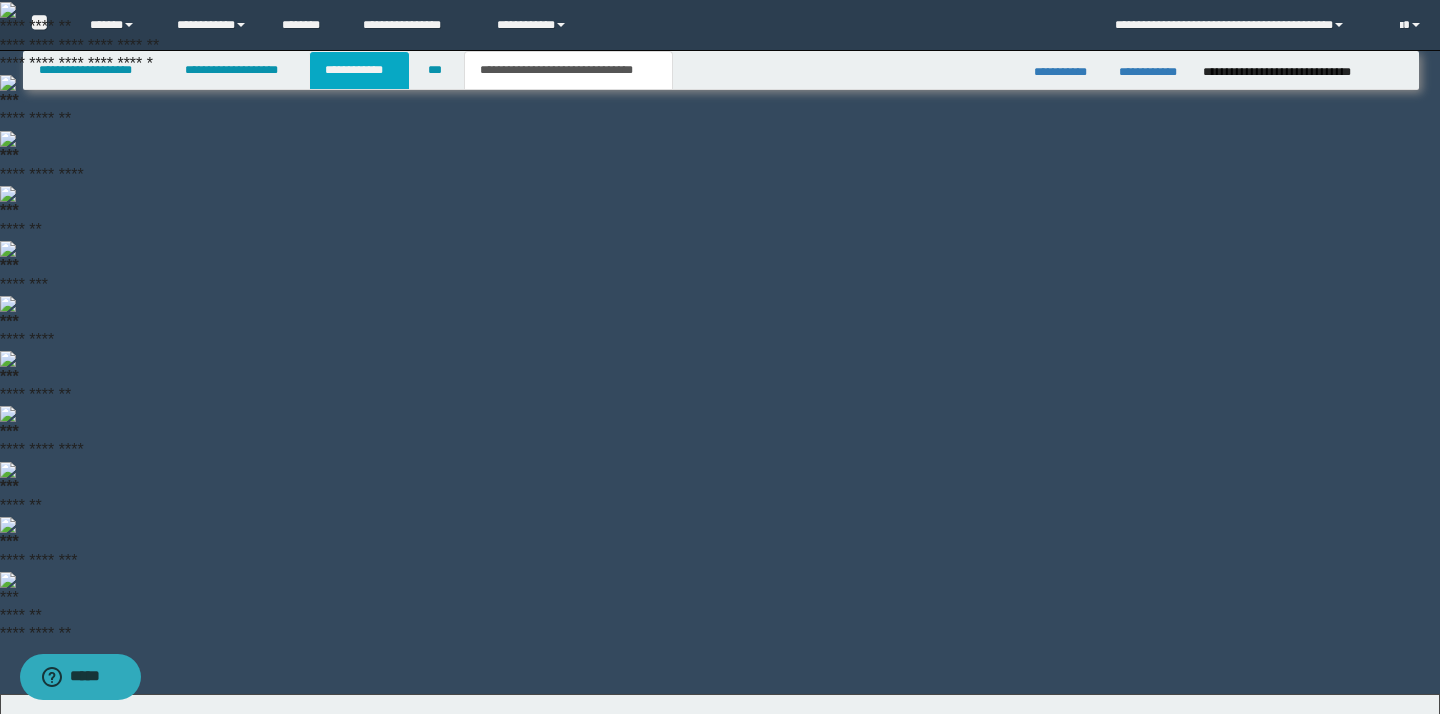 click on "**********" at bounding box center [359, 70] 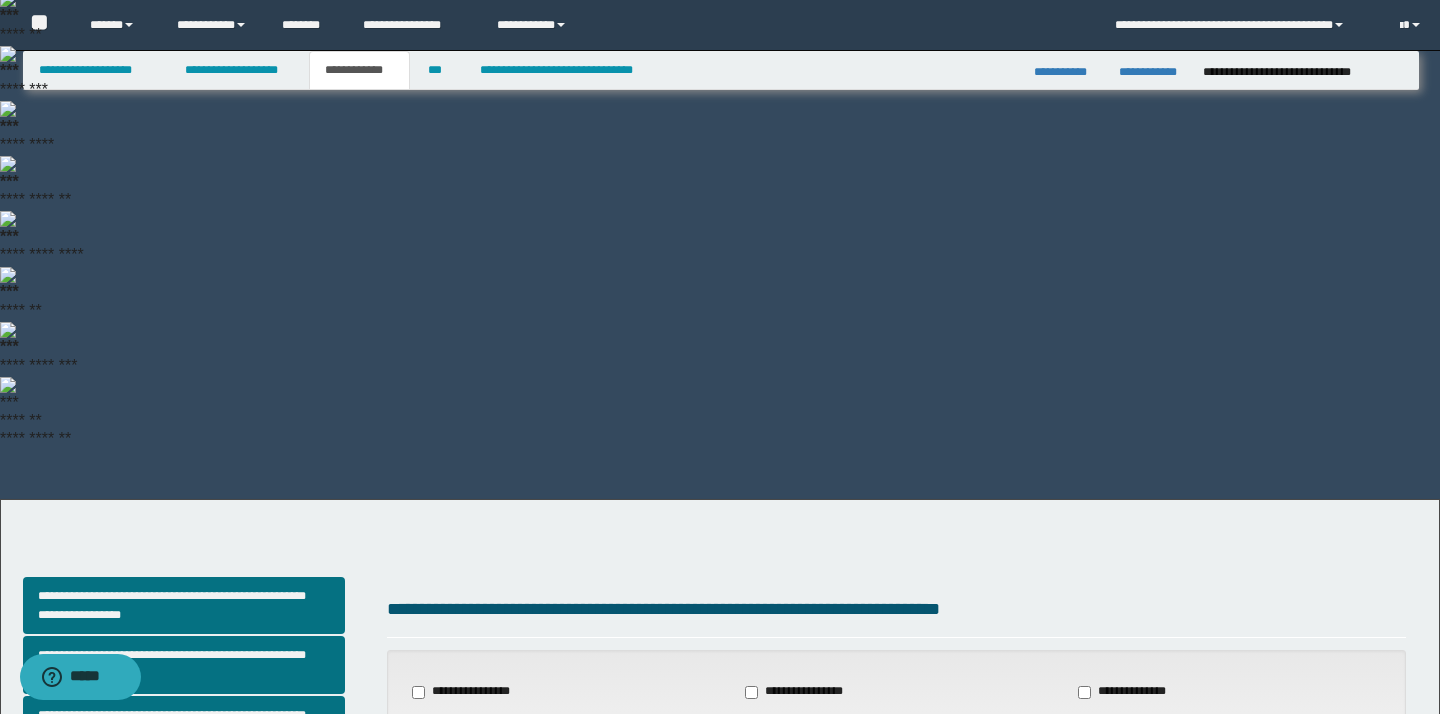 scroll, scrollTop: 260, scrollLeft: 0, axis: vertical 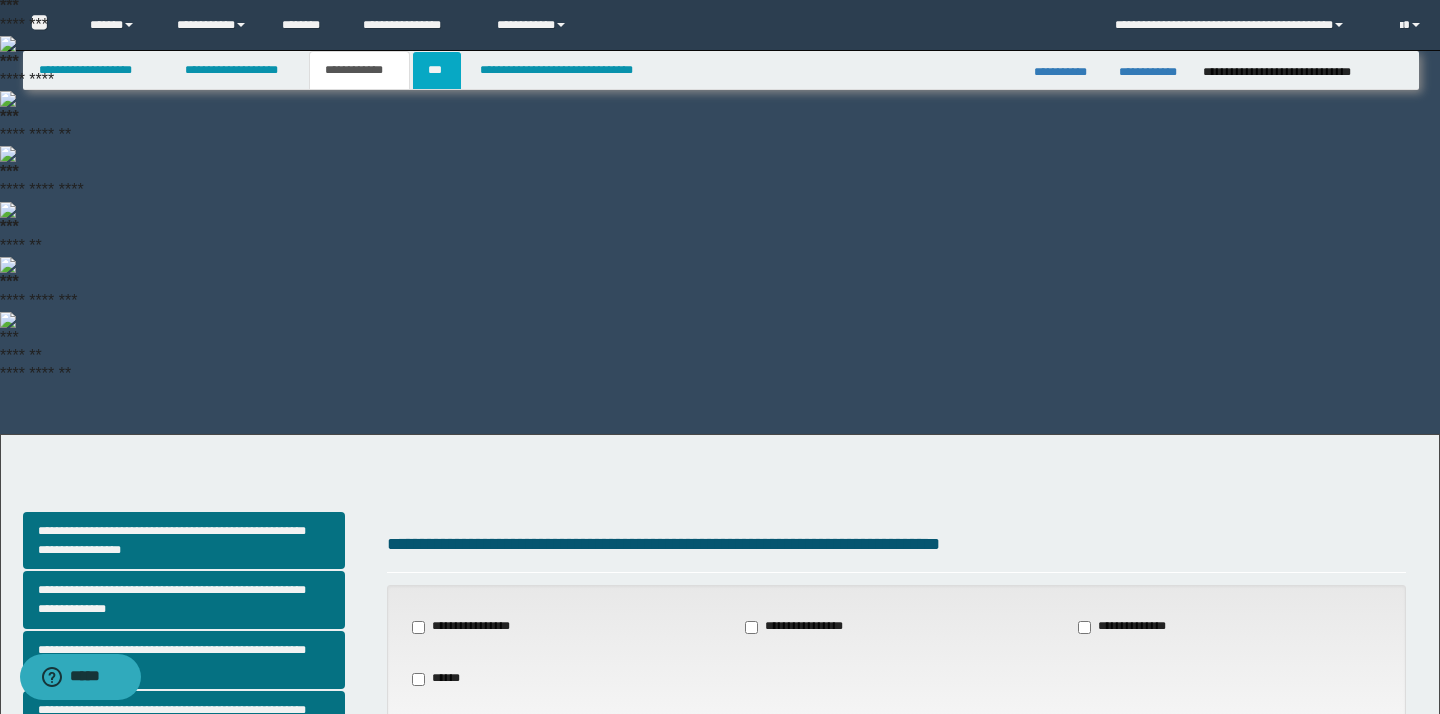 click on "***" at bounding box center (437, 70) 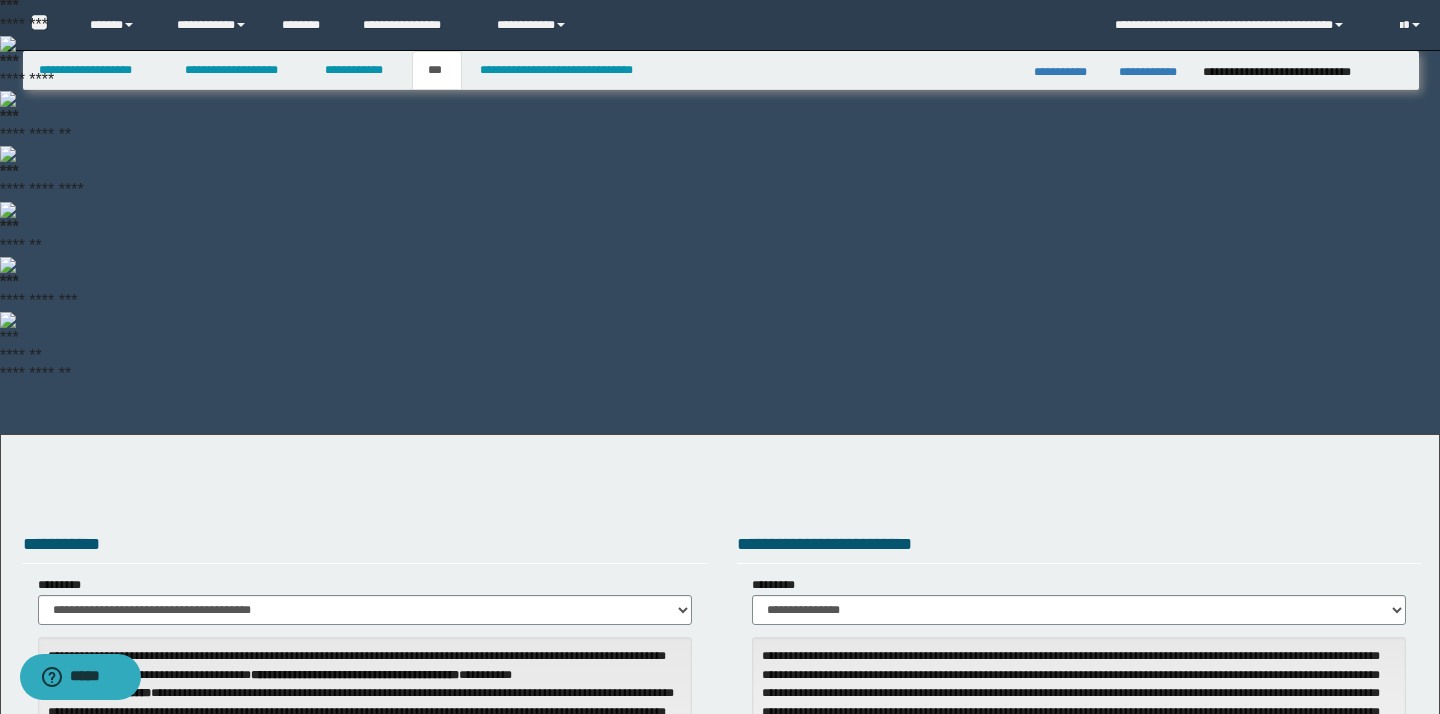 click on "*******" at bounding box center (1352, 1145) 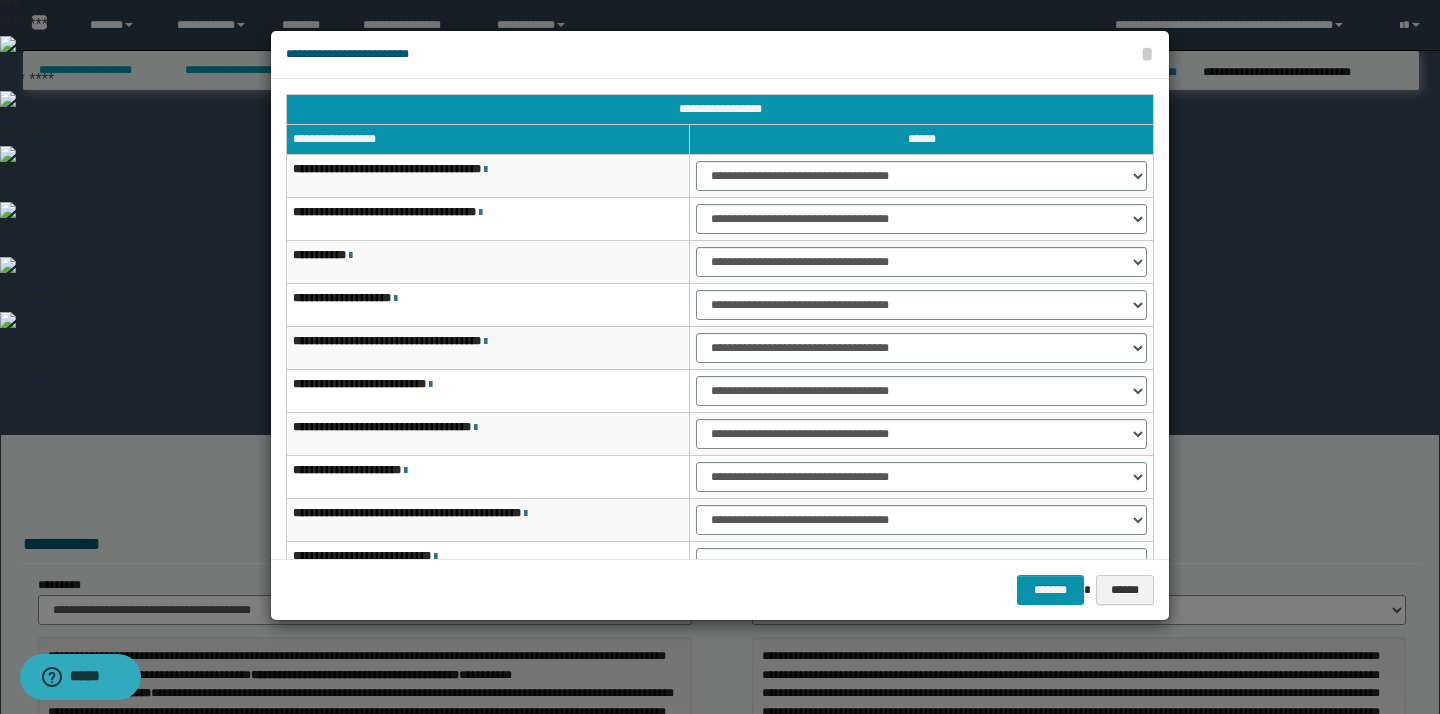 scroll, scrollTop: 121, scrollLeft: 0, axis: vertical 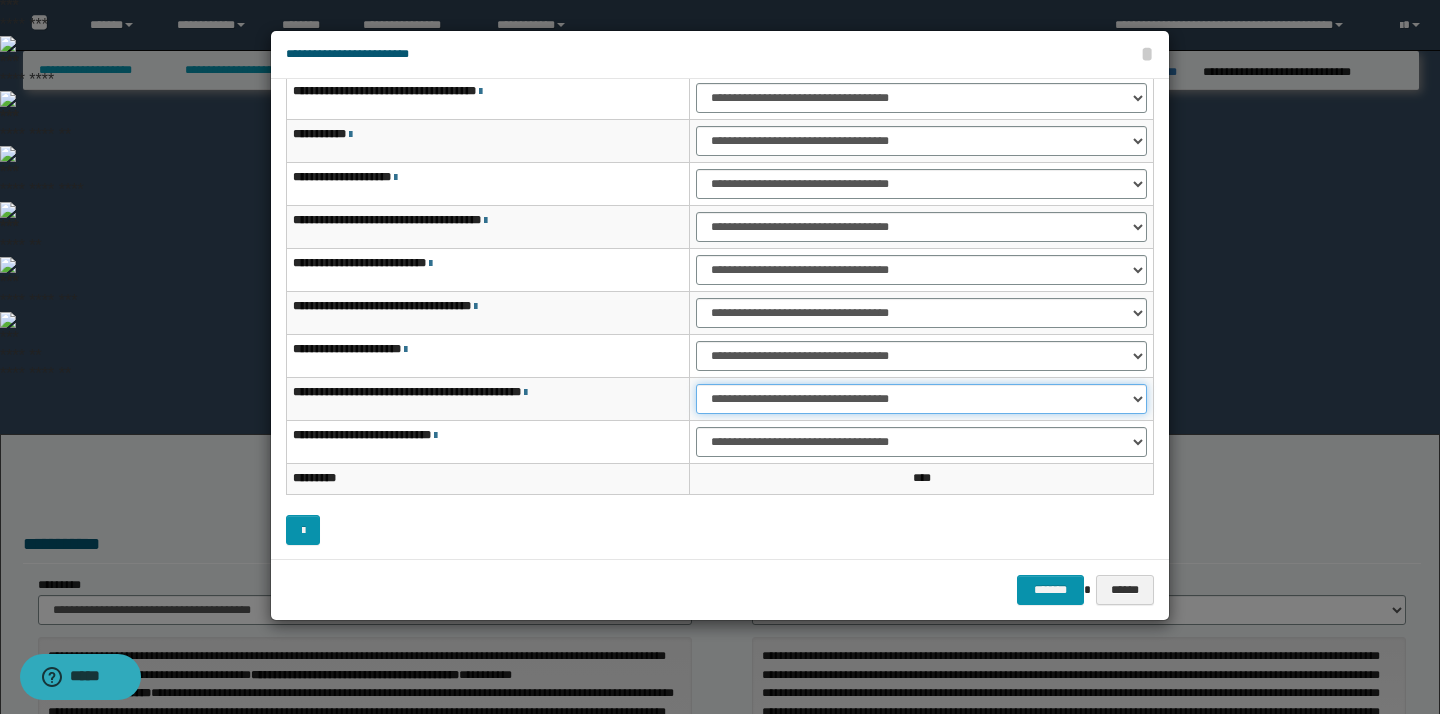 click on "**********" at bounding box center [921, 399] 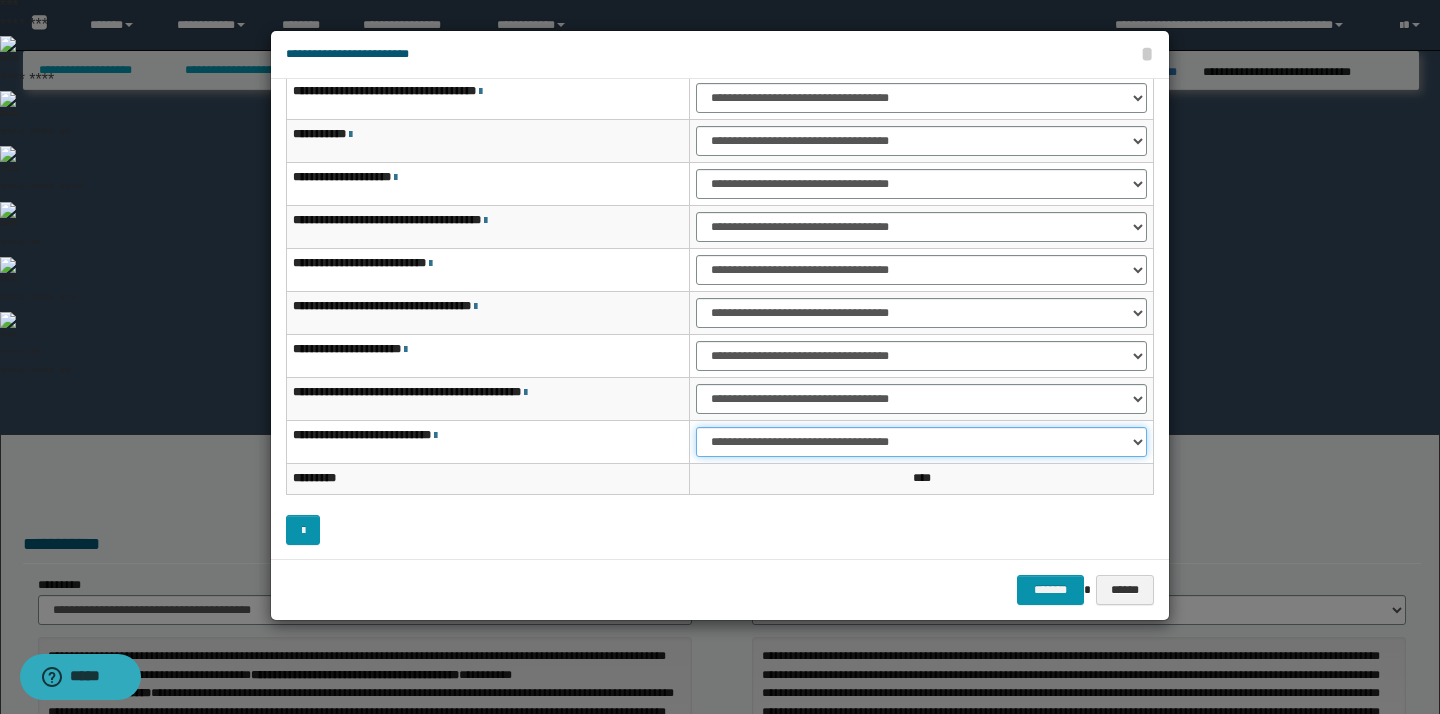 click on "**********" at bounding box center [921, 442] 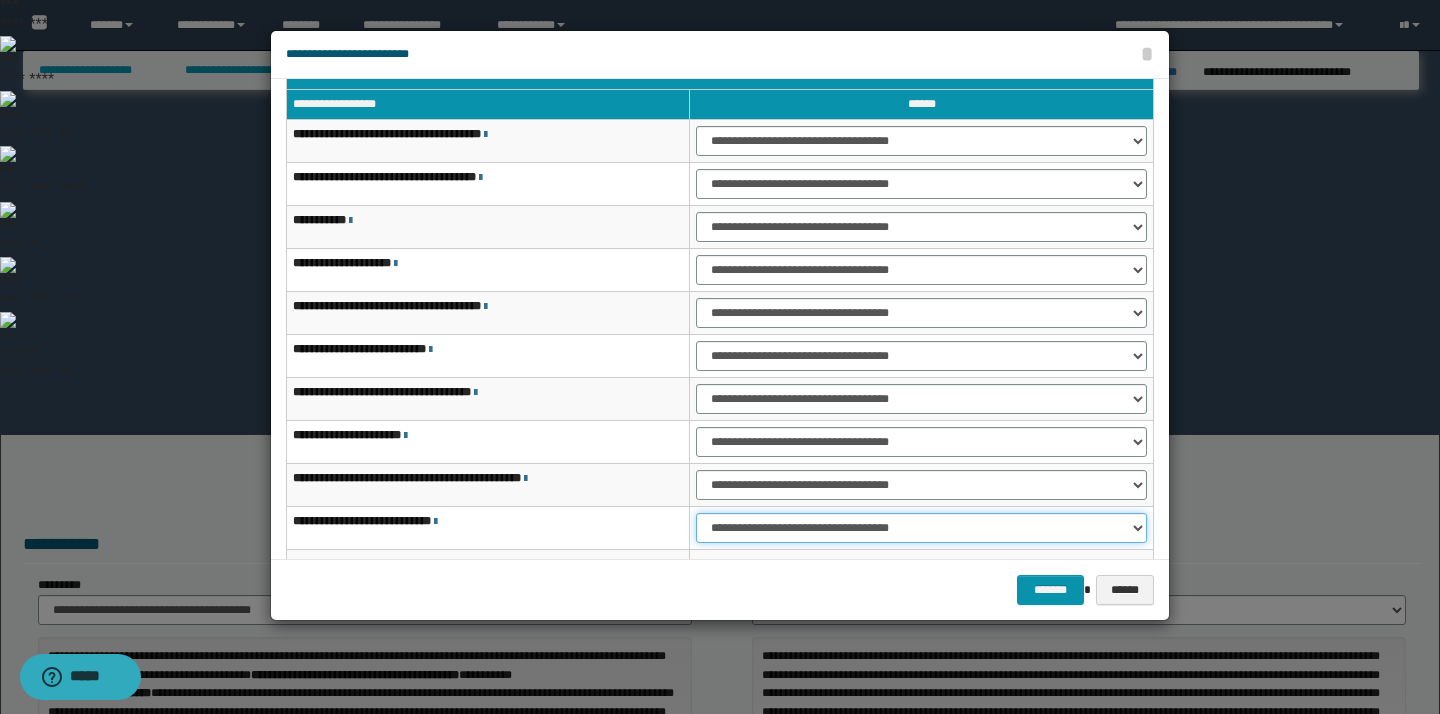 scroll, scrollTop: 41, scrollLeft: 0, axis: vertical 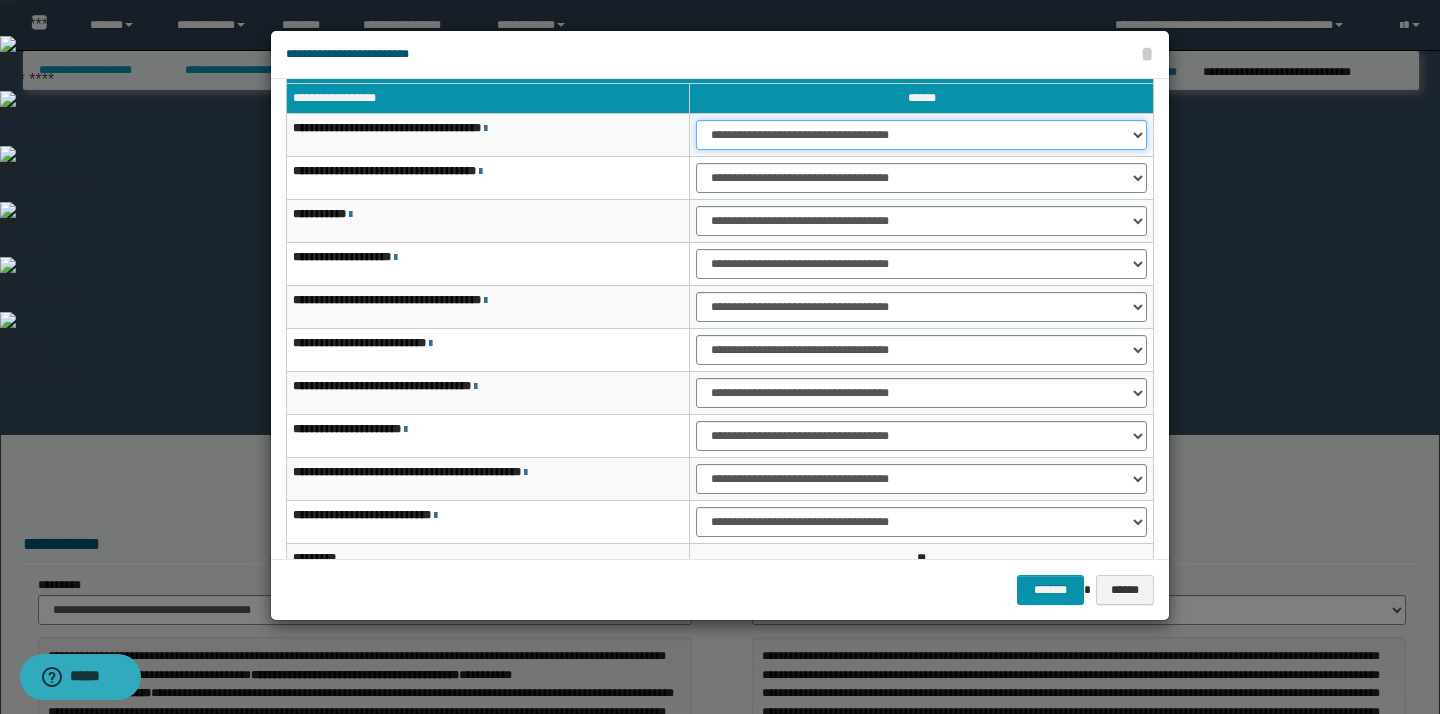 click on "**********" at bounding box center (921, 135) 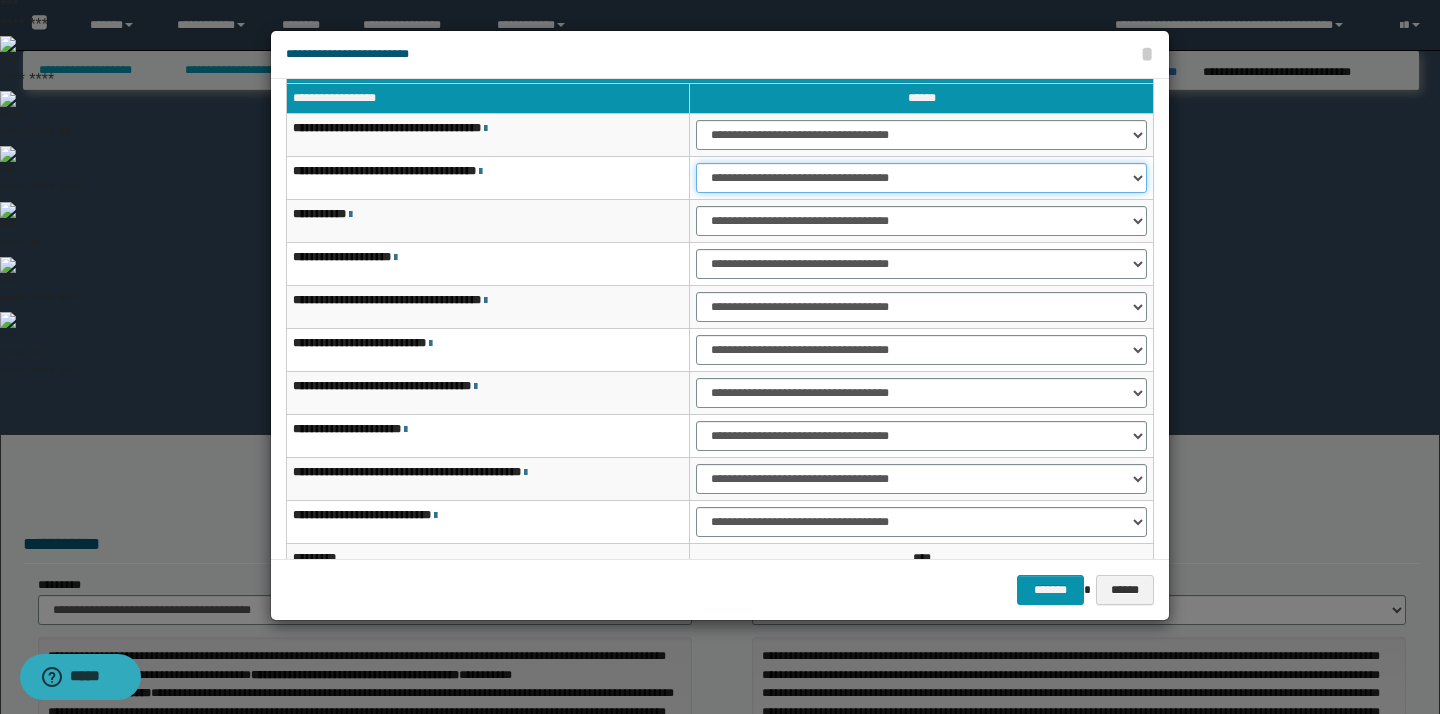 click on "**********" at bounding box center (921, 178) 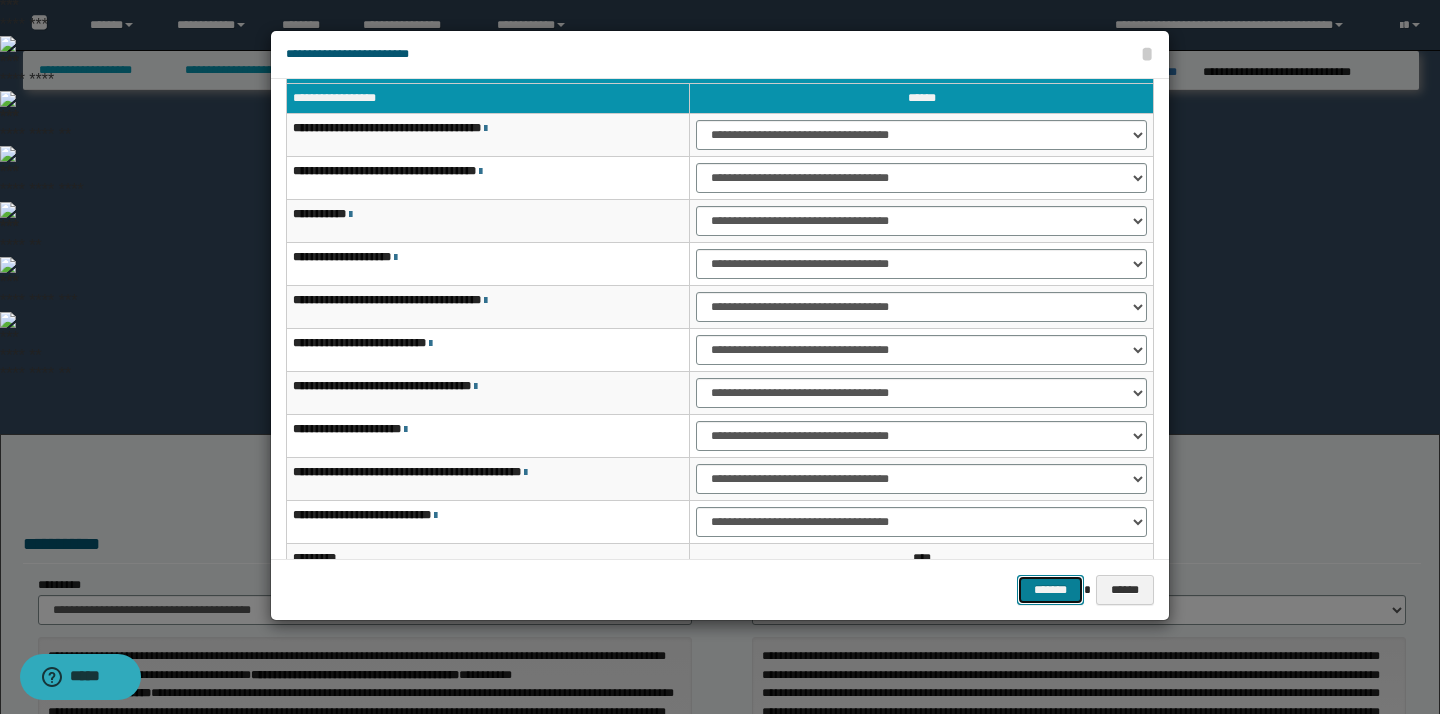 click on "*******" at bounding box center [1051, 590] 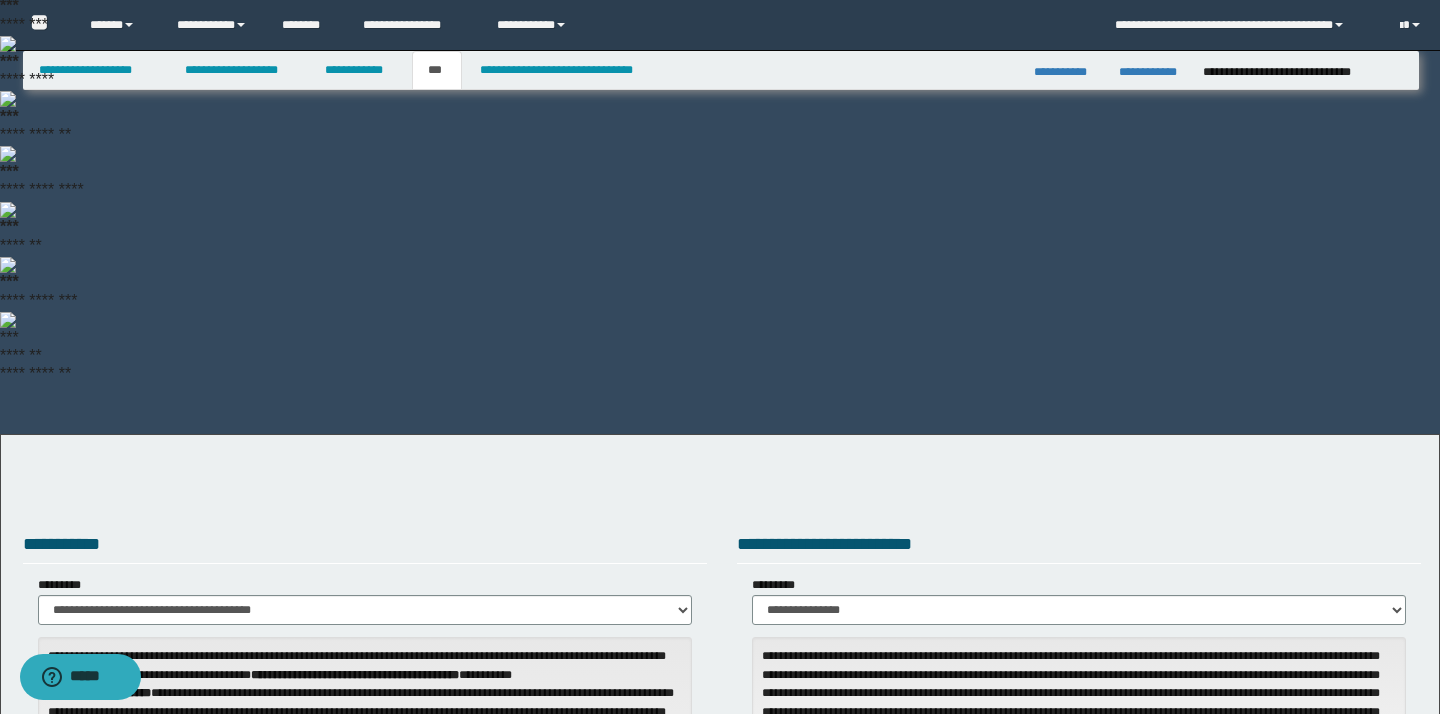 click on "*******" at bounding box center [1352, 1115] 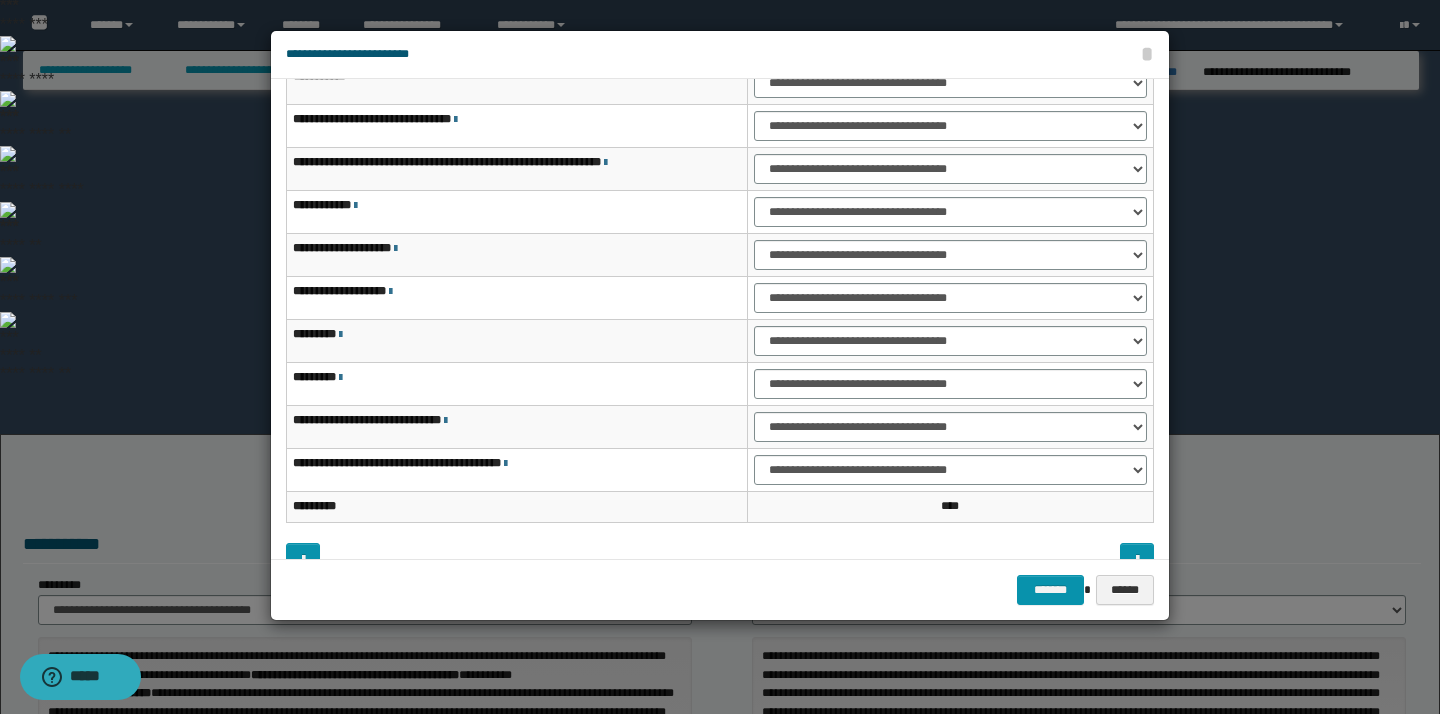 scroll, scrollTop: 121, scrollLeft: 0, axis: vertical 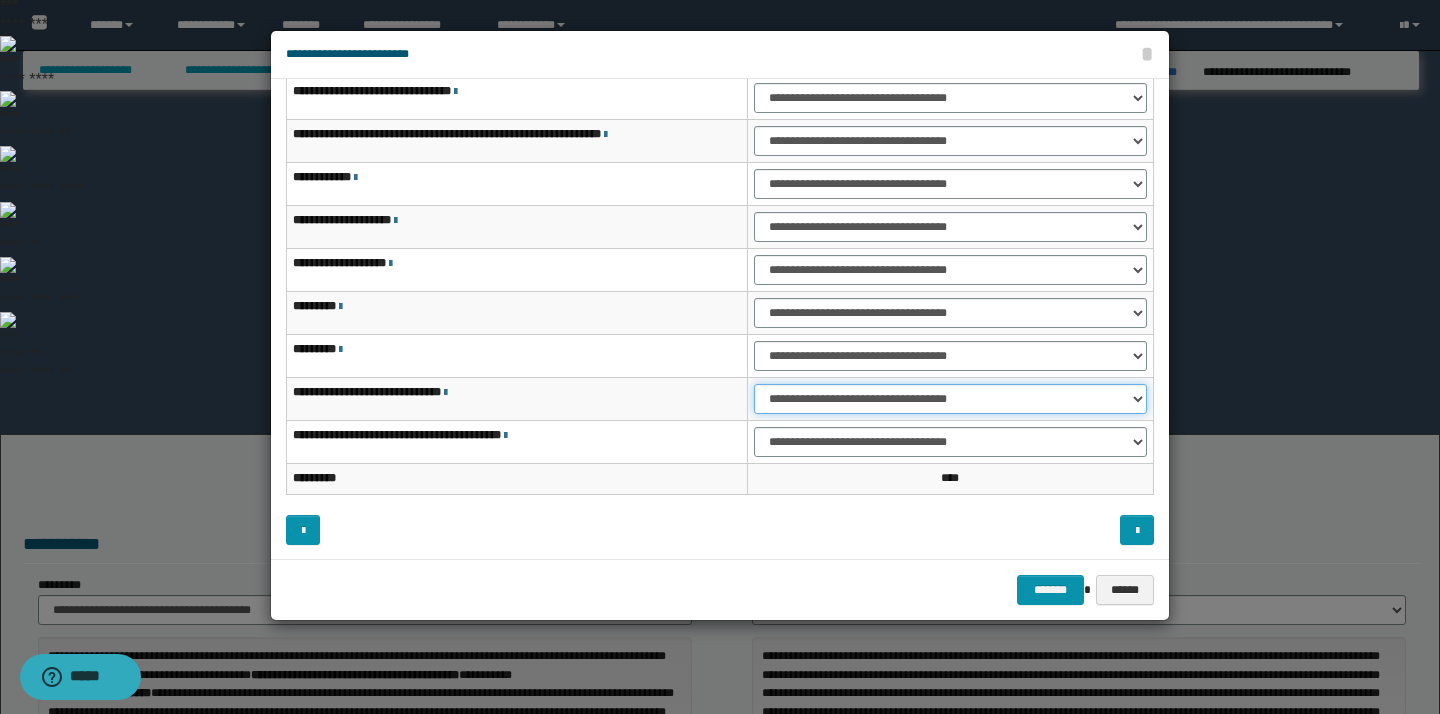 click on "**********" at bounding box center (950, 399) 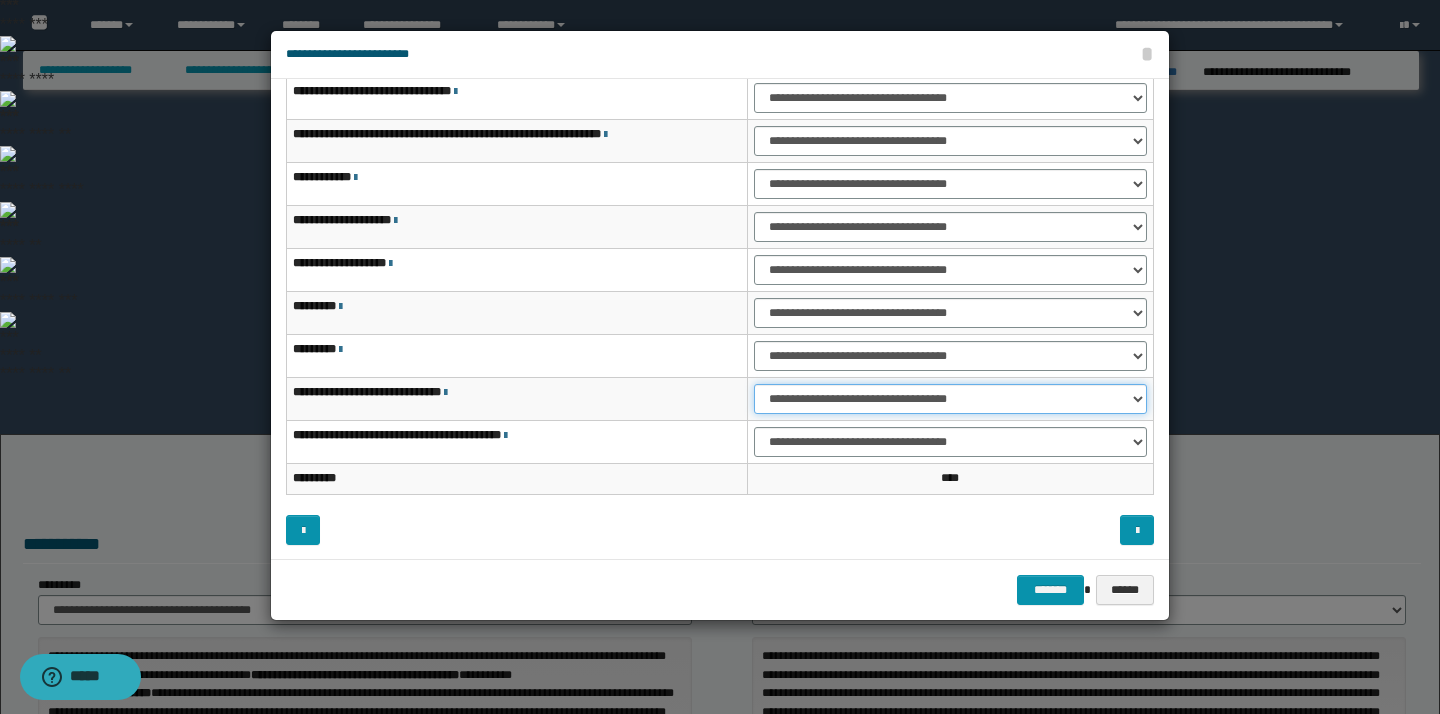 select on "***" 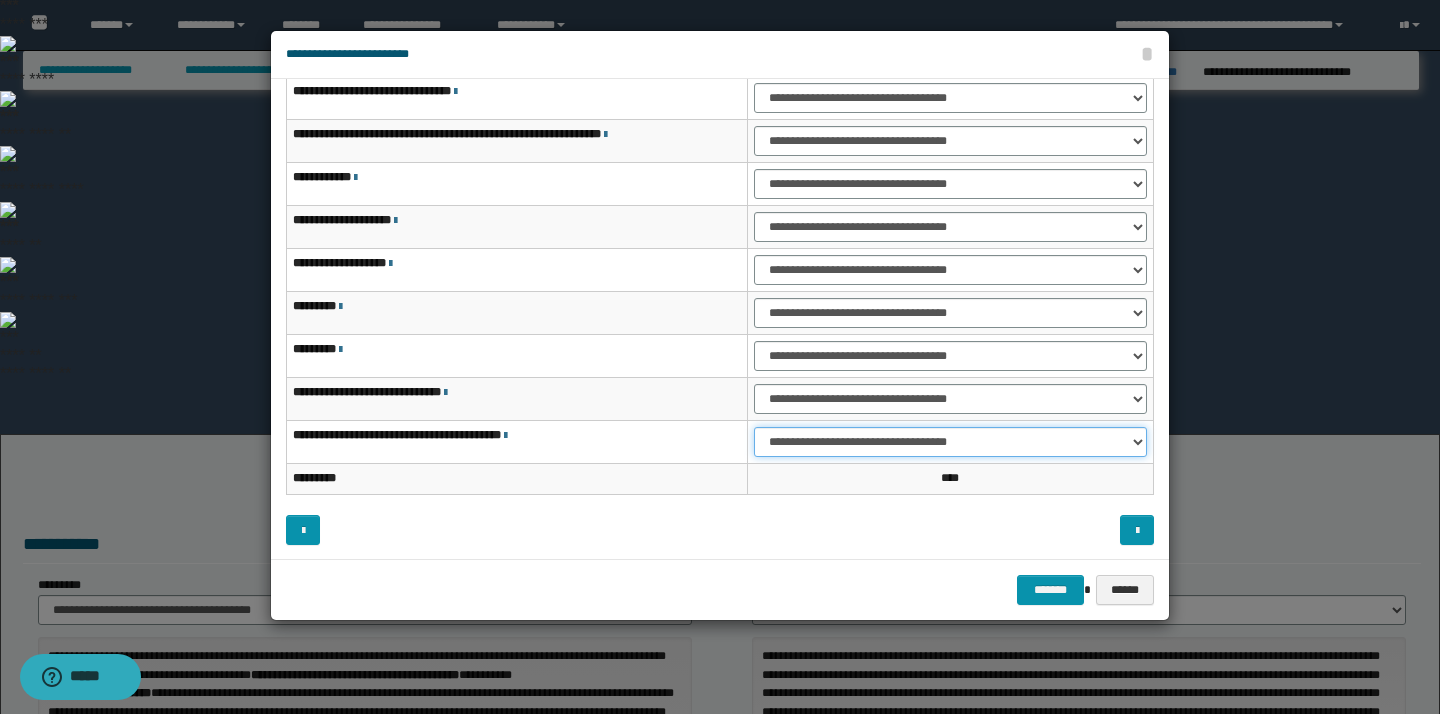click on "**********" at bounding box center (950, 442) 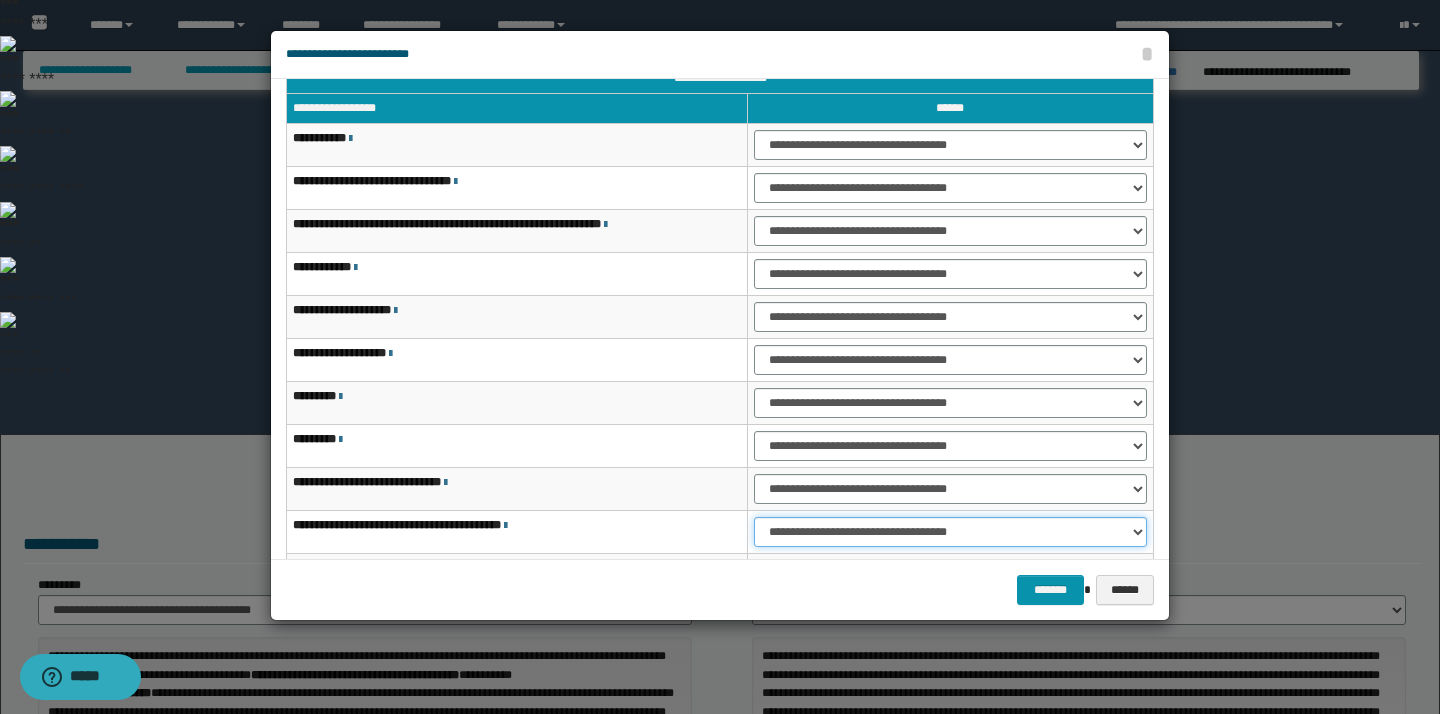 scroll, scrollTop: 27, scrollLeft: 0, axis: vertical 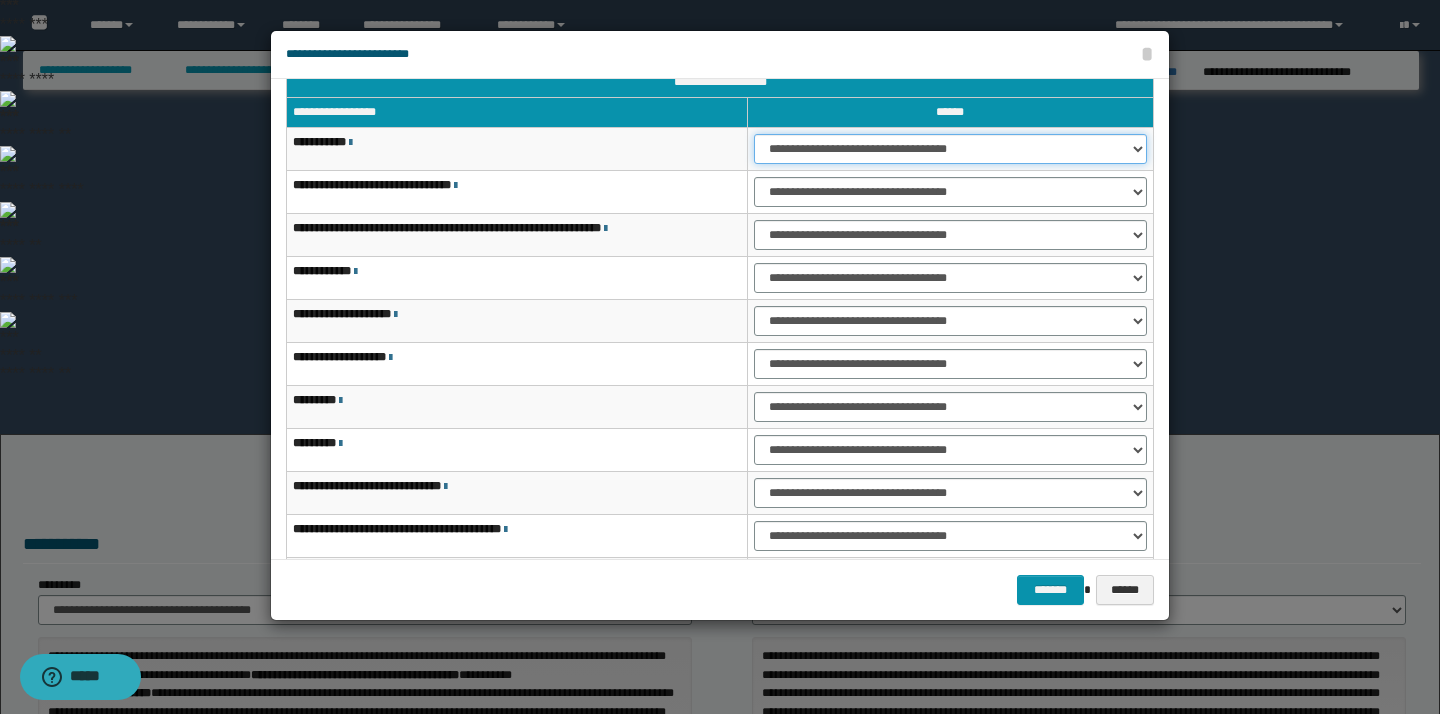 click on "**********" at bounding box center (950, 149) 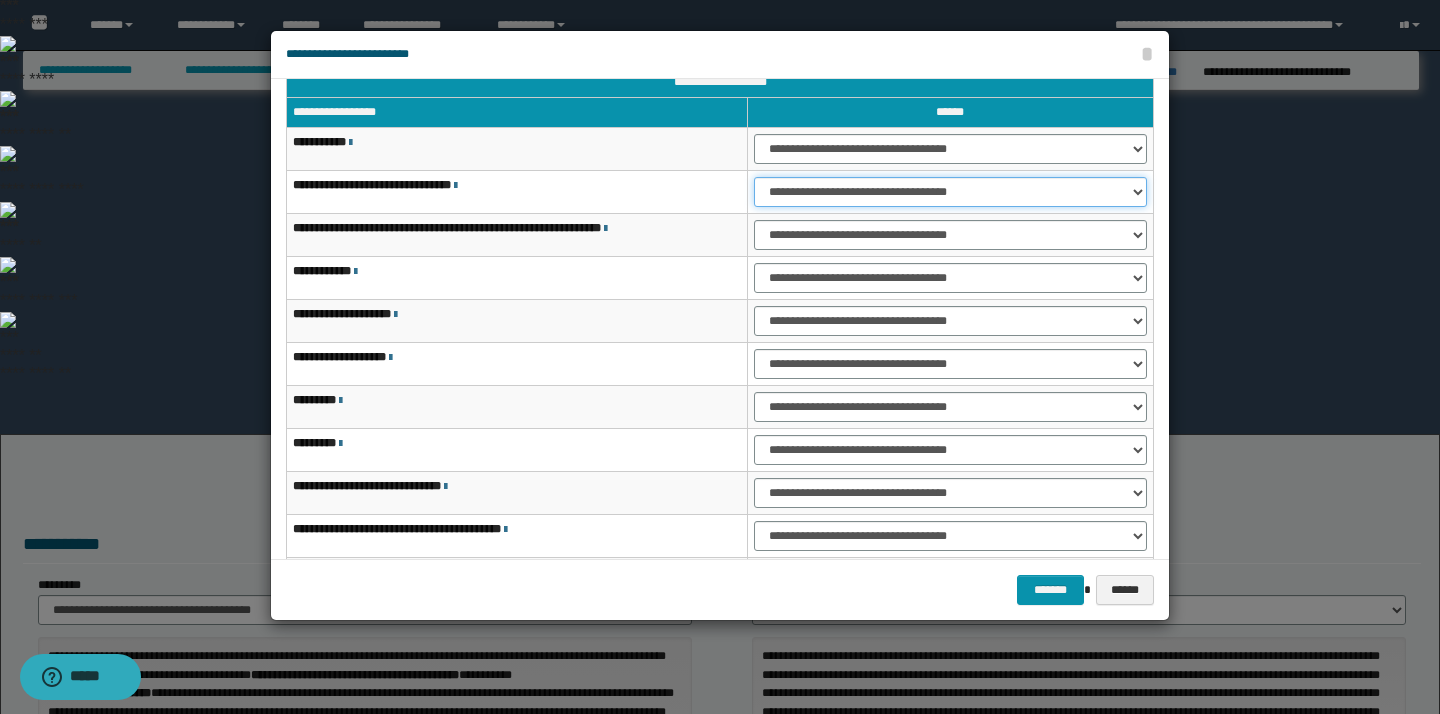 click on "**********" at bounding box center (950, 192) 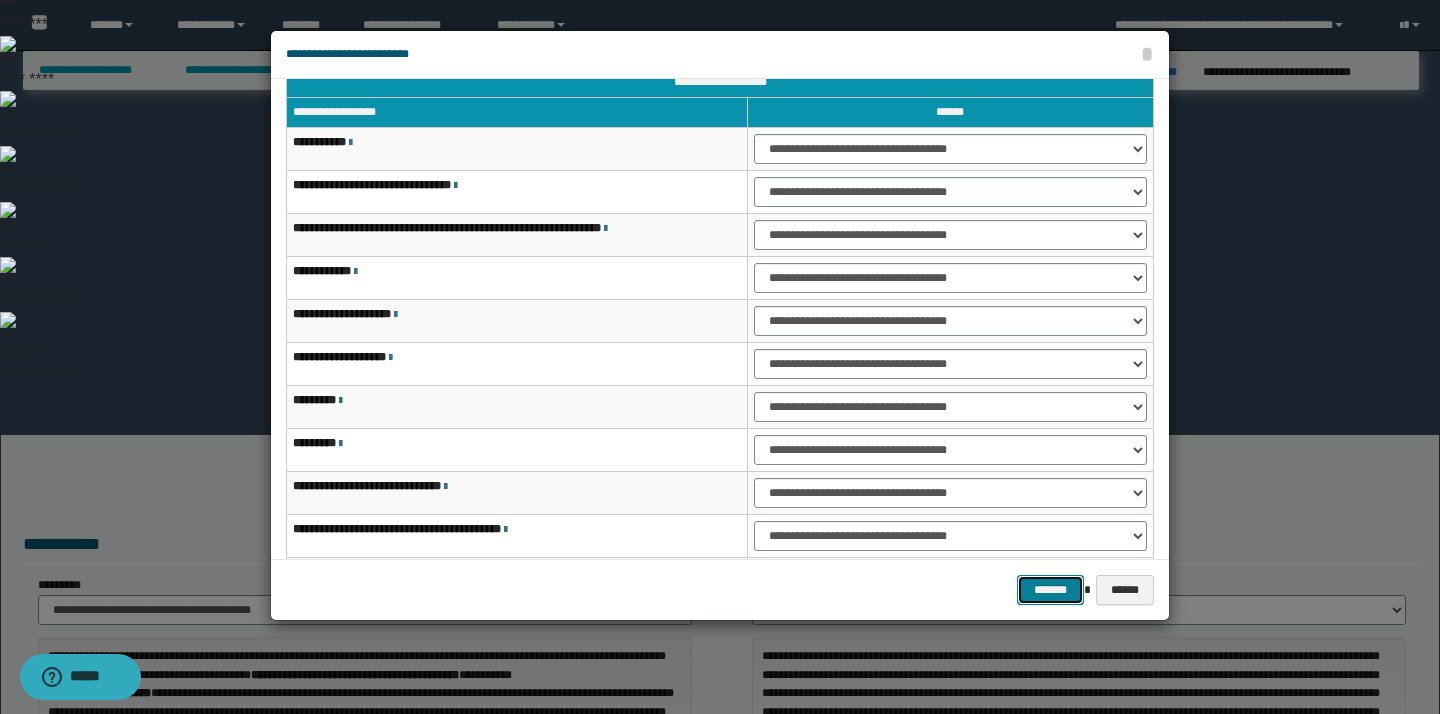 click on "*******" at bounding box center [1051, 590] 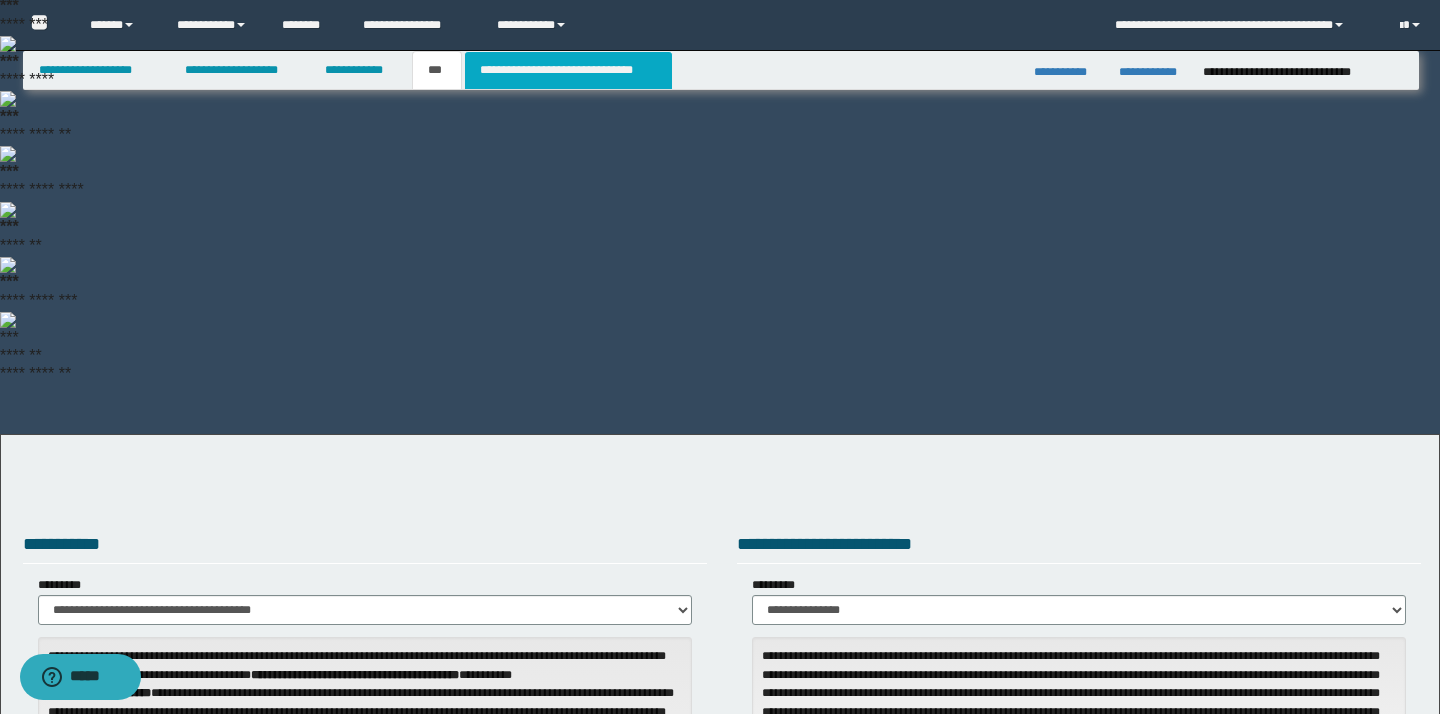 click on "**********" at bounding box center [568, 70] 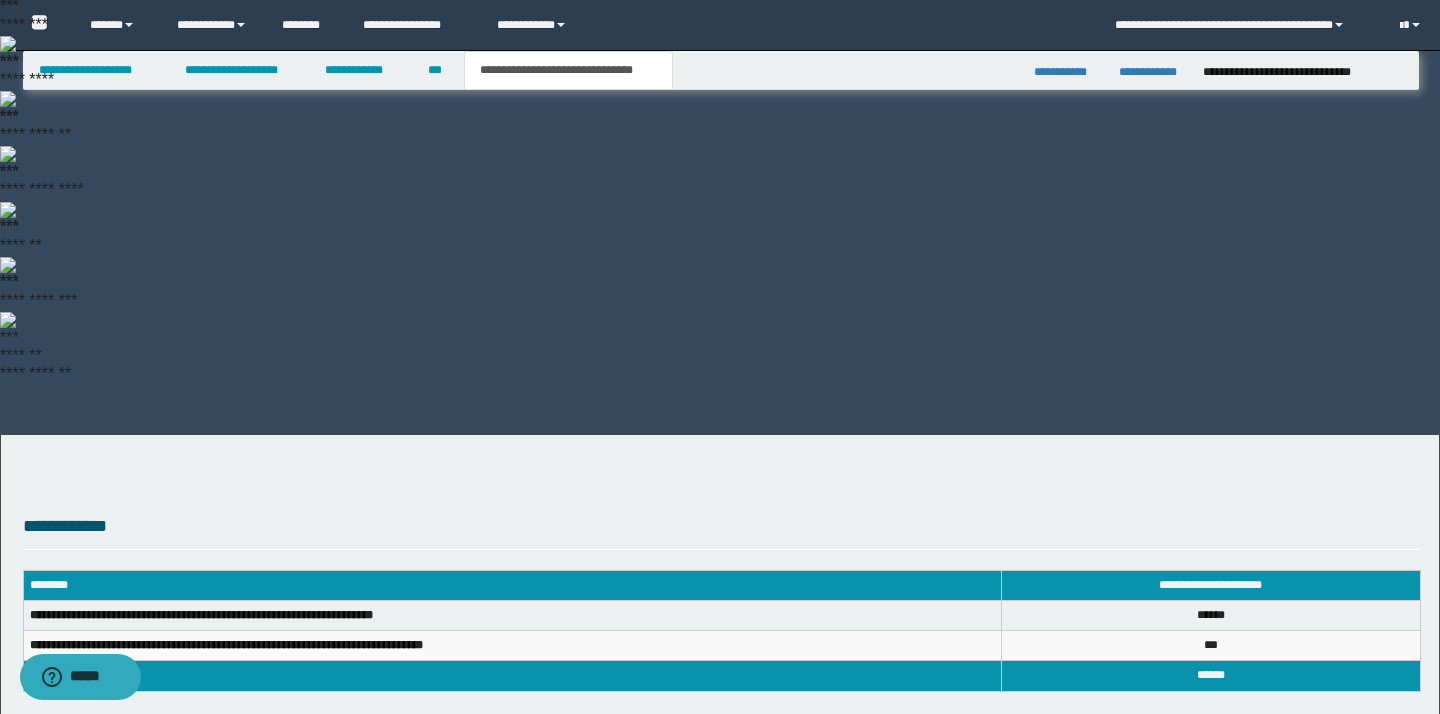 scroll, scrollTop: 0, scrollLeft: 0, axis: both 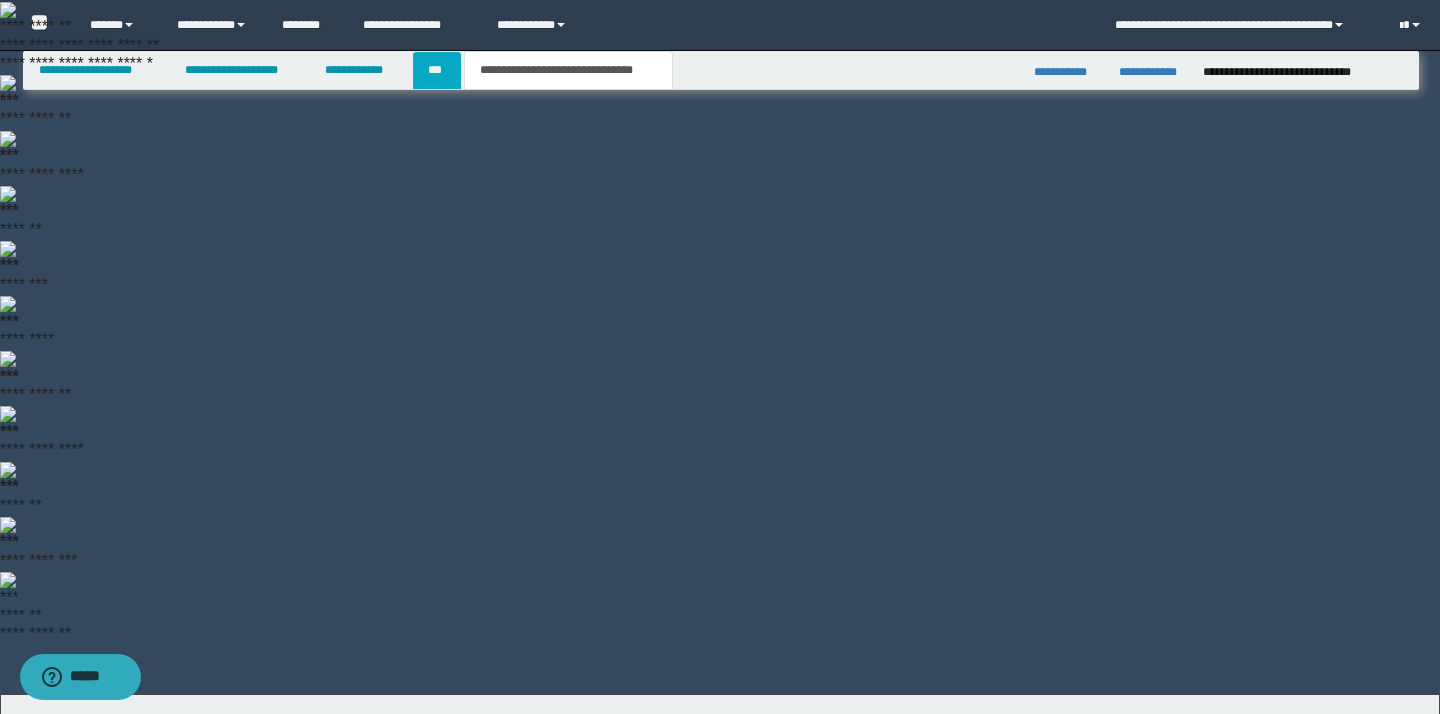 click on "***" at bounding box center (437, 70) 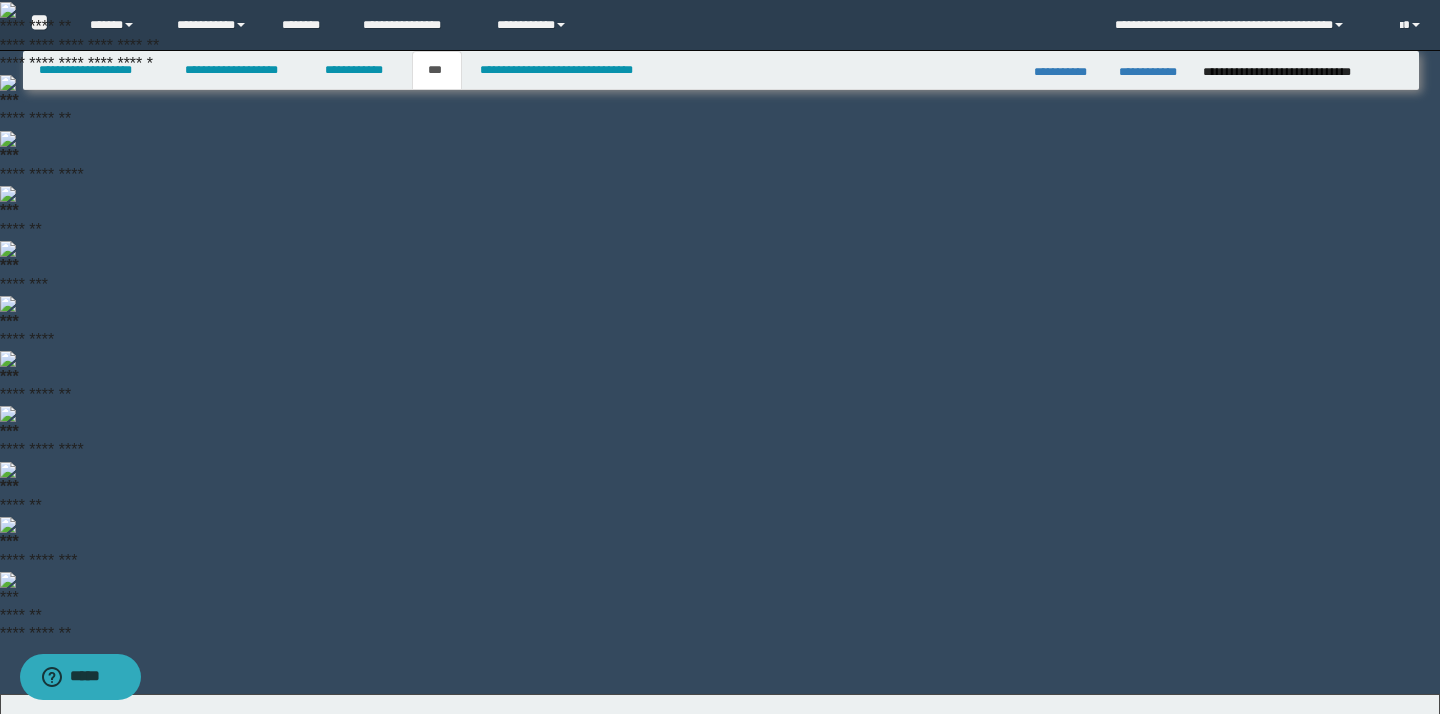 click on "**********" at bounding box center [1079, 870] 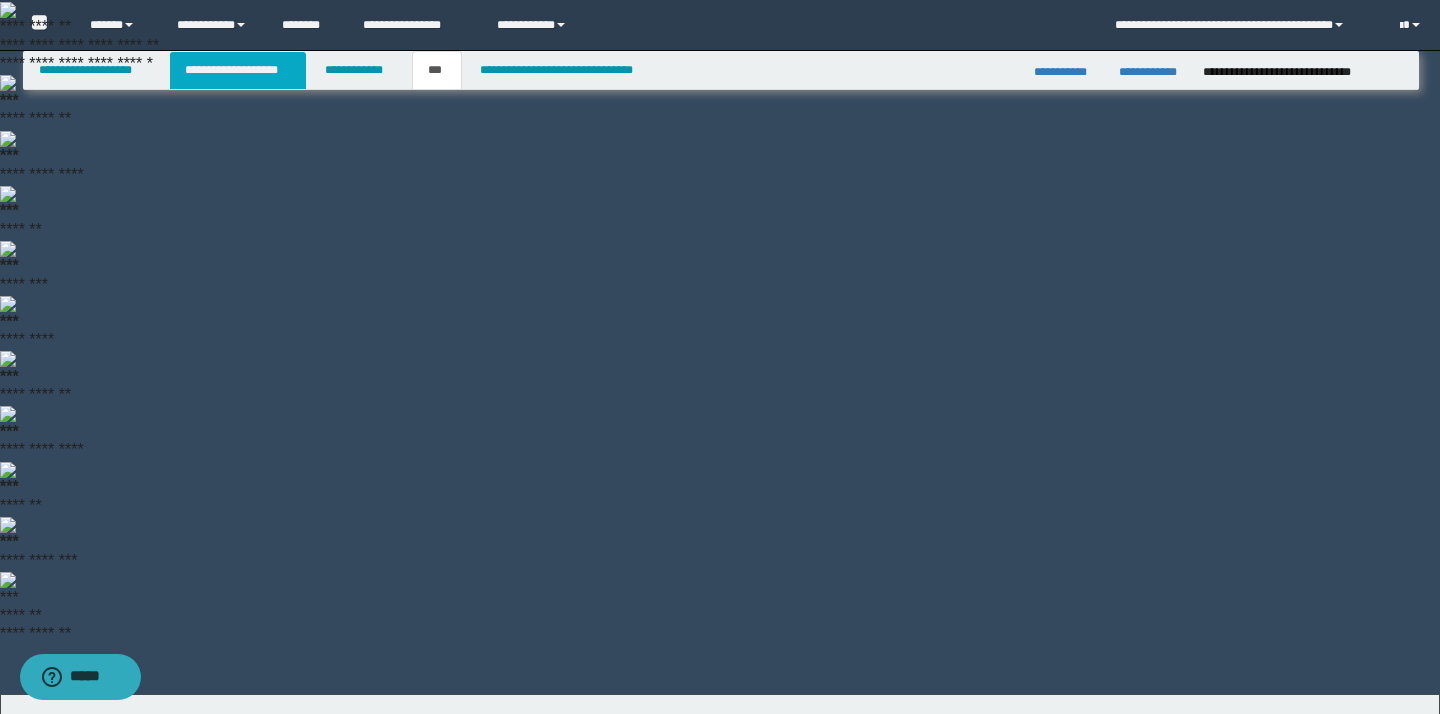 click on "**********" at bounding box center (238, 70) 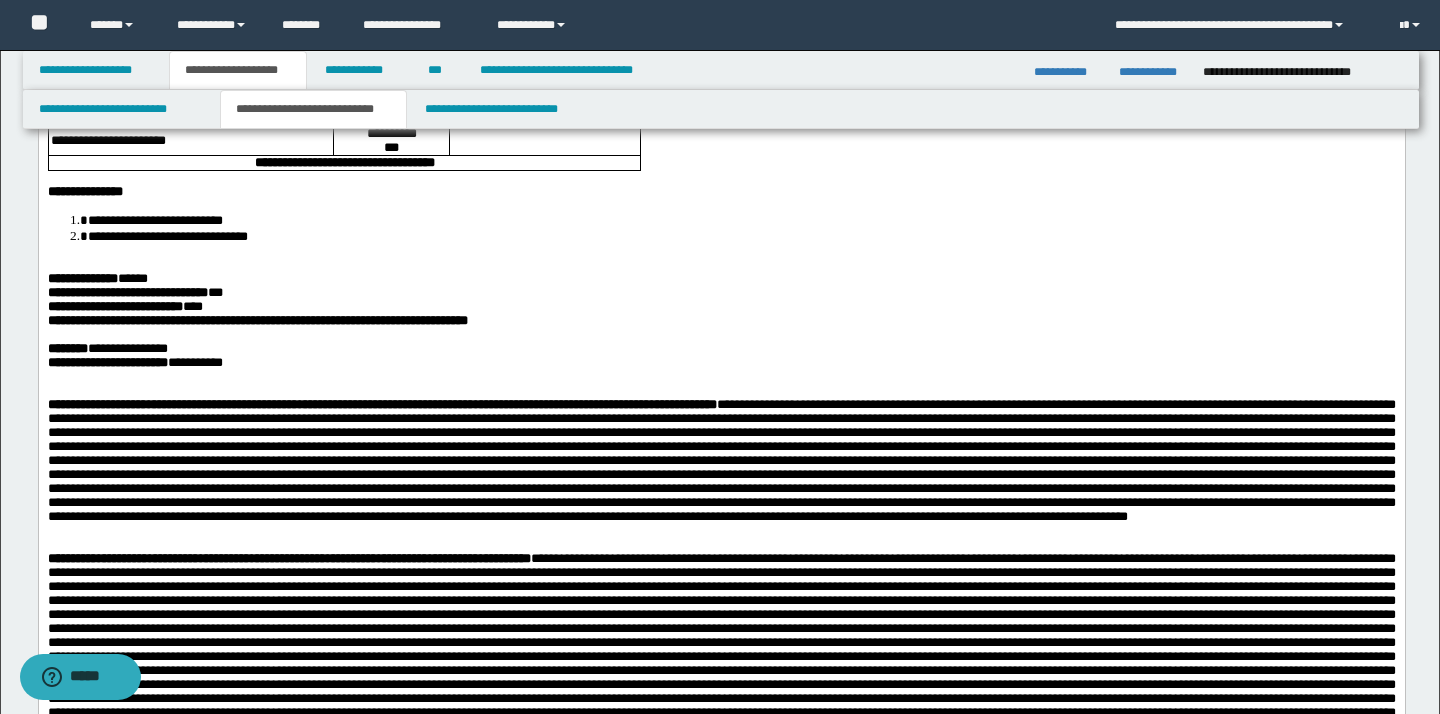 scroll, scrollTop: 1258, scrollLeft: 0, axis: vertical 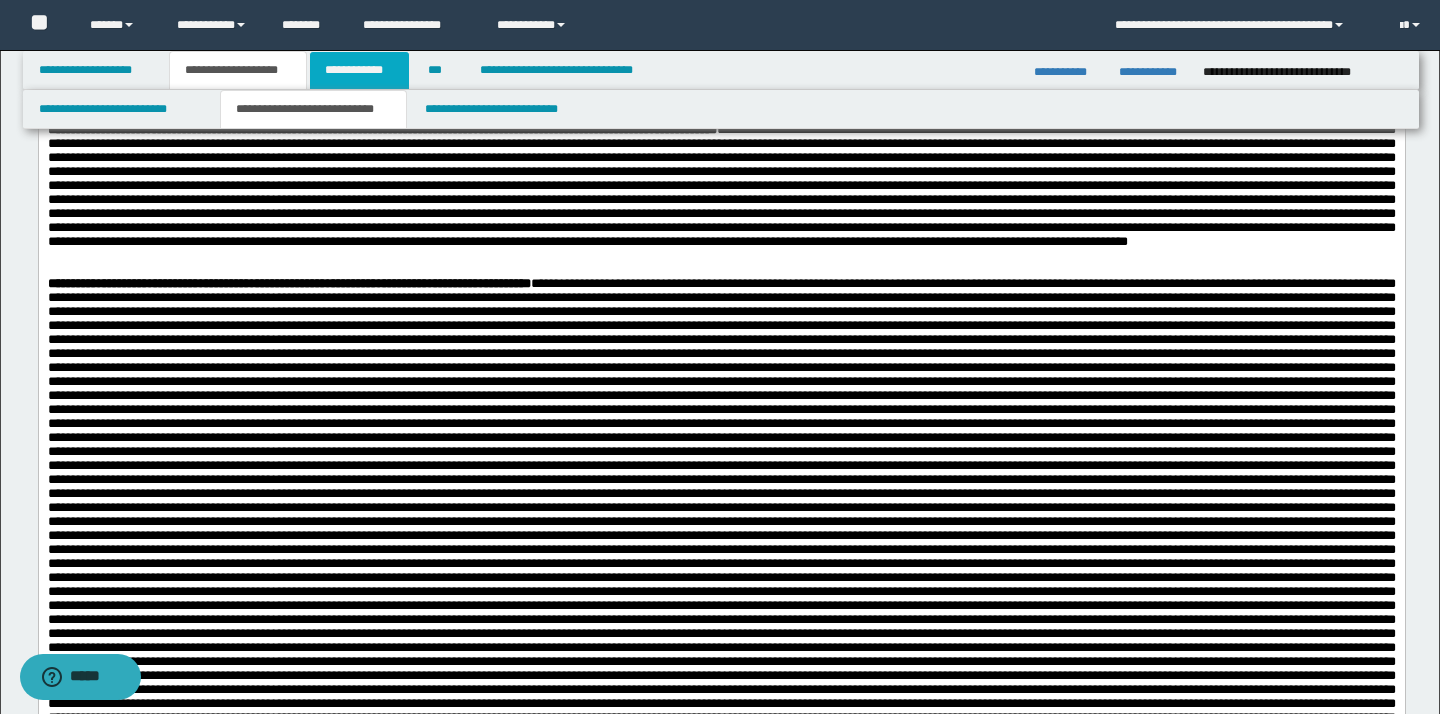 click on "**********" at bounding box center (359, 70) 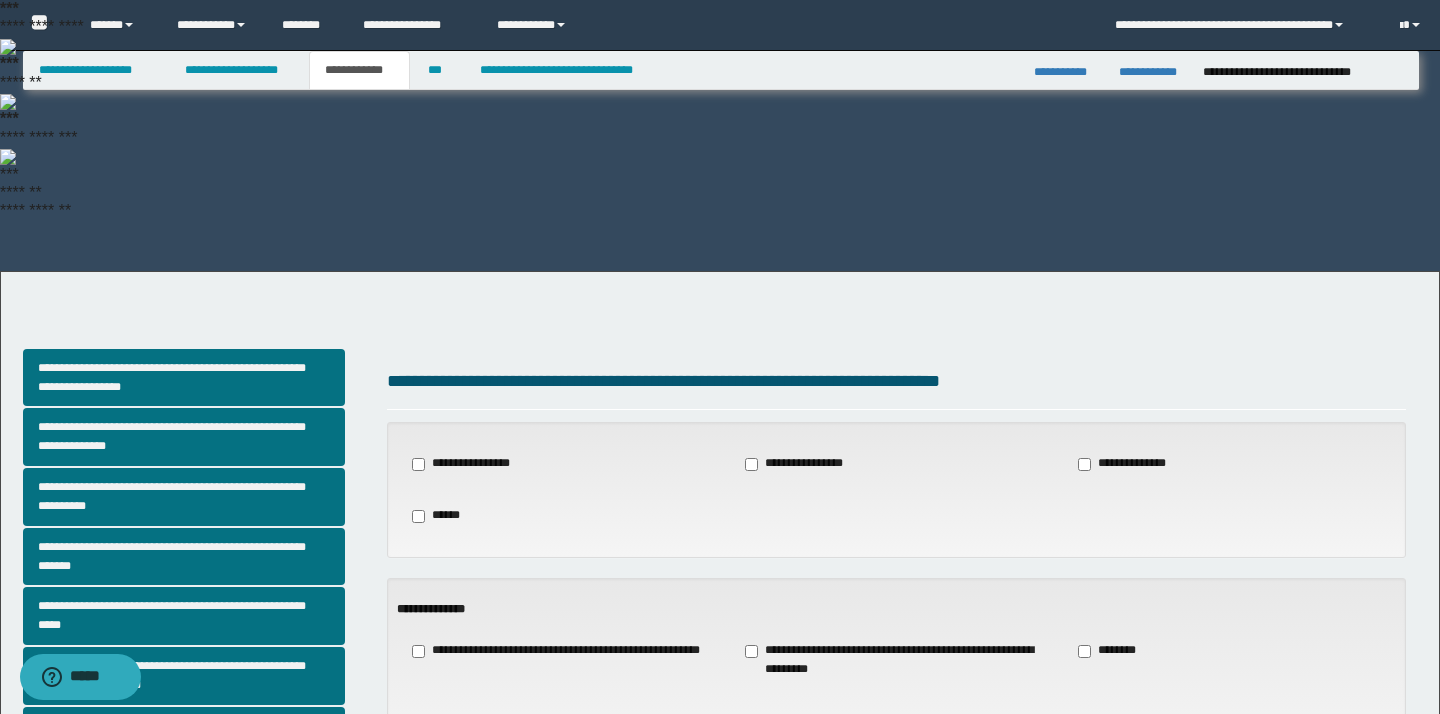 scroll, scrollTop: 0, scrollLeft: 0, axis: both 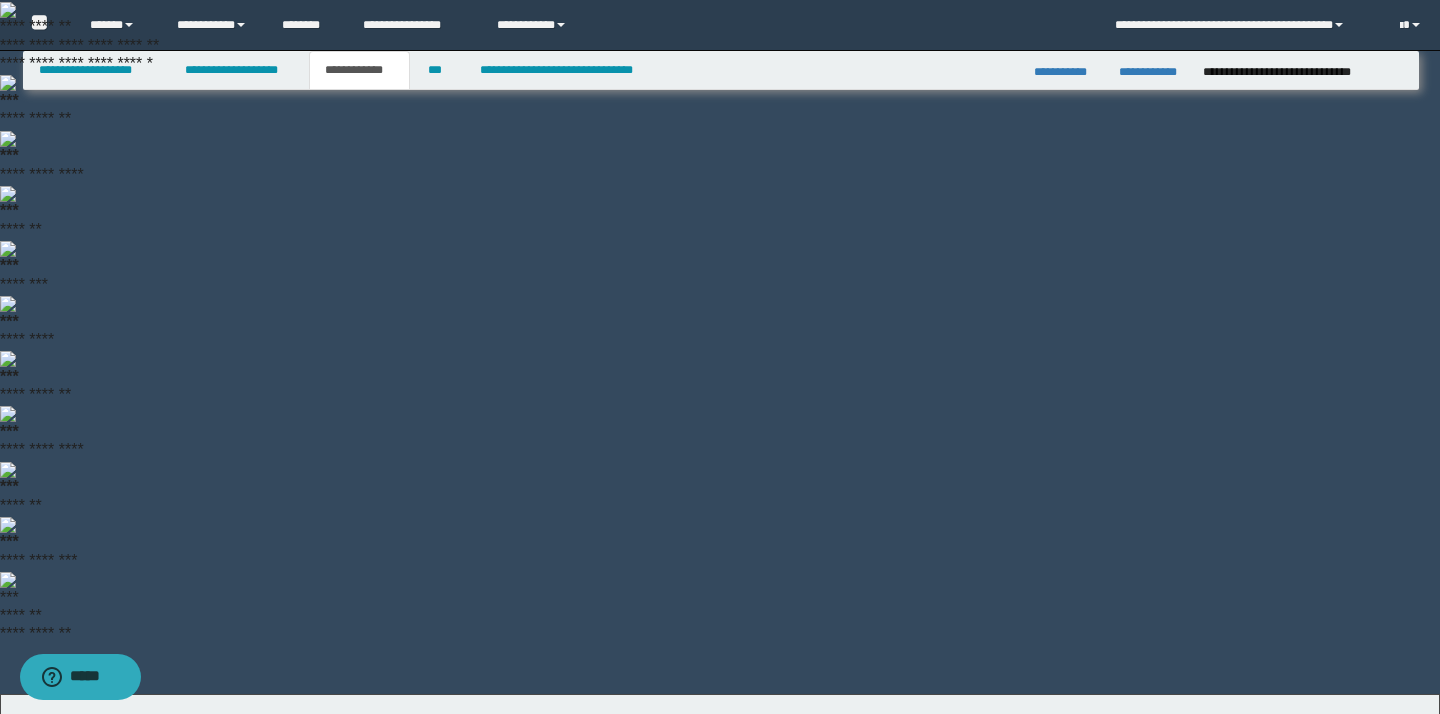 click on "**********" at bounding box center [184, 860] 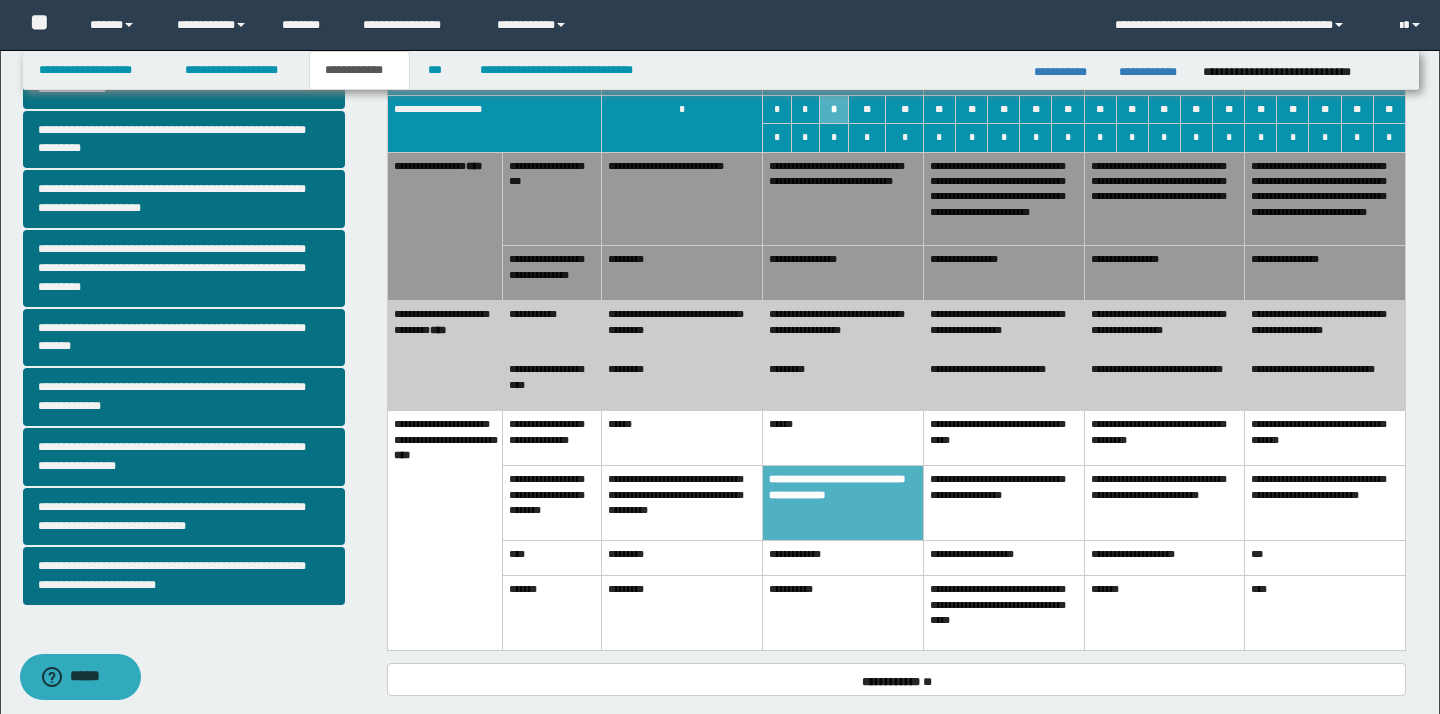 scroll, scrollTop: 1799, scrollLeft: 0, axis: vertical 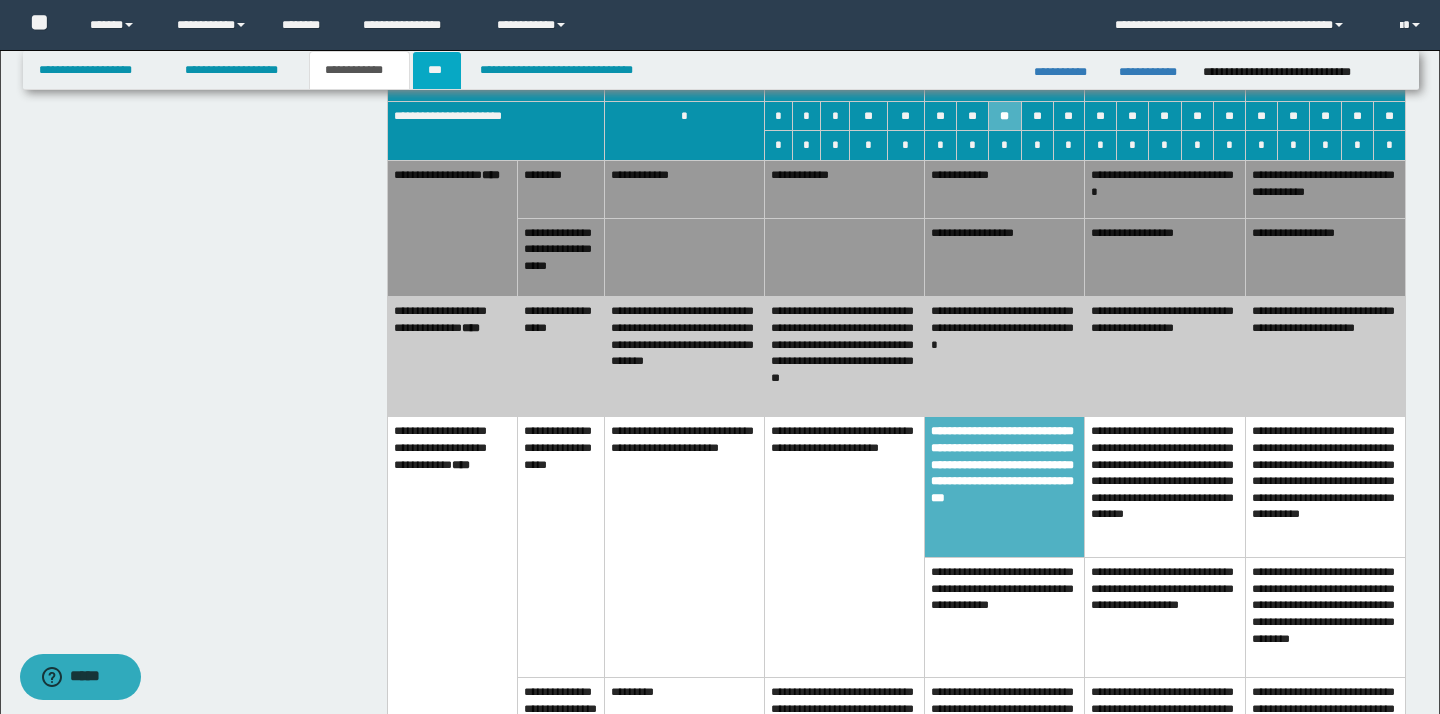 click on "***" at bounding box center (437, 70) 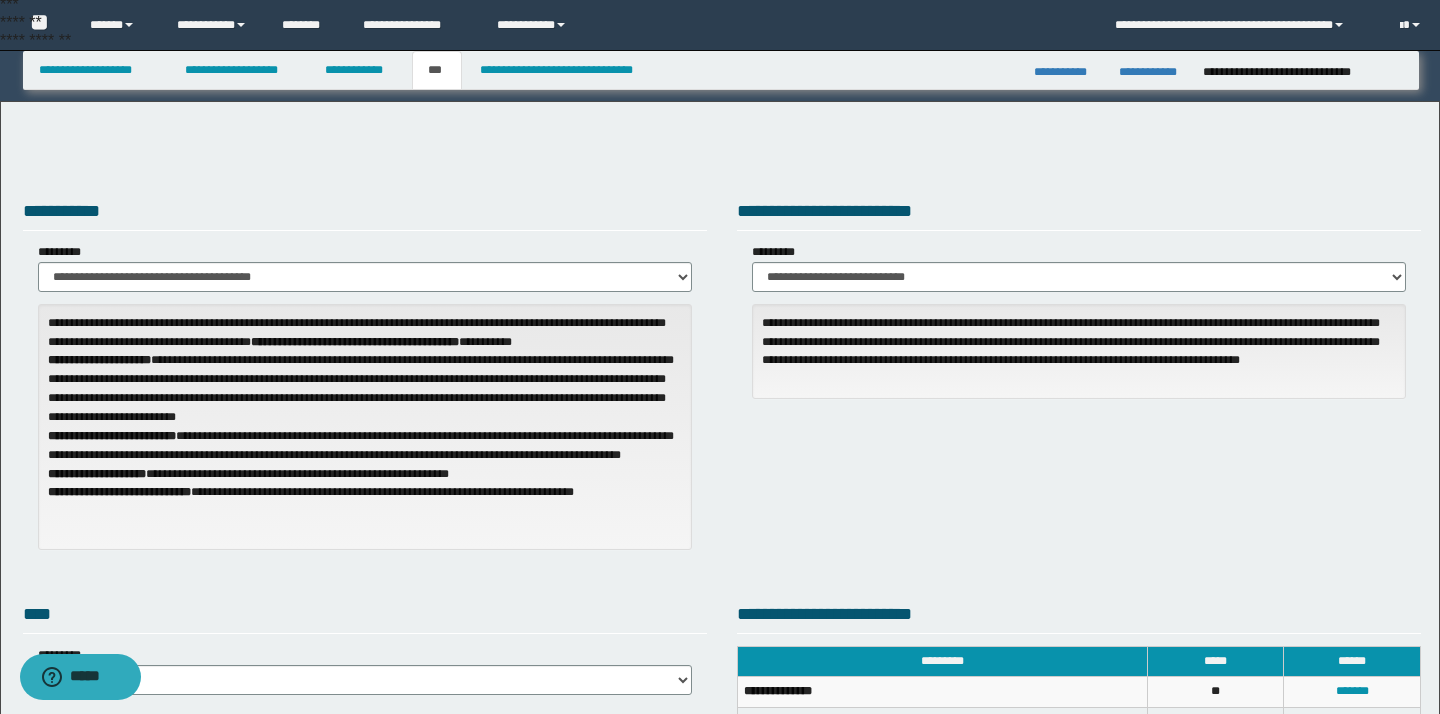 scroll, scrollTop: 0, scrollLeft: 0, axis: both 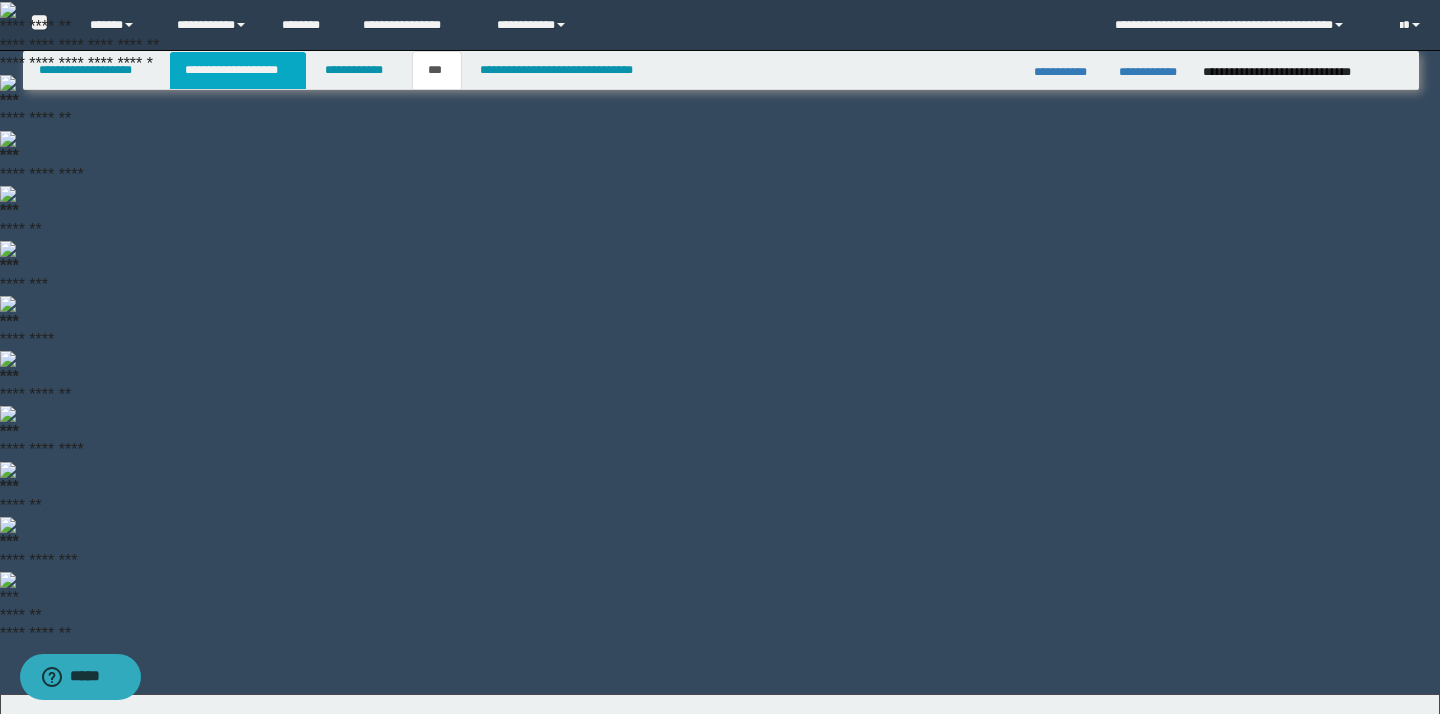 click on "**********" at bounding box center (238, 70) 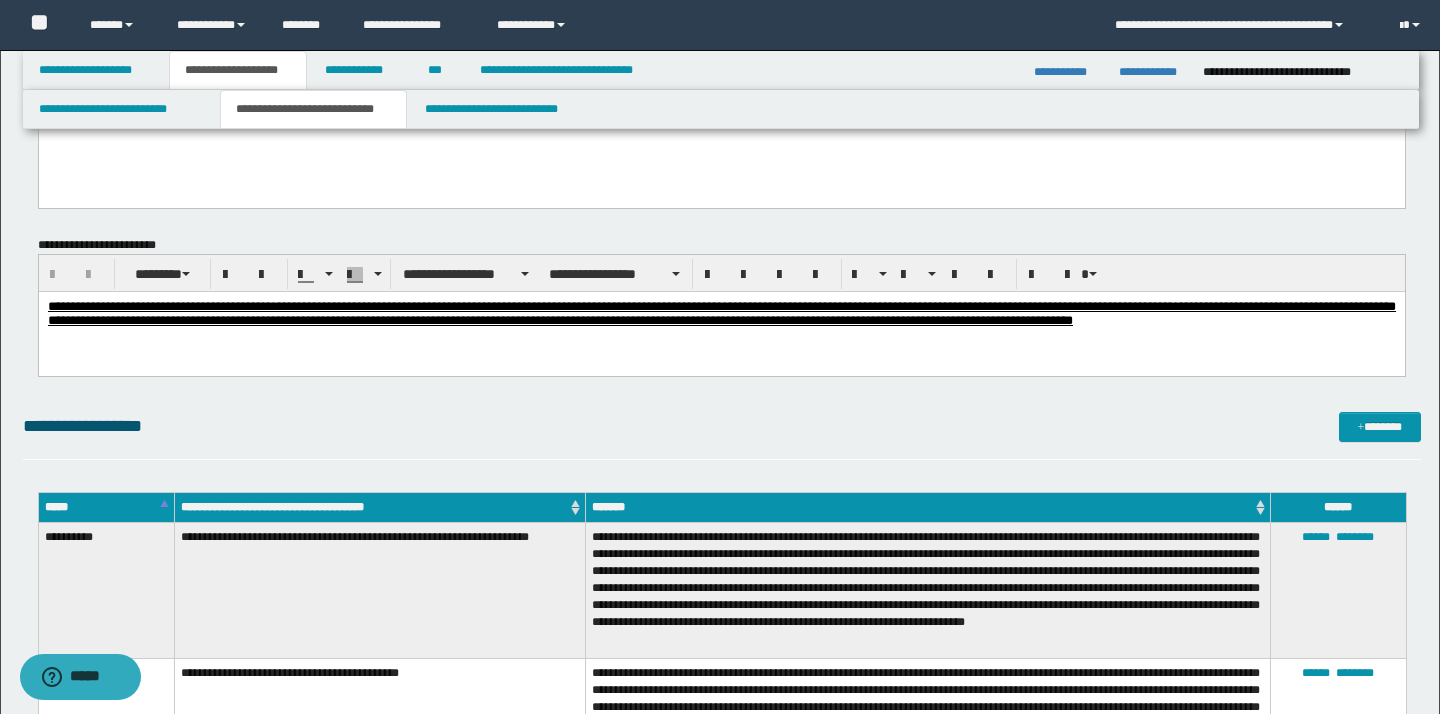 scroll, scrollTop: 3322, scrollLeft: 0, axis: vertical 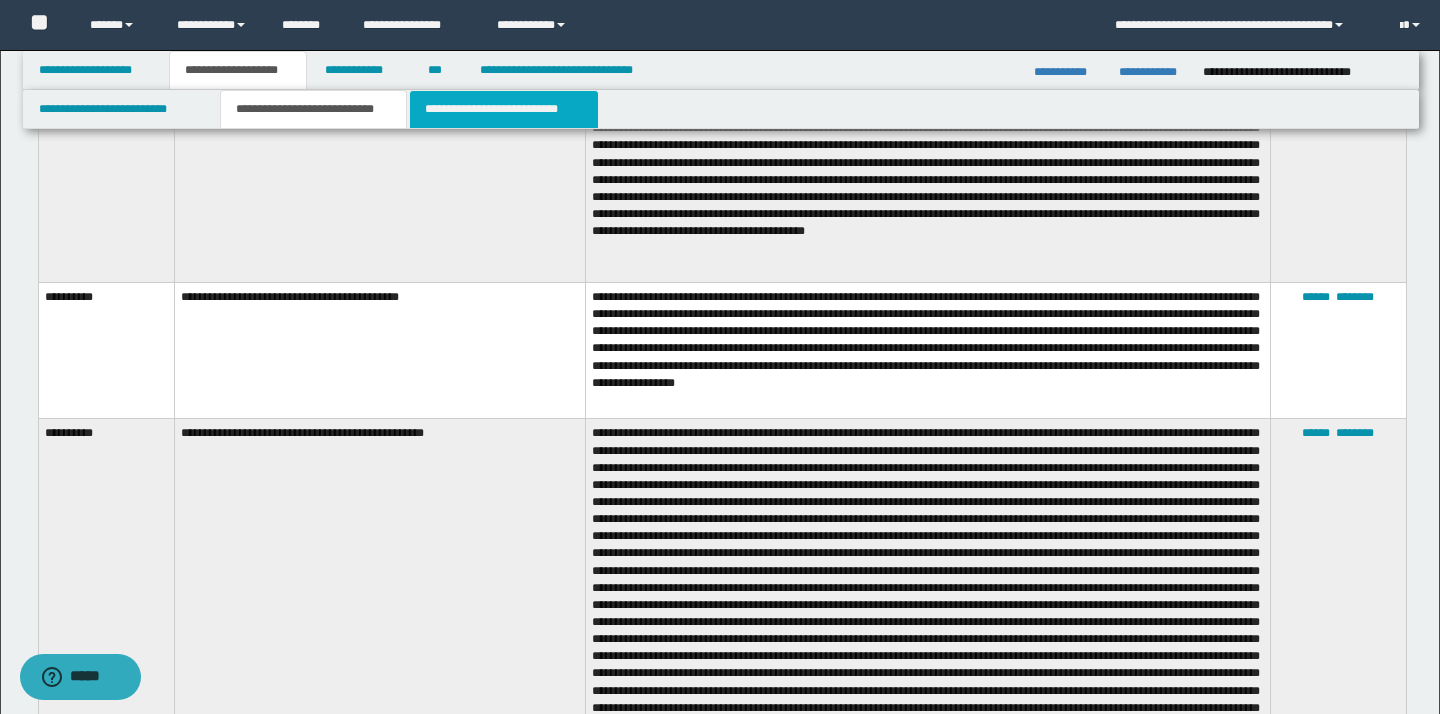 click on "**********" at bounding box center (504, 109) 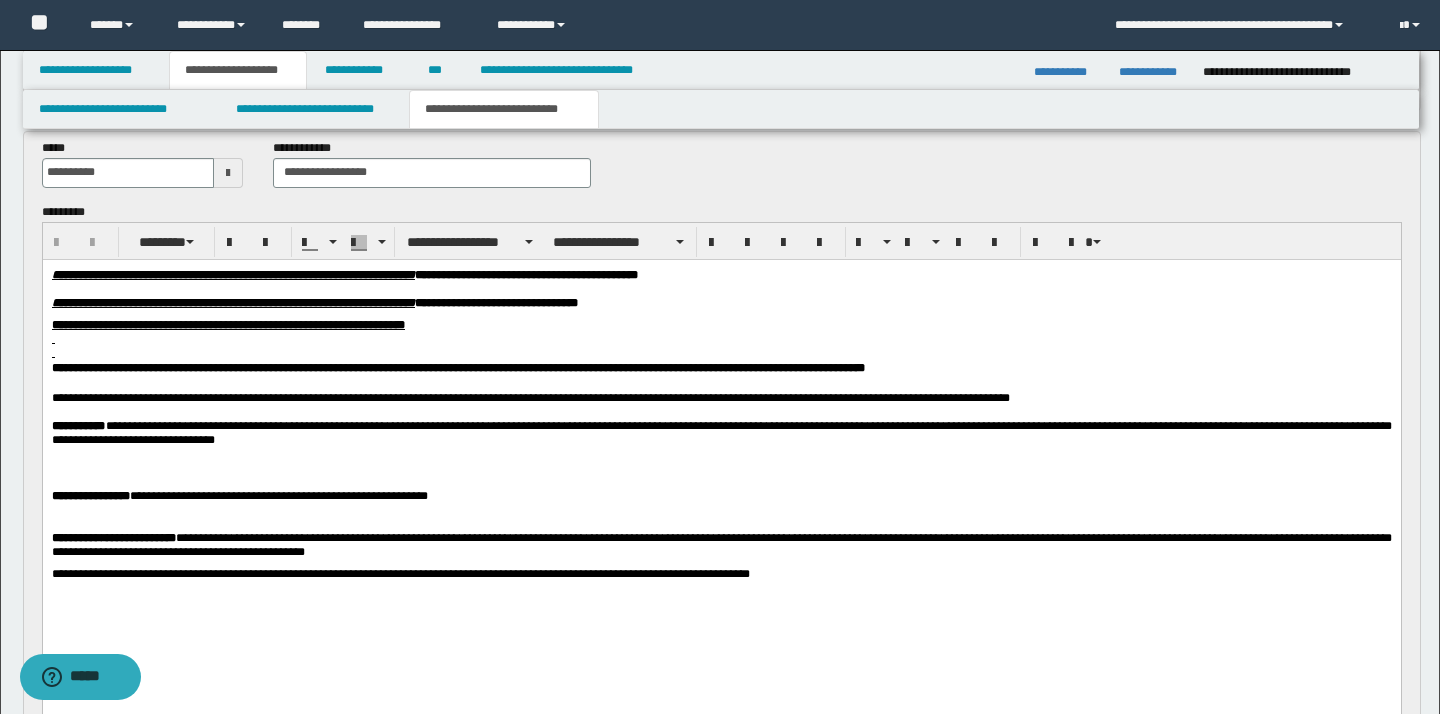 scroll, scrollTop: 1134, scrollLeft: 0, axis: vertical 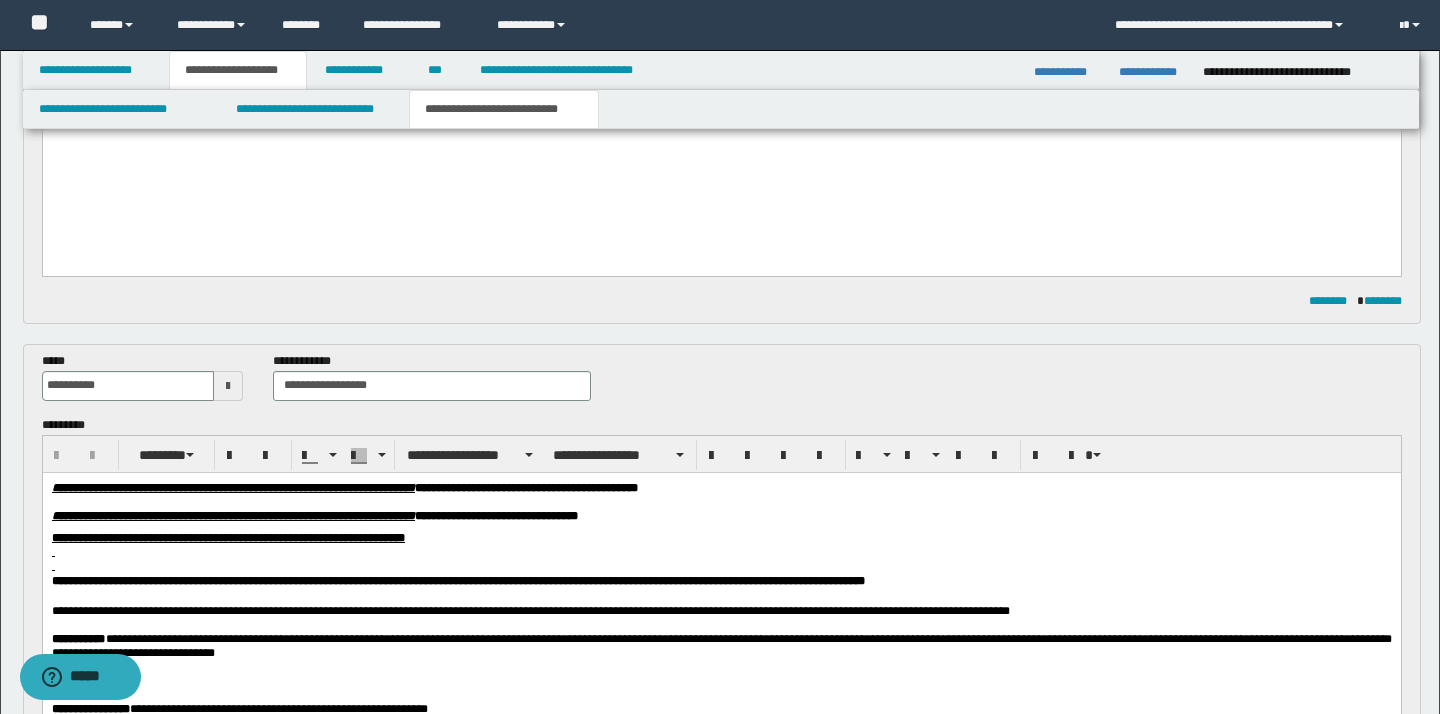 click on "*******" at bounding box center (1380, 1029) 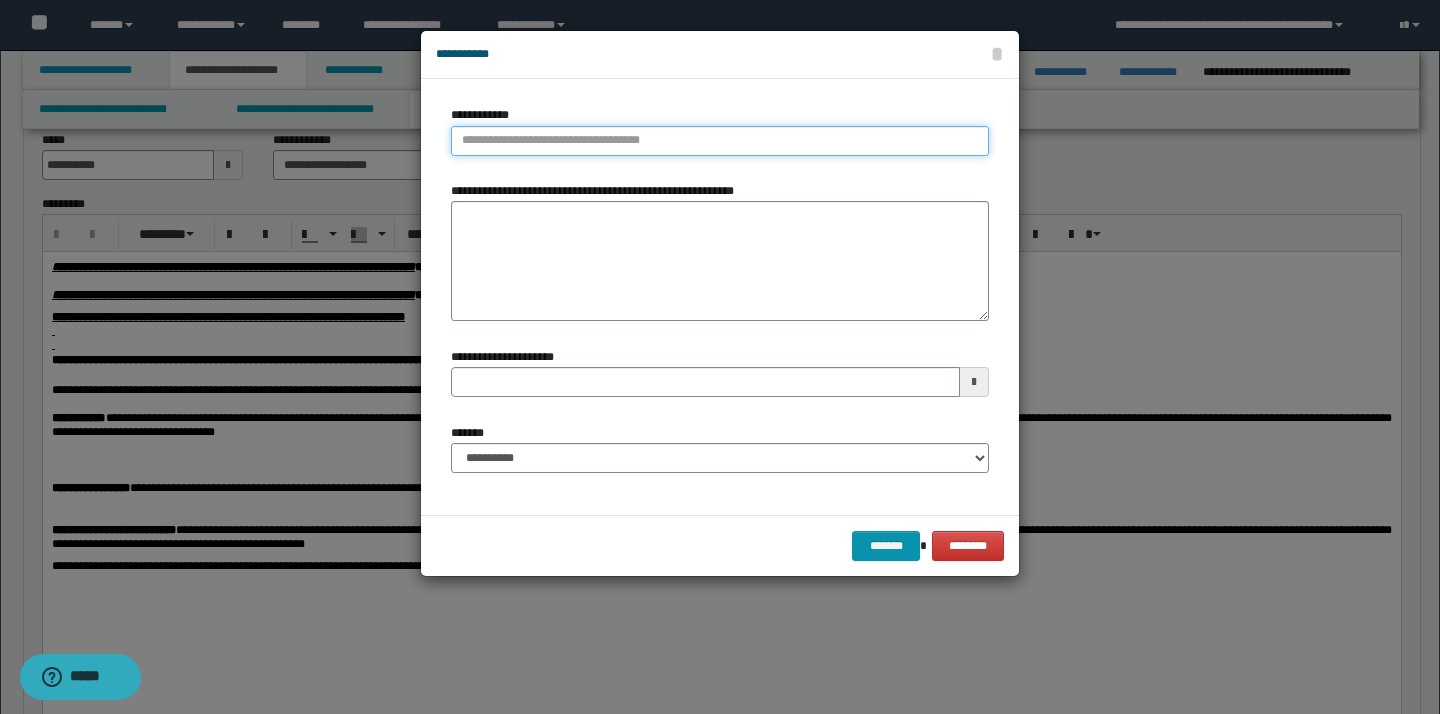 click on "**********" at bounding box center [720, 141] 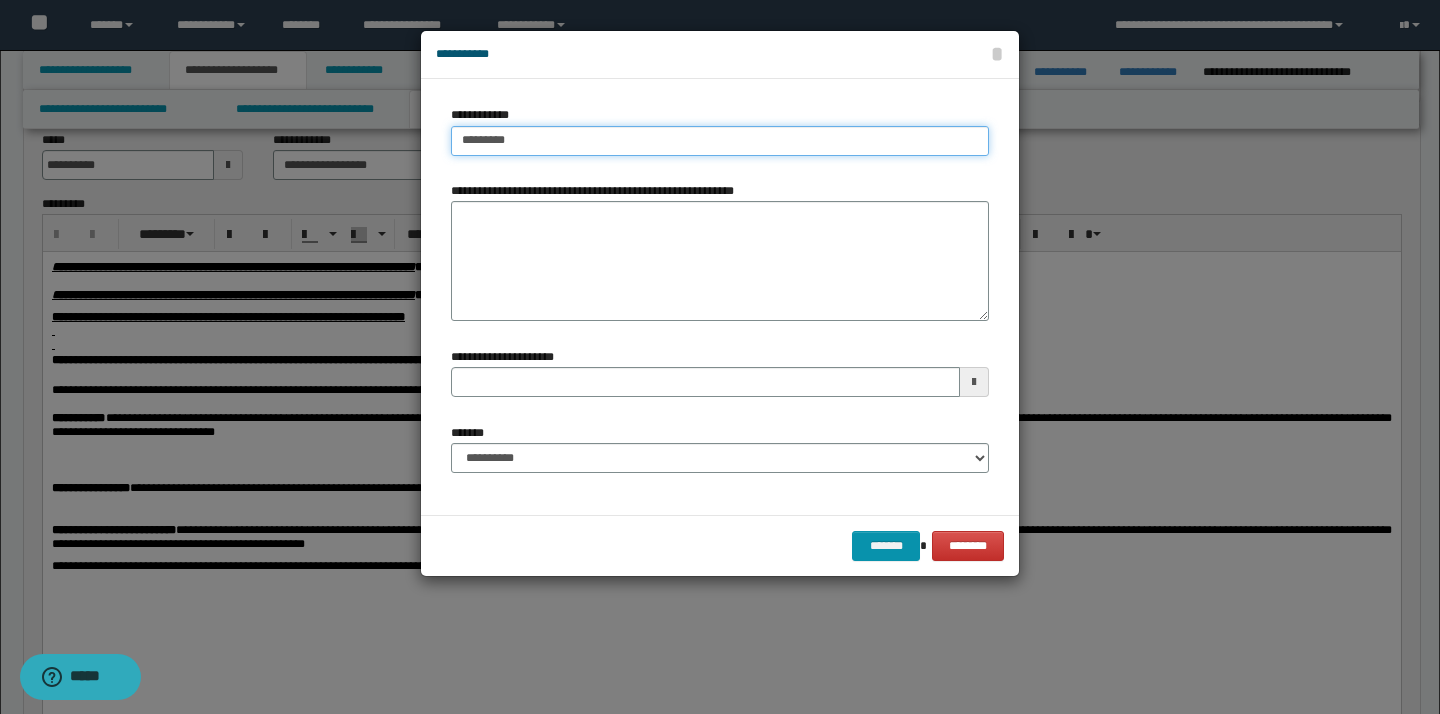 type on "**********" 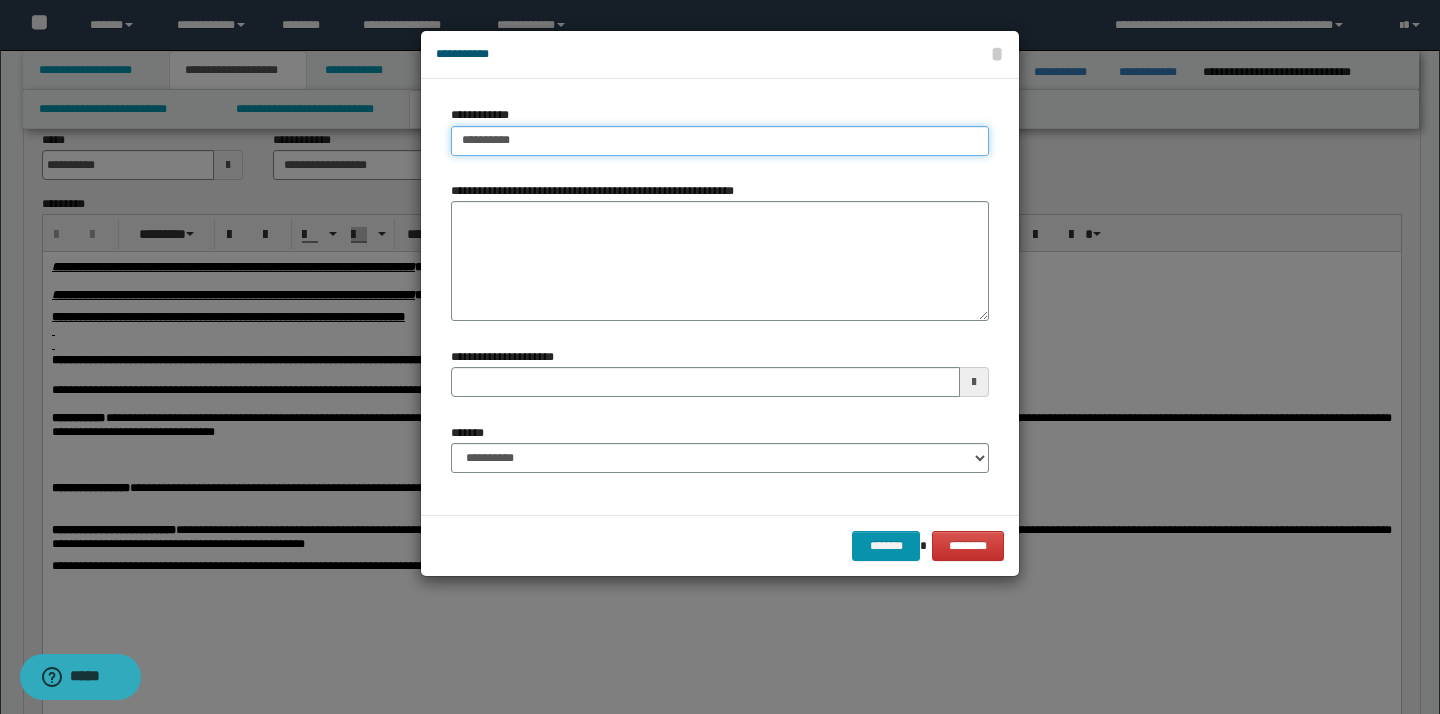 type on "**********" 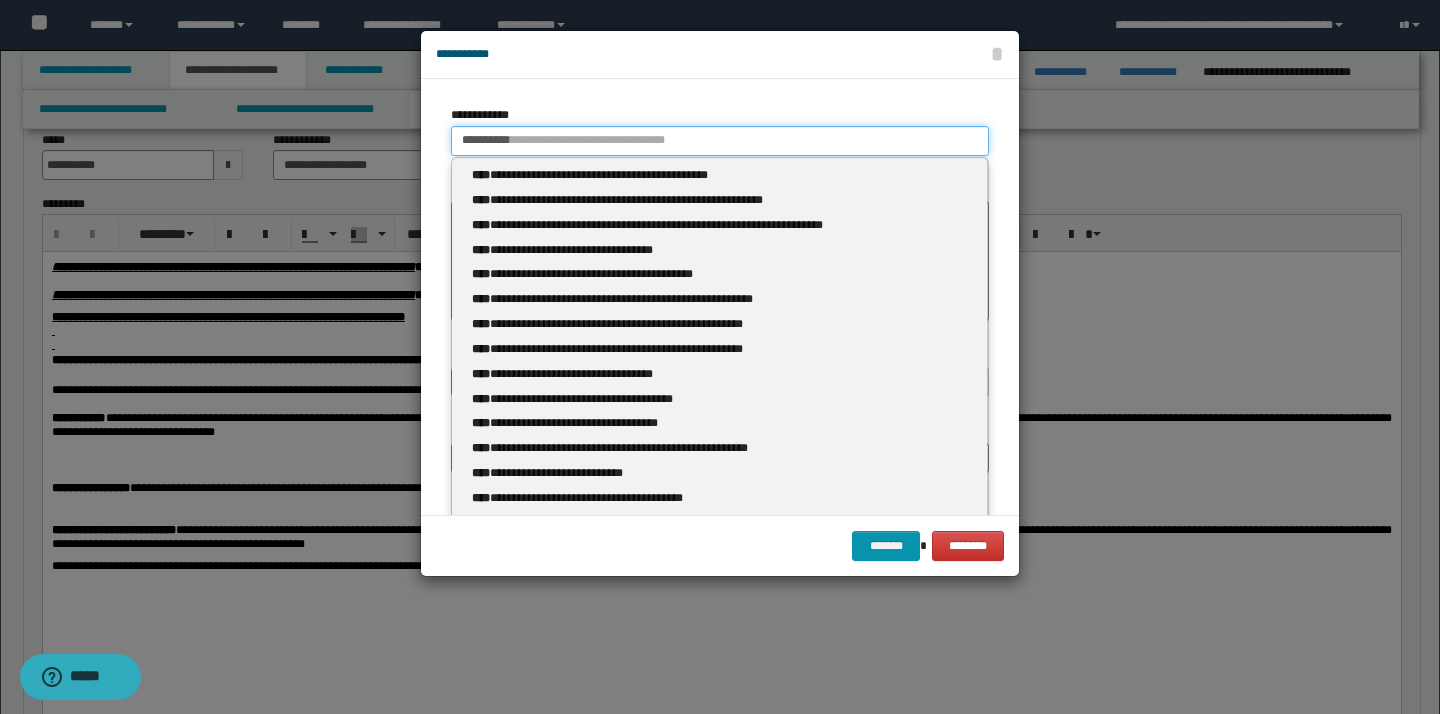 type 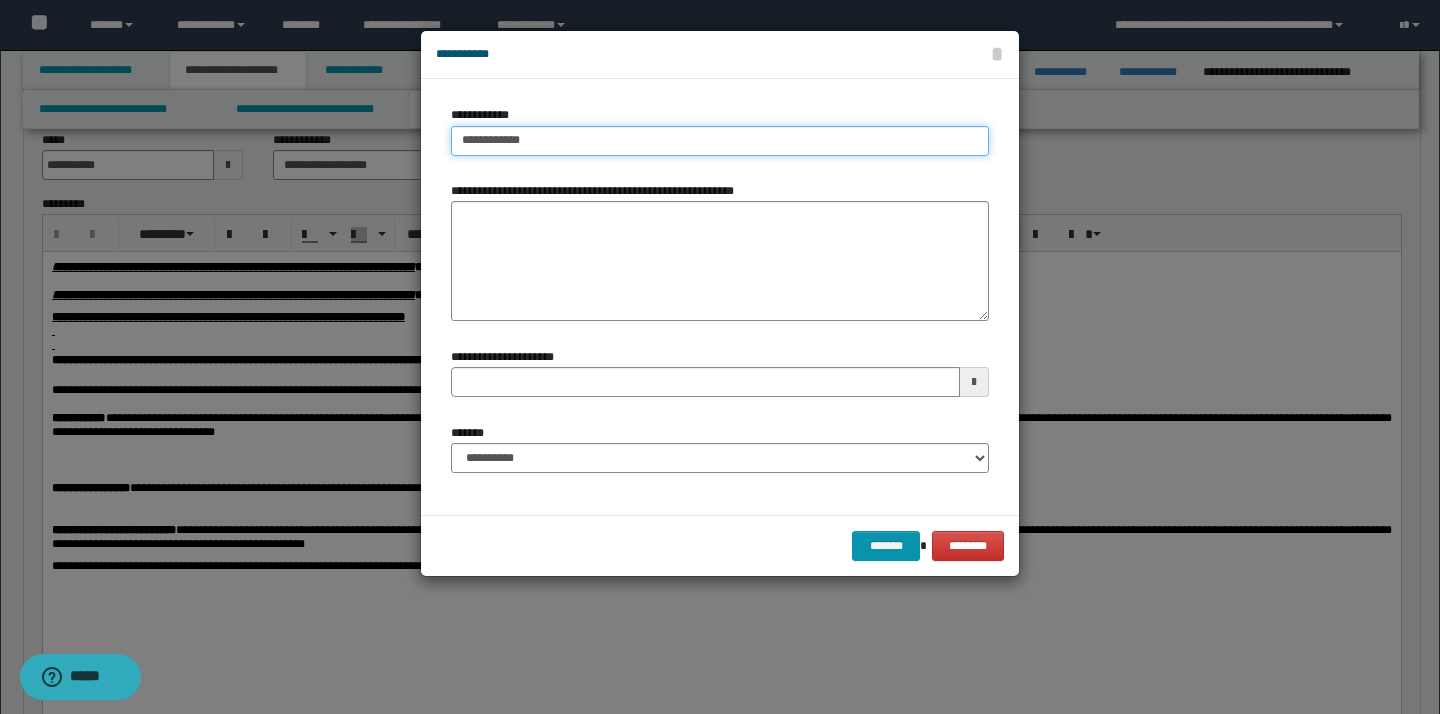 type on "**********" 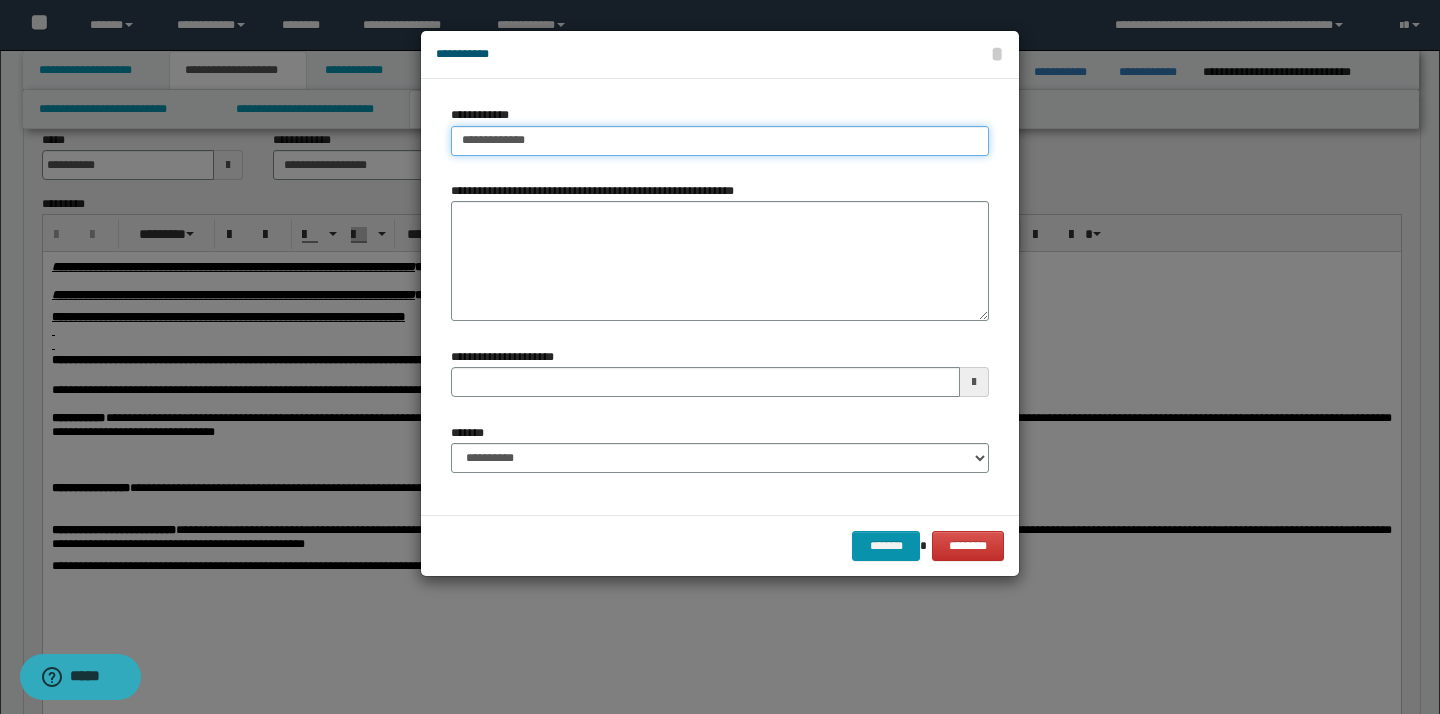 type on "**********" 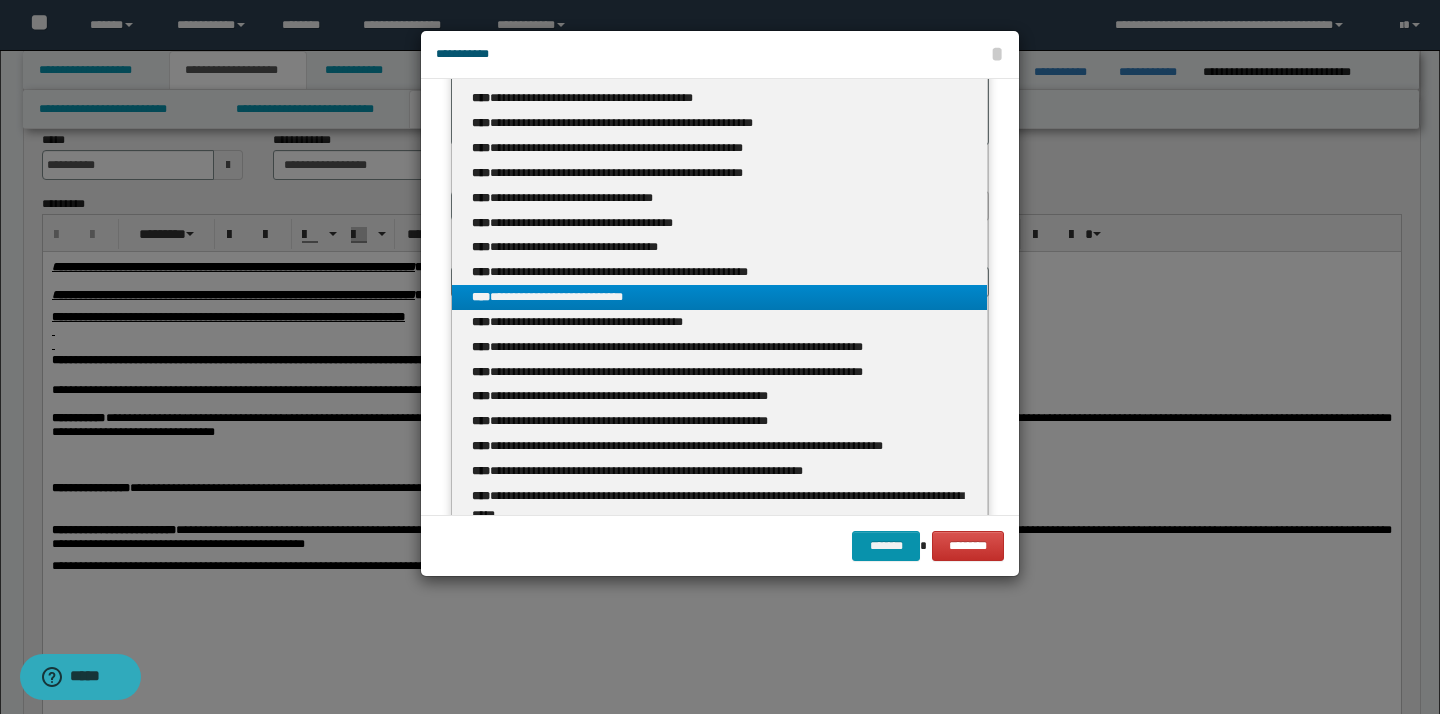 scroll, scrollTop: 0, scrollLeft: 0, axis: both 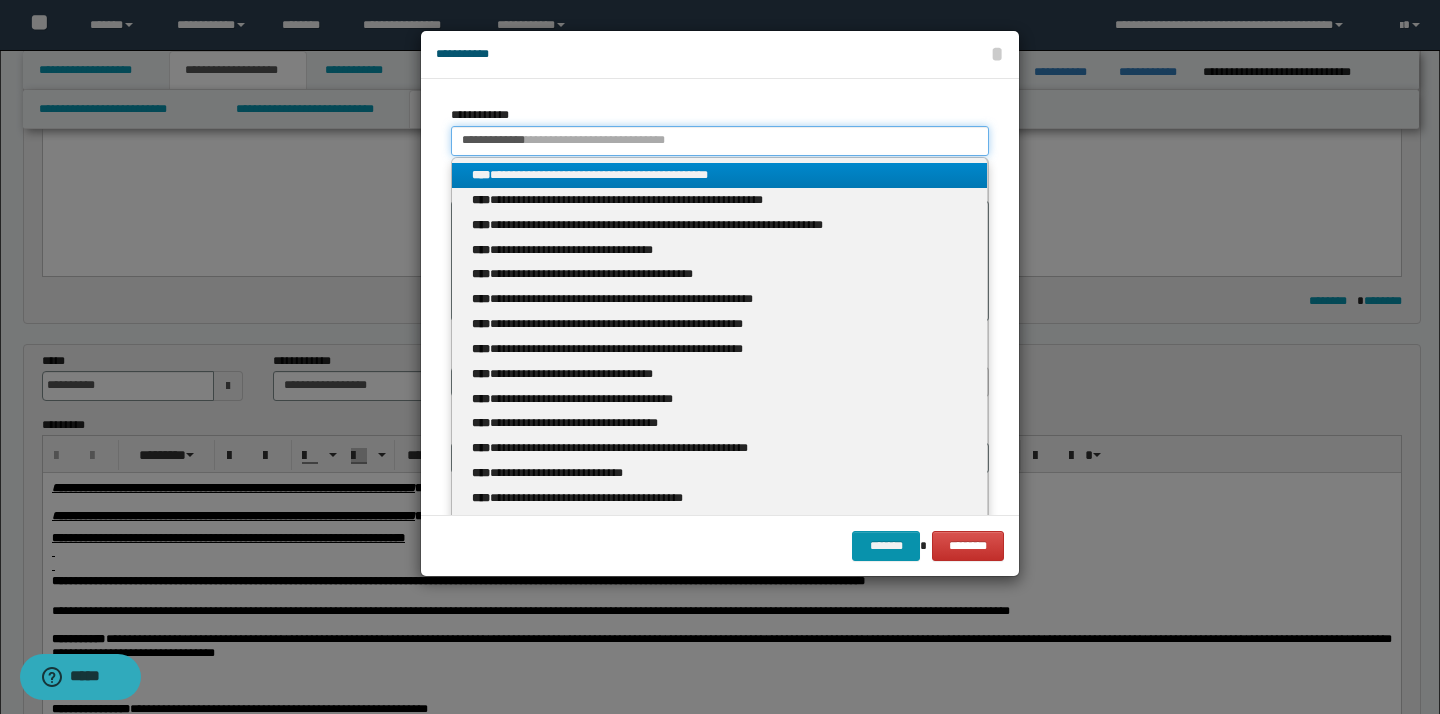 drag, startPoint x: 559, startPoint y: 134, endPoint x: 503, endPoint y: 151, distance: 58.5235 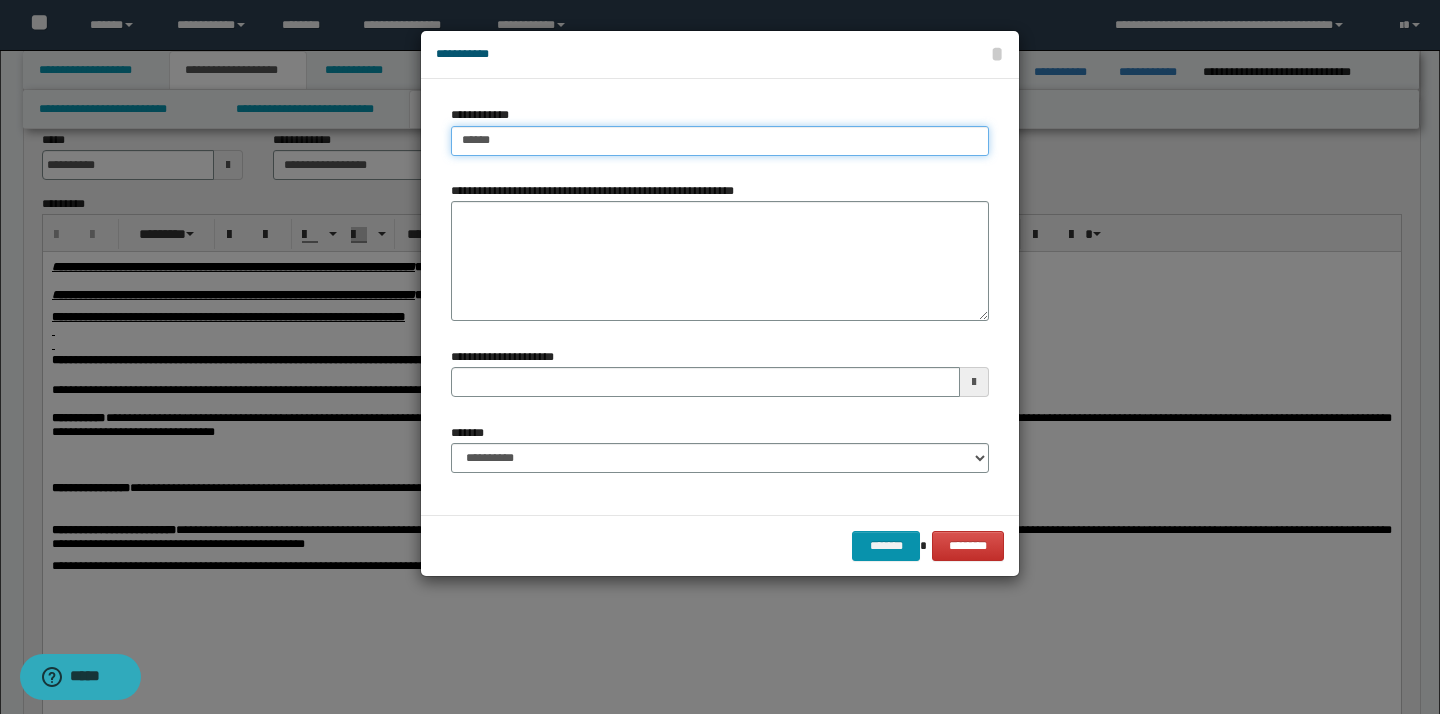 type on "*****" 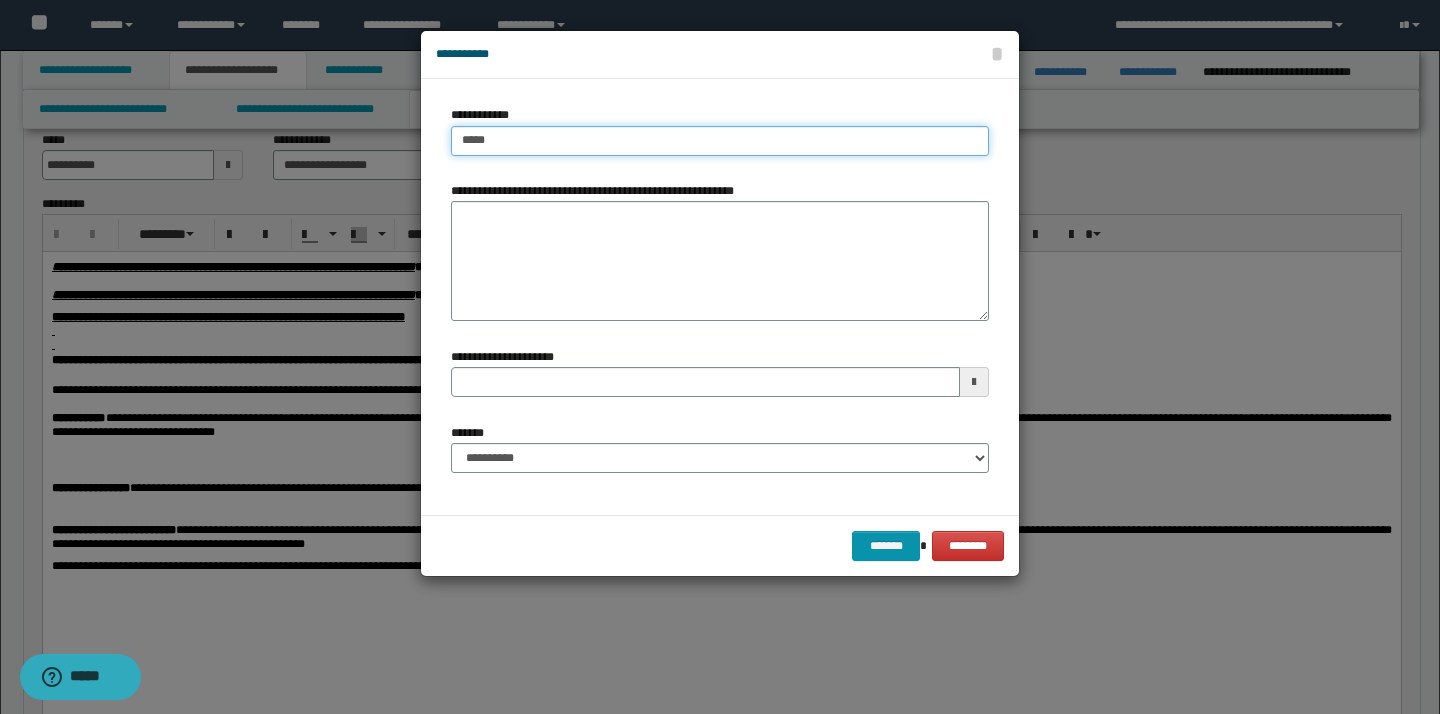 type on "*****" 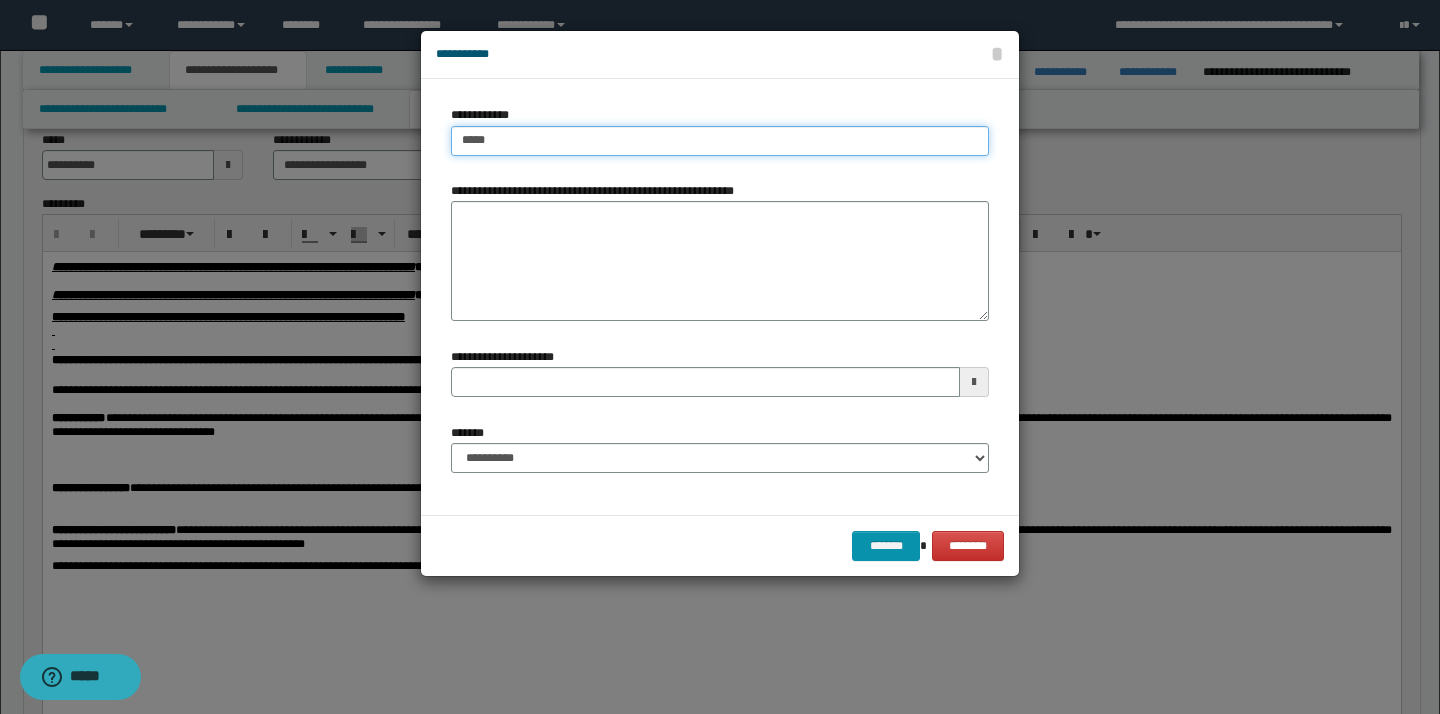 type 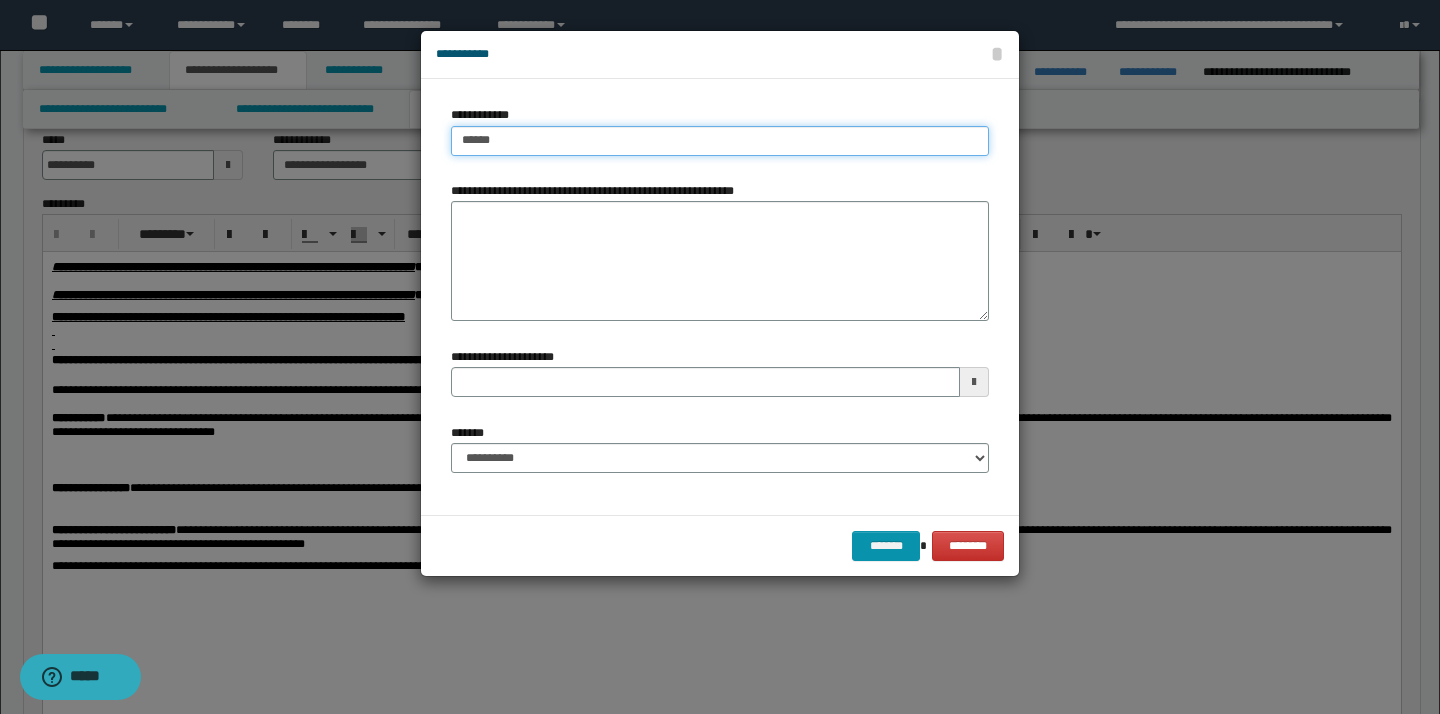 type on "*******" 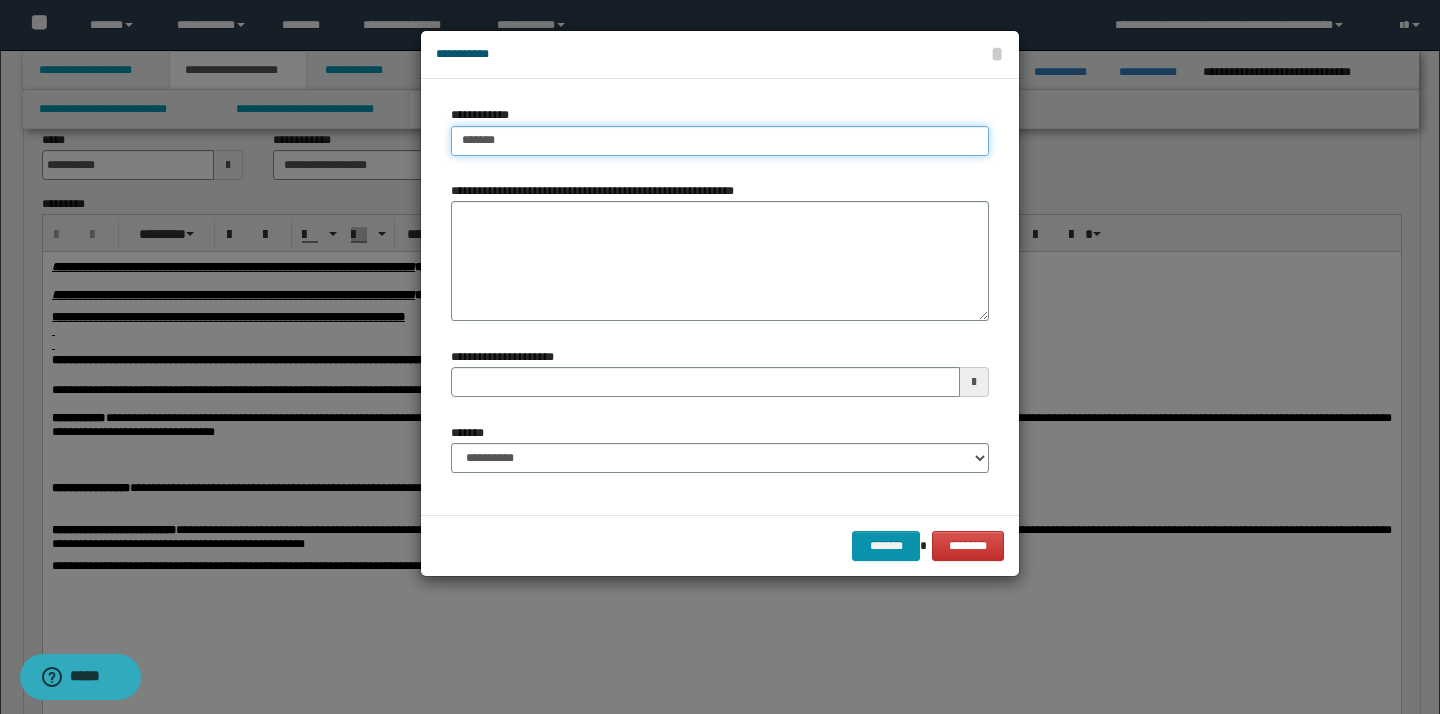 type on "*******" 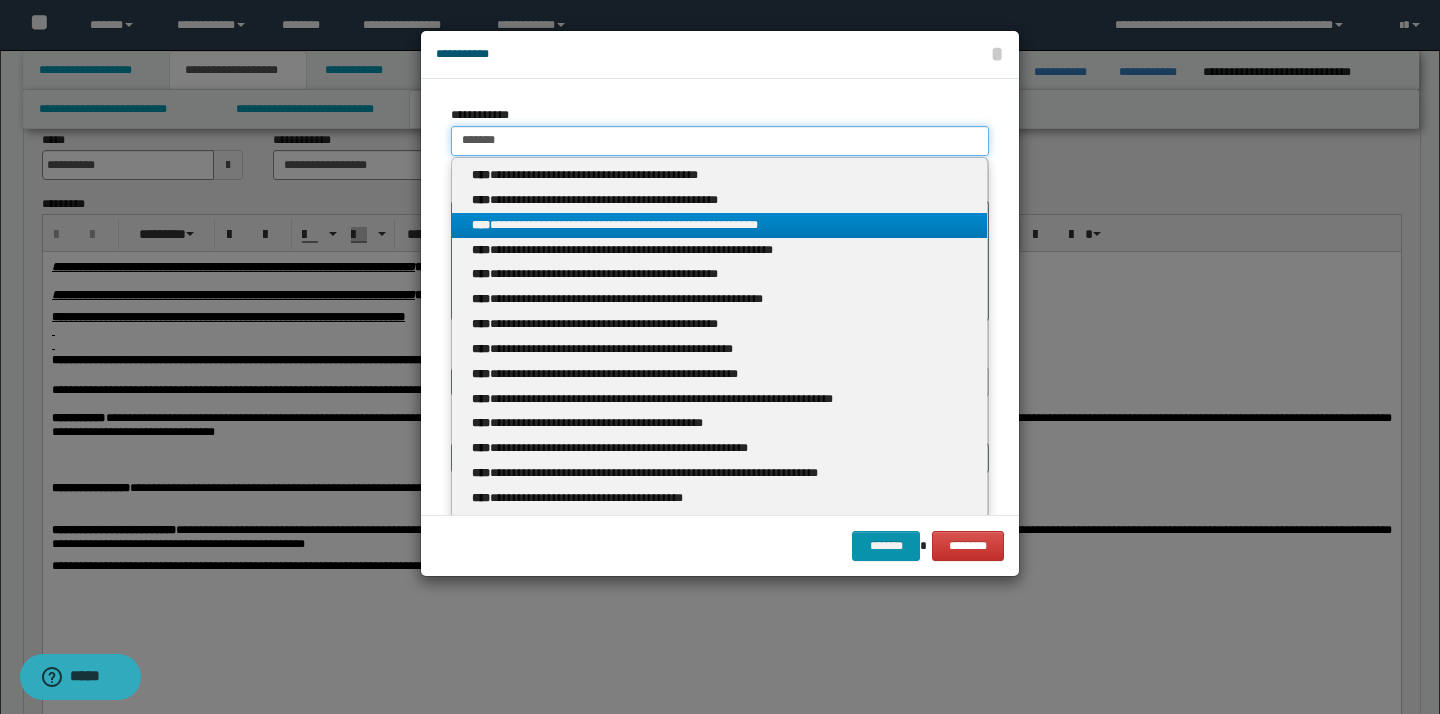 type on "*******" 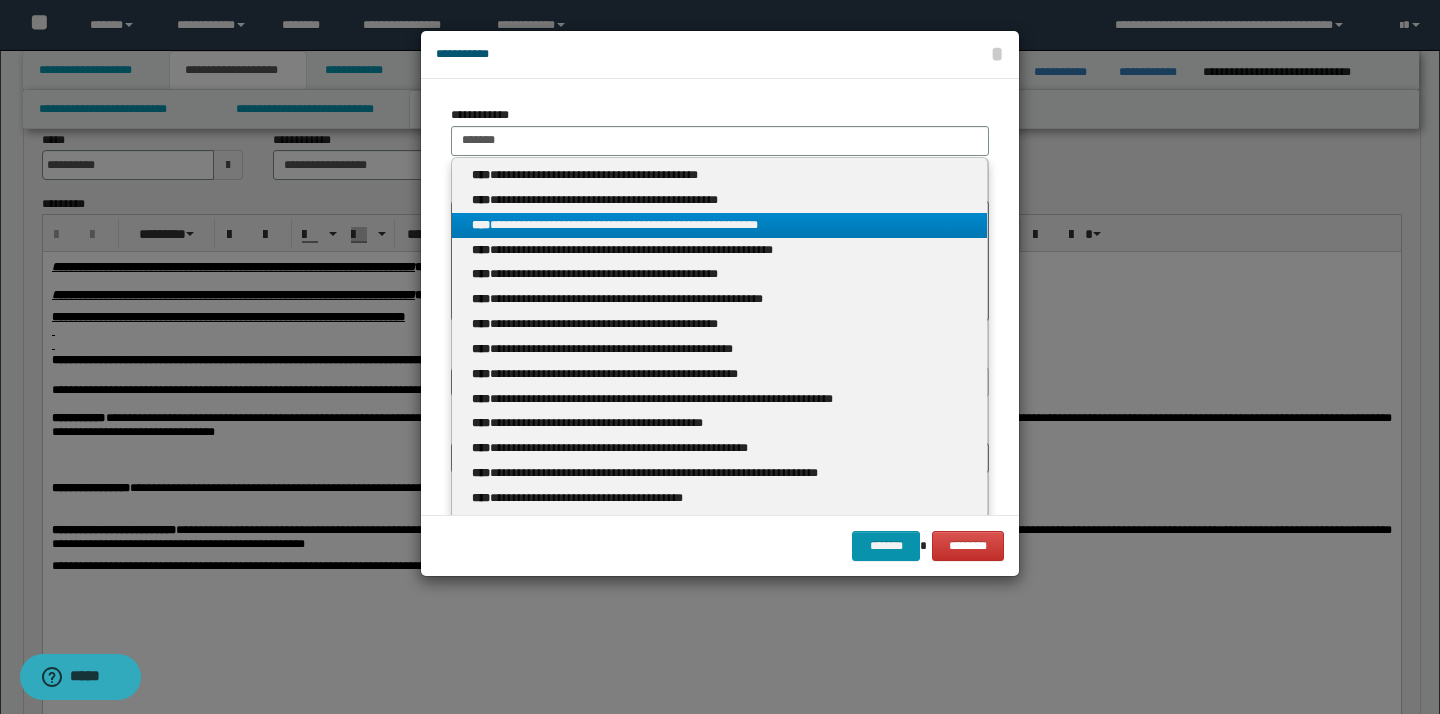 click on "**********" at bounding box center [719, 225] 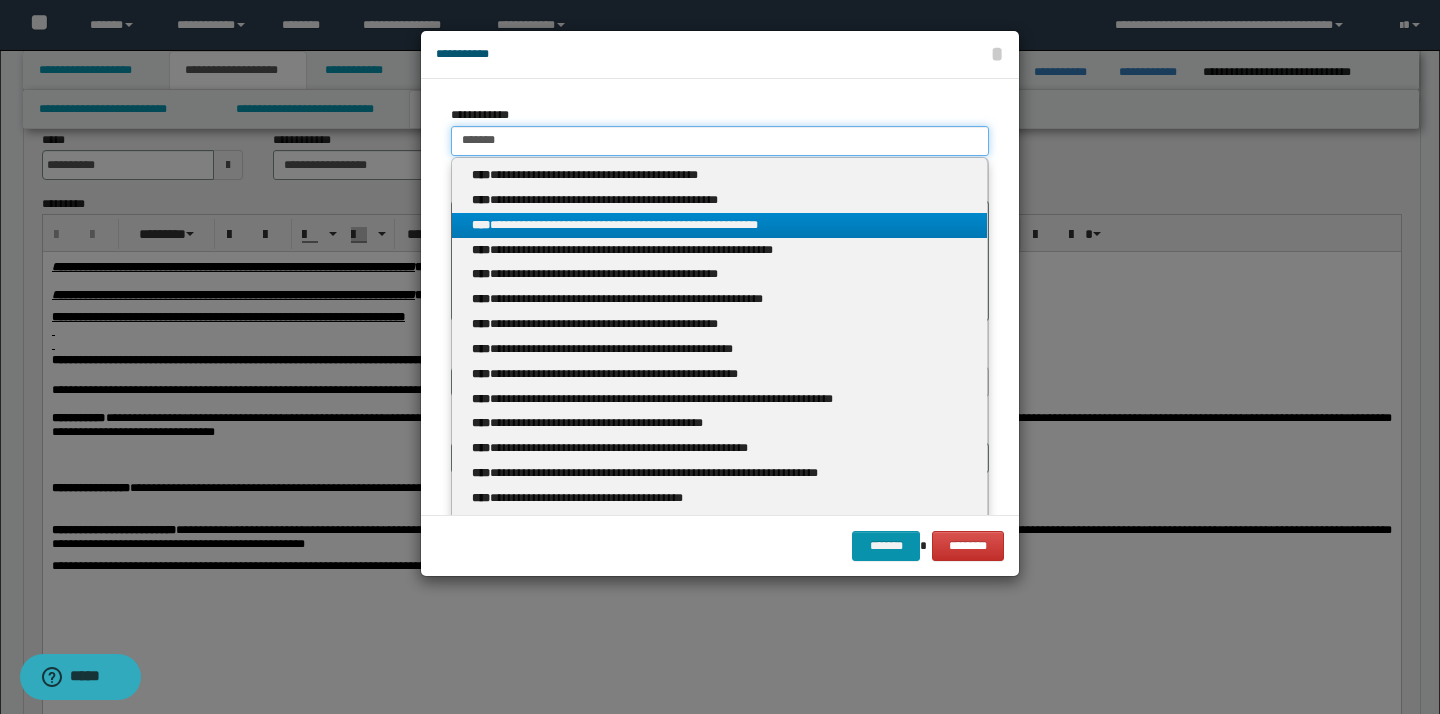 type 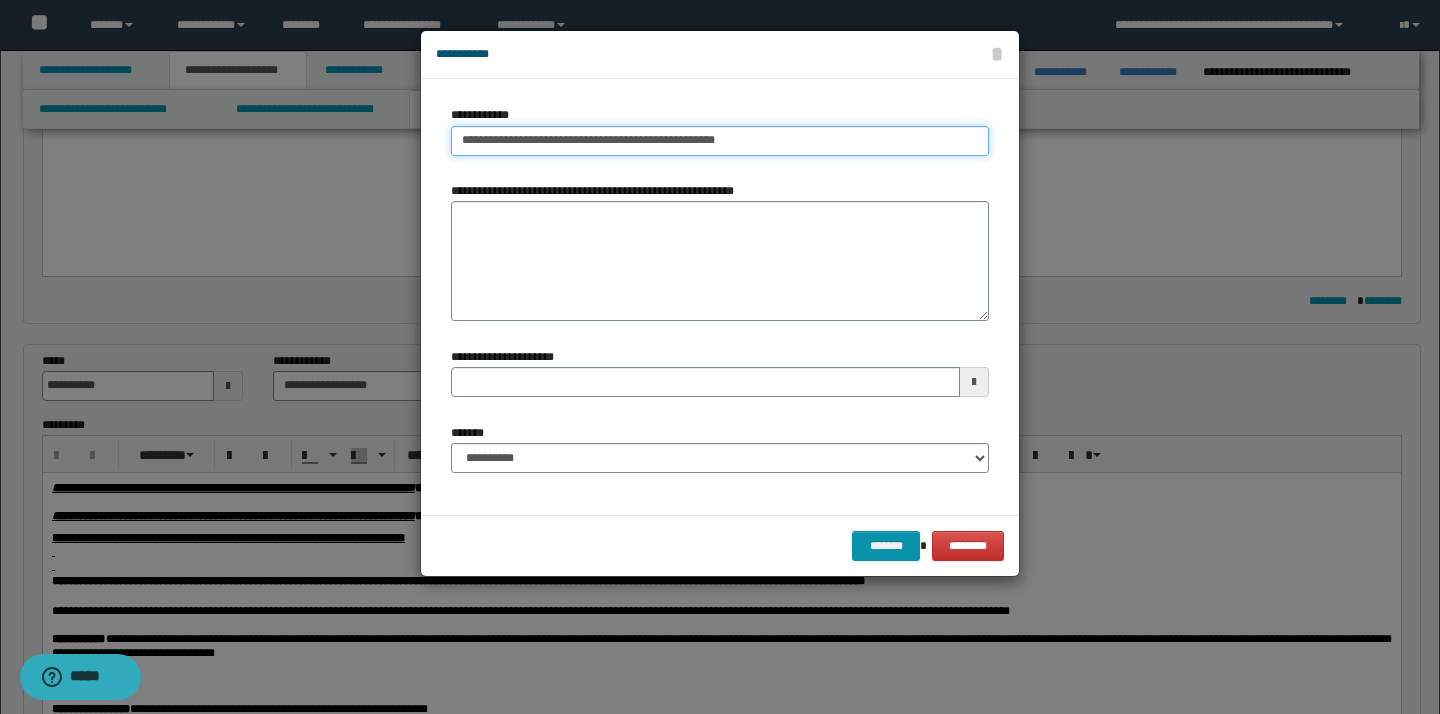 drag, startPoint x: 787, startPoint y: 145, endPoint x: 558, endPoint y: 136, distance: 229.17679 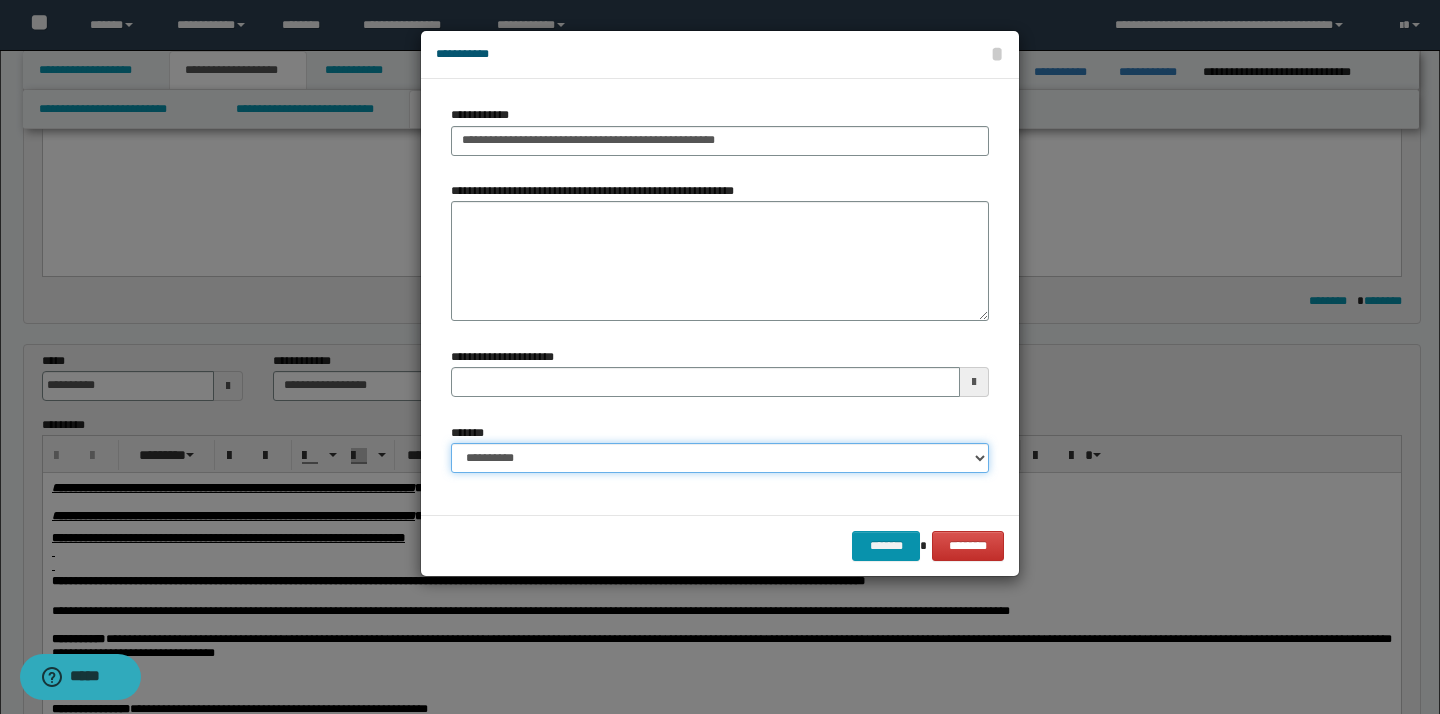 click on "**********" at bounding box center [720, 458] 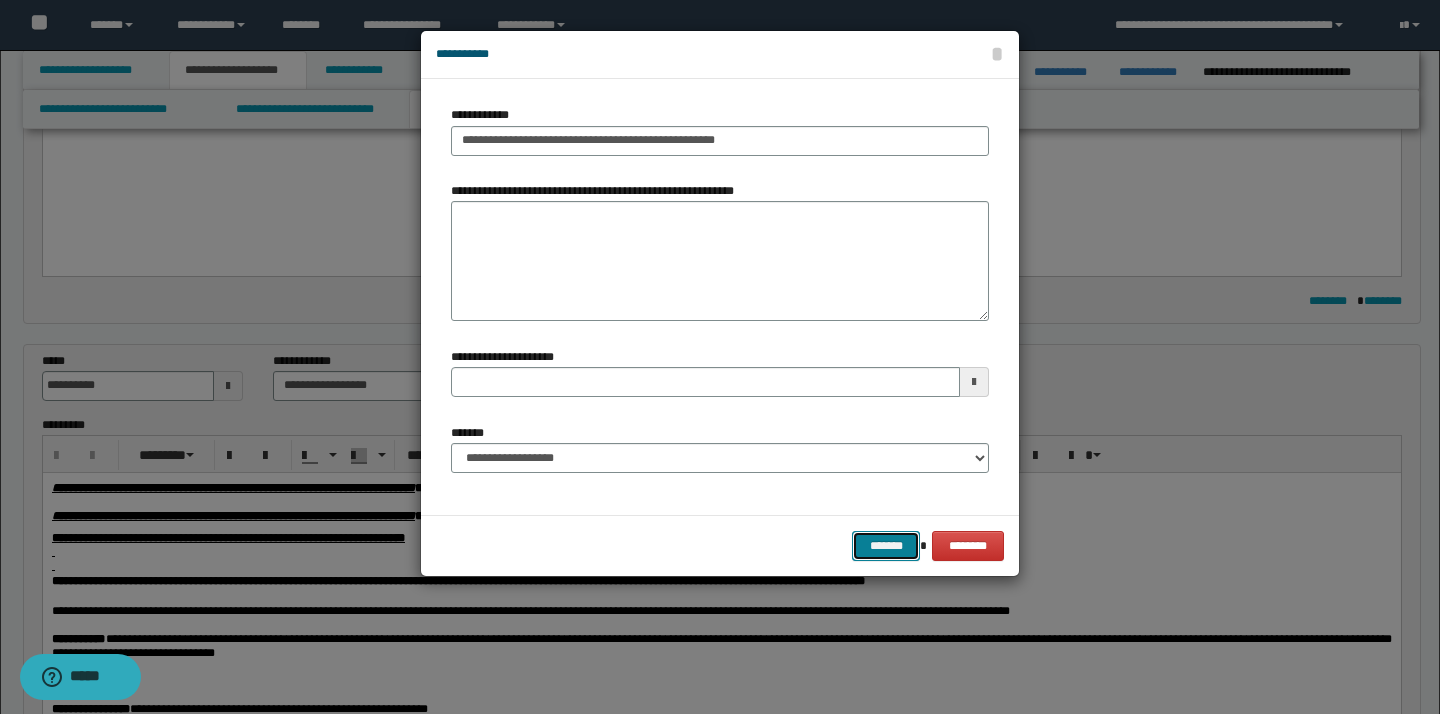 click on "*******" at bounding box center (886, 546) 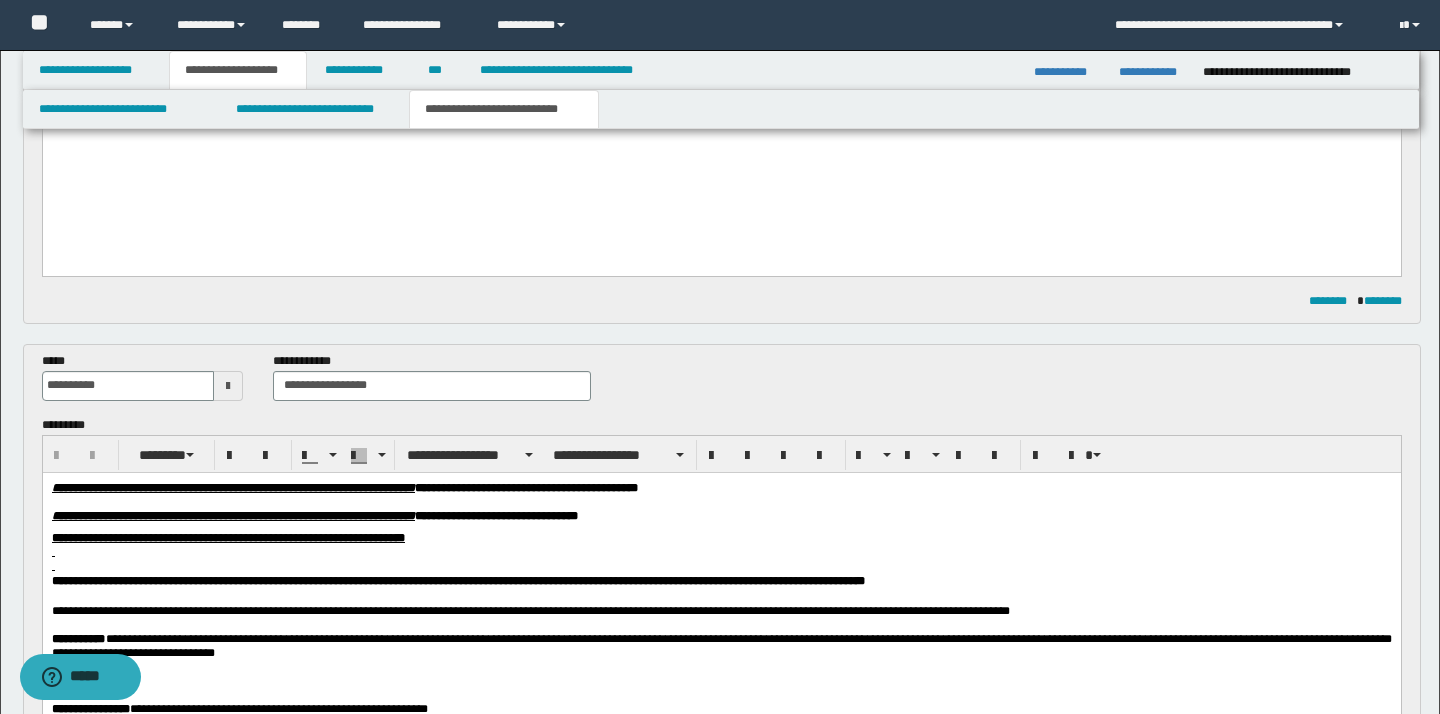 click on "*******" at bounding box center (1380, 1029) 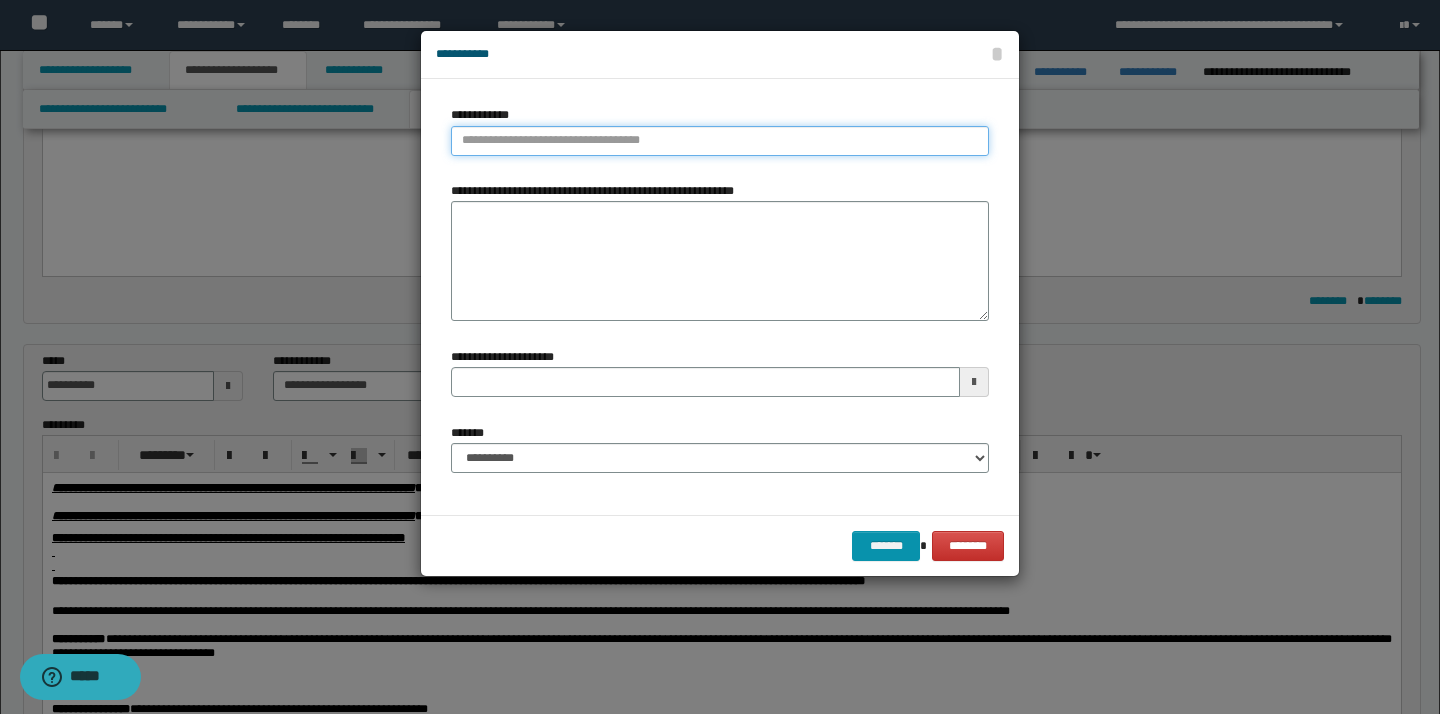 type on "**********" 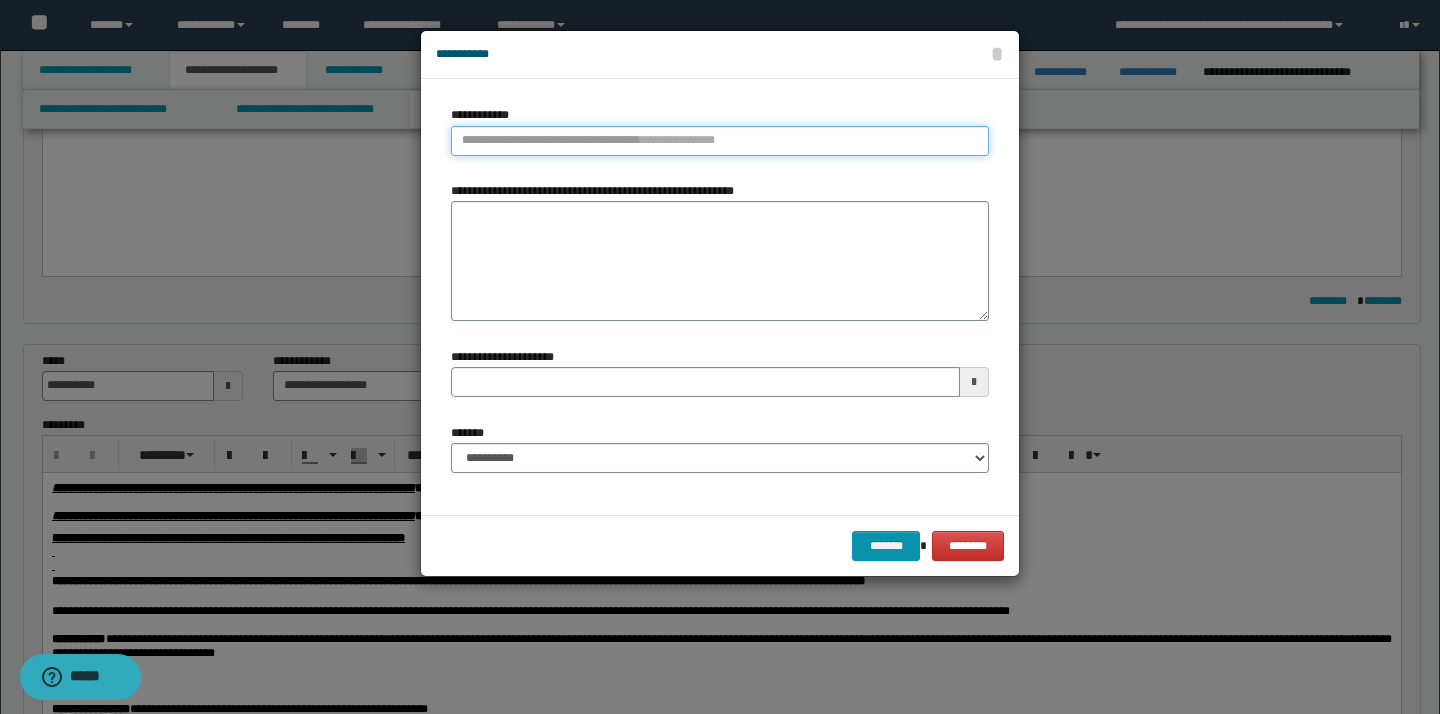 click on "**********" at bounding box center (720, 141) 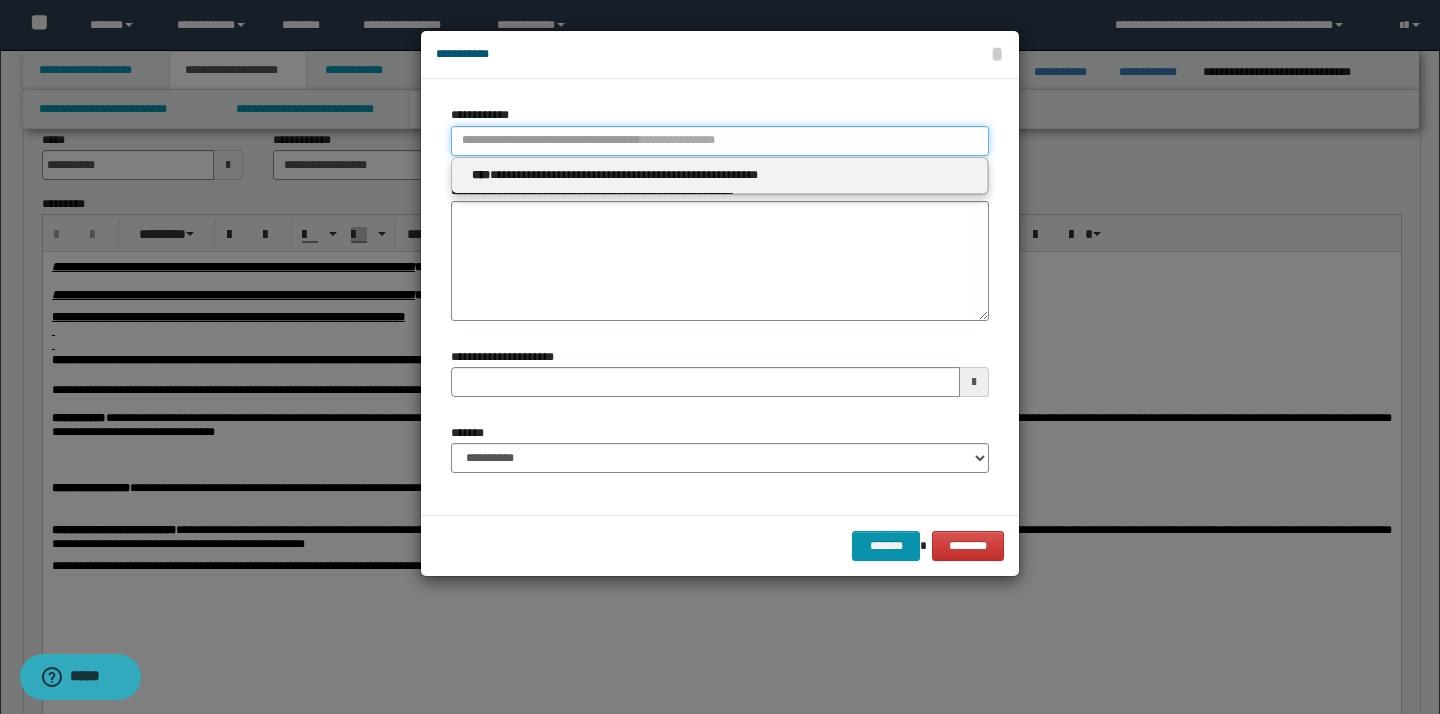 type 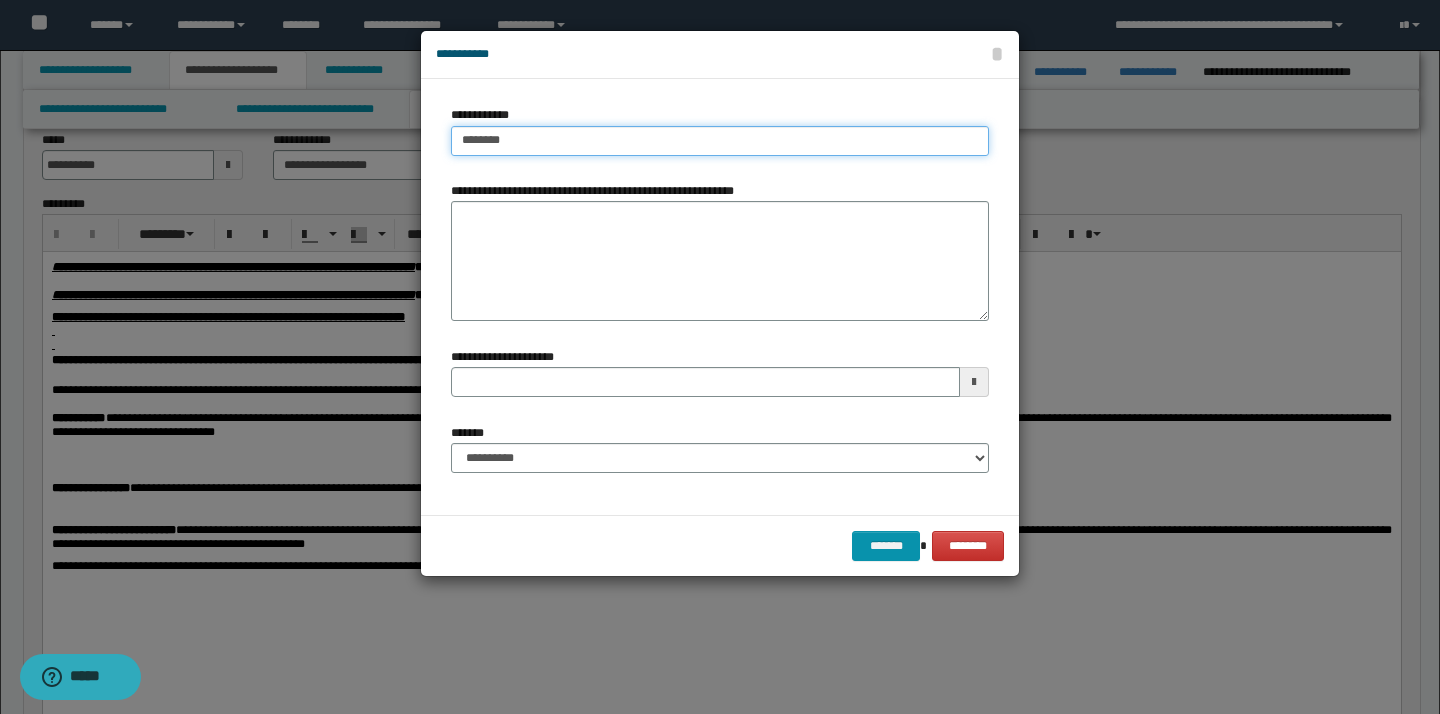 type on "*********" 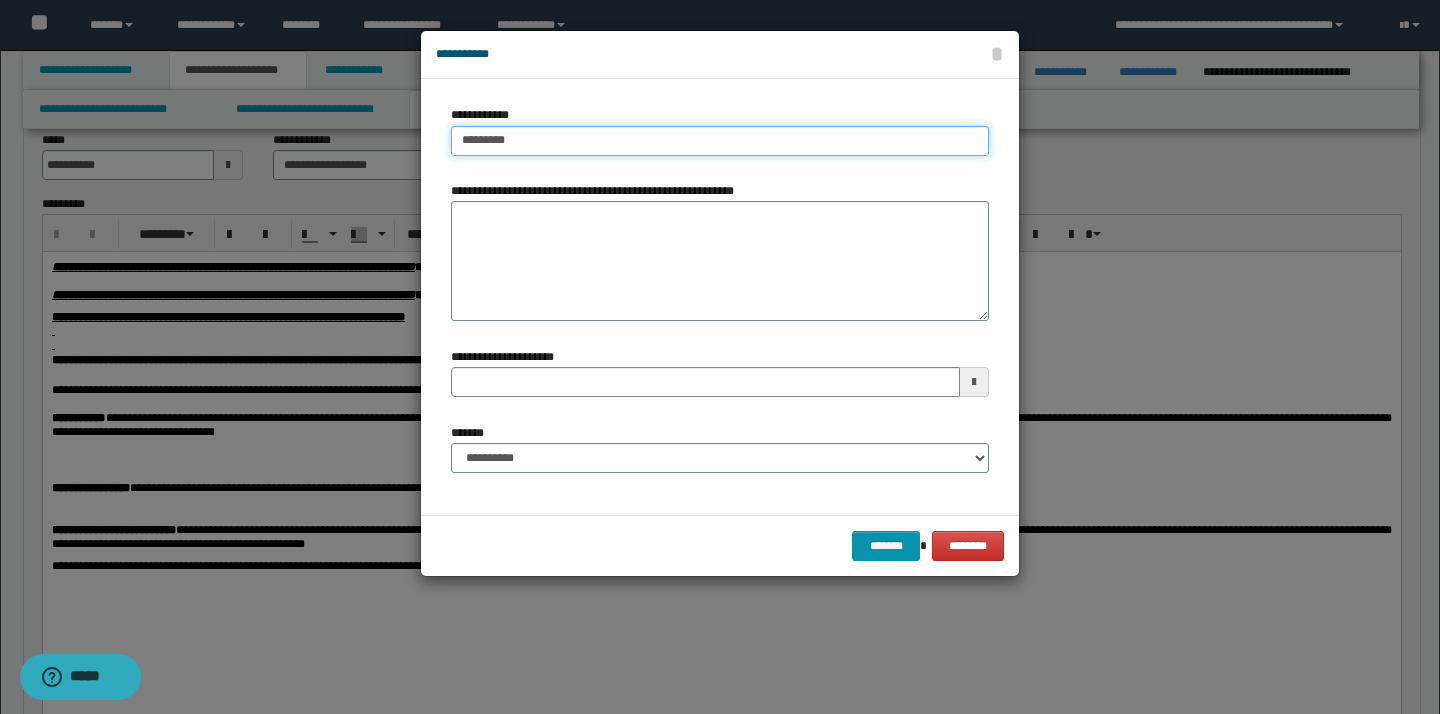type on "**********" 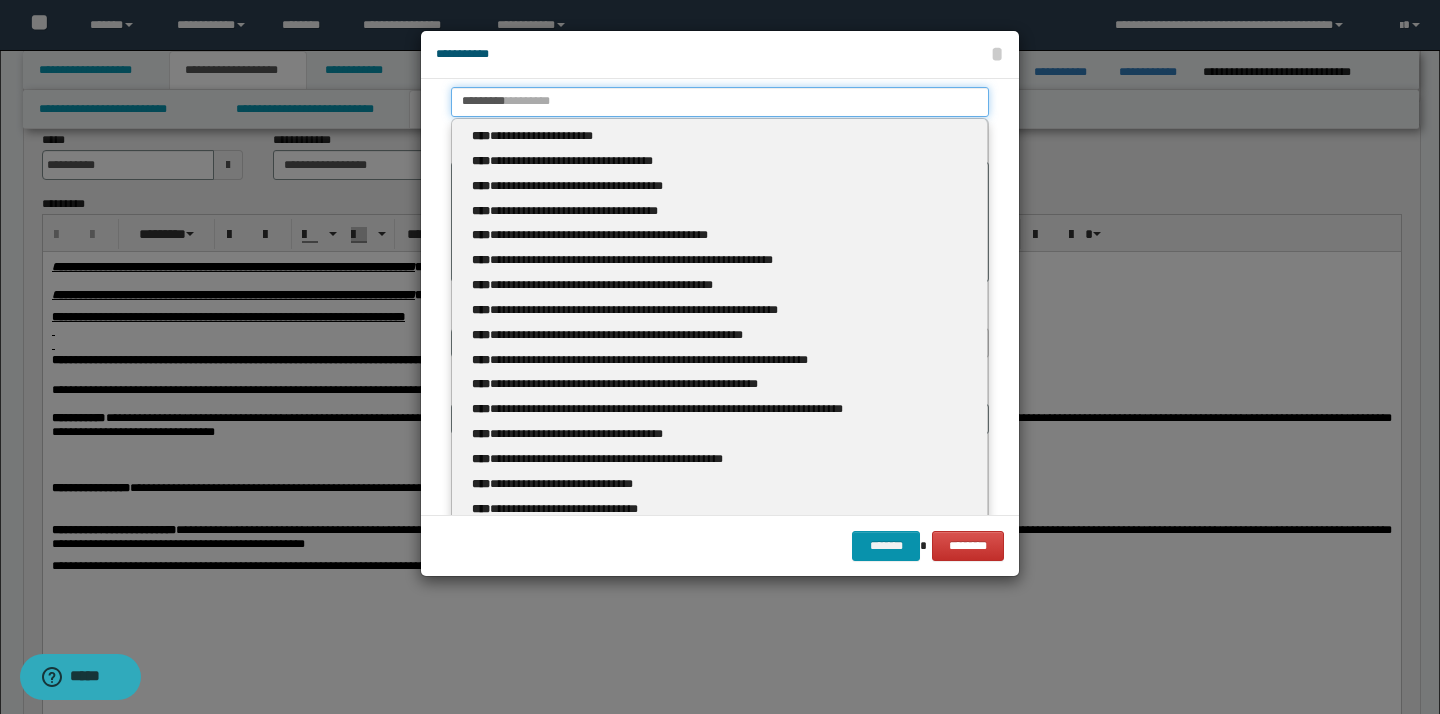 scroll, scrollTop: 38, scrollLeft: 0, axis: vertical 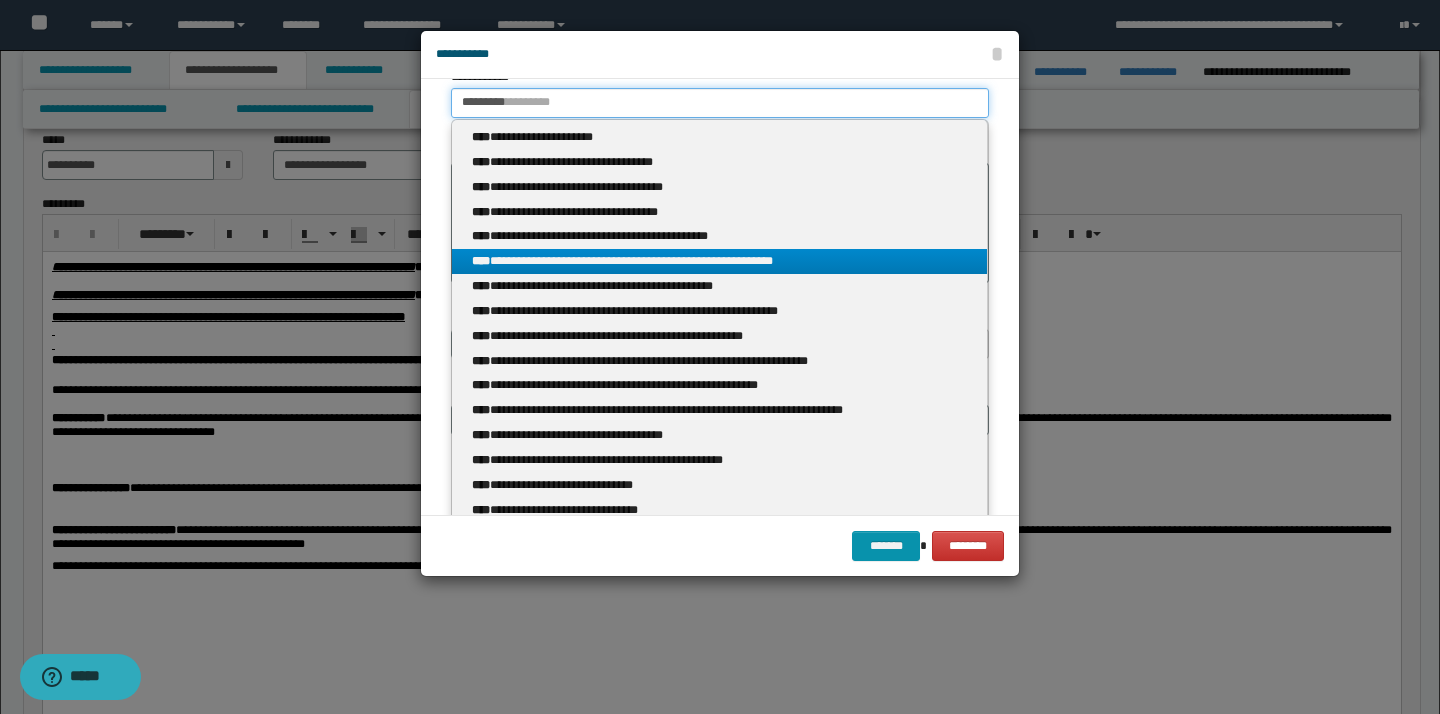 type on "*********" 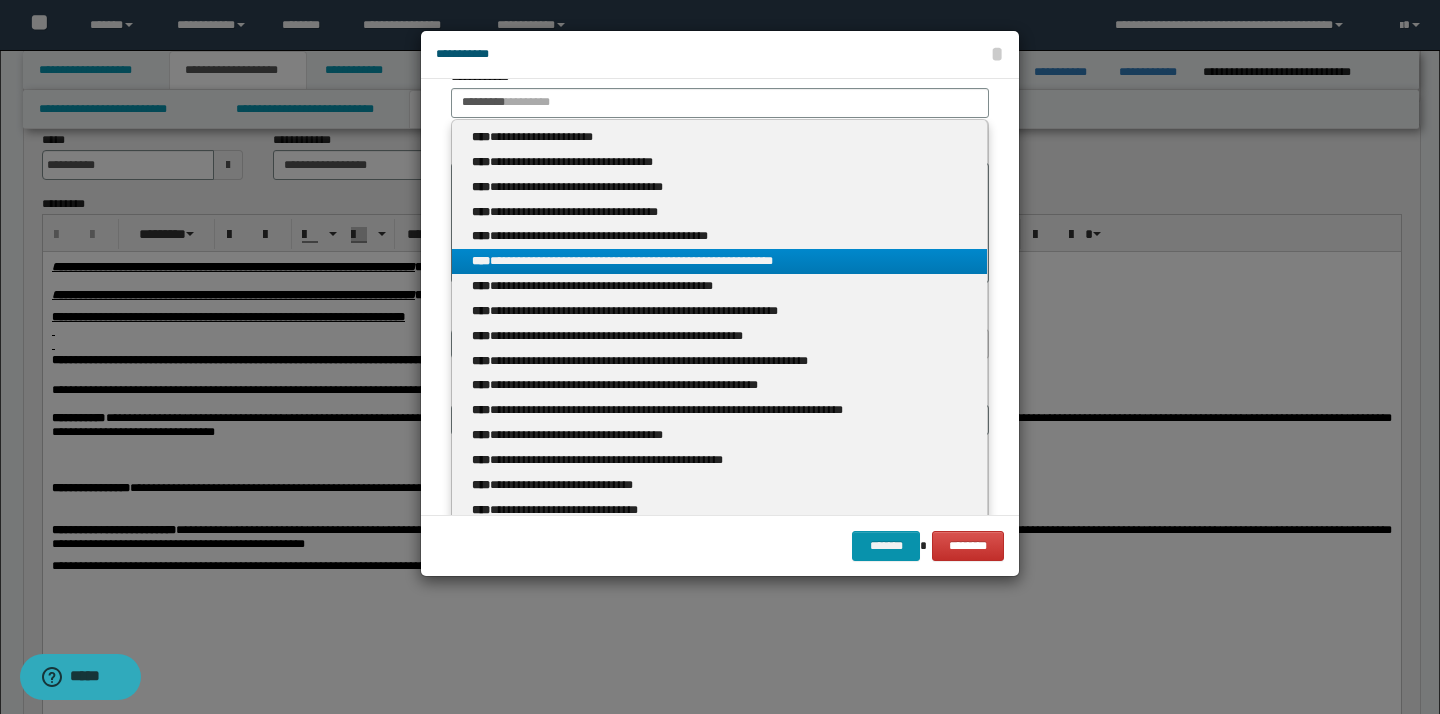 click on "**********" at bounding box center [719, 261] 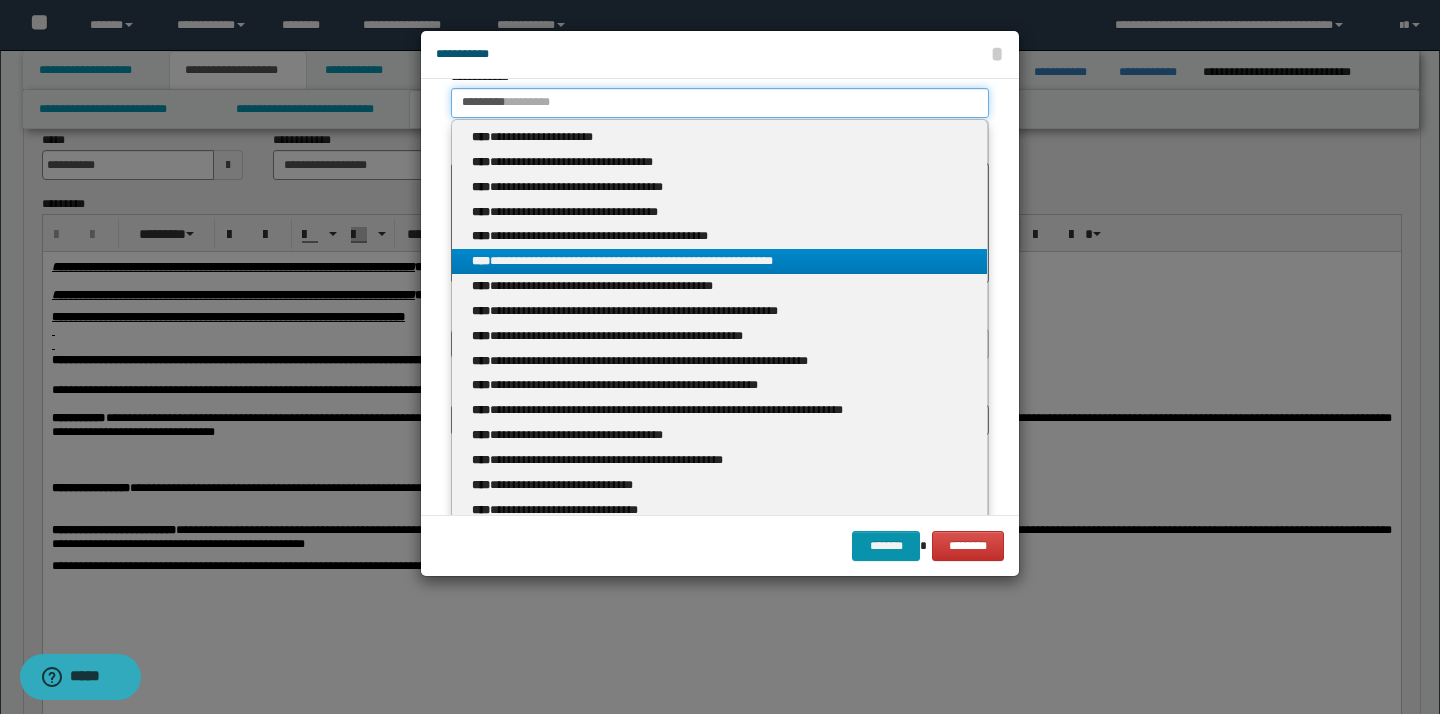 type 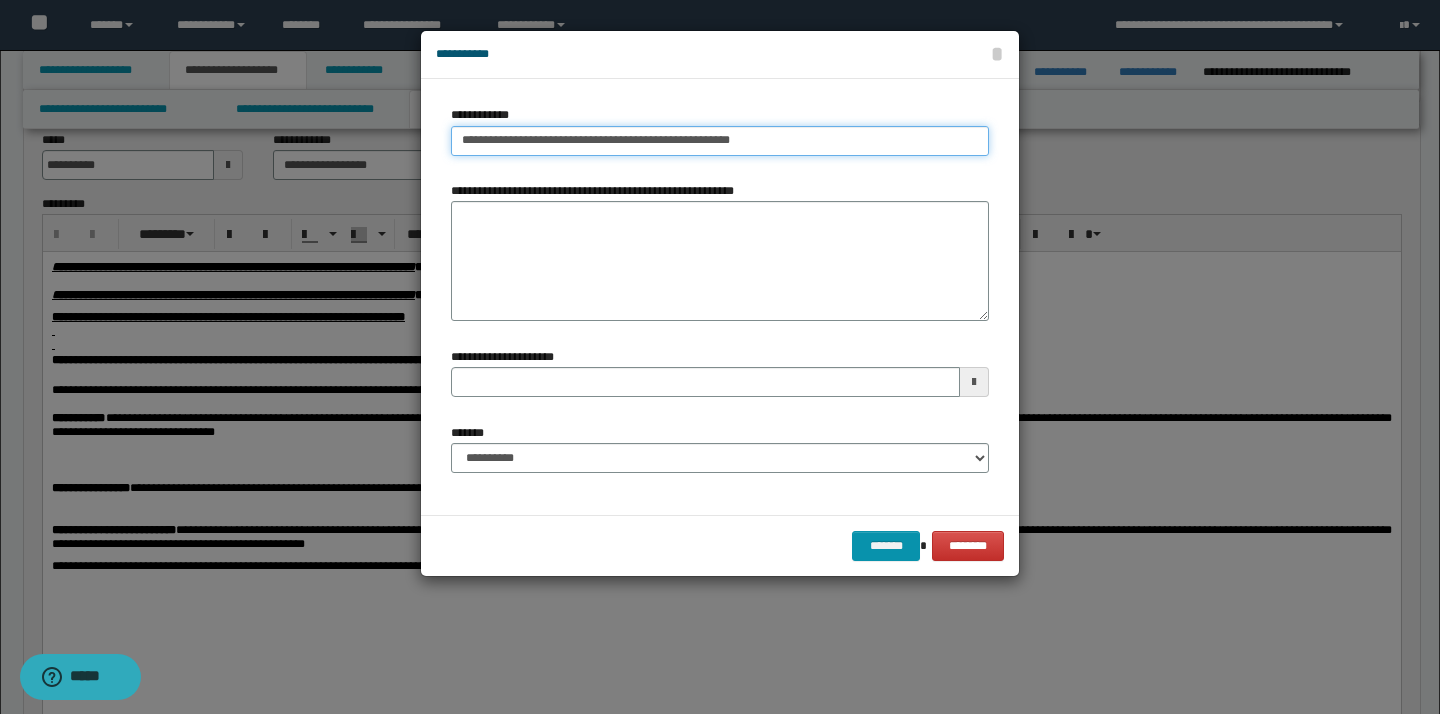 scroll, scrollTop: 0, scrollLeft: 0, axis: both 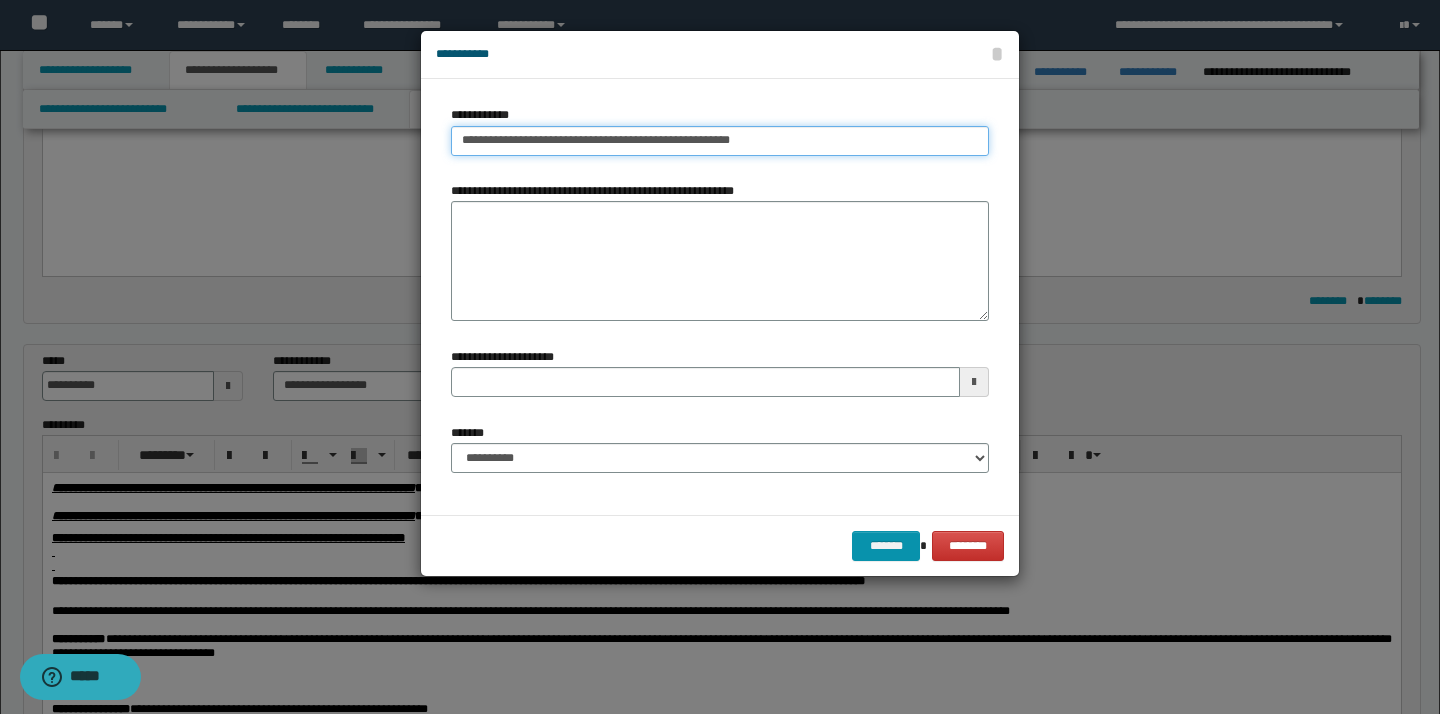 drag, startPoint x: 791, startPoint y: 139, endPoint x: 447, endPoint y: 131, distance: 344.09302 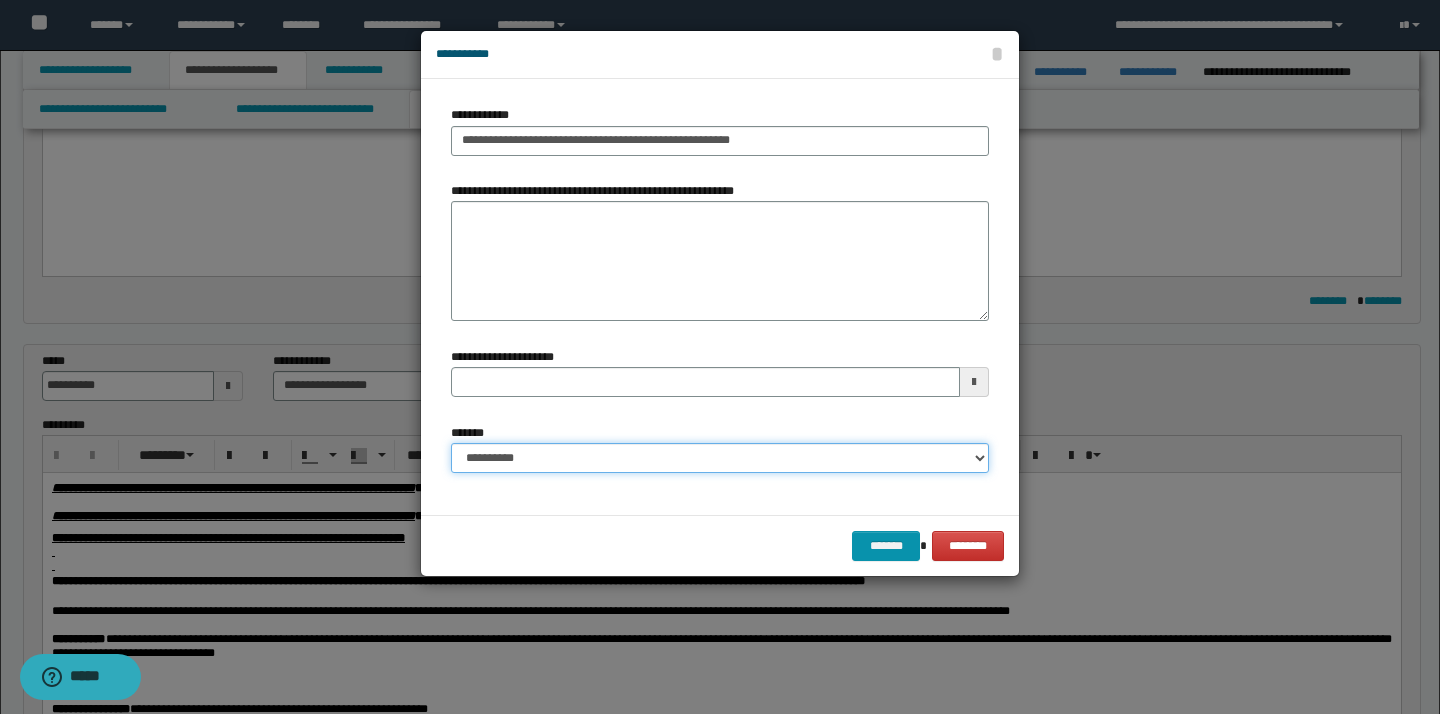 click on "**********" at bounding box center (720, 458) 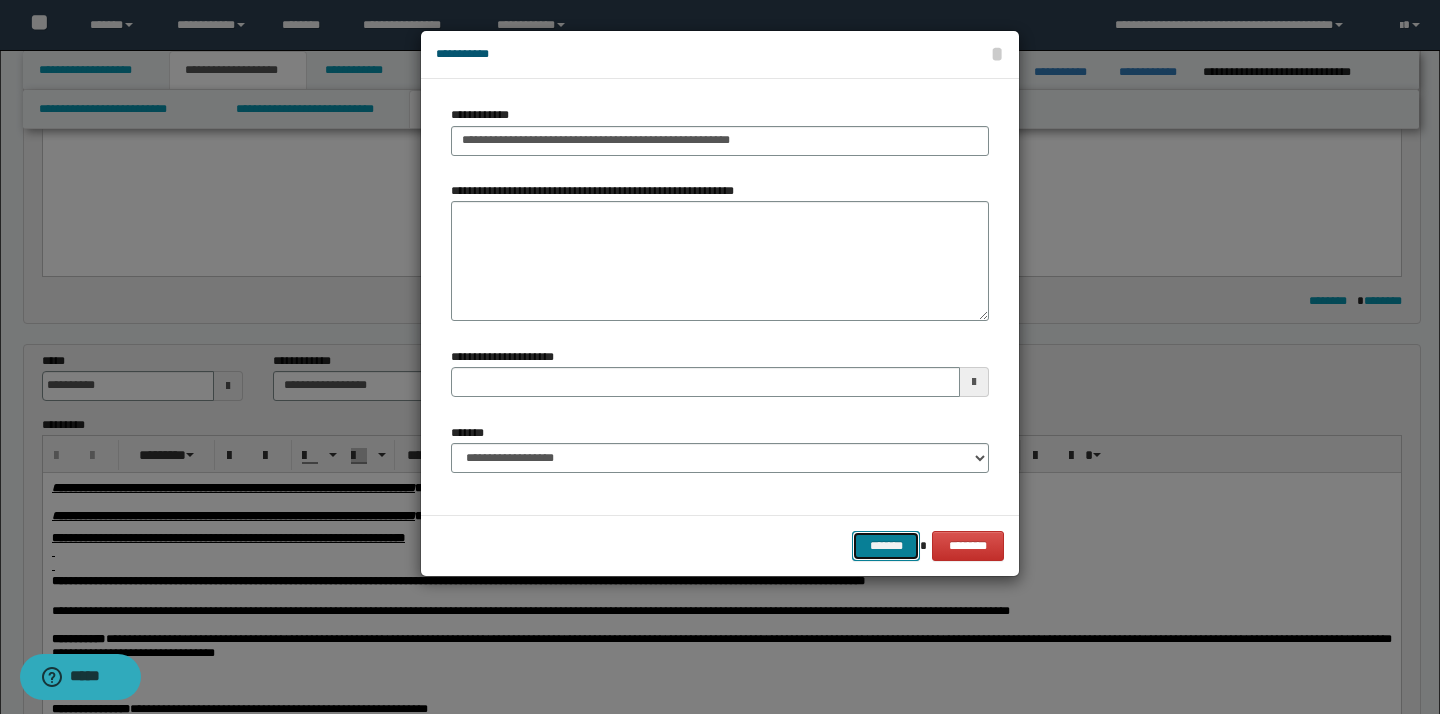 click on "*******" at bounding box center (886, 546) 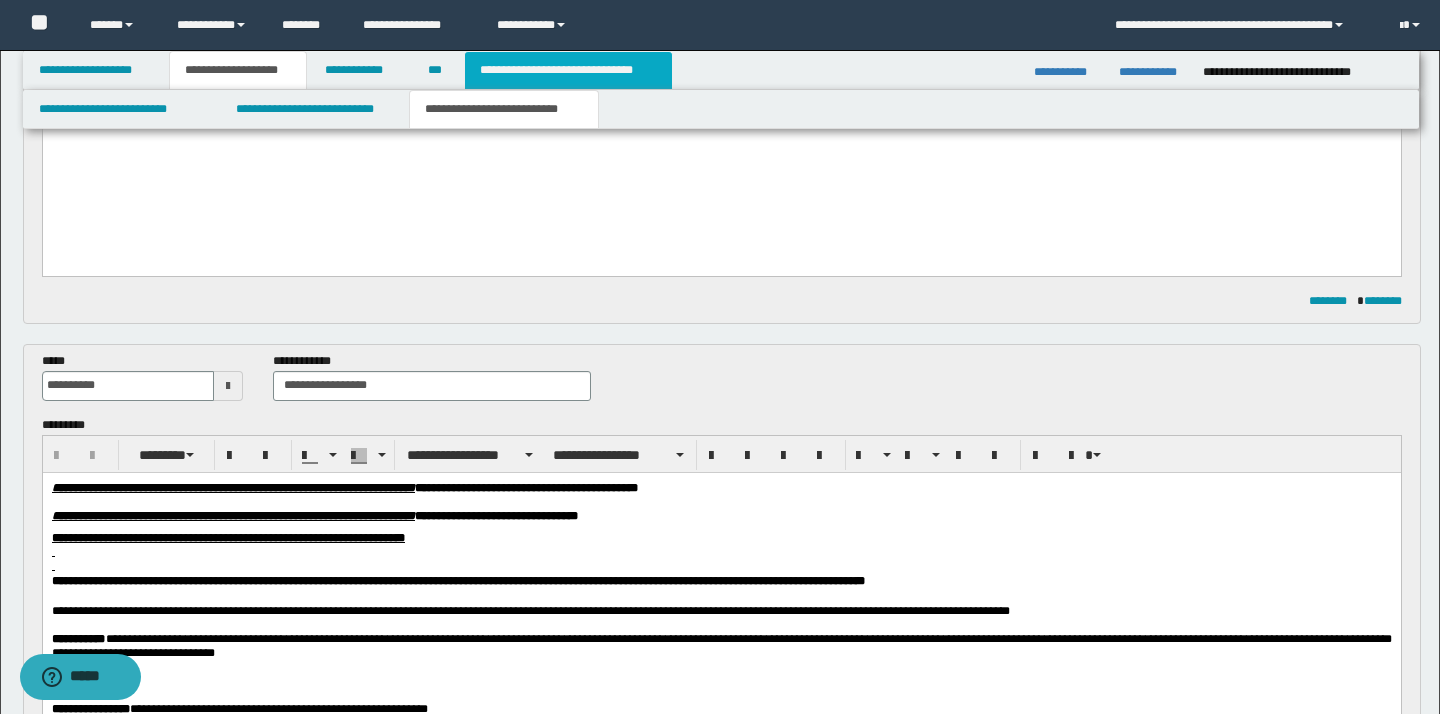 click on "**********" at bounding box center [568, 70] 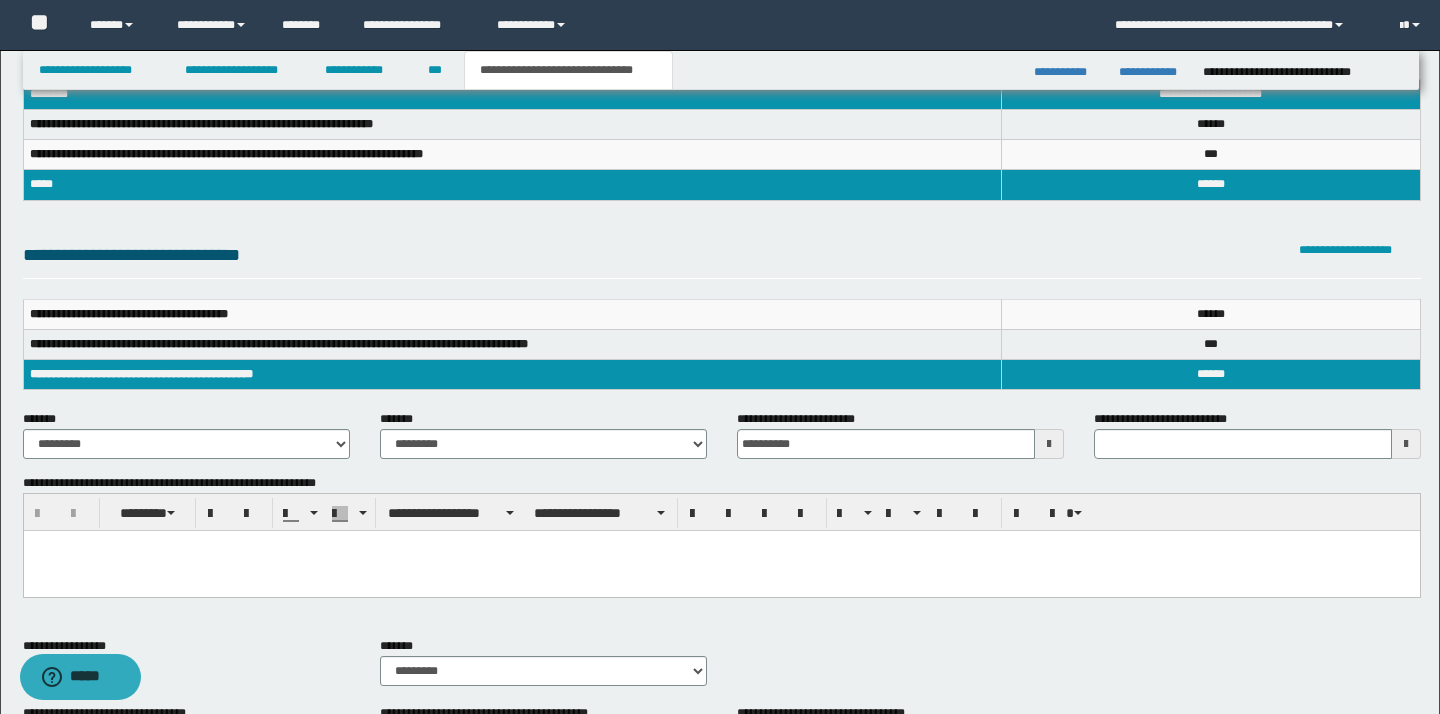 scroll, scrollTop: 0, scrollLeft: 0, axis: both 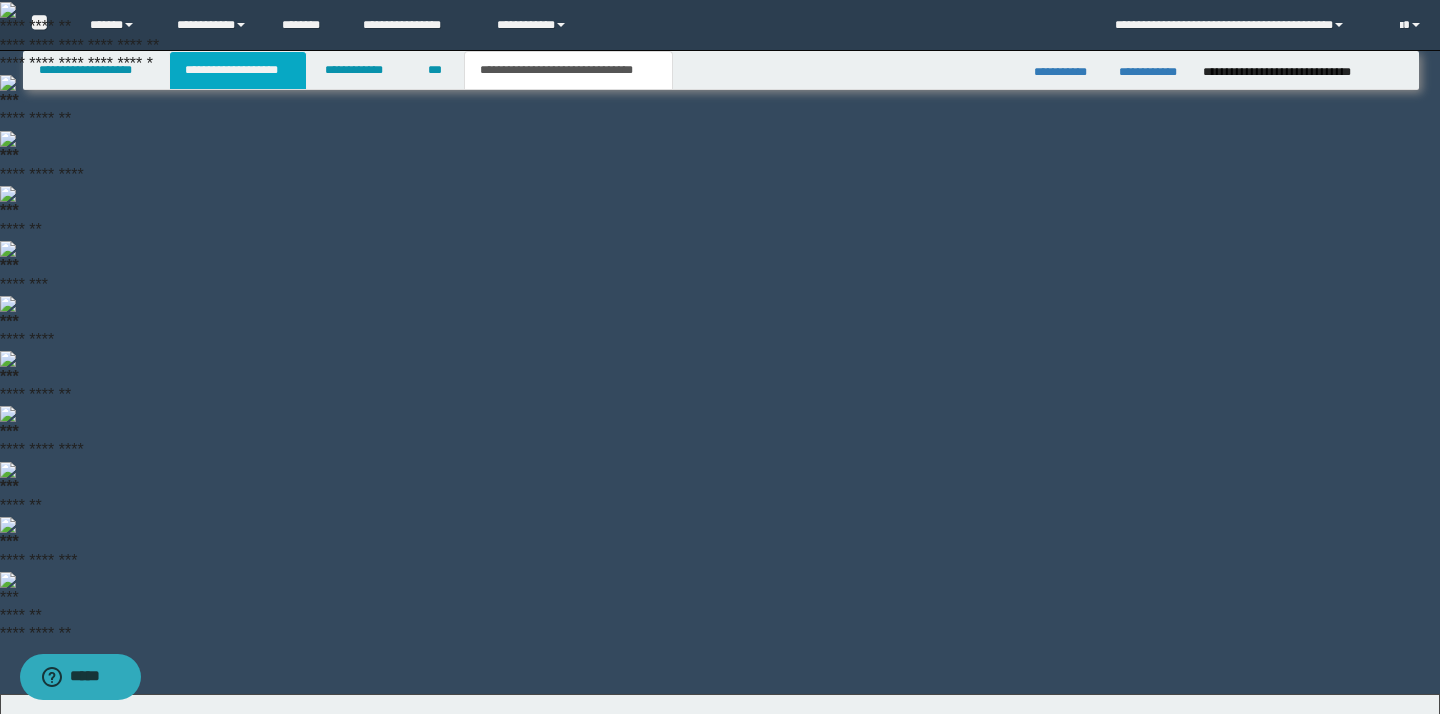 click on "**********" at bounding box center (238, 70) 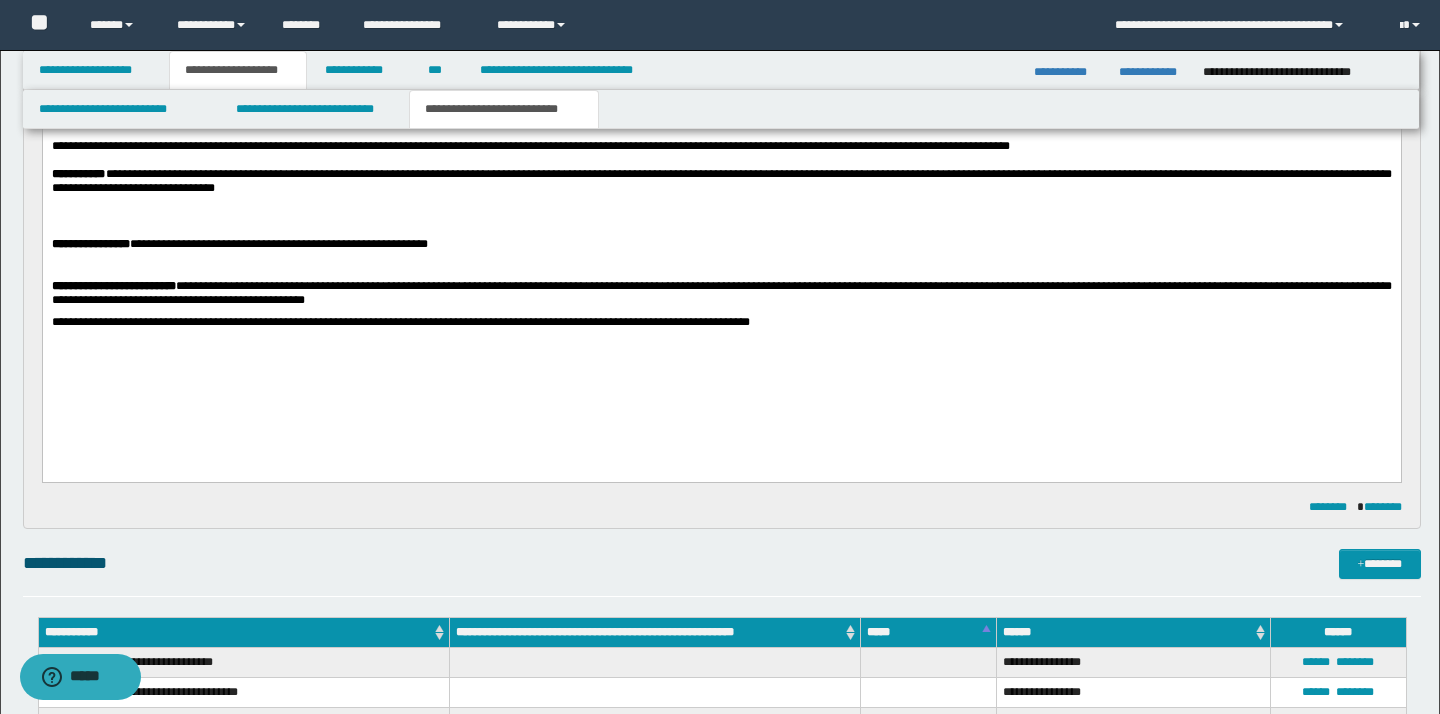 scroll, scrollTop: 1591, scrollLeft: 0, axis: vertical 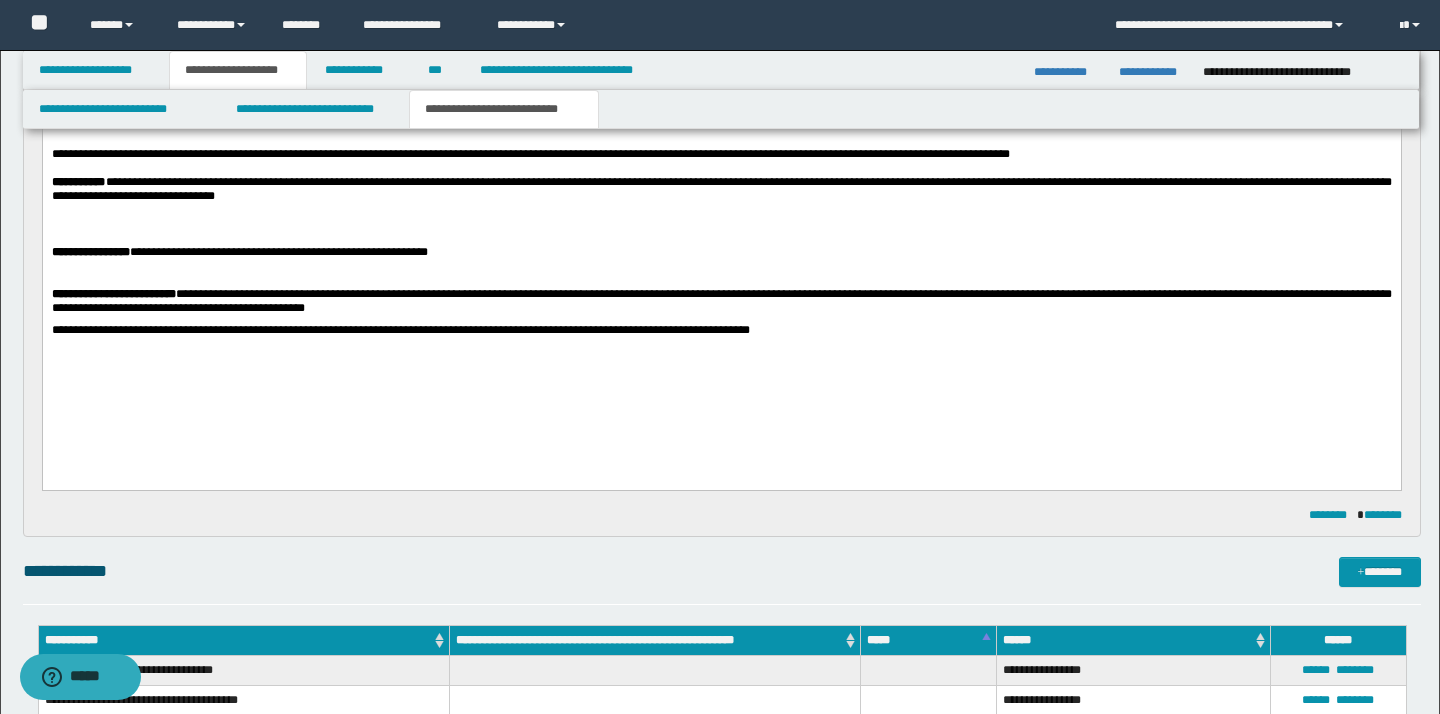 click at bounding box center (721, 960) 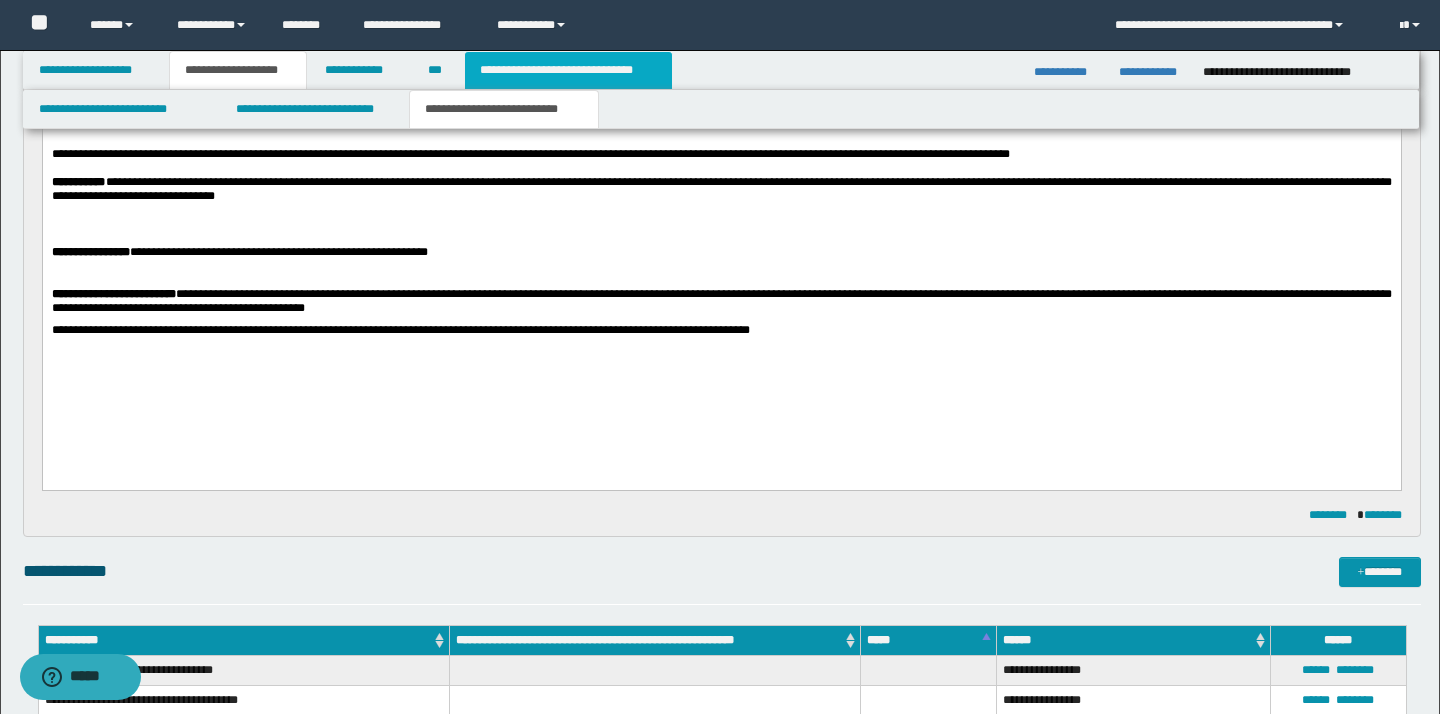 click on "**********" at bounding box center (568, 70) 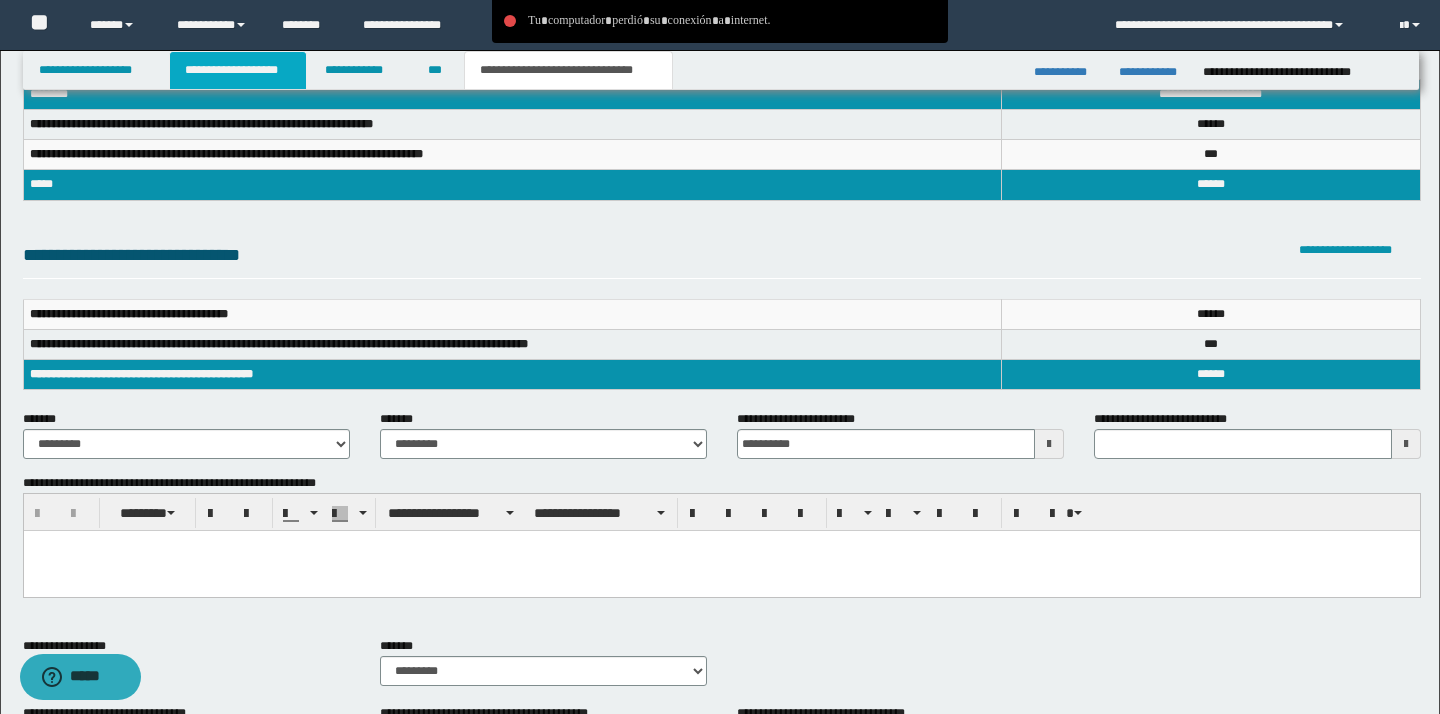 click on "**********" at bounding box center (238, 70) 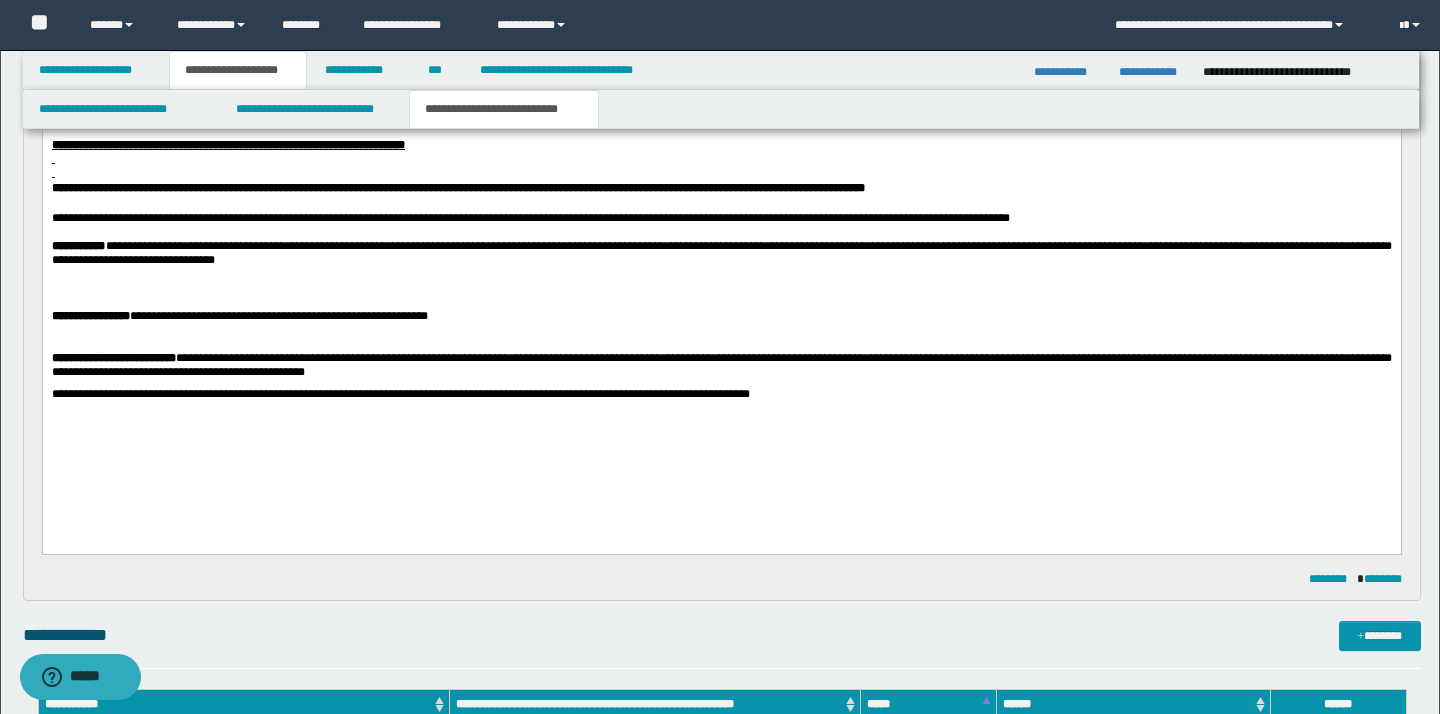 scroll, scrollTop: 1530, scrollLeft: 0, axis: vertical 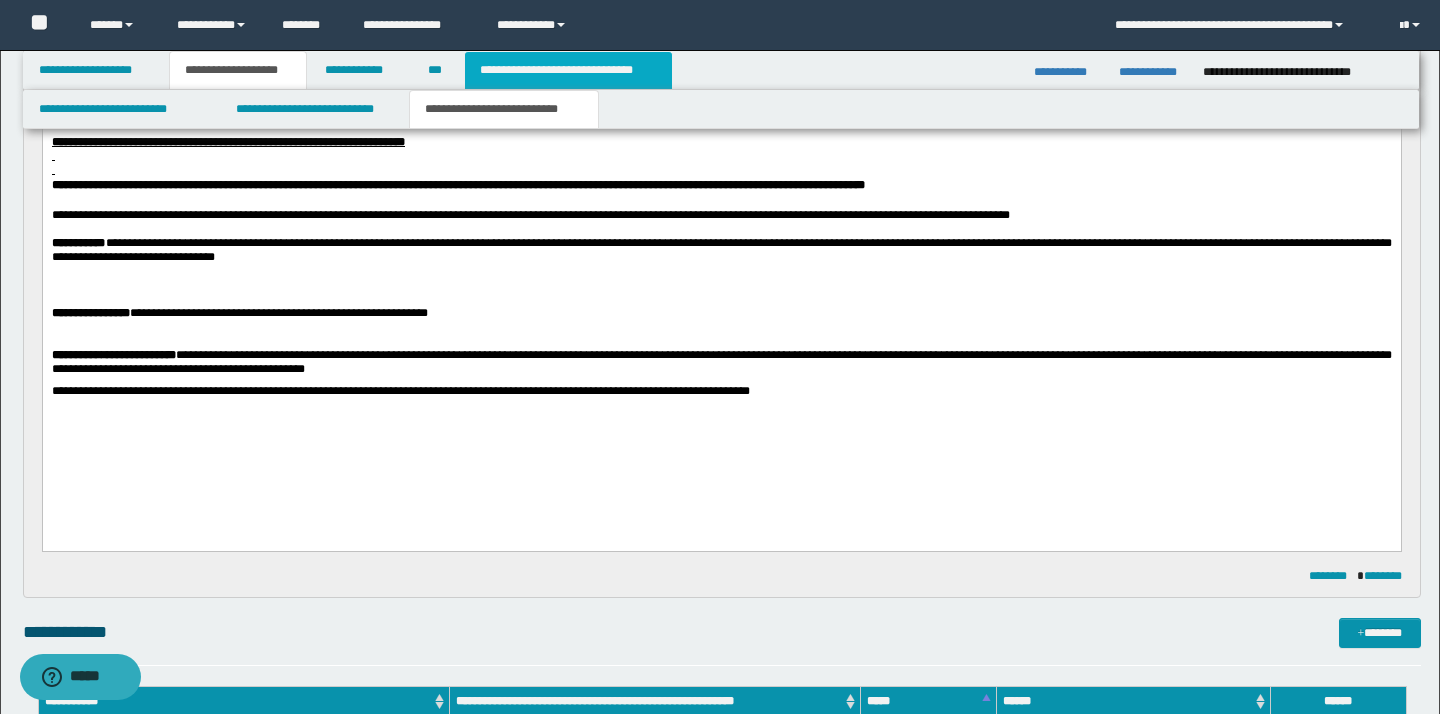 click on "**********" at bounding box center [568, 70] 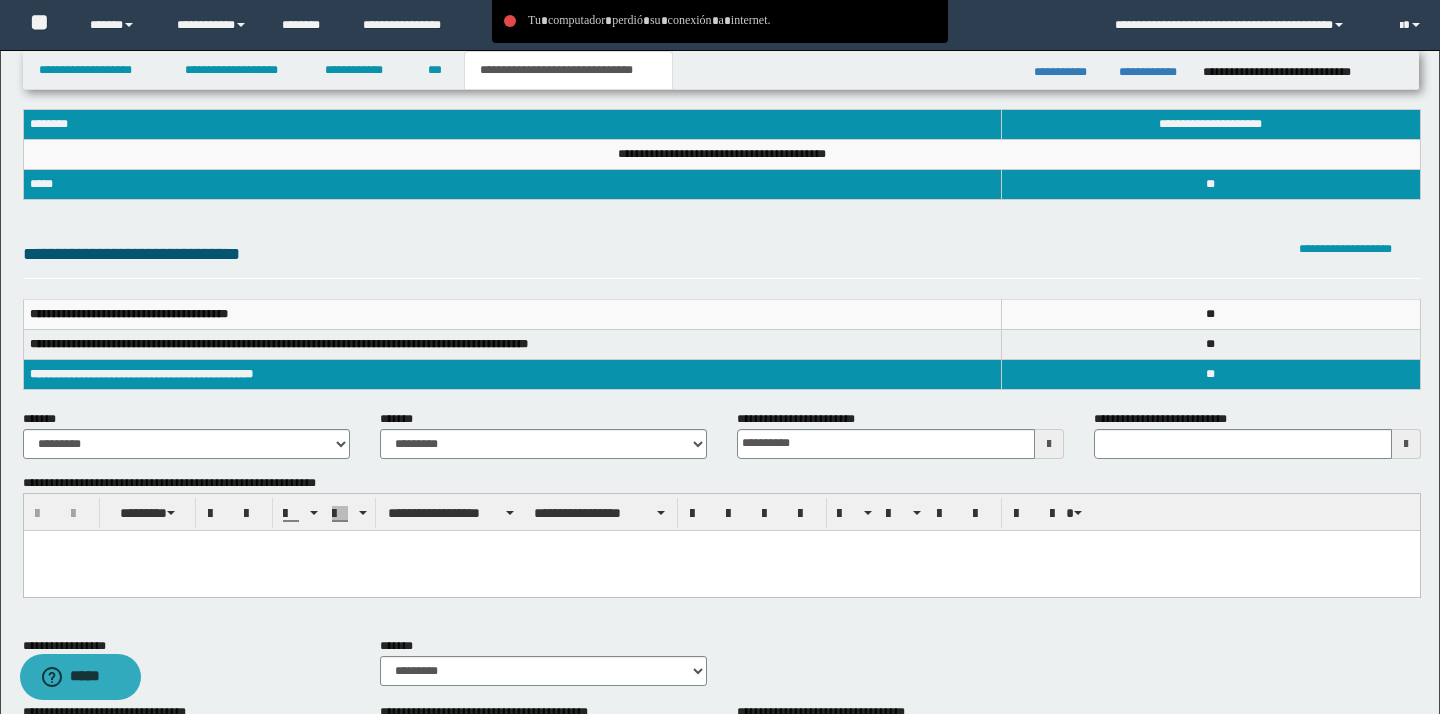 scroll, scrollTop: 751, scrollLeft: 0, axis: vertical 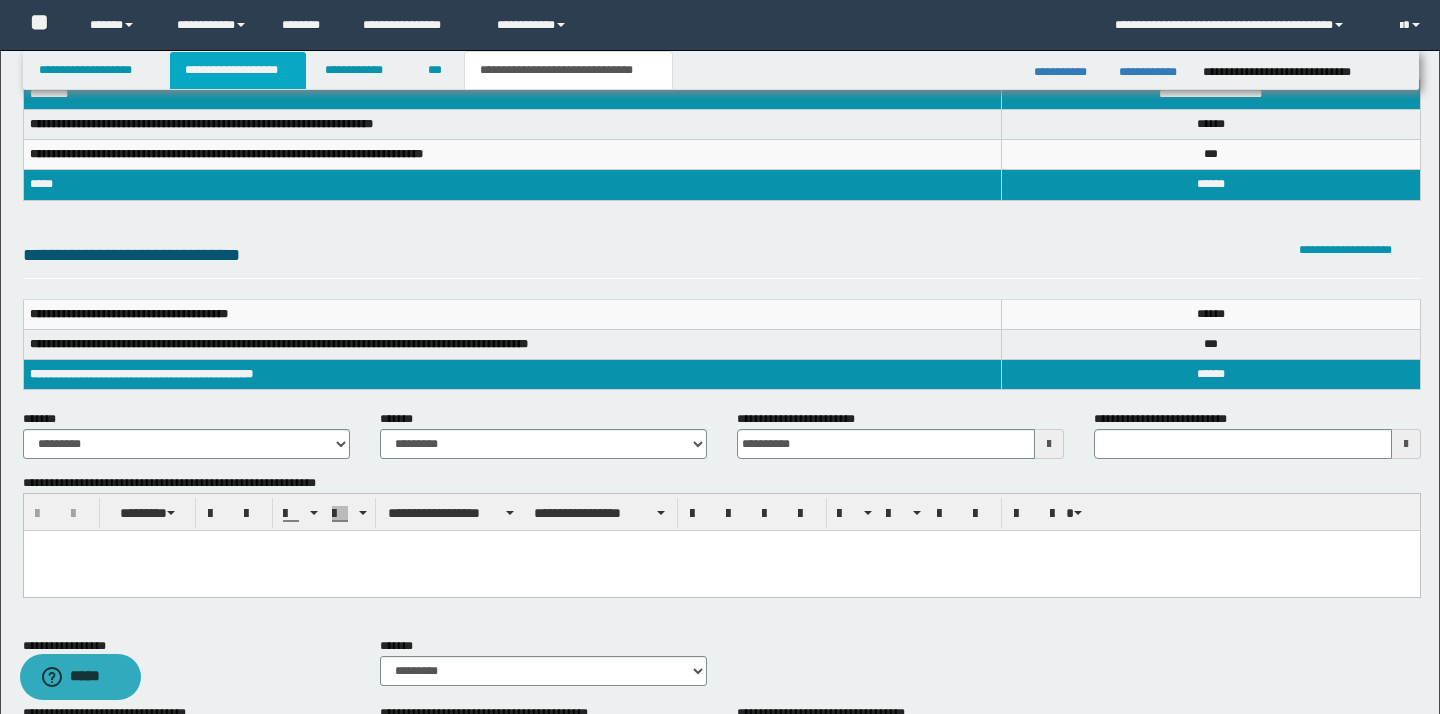 click on "**********" at bounding box center [238, 70] 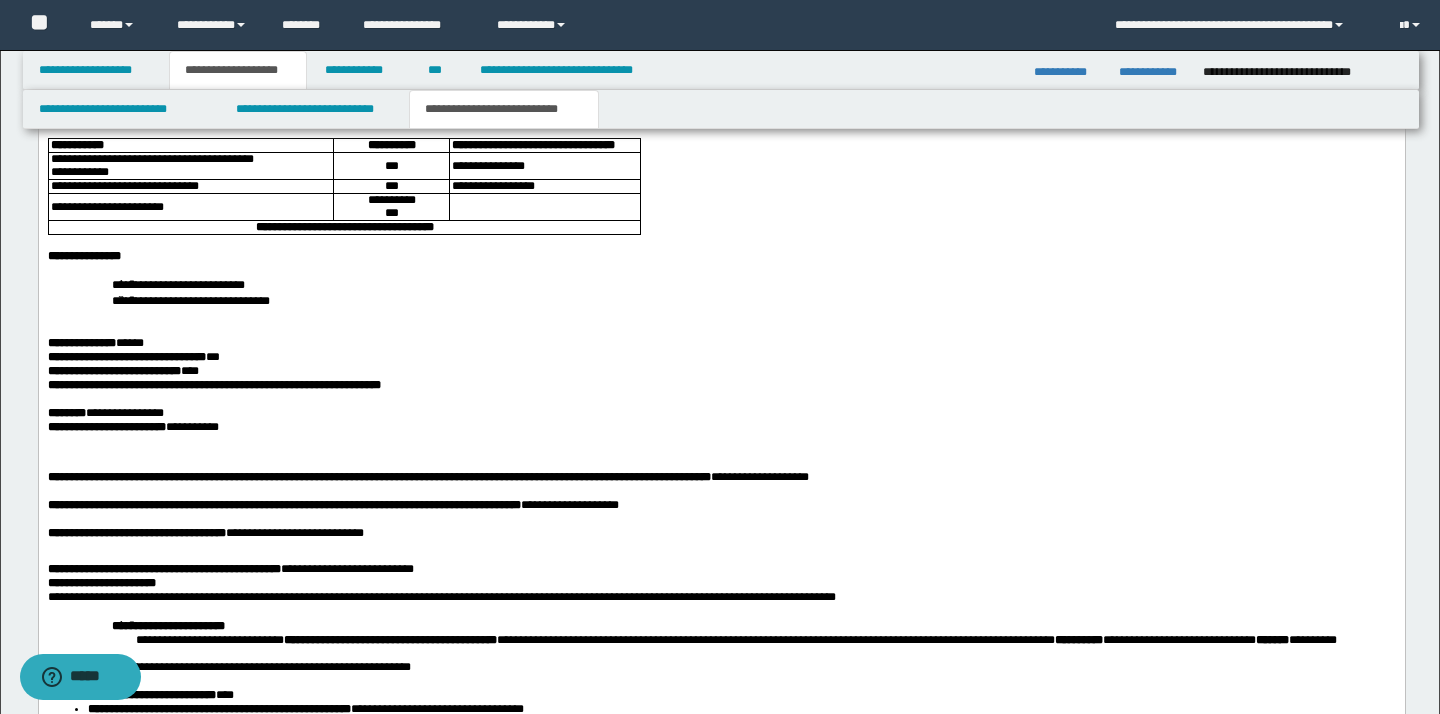 scroll, scrollTop: 2676, scrollLeft: 0, axis: vertical 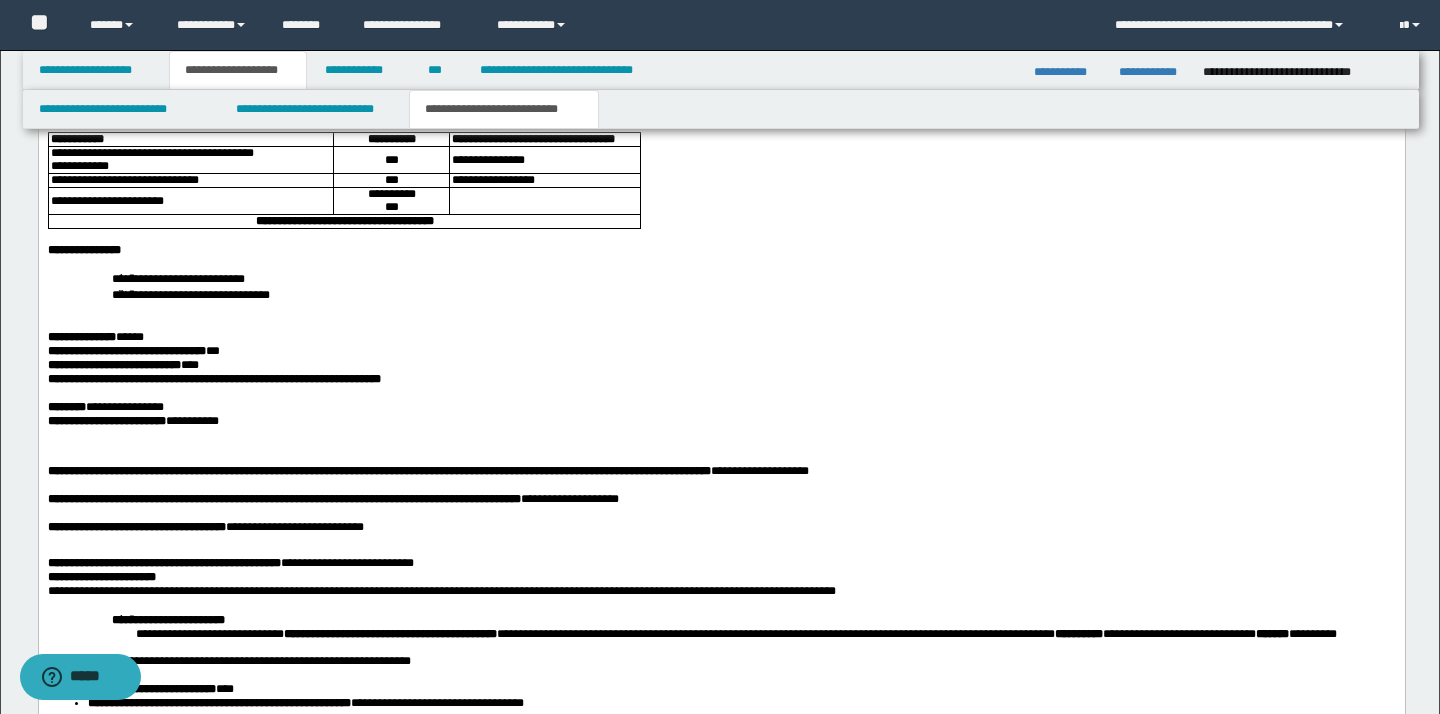 drag, startPoint x: 486, startPoint y: 1218, endPoint x: 5, endPoint y: 1180, distance: 482.49872 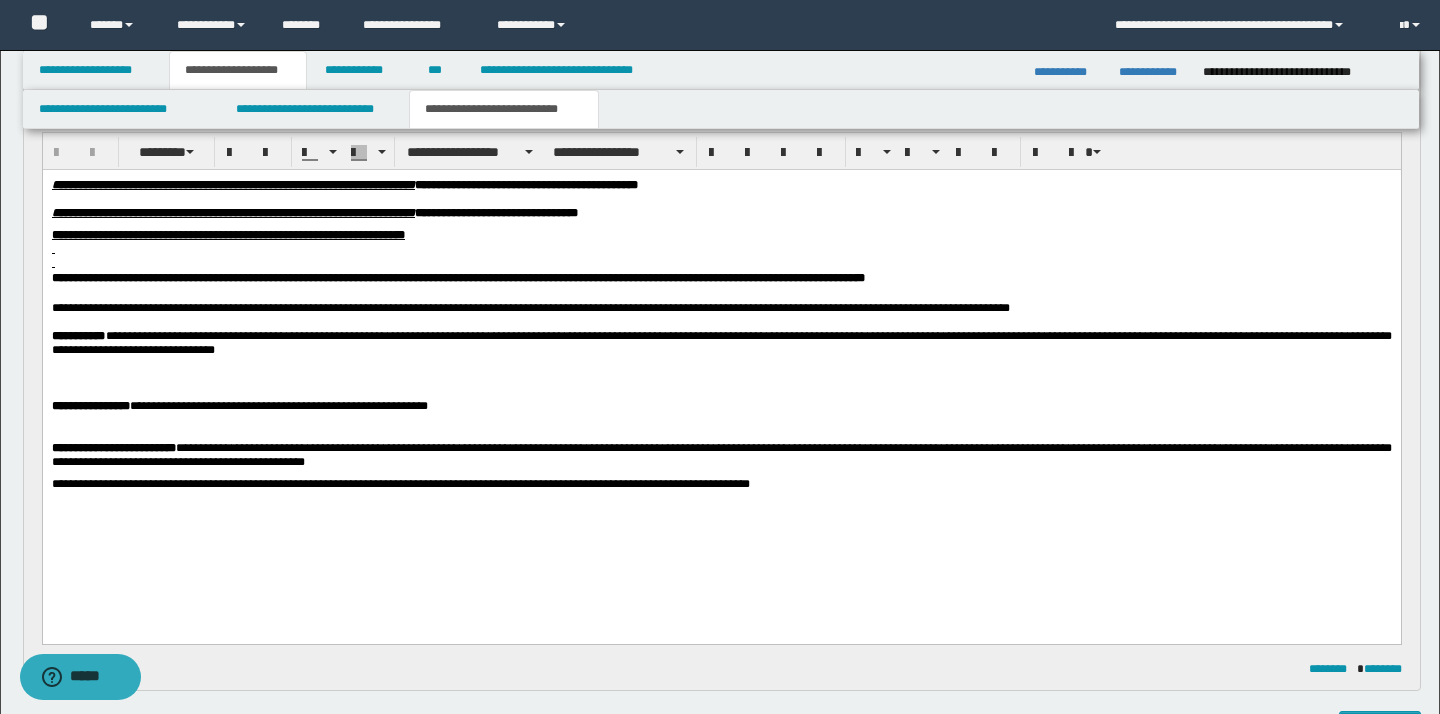scroll, scrollTop: 1432, scrollLeft: 0, axis: vertical 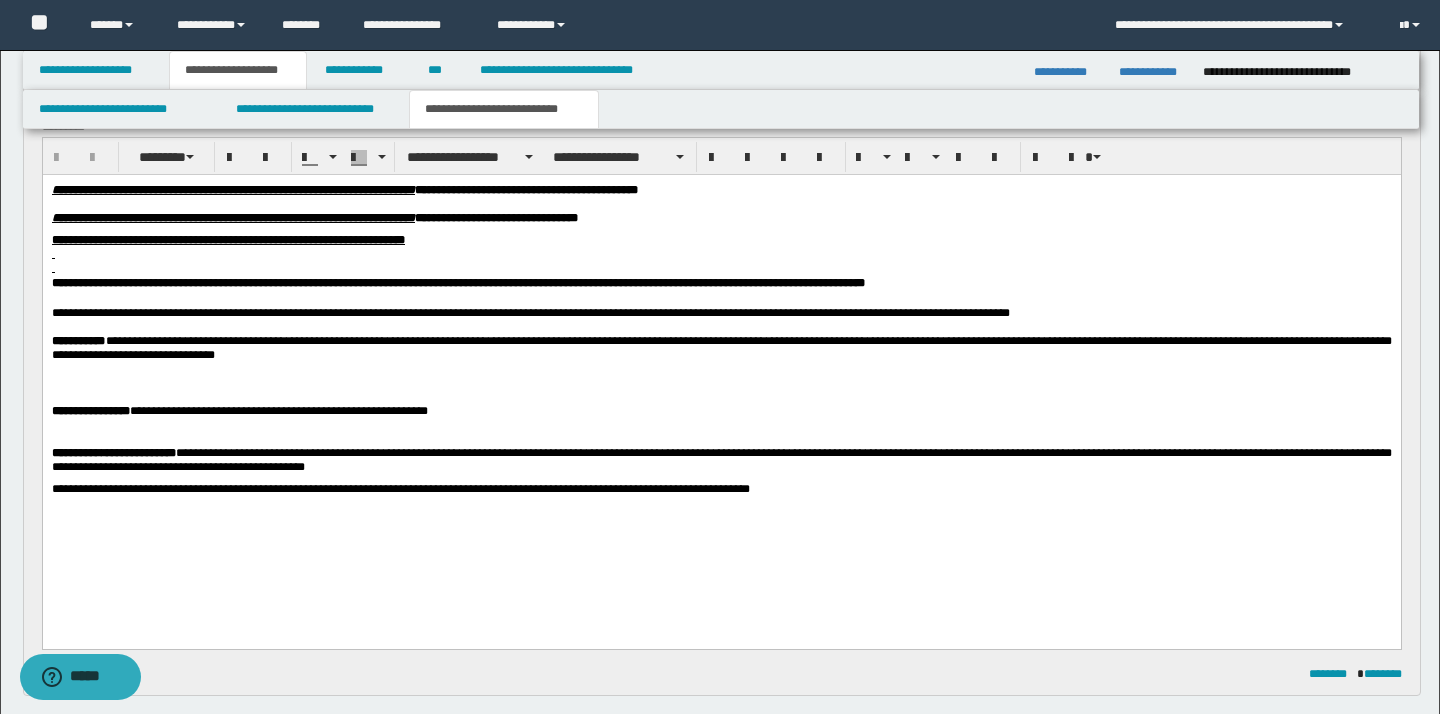 click at bounding box center (377, 1062) 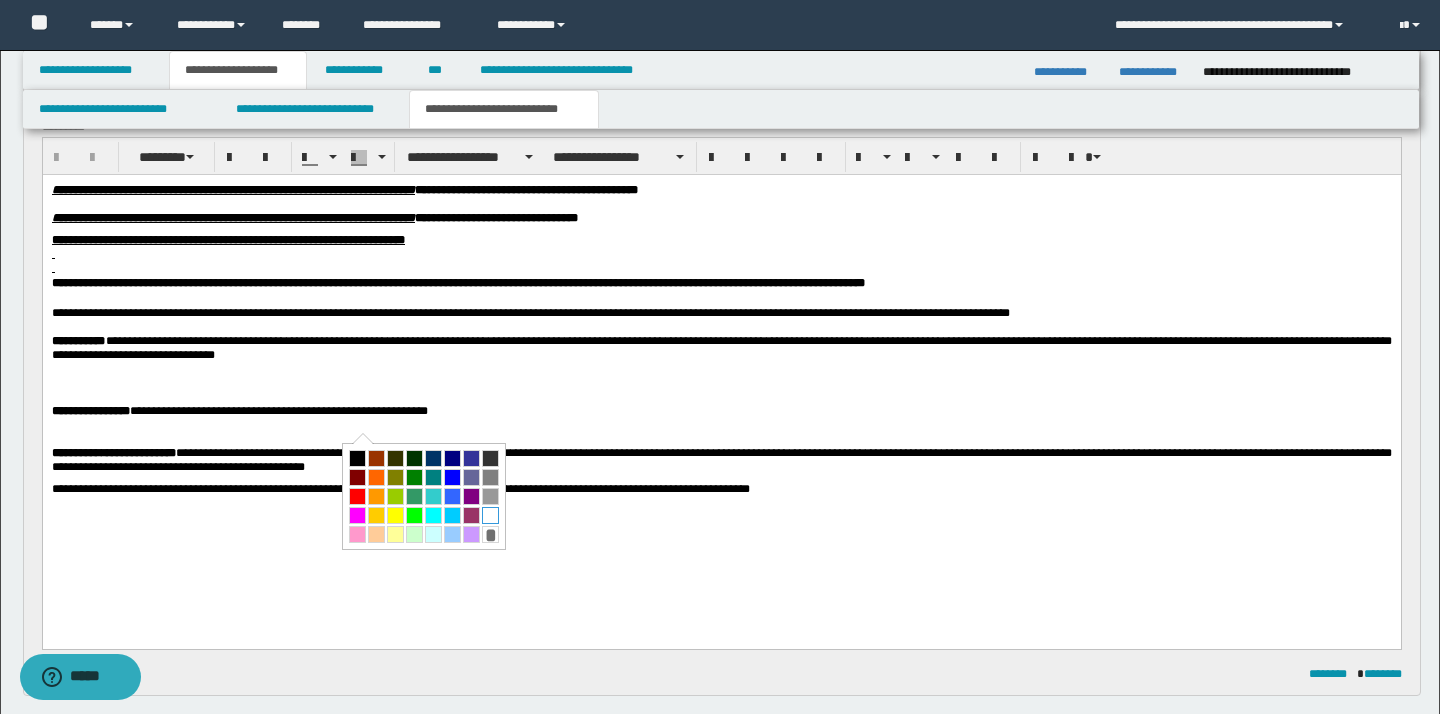 click at bounding box center (490, 515) 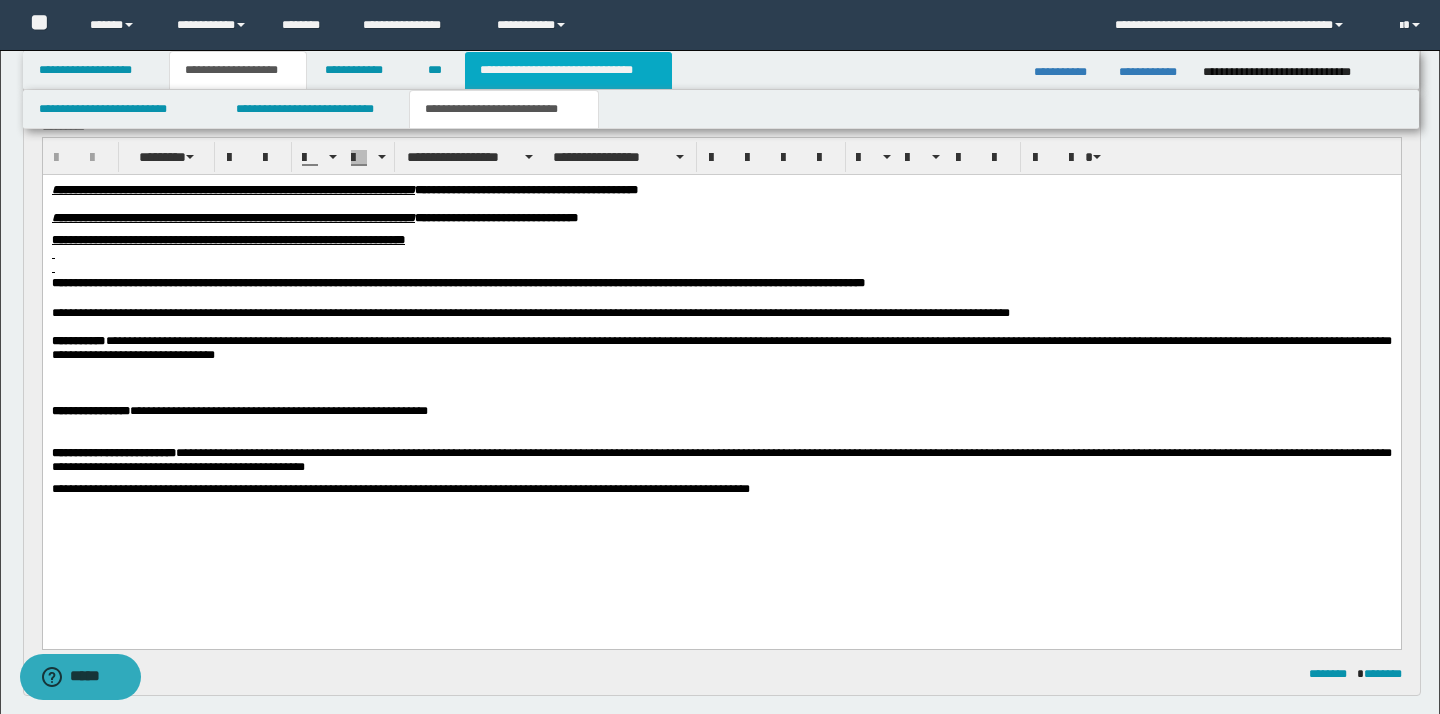 click on "**********" at bounding box center [568, 70] 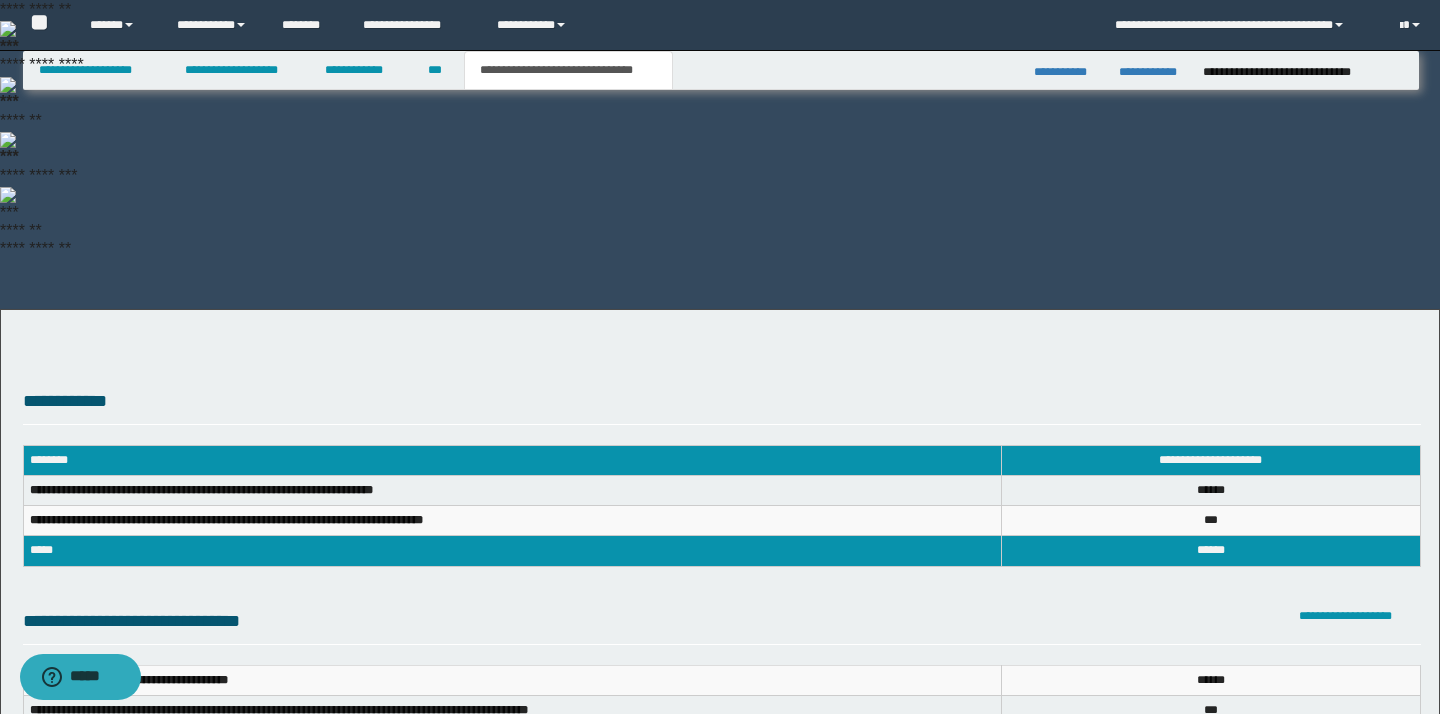 scroll, scrollTop: 429, scrollLeft: 0, axis: vertical 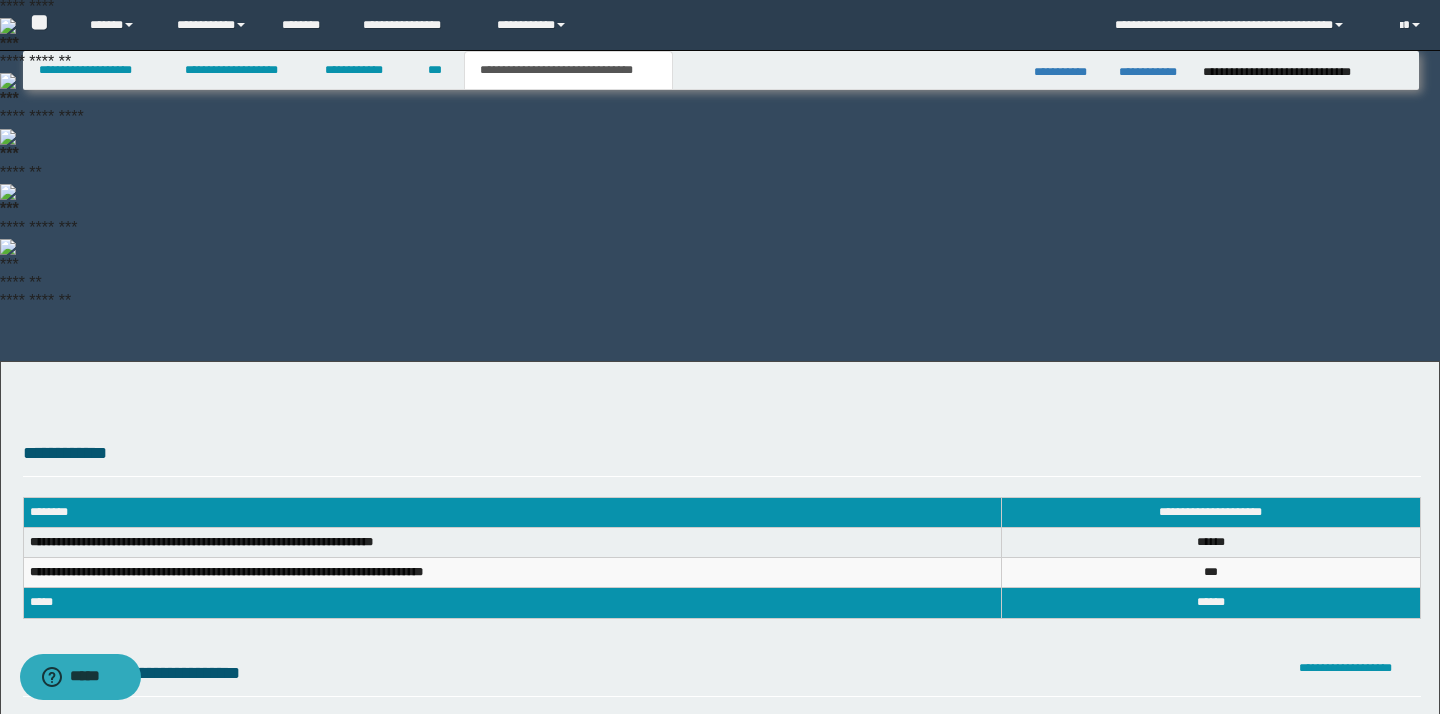 click on "**********" at bounding box center (721, 963) 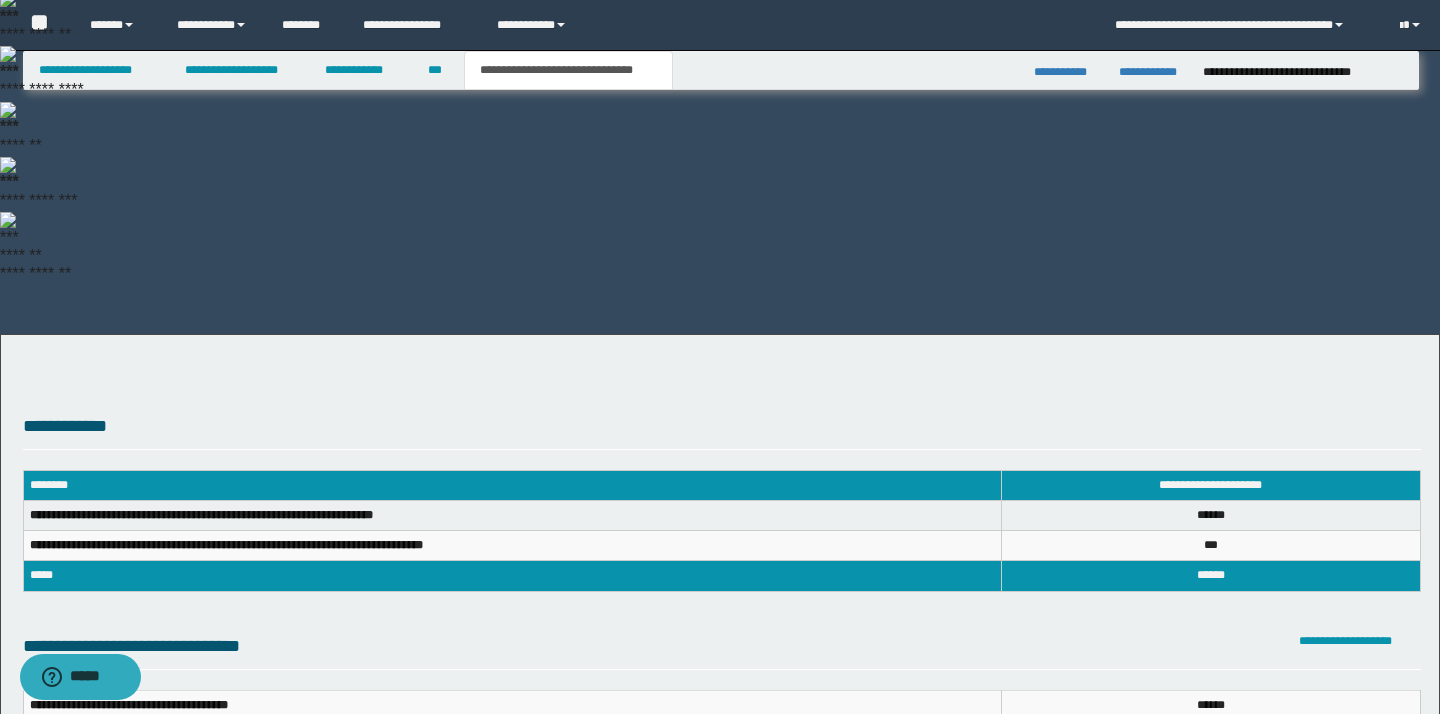 scroll, scrollTop: 377, scrollLeft: 0, axis: vertical 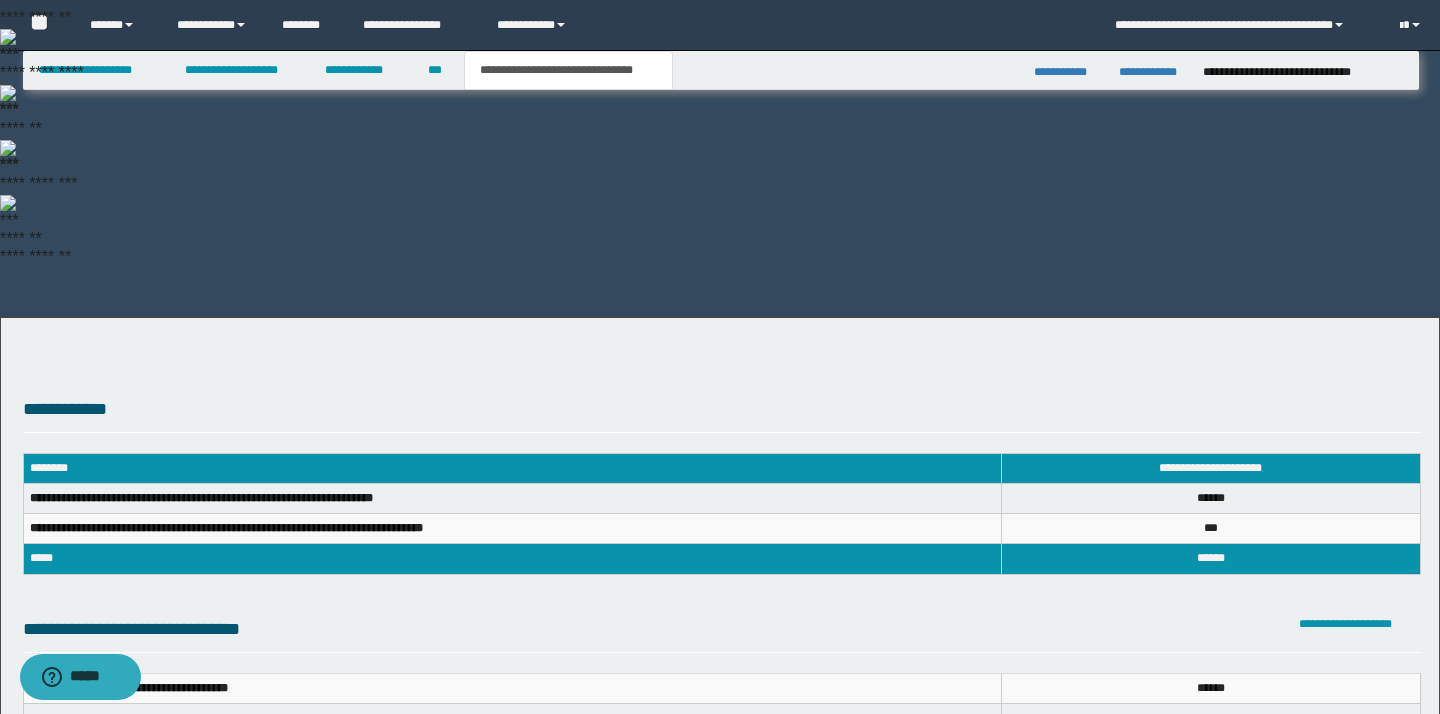 drag, startPoint x: 67, startPoint y: 914, endPoint x: 507, endPoint y: 915, distance: 440.00113 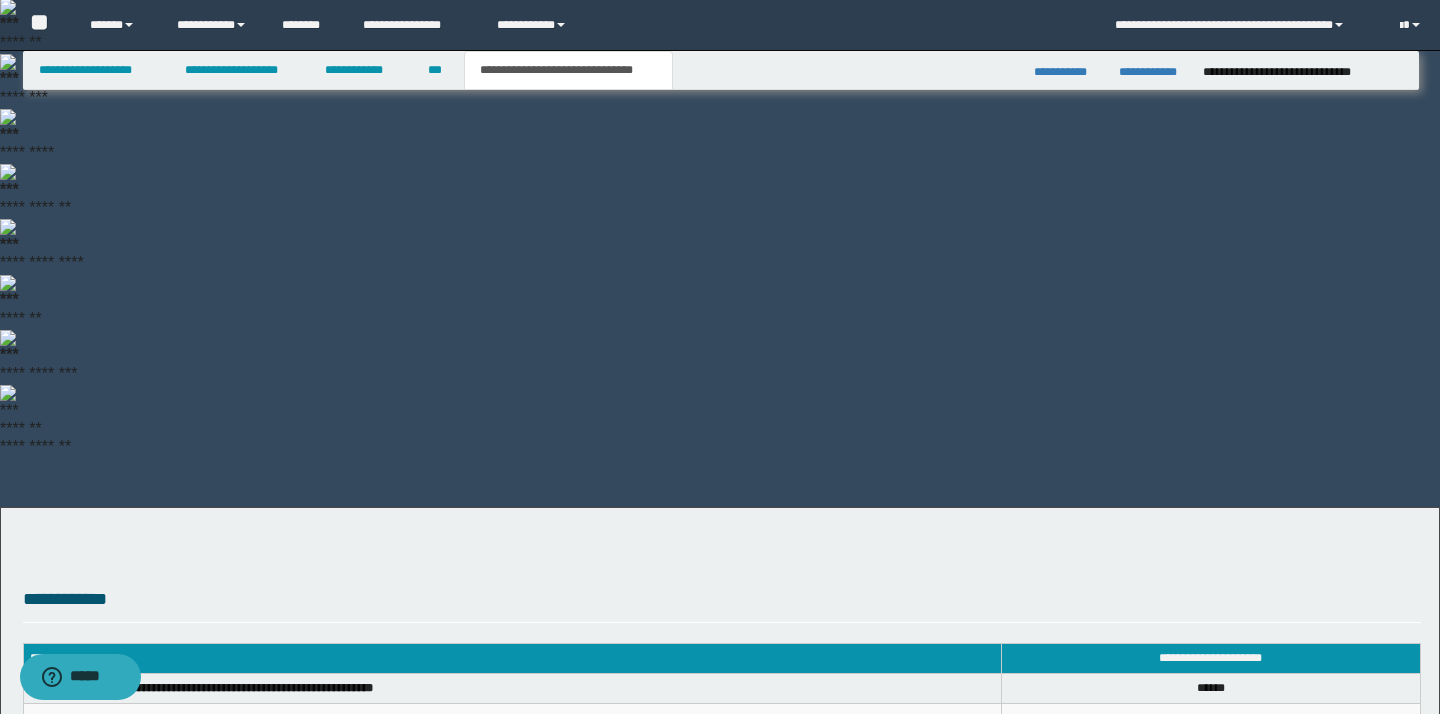 scroll, scrollTop: 185, scrollLeft: 0, axis: vertical 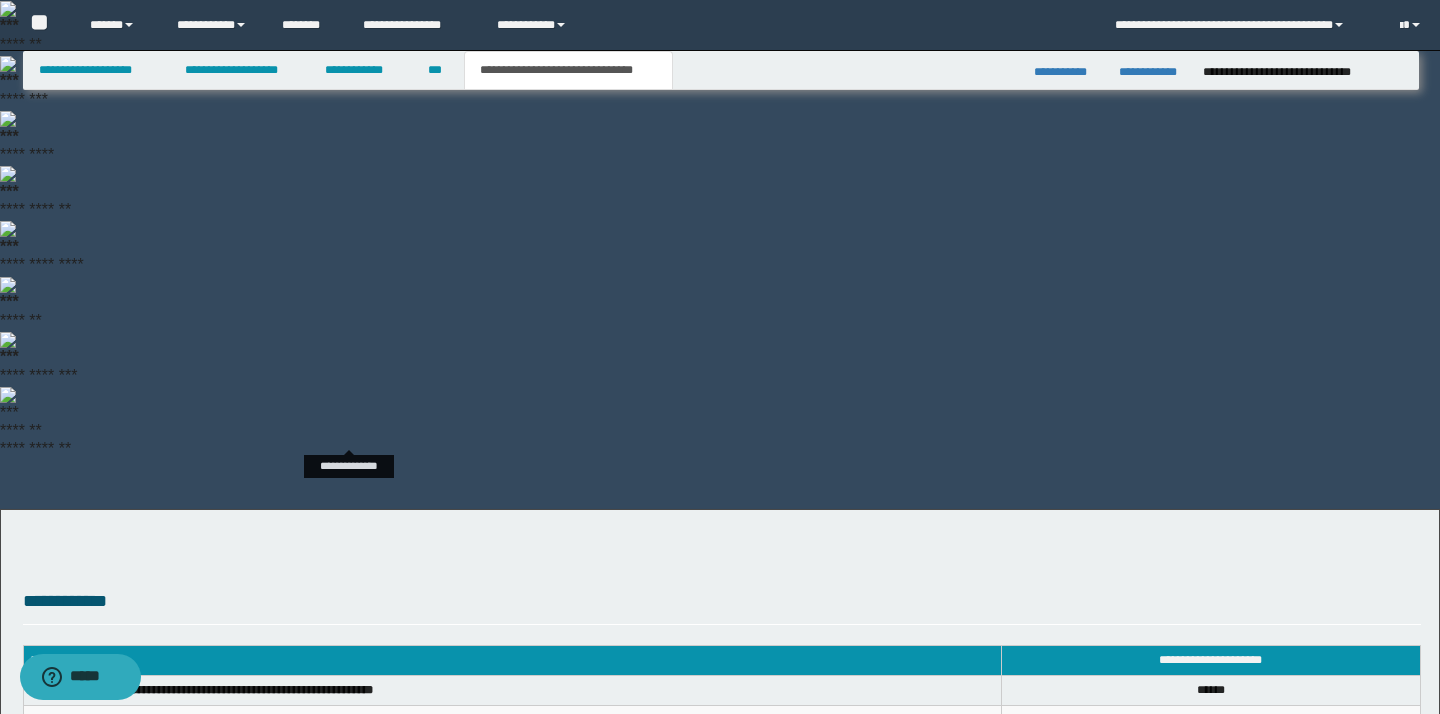 click at bounding box center (362, 1079) 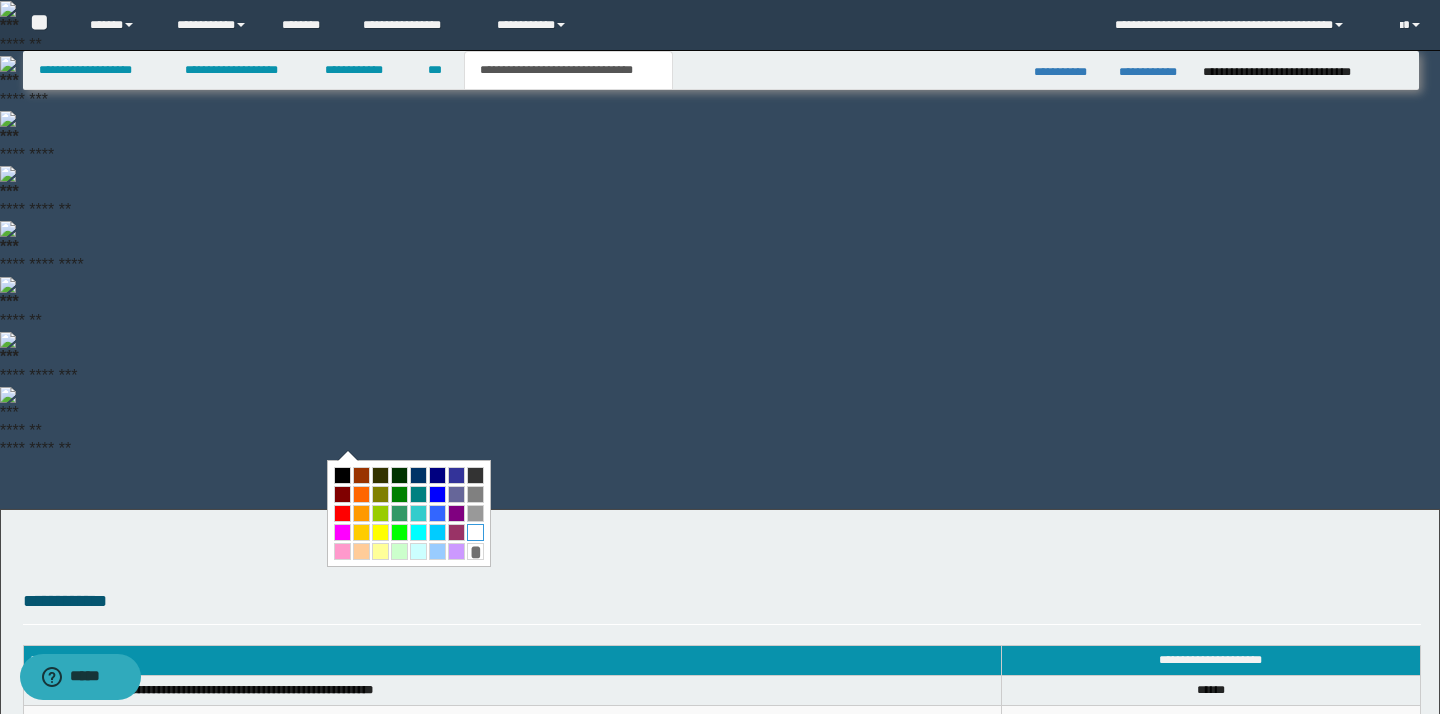 click at bounding box center [475, 532] 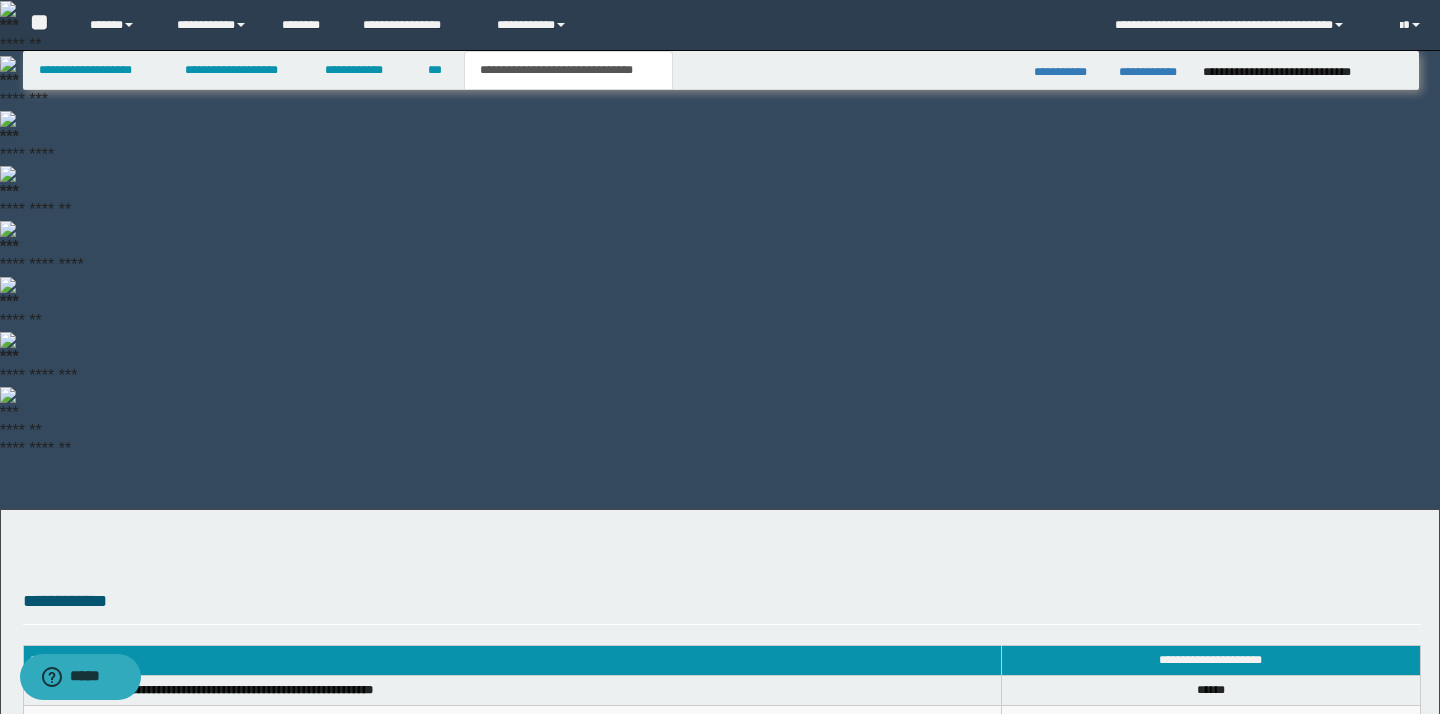 click at bounding box center (1049, 1010) 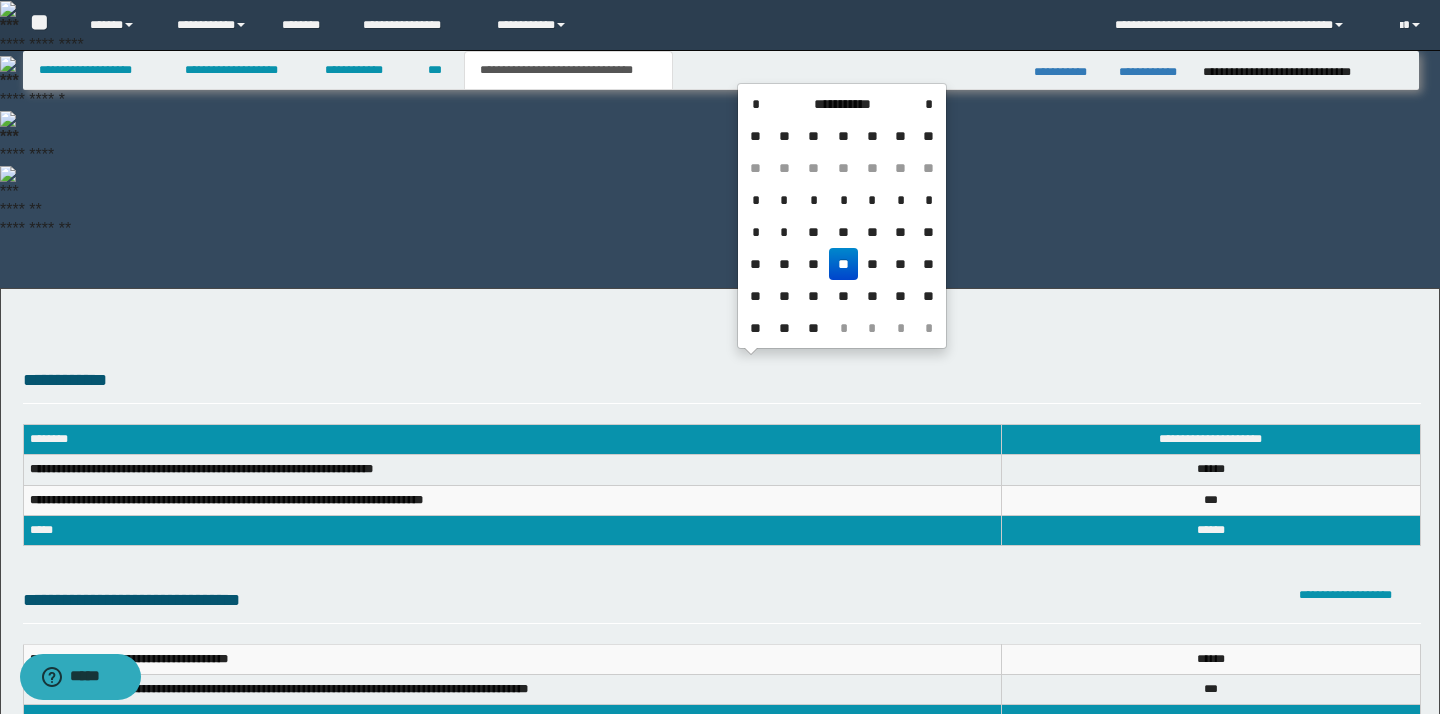 click on "**********" at bounding box center (842, 104) 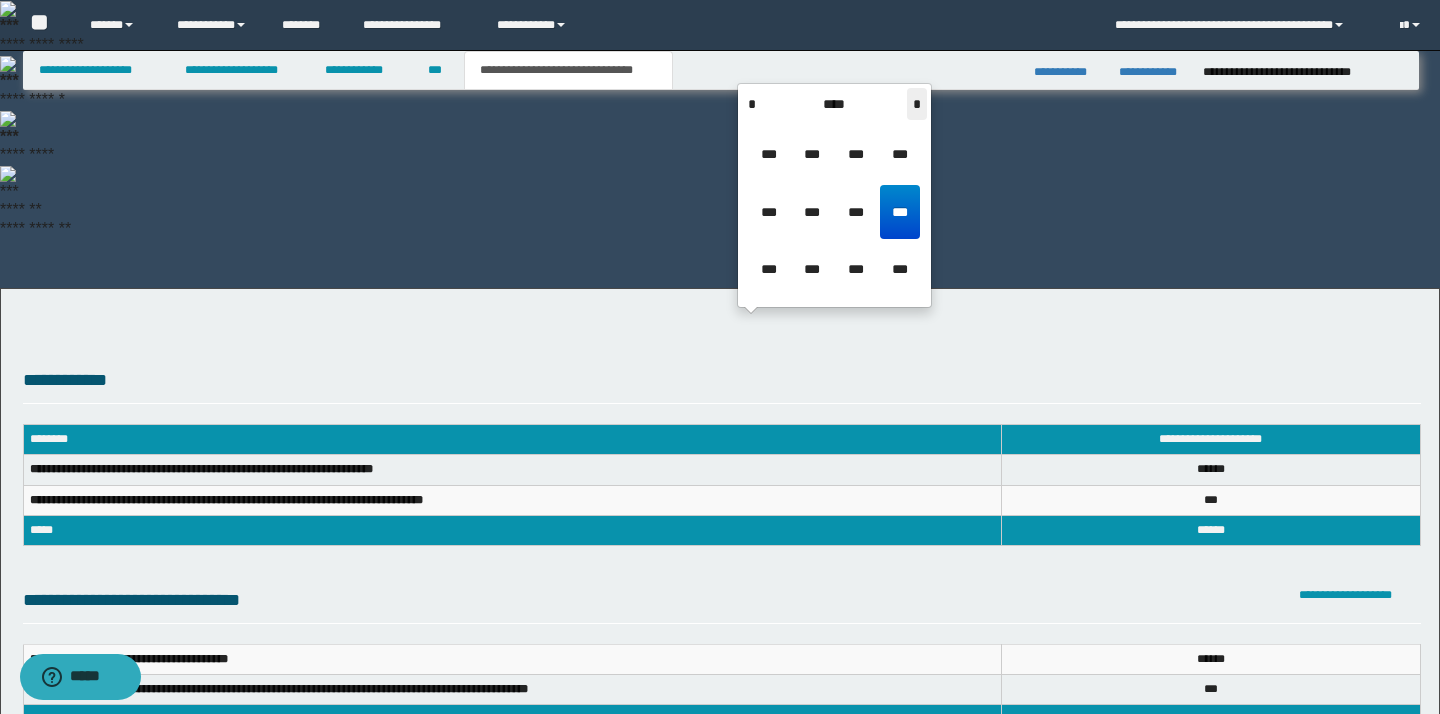click on "*" at bounding box center [917, 104] 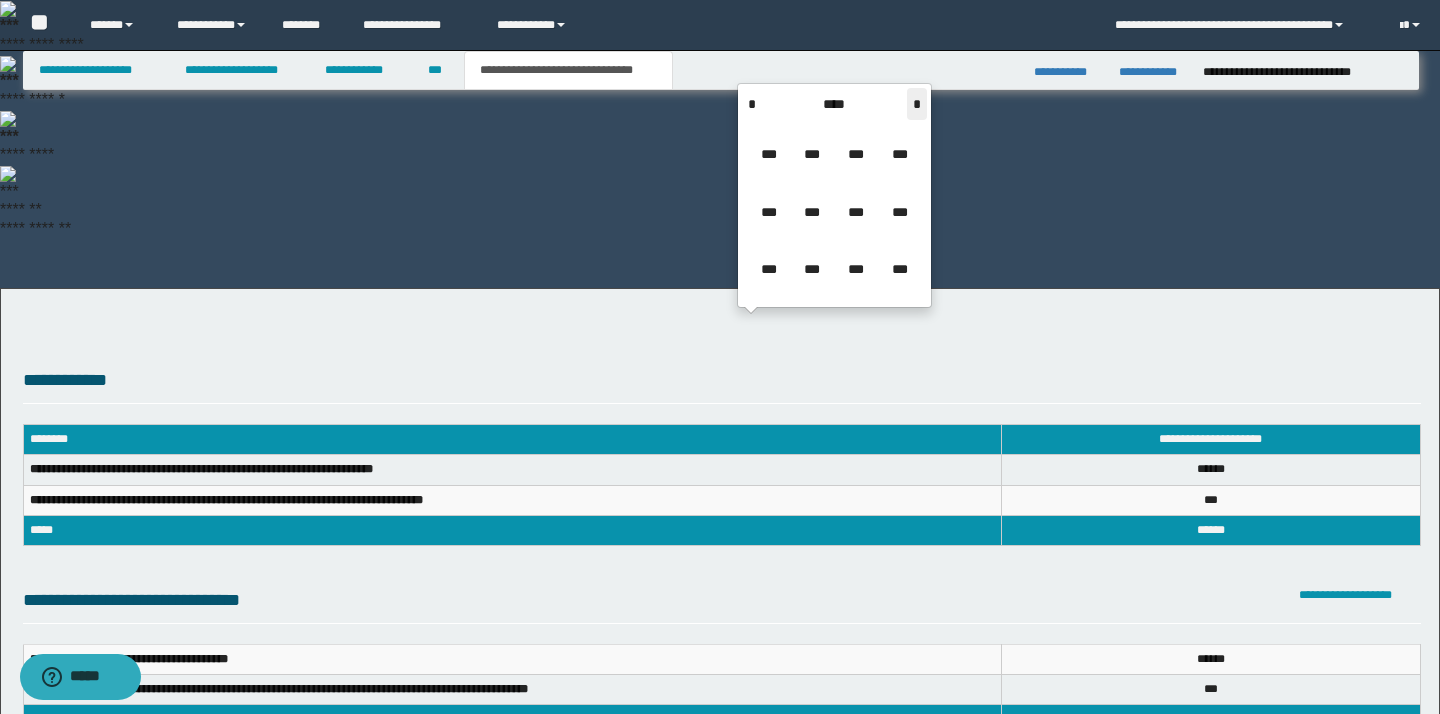 click on "*" at bounding box center (917, 104) 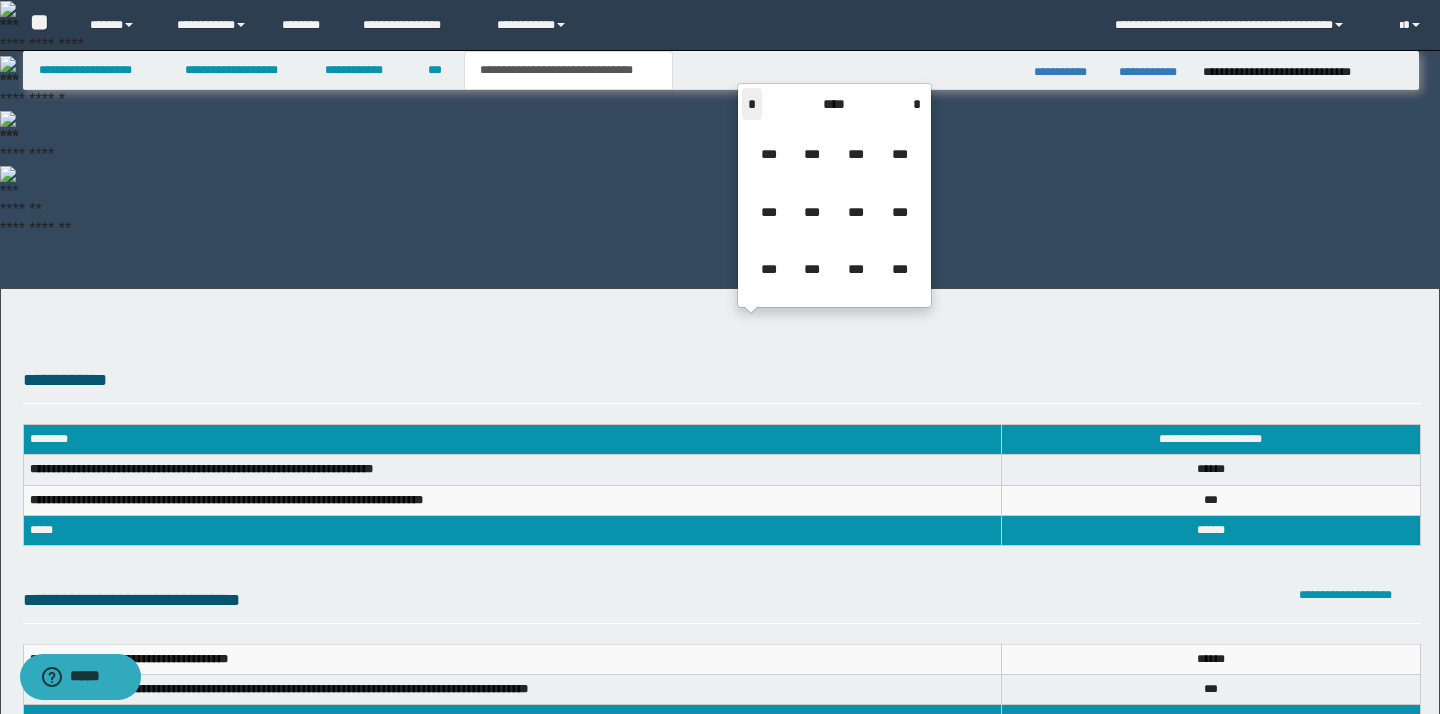 click on "*" at bounding box center [752, 104] 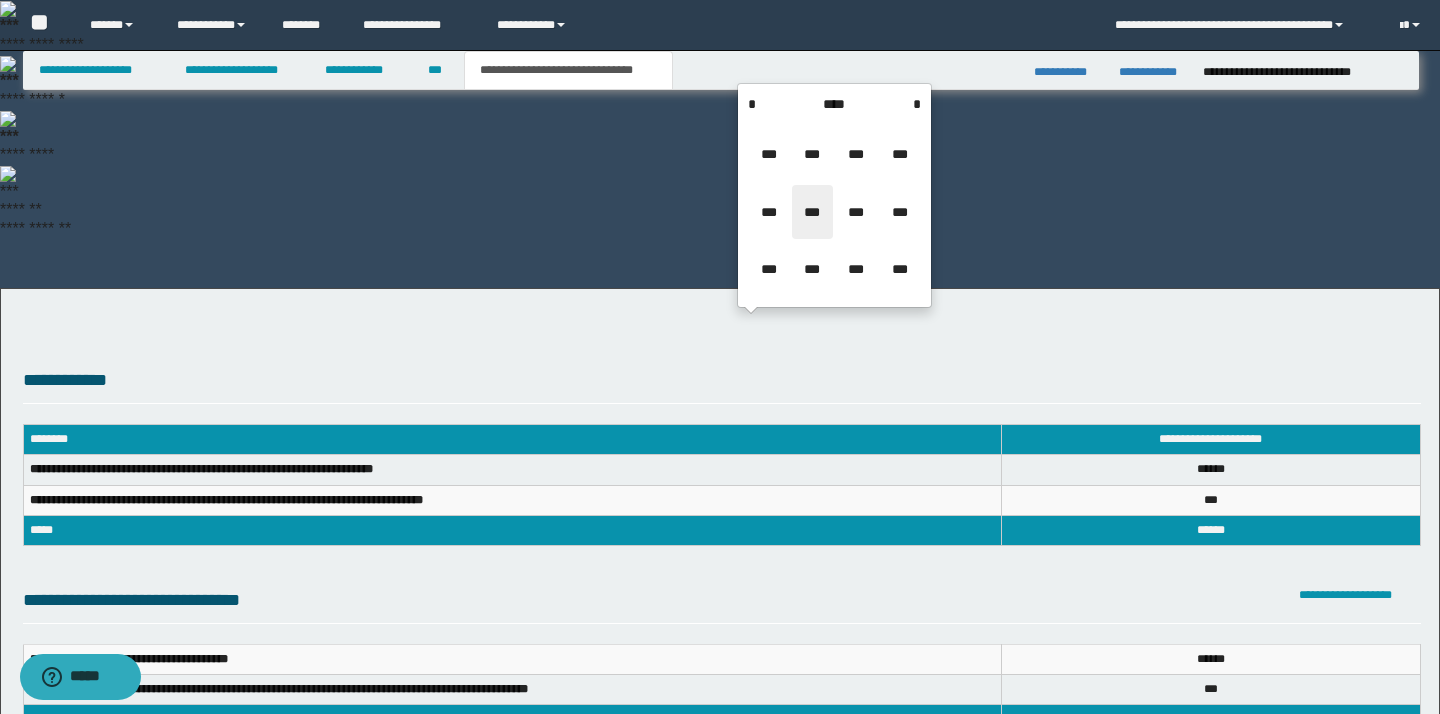 click on "***" at bounding box center [812, 212] 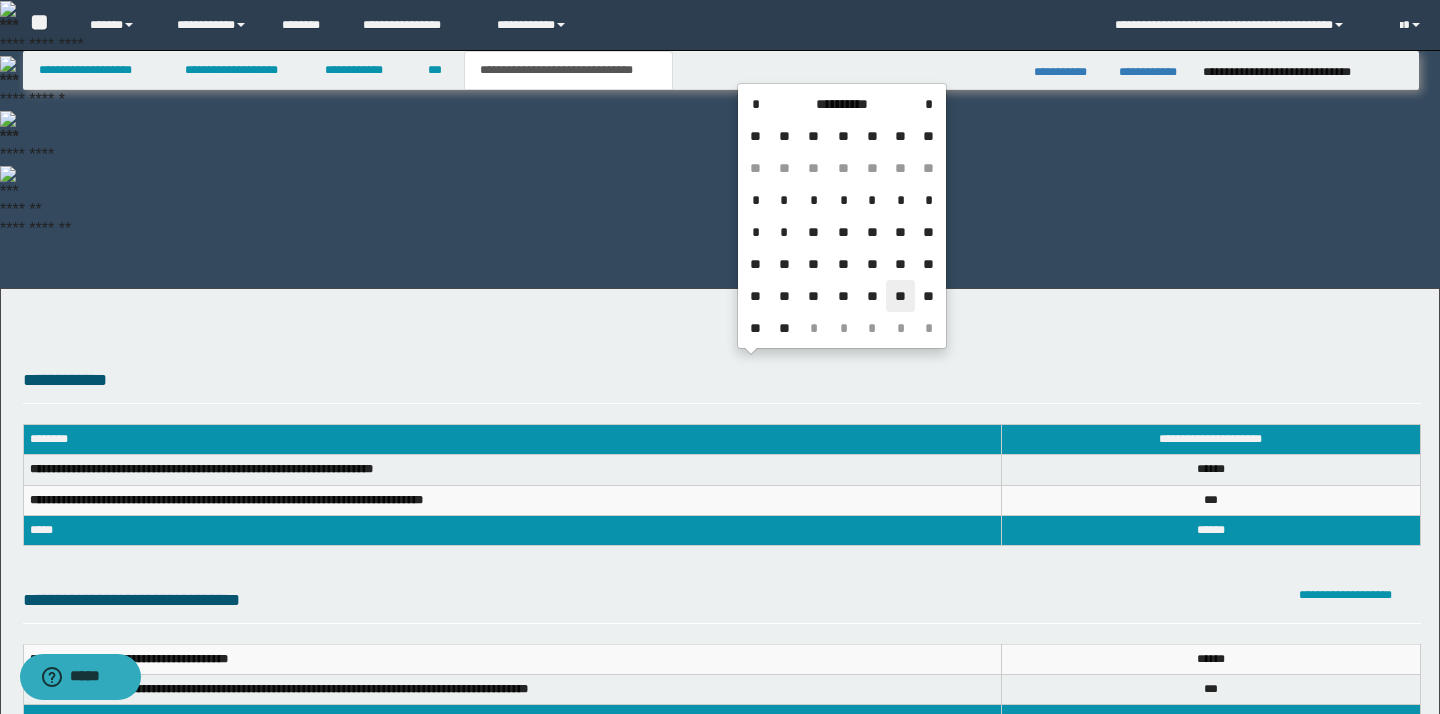 click on "**" at bounding box center [900, 296] 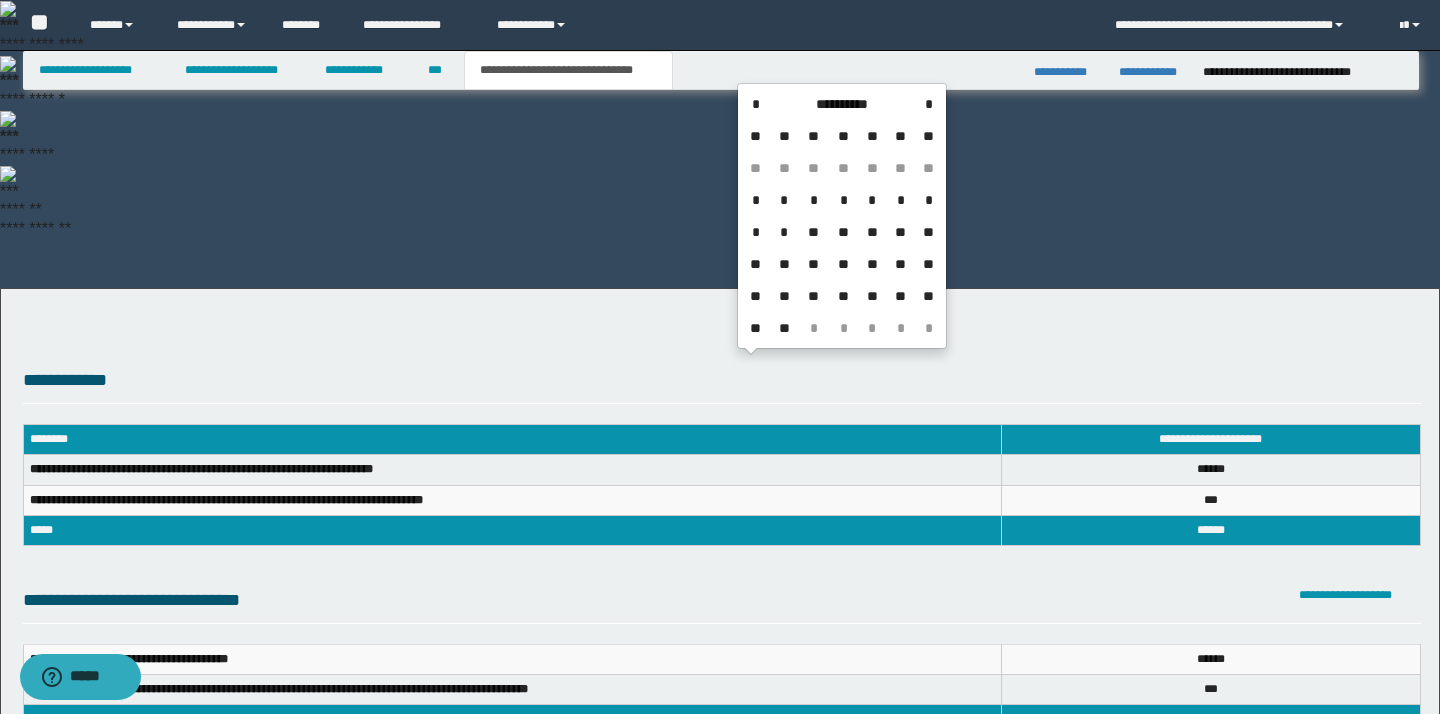 type on "**********" 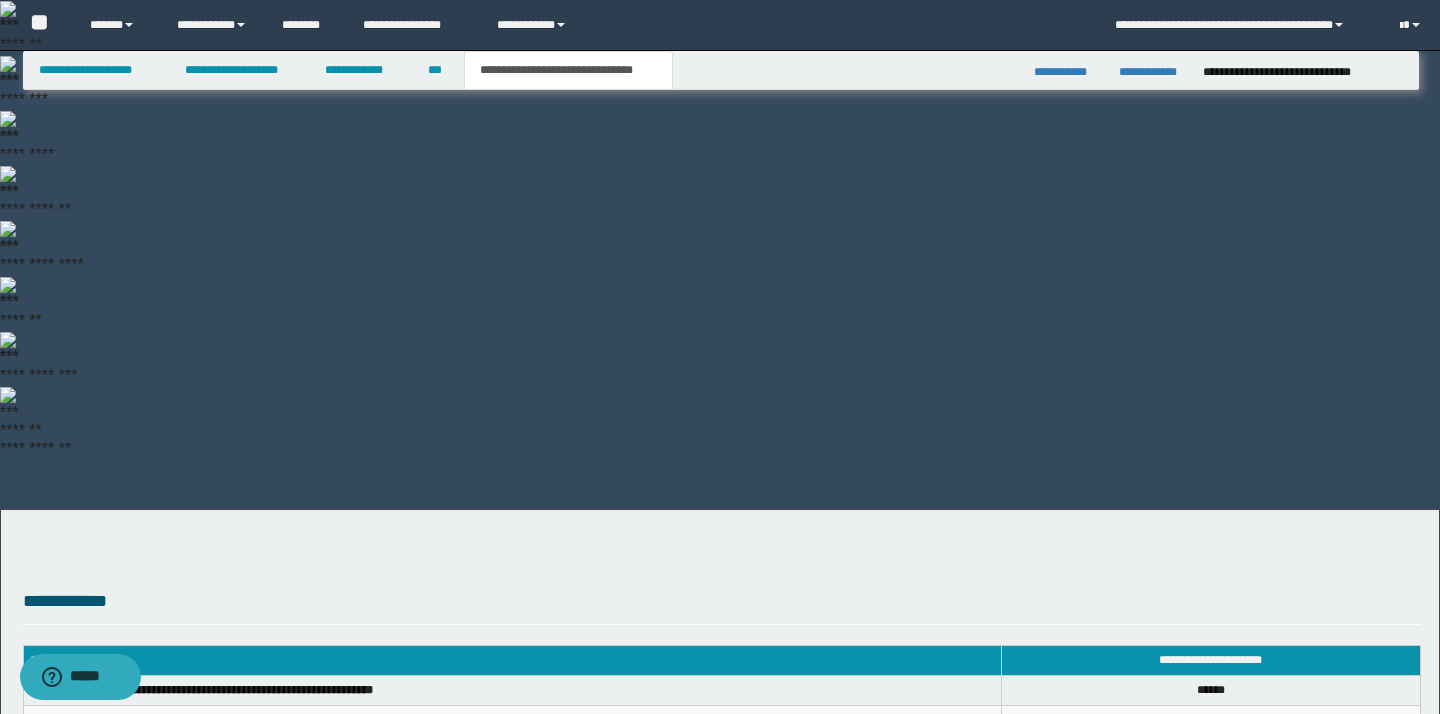 scroll, scrollTop: 832, scrollLeft: 0, axis: vertical 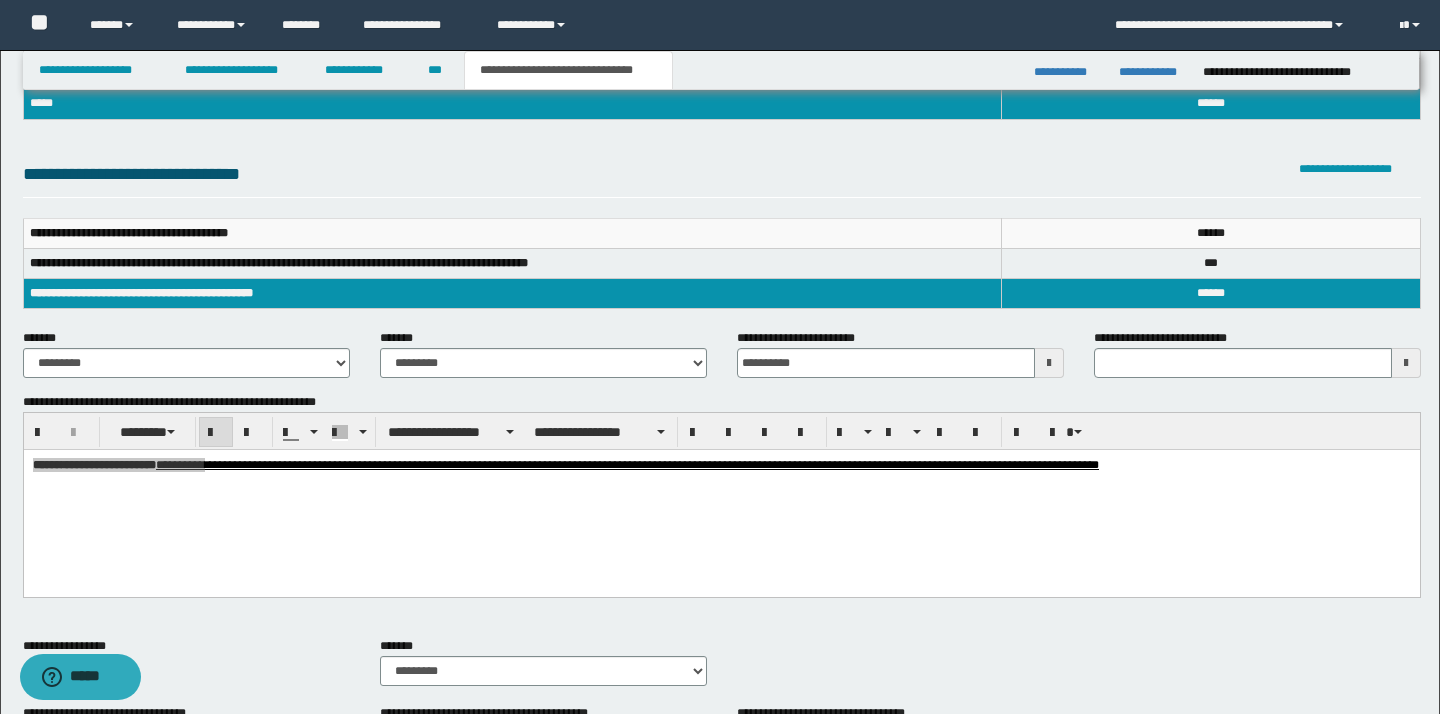 click on "**********" at bounding box center [900, 799] 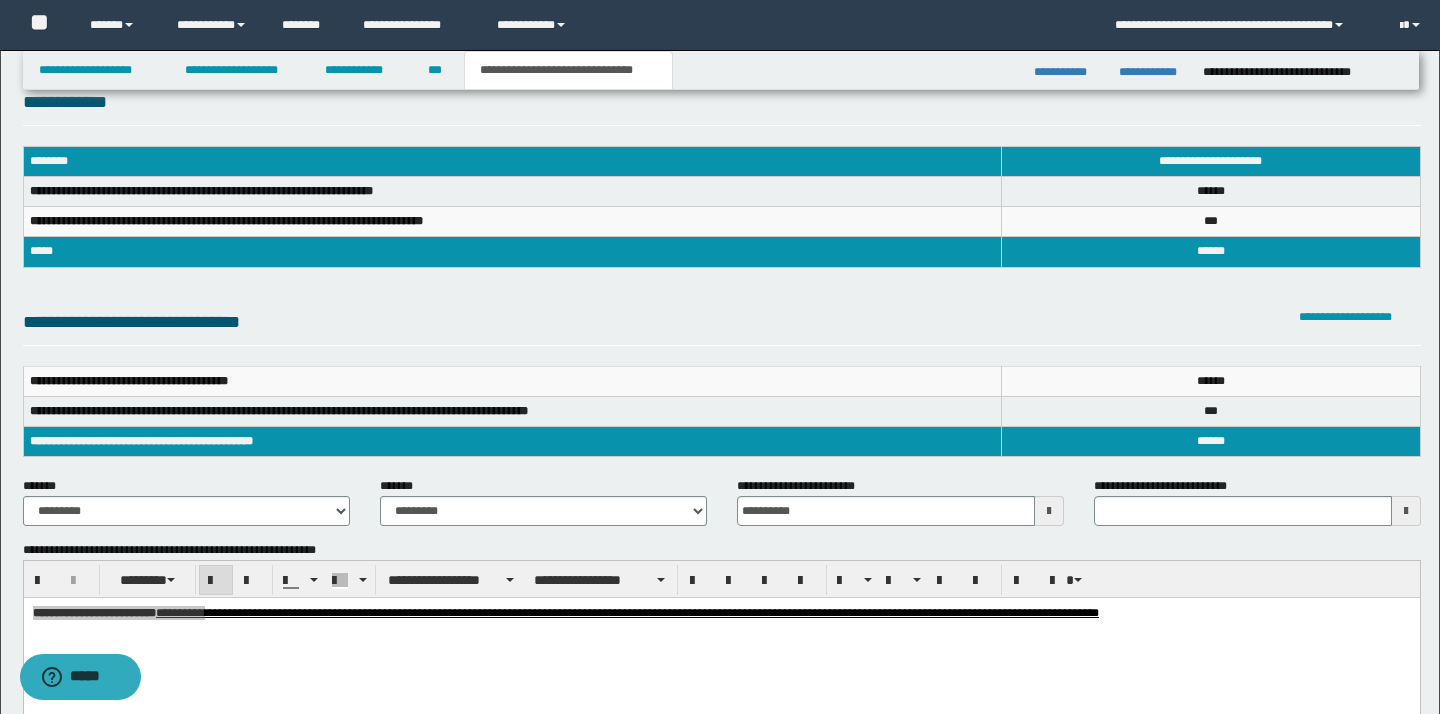 scroll, scrollTop: 649, scrollLeft: 0, axis: vertical 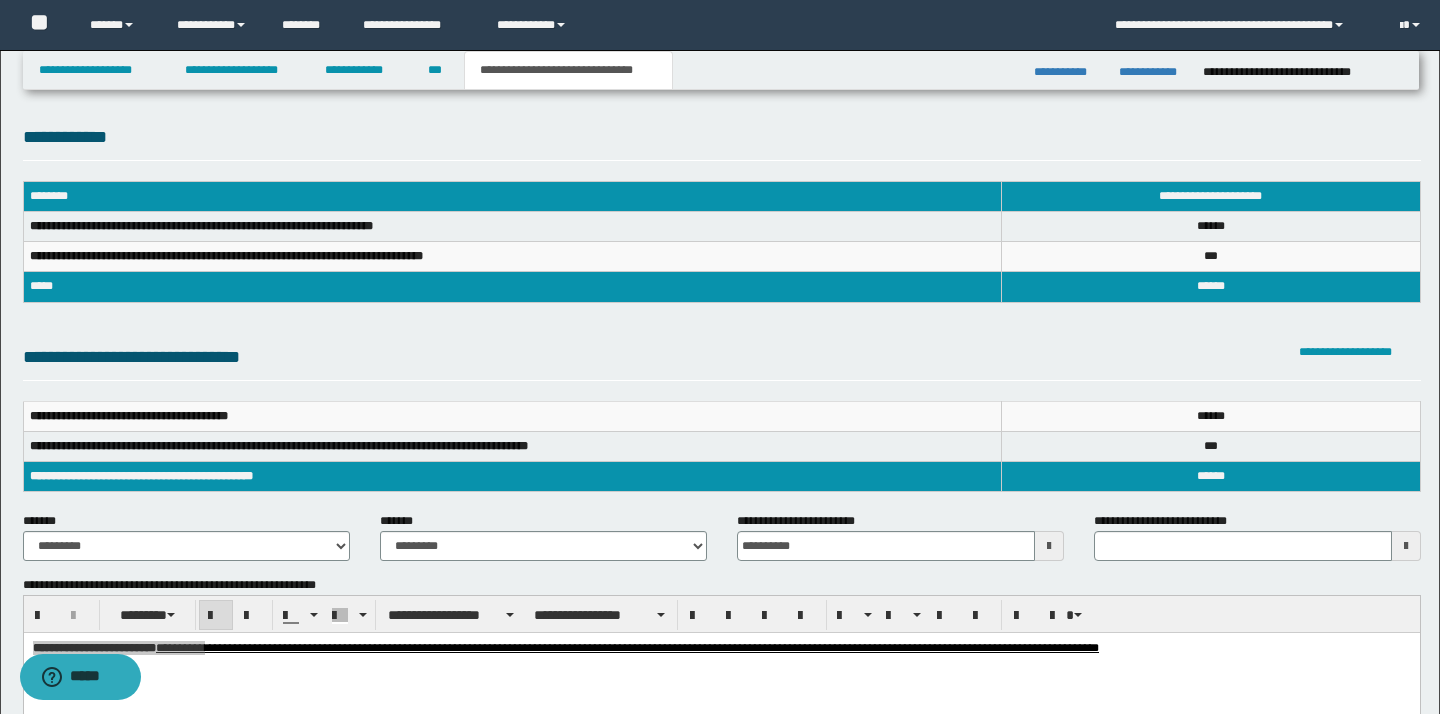 click on "*********
**
**" at bounding box center [186, 984] 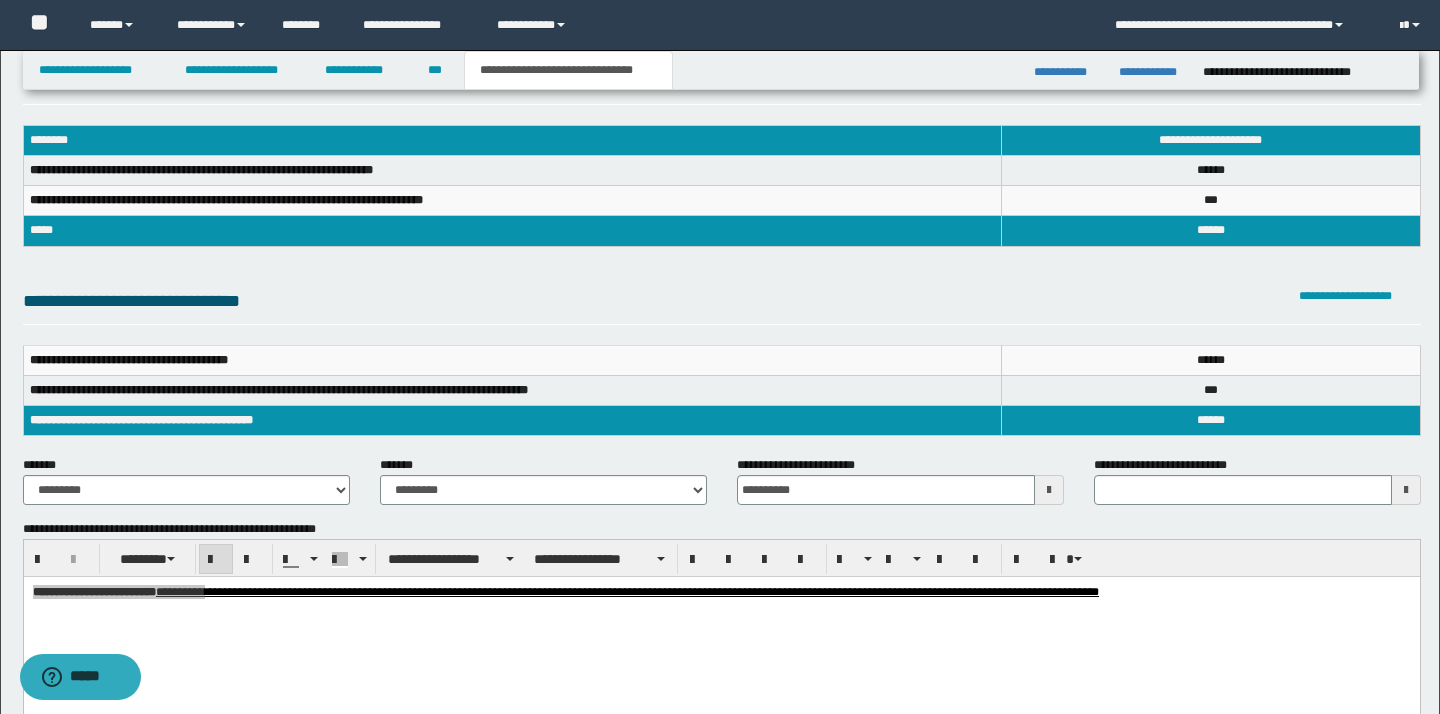 scroll, scrollTop: 832, scrollLeft: 0, axis: vertical 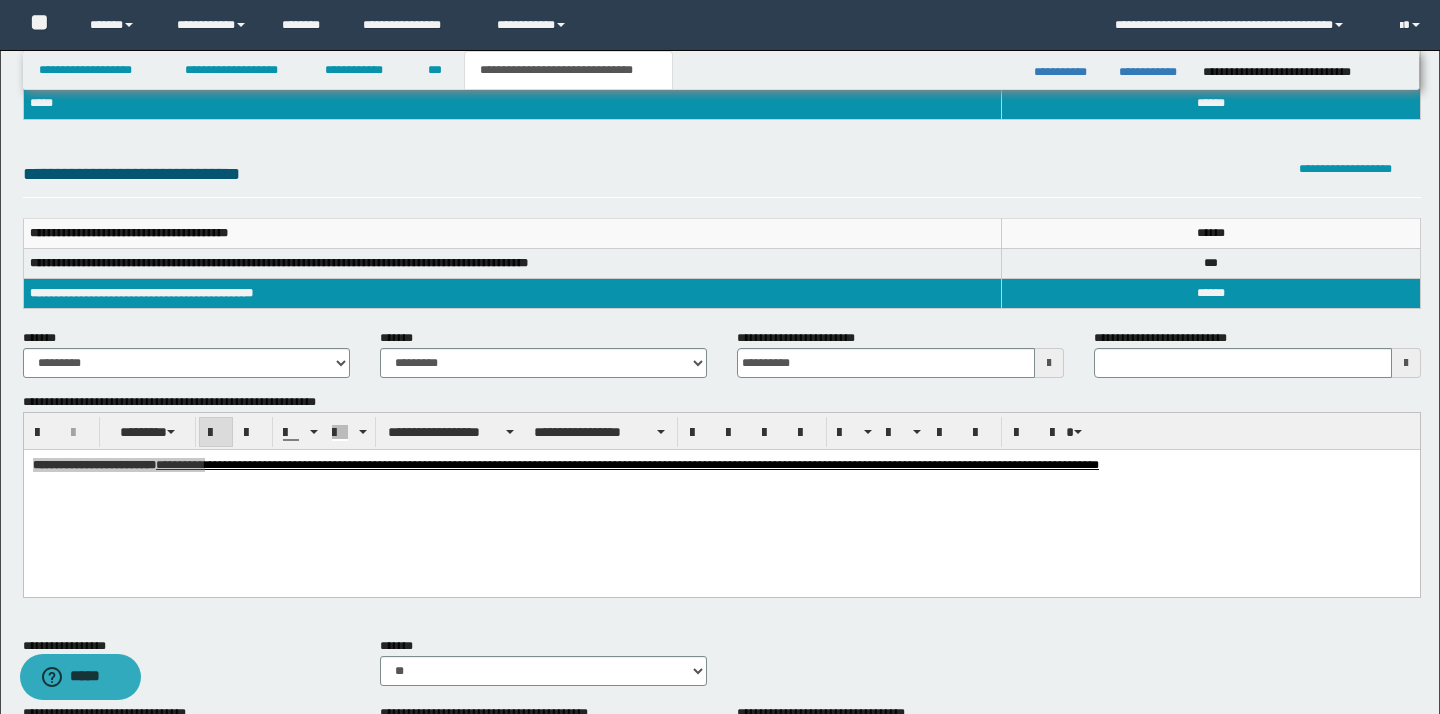 click on "**********" at bounding box center [1092, 1246] 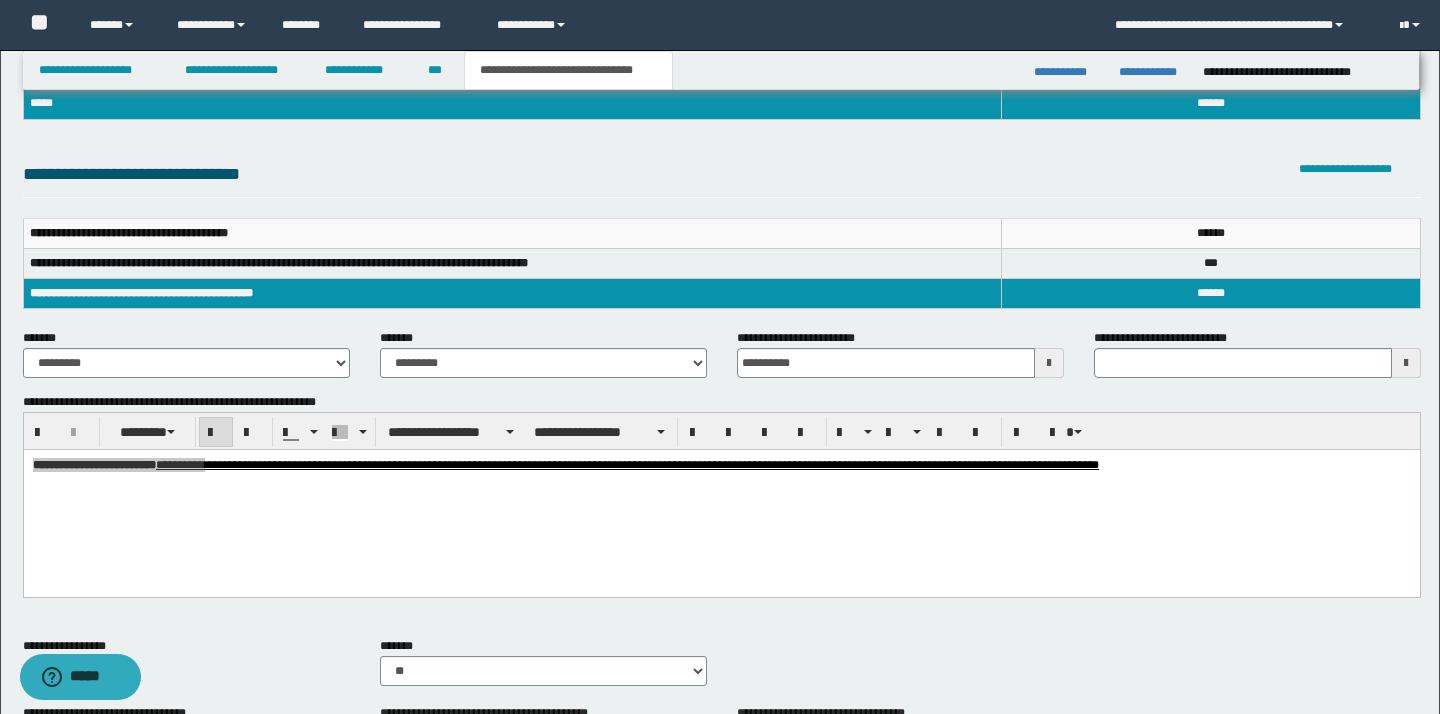 scroll, scrollTop: 826, scrollLeft: 0, axis: vertical 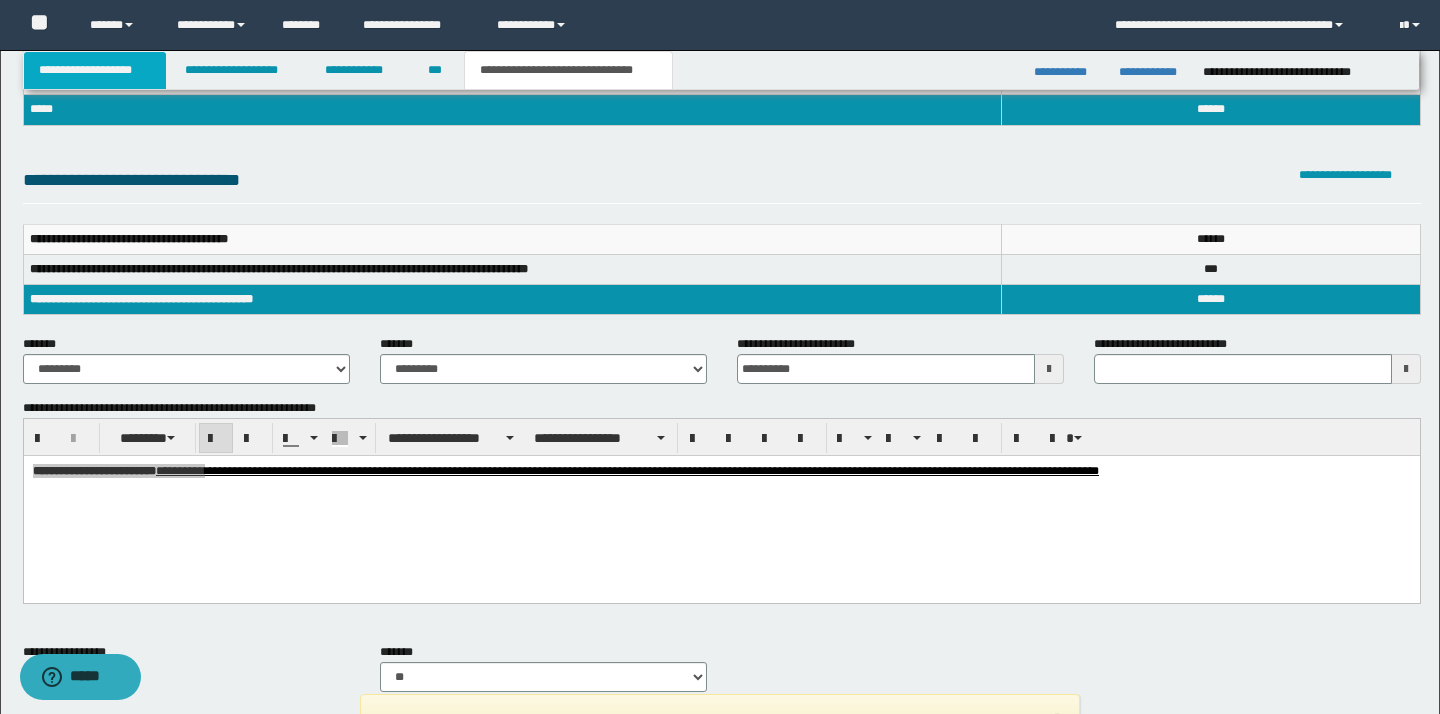 click on "**********" at bounding box center (95, 70) 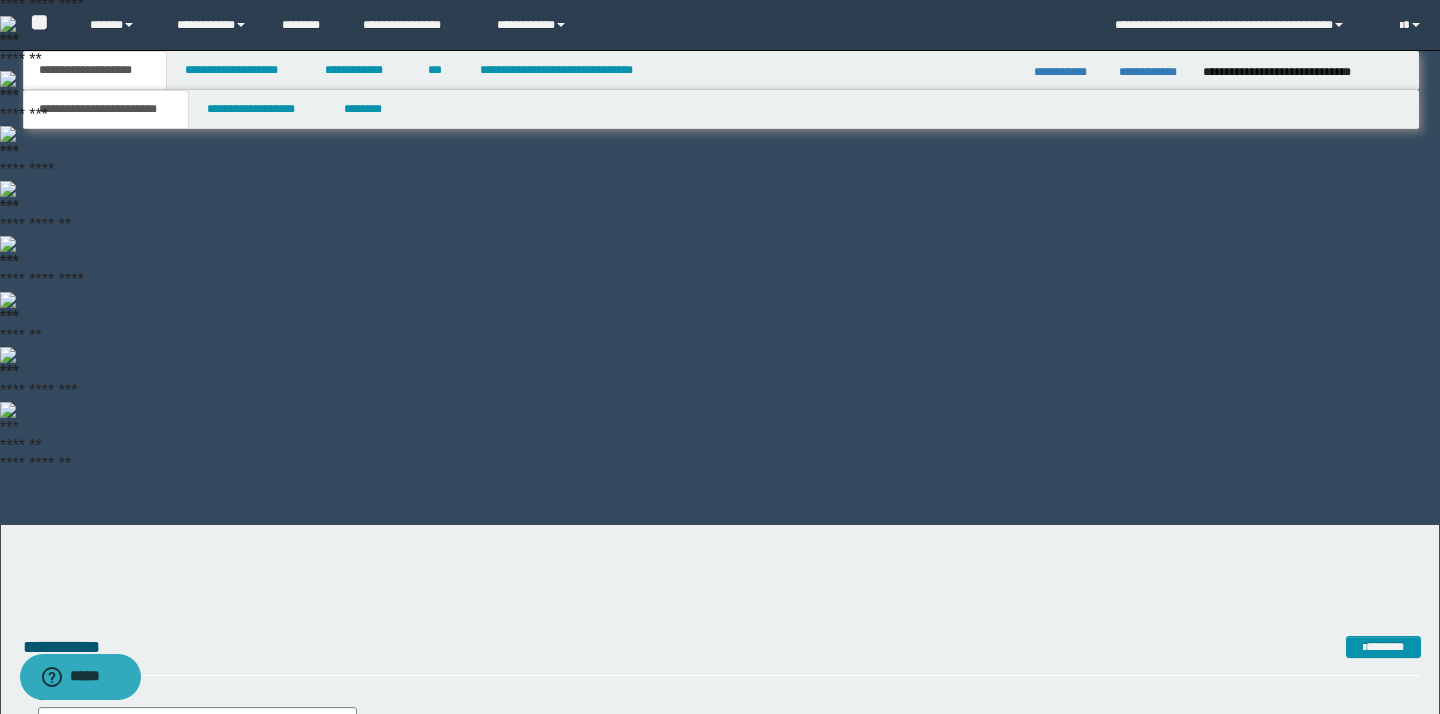 click at bounding box center (342, 1143) 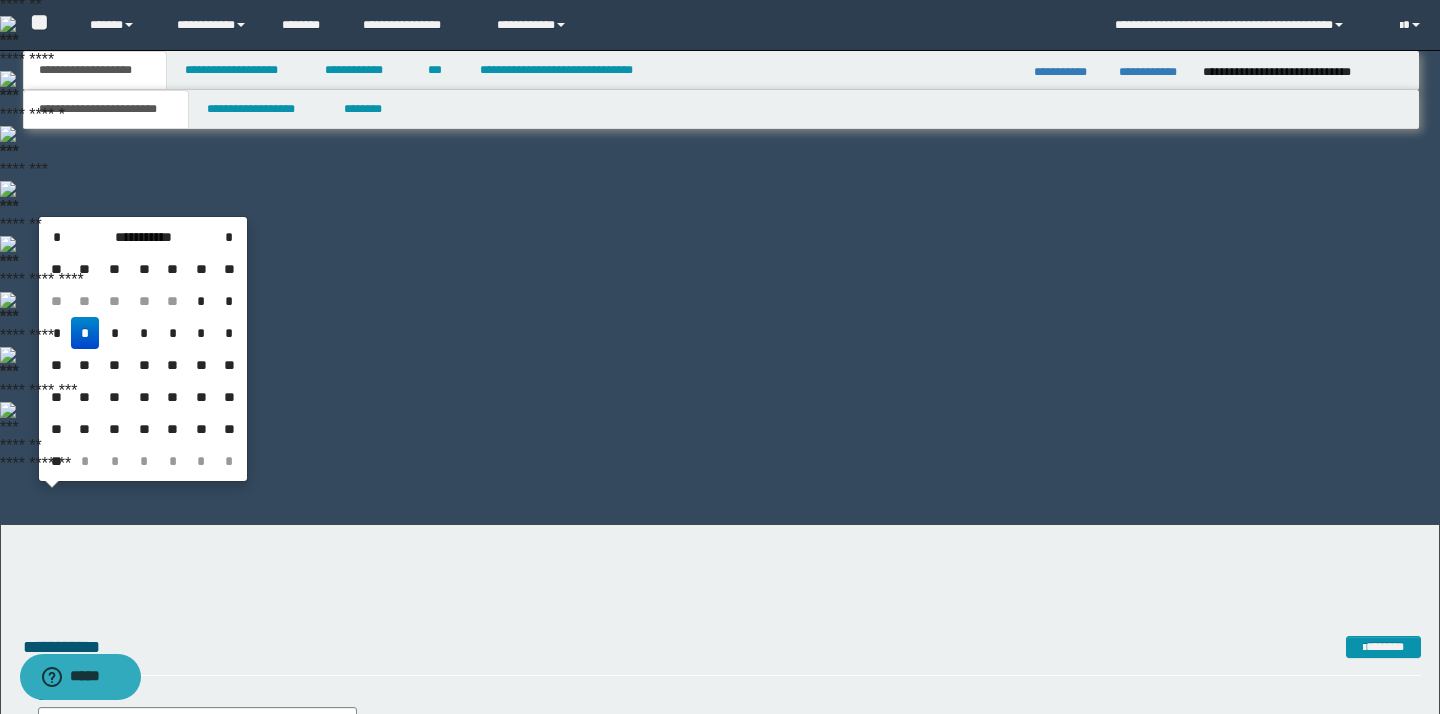 click on "*" at bounding box center (114, 333) 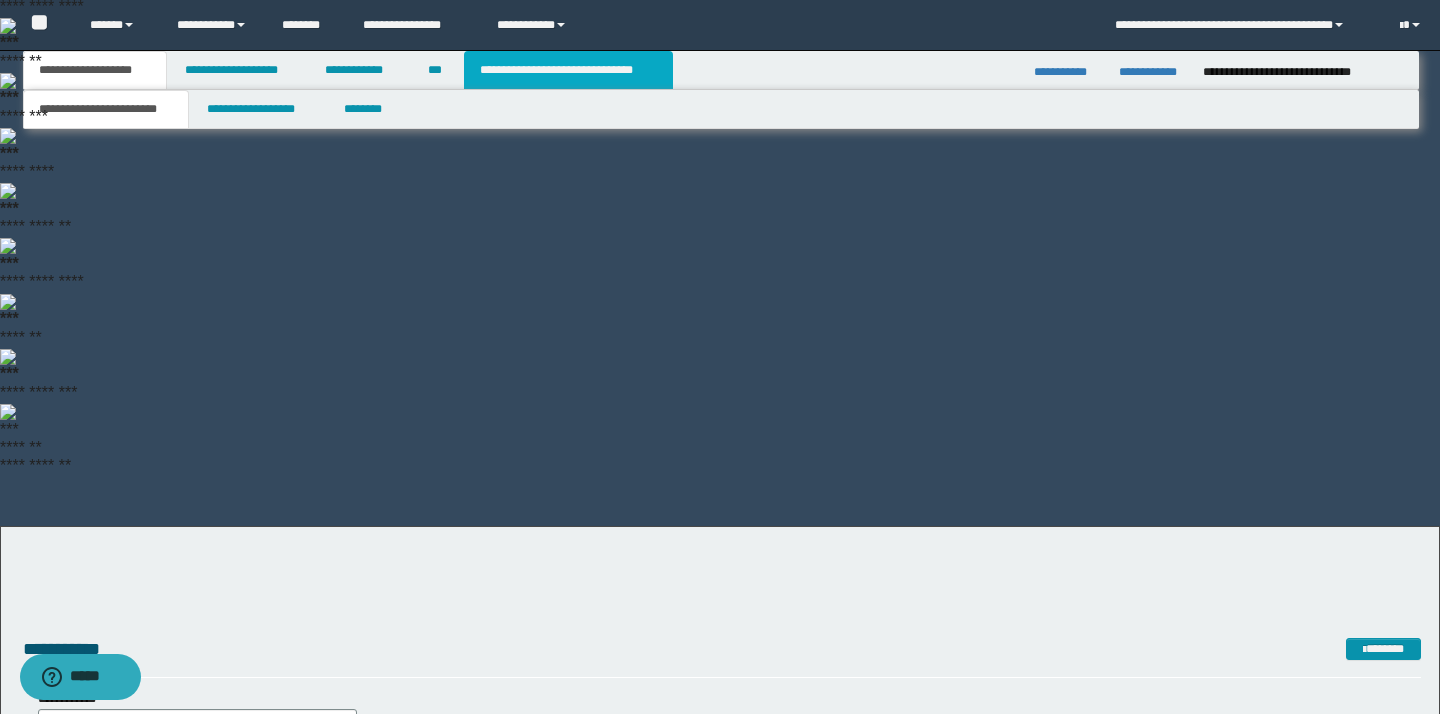click on "**********" at bounding box center (720, 904) 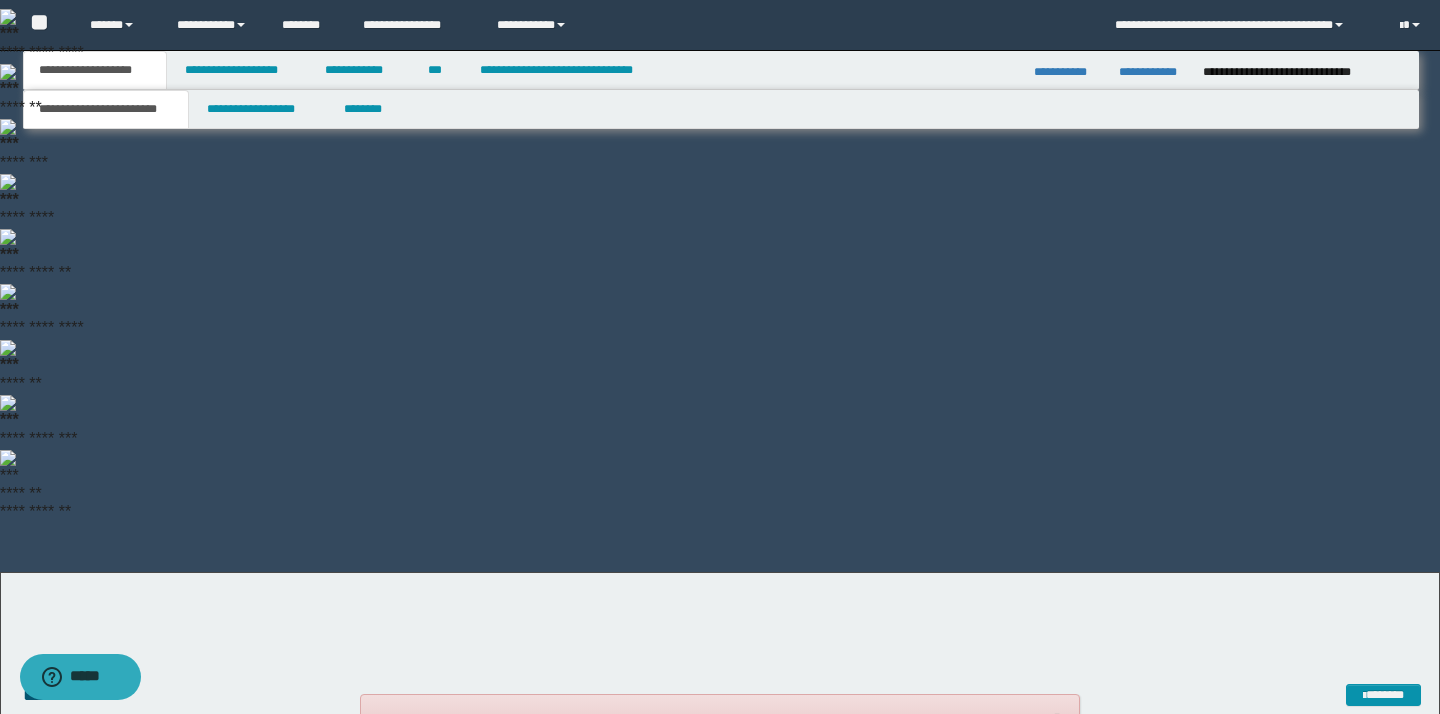 click on "**********" at bounding box center [897, 924] 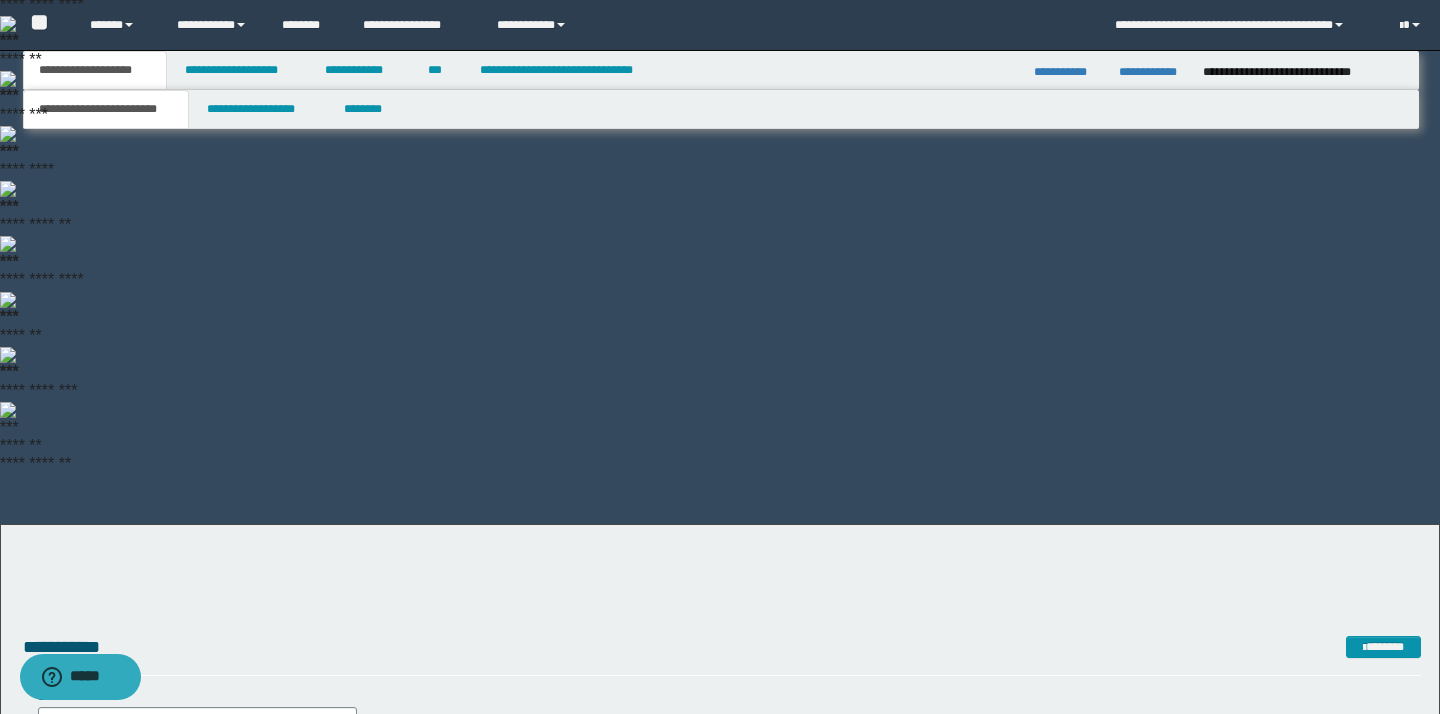 scroll, scrollTop: 0, scrollLeft: 0, axis: both 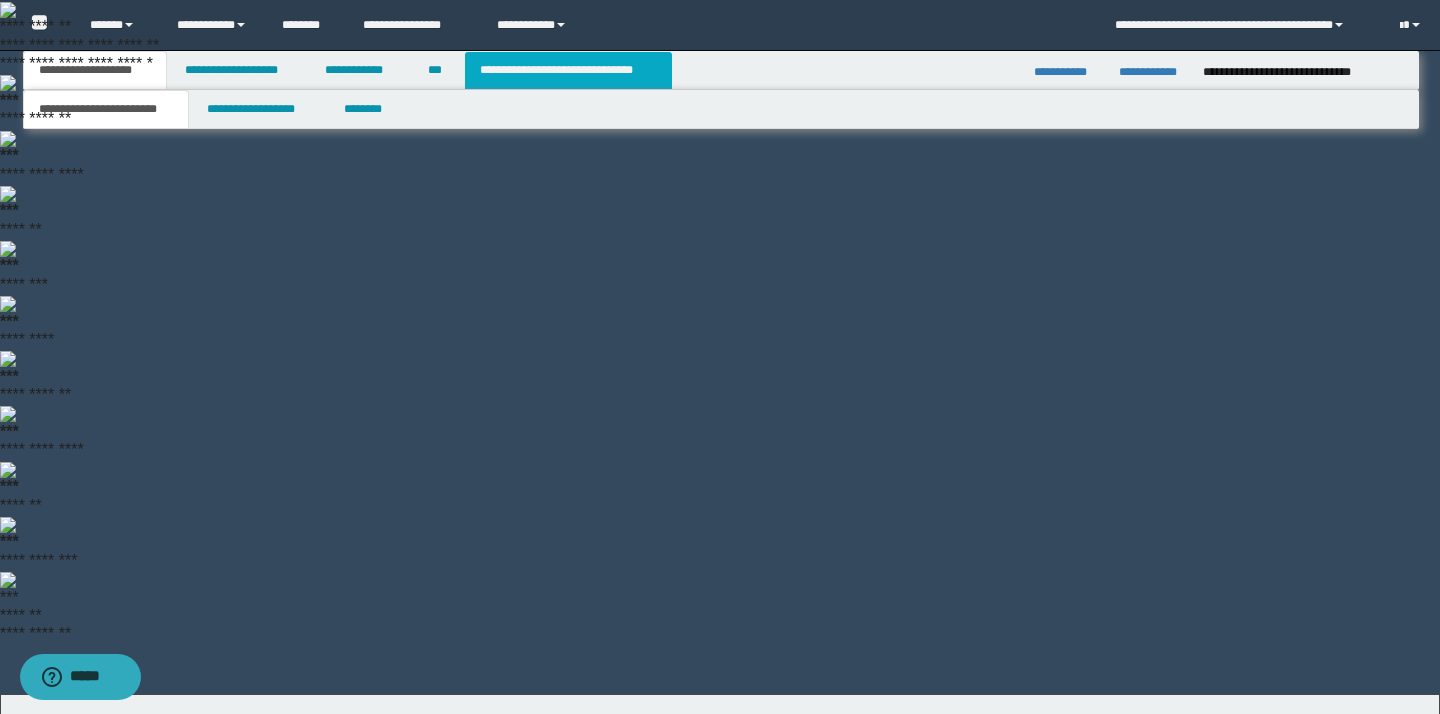 click on "**********" at bounding box center [568, 70] 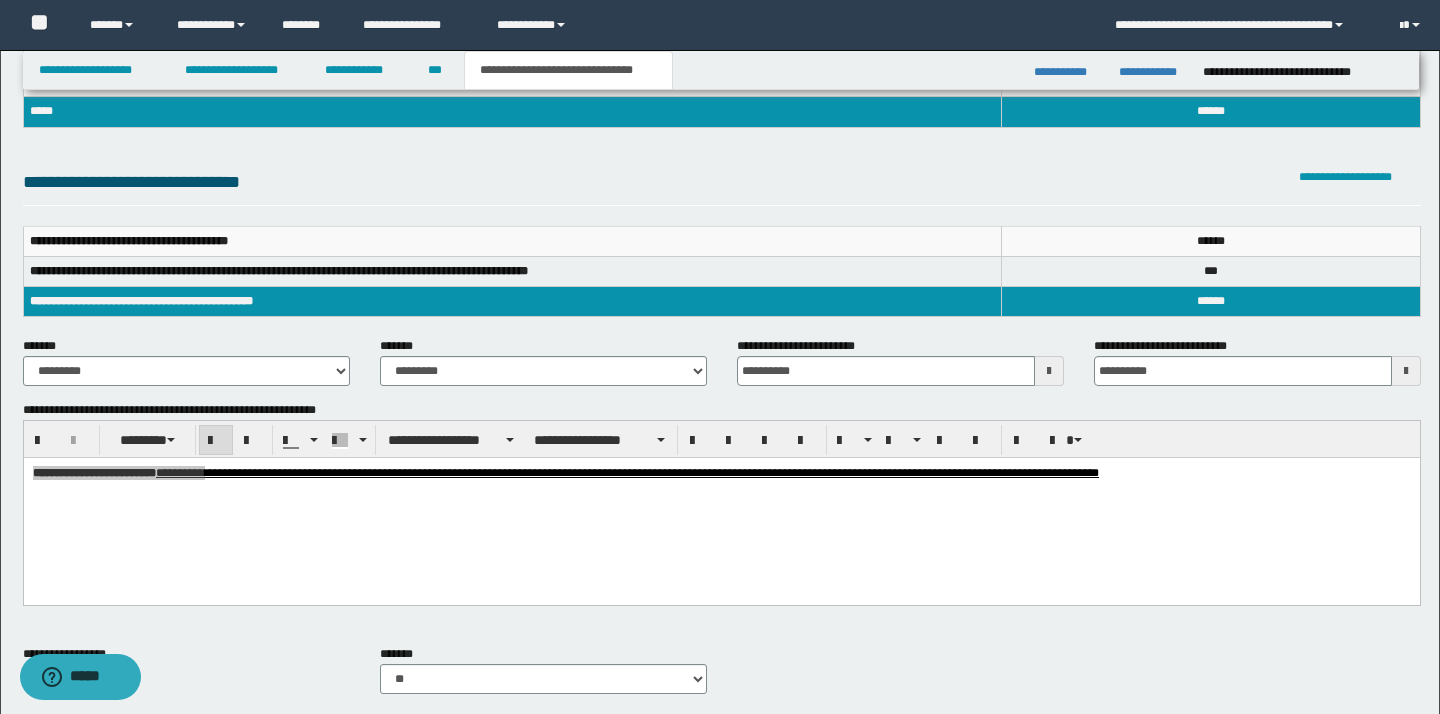 scroll, scrollTop: 832, scrollLeft: 0, axis: vertical 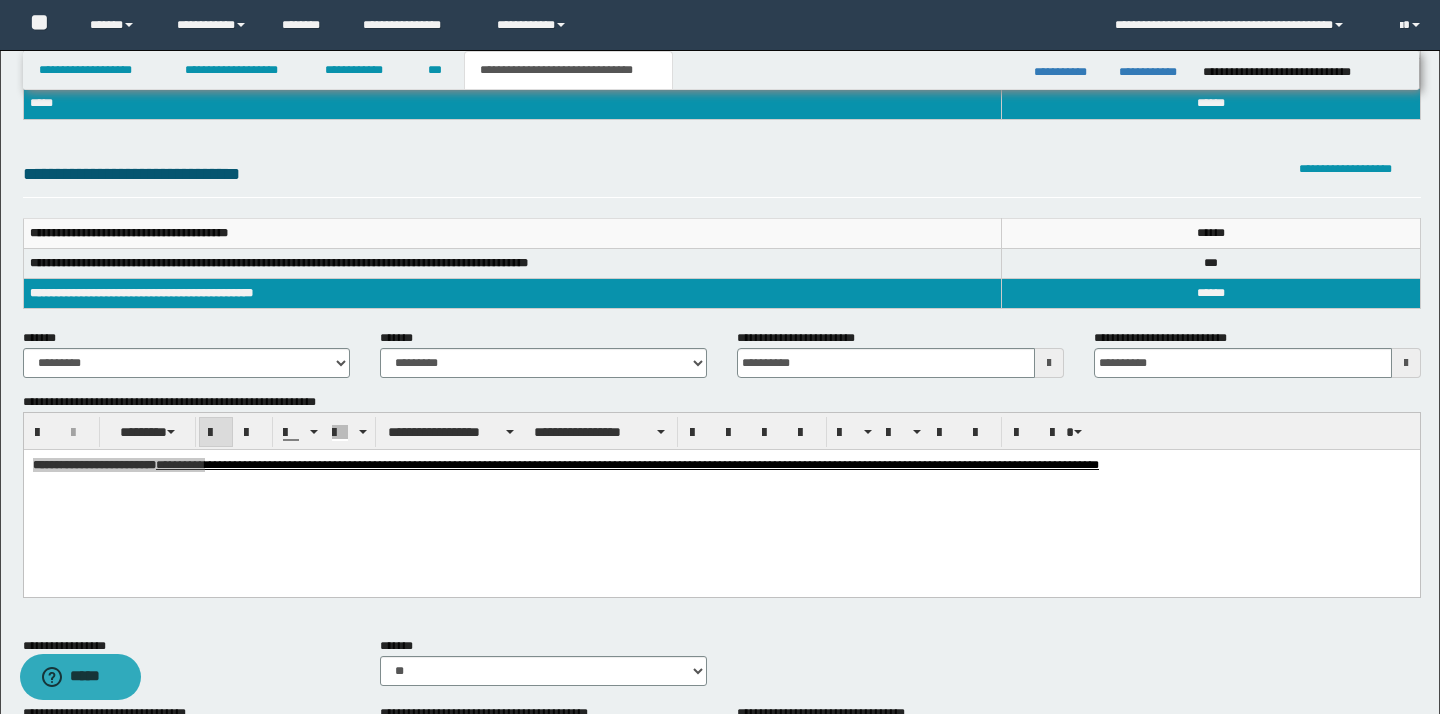 click on "**********" at bounding box center (1092, 1246) 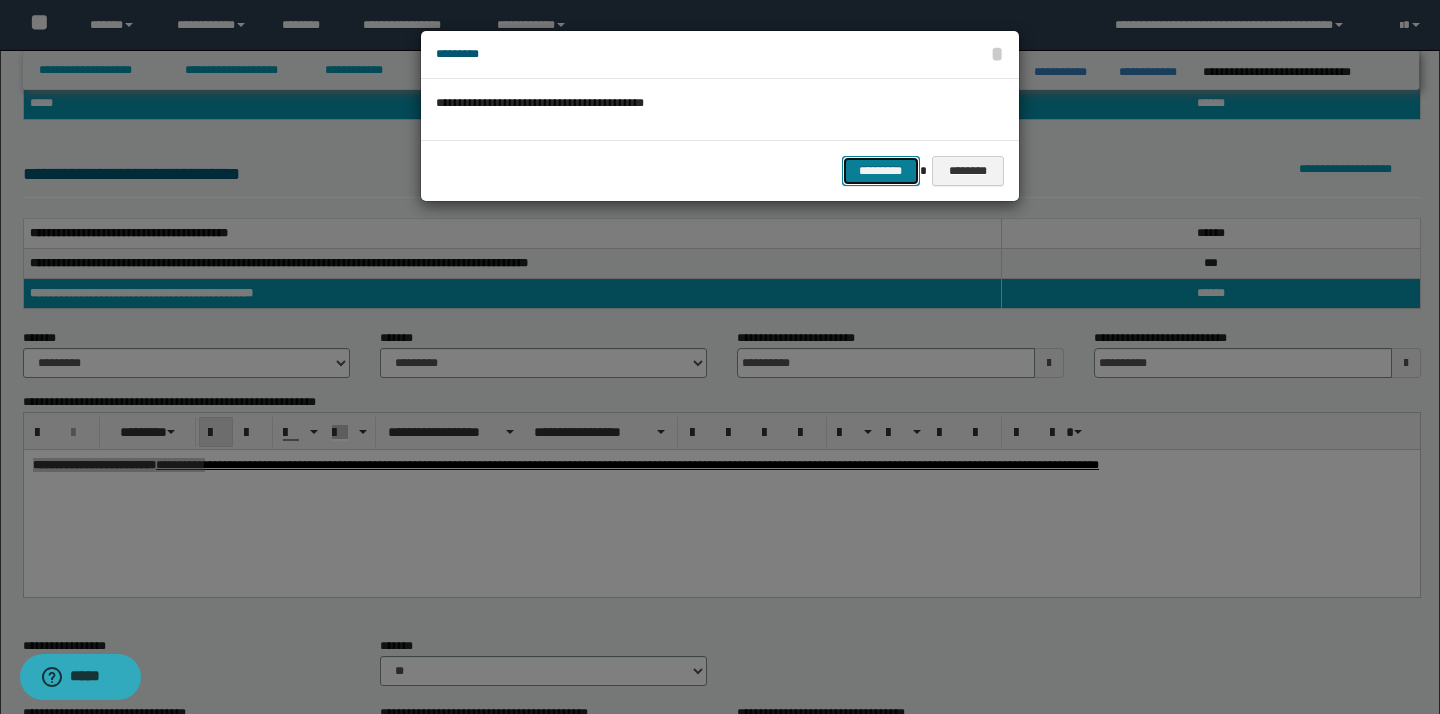 drag, startPoint x: 887, startPoint y: 170, endPoint x: 861, endPoint y: 112, distance: 63.560993 